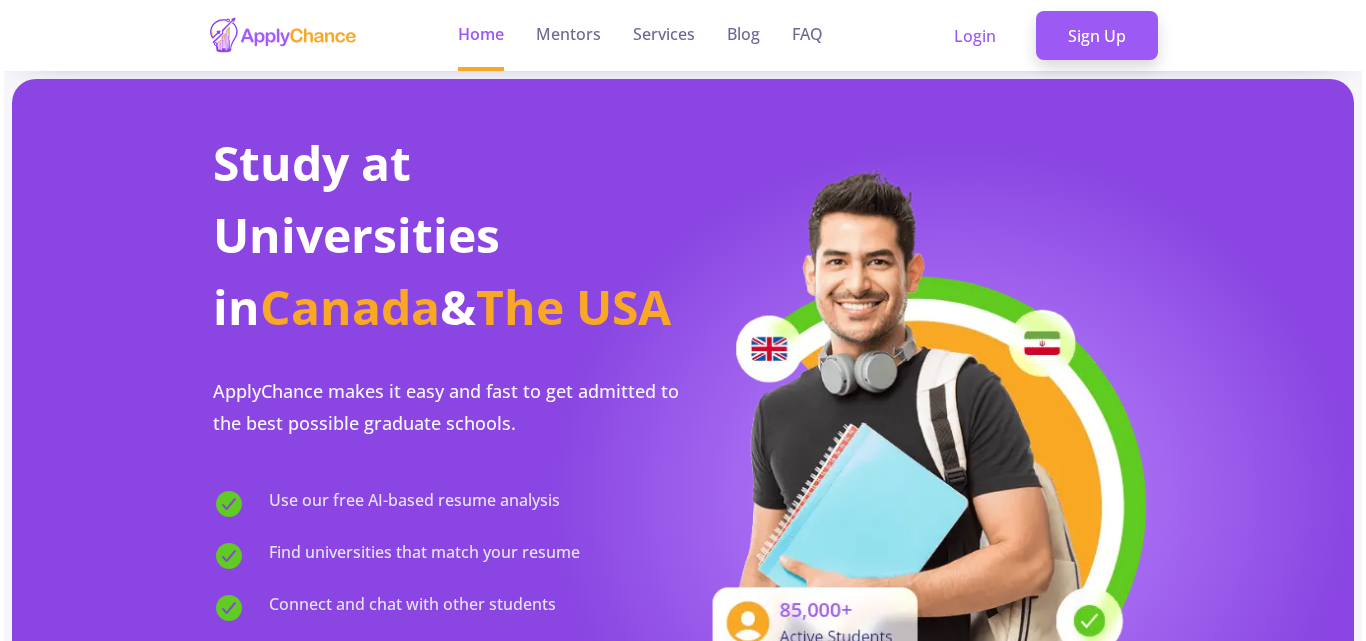 scroll, scrollTop: 0, scrollLeft: 0, axis: both 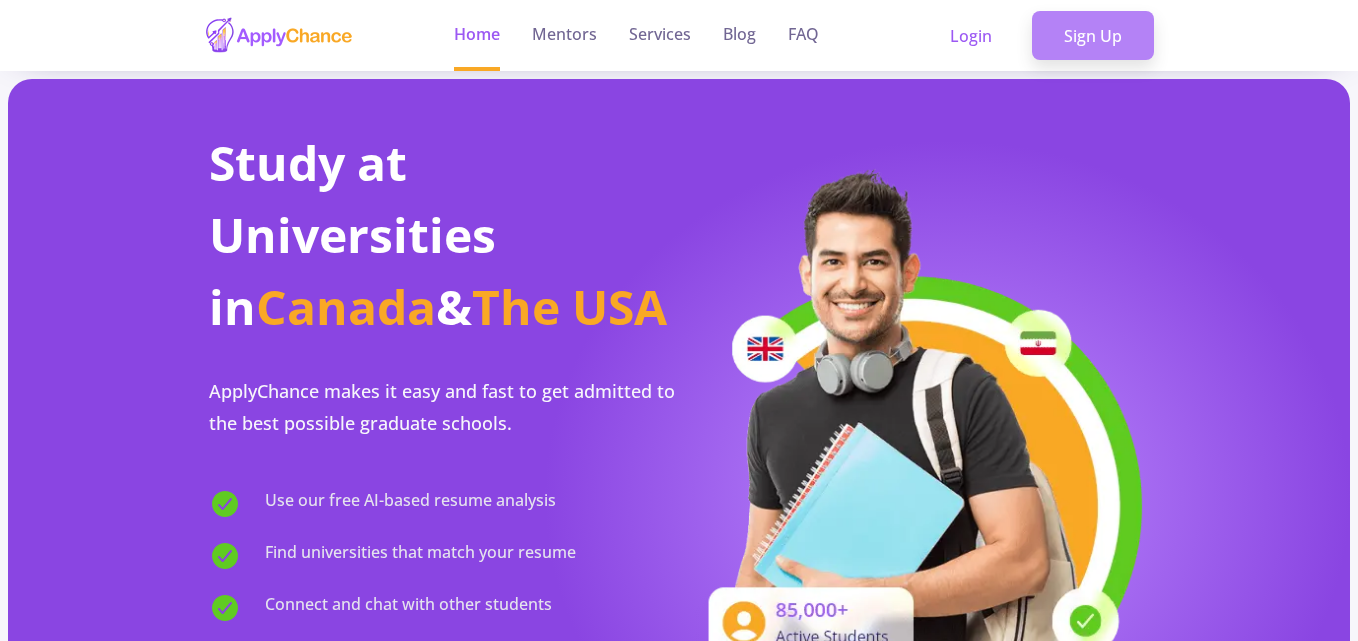 click on "Sign Up" 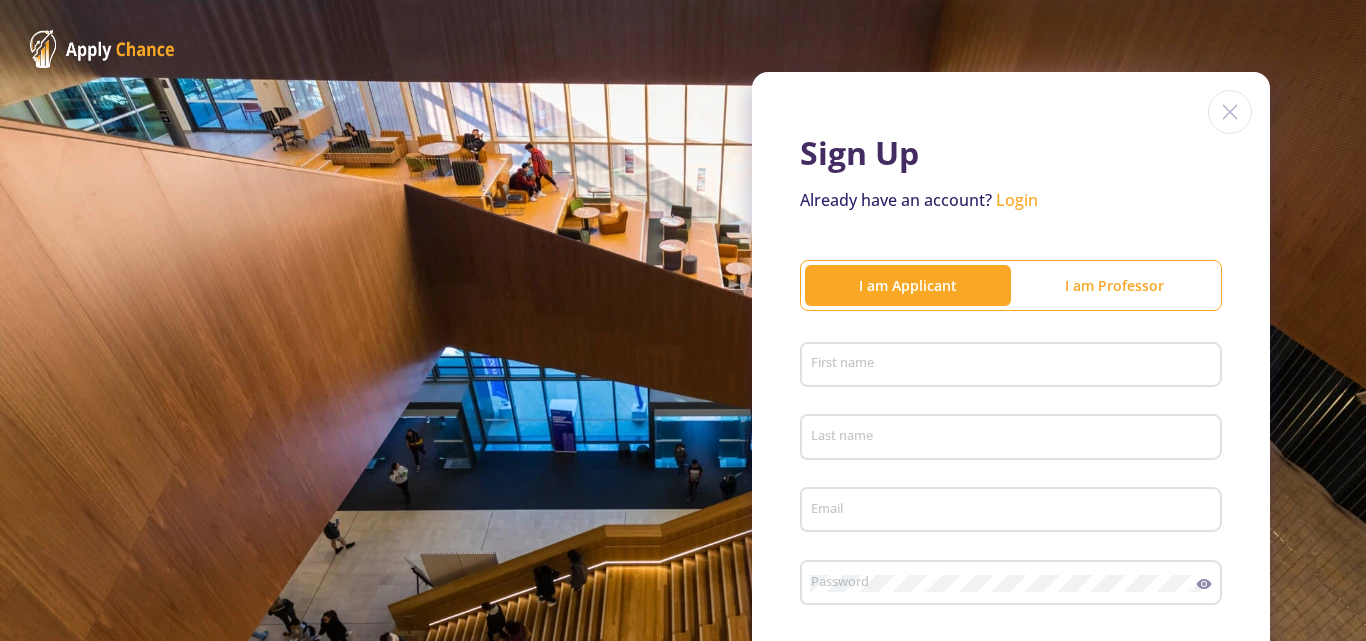 click on "First name" 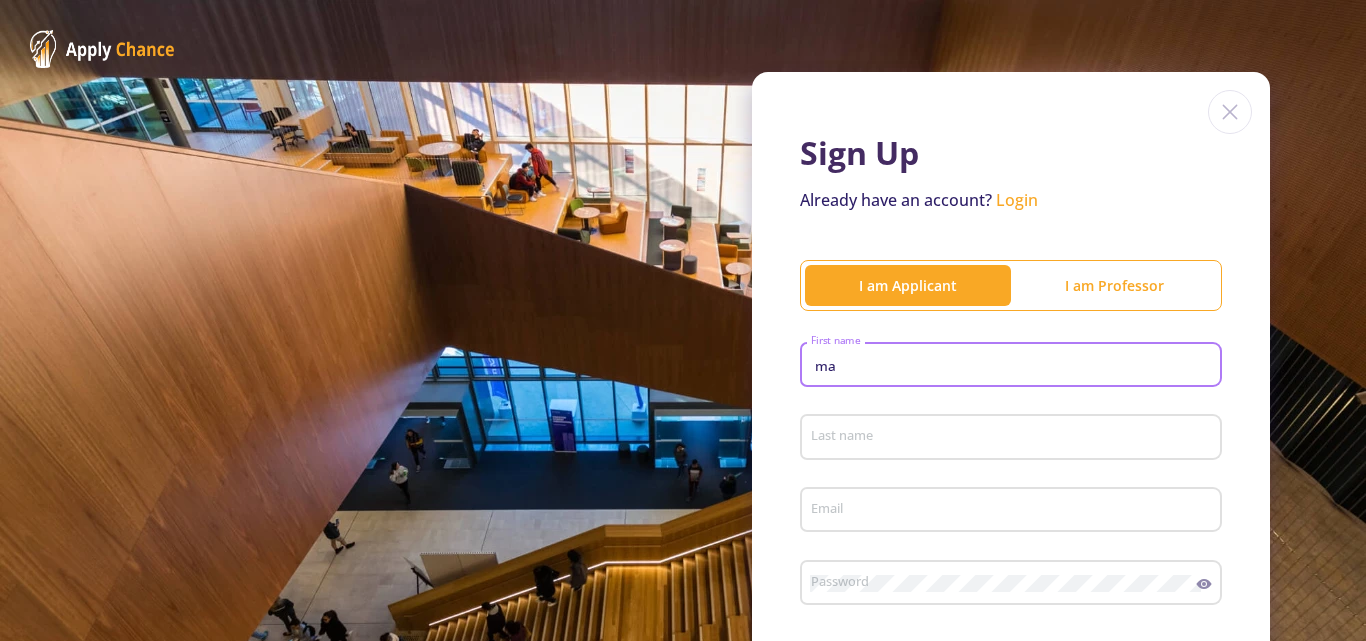 type on "m" 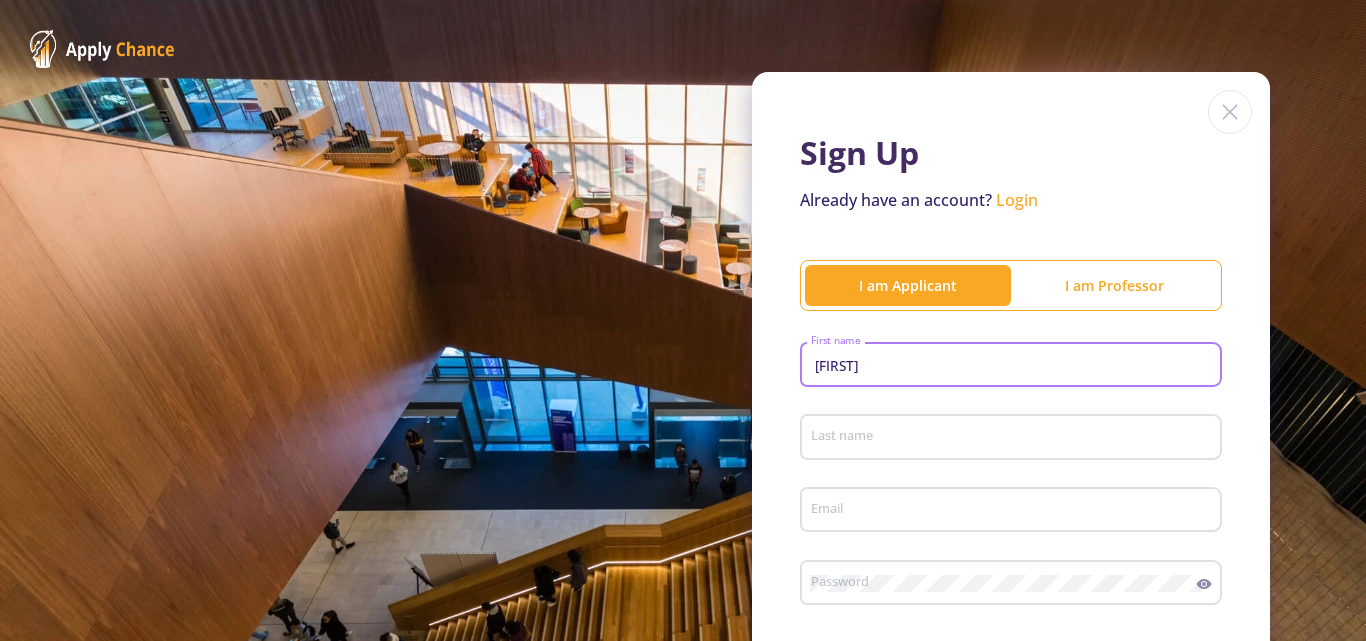 type on "[FIRST]" 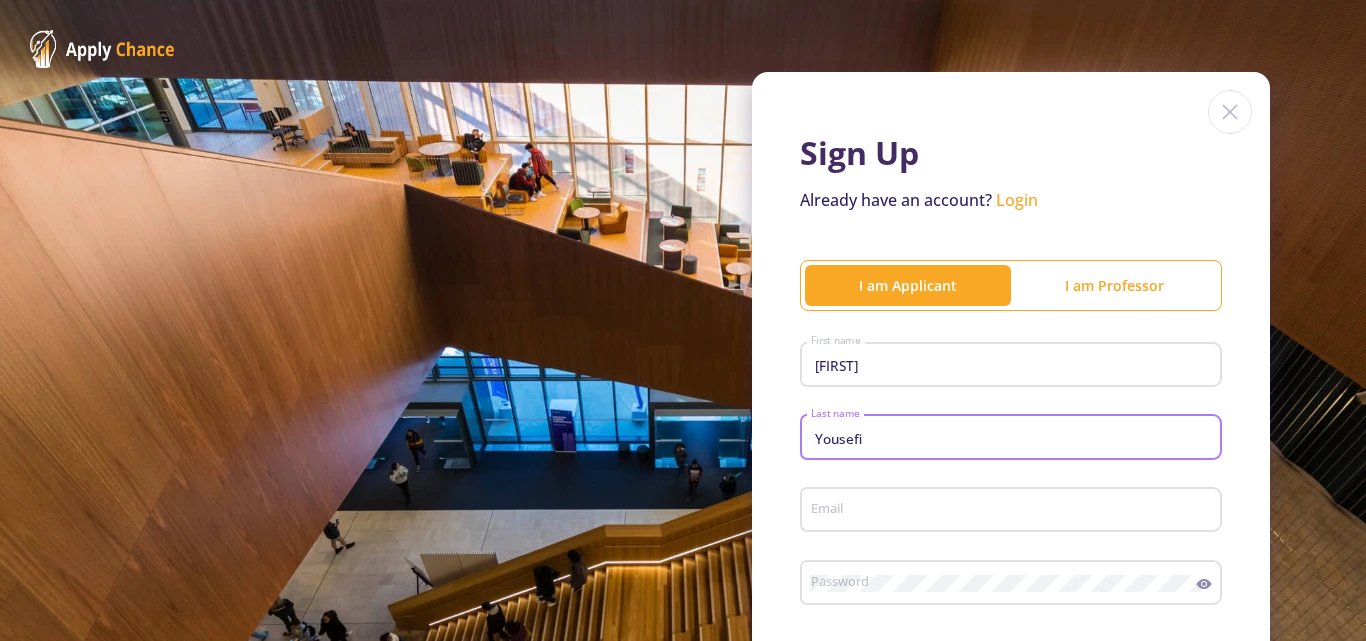 type on "Yousefi" 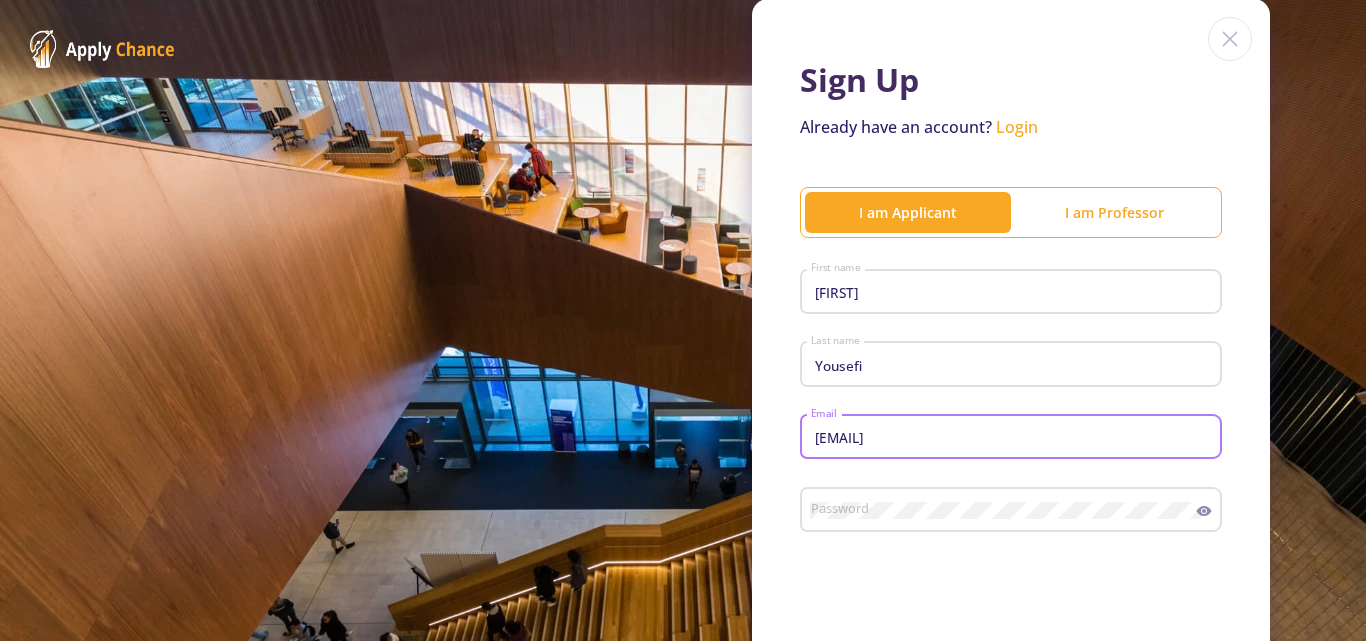 scroll, scrollTop: 200, scrollLeft: 0, axis: vertical 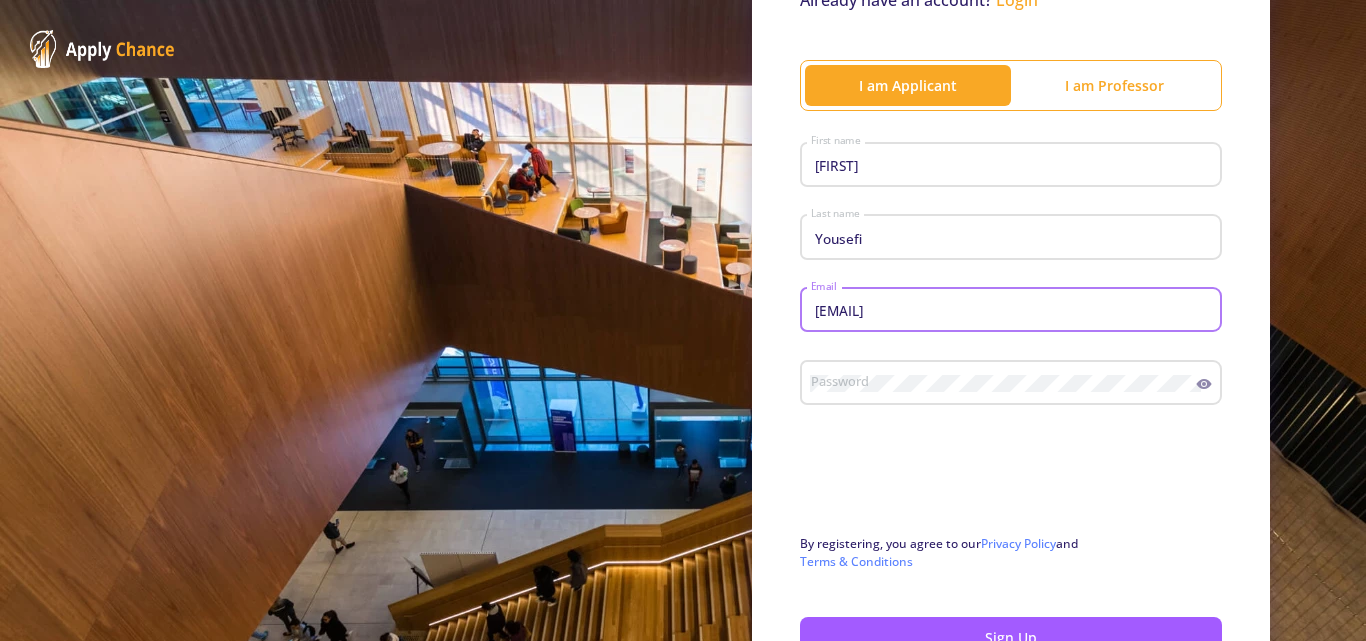 type on "[EMAIL]" 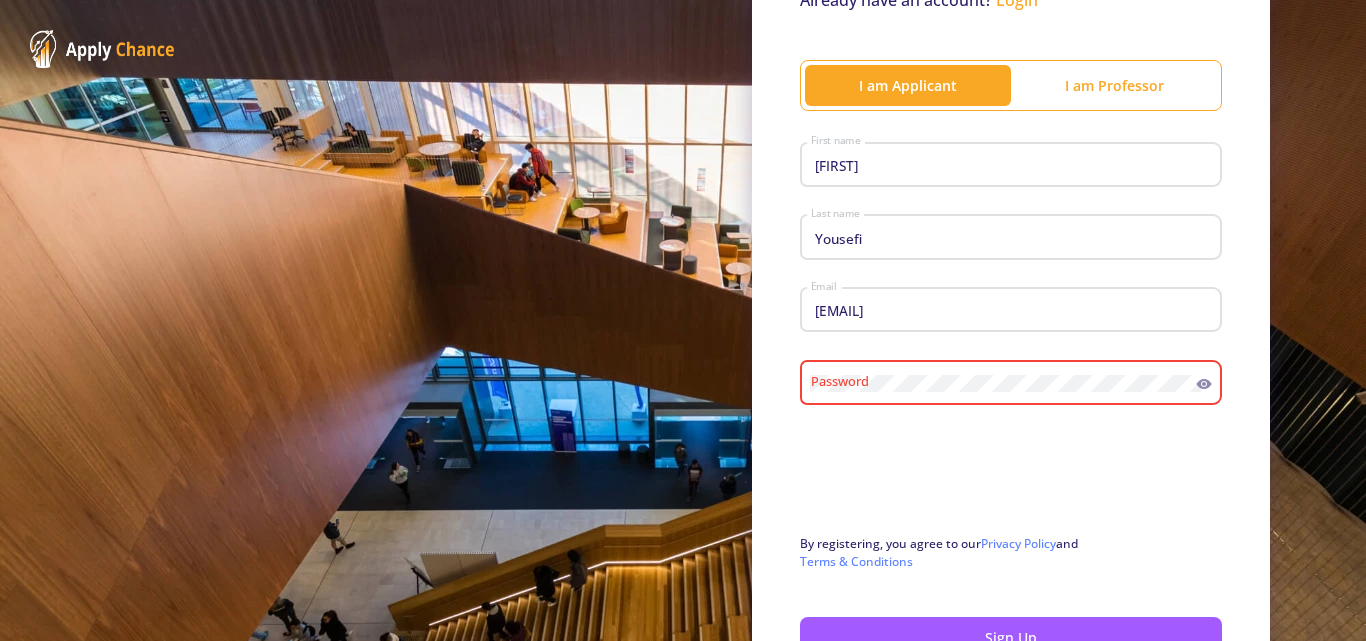 click on "Password" 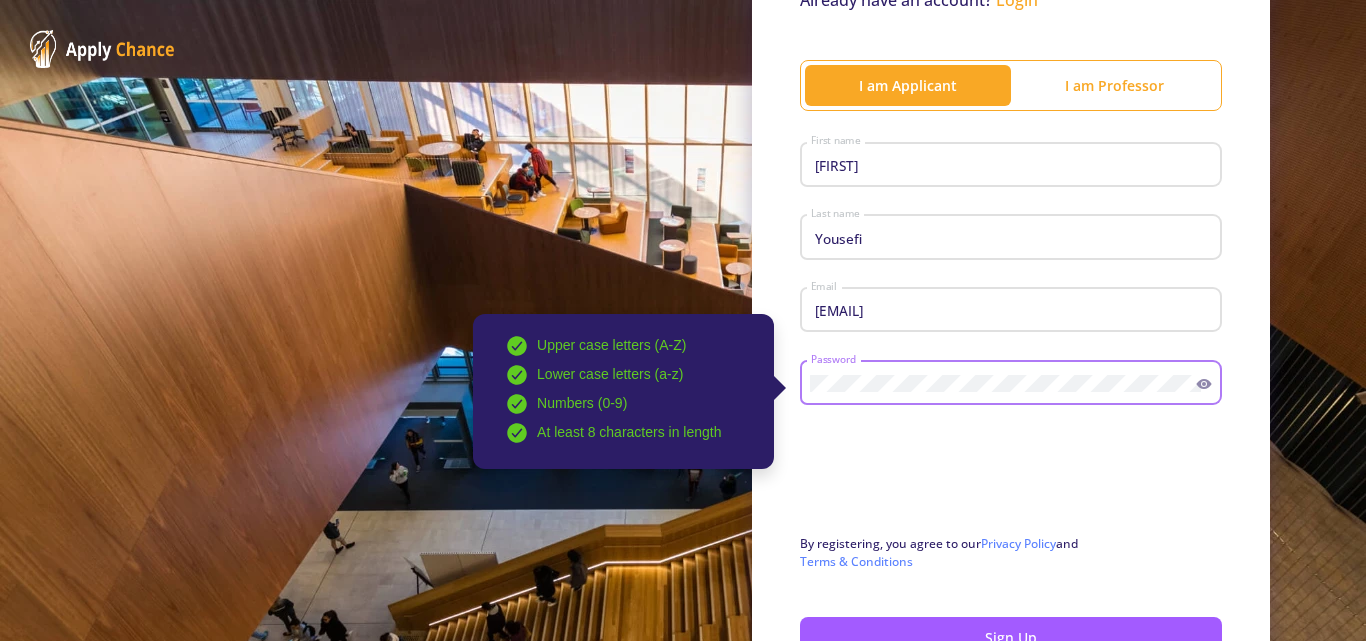 click at bounding box center [1011, 480] 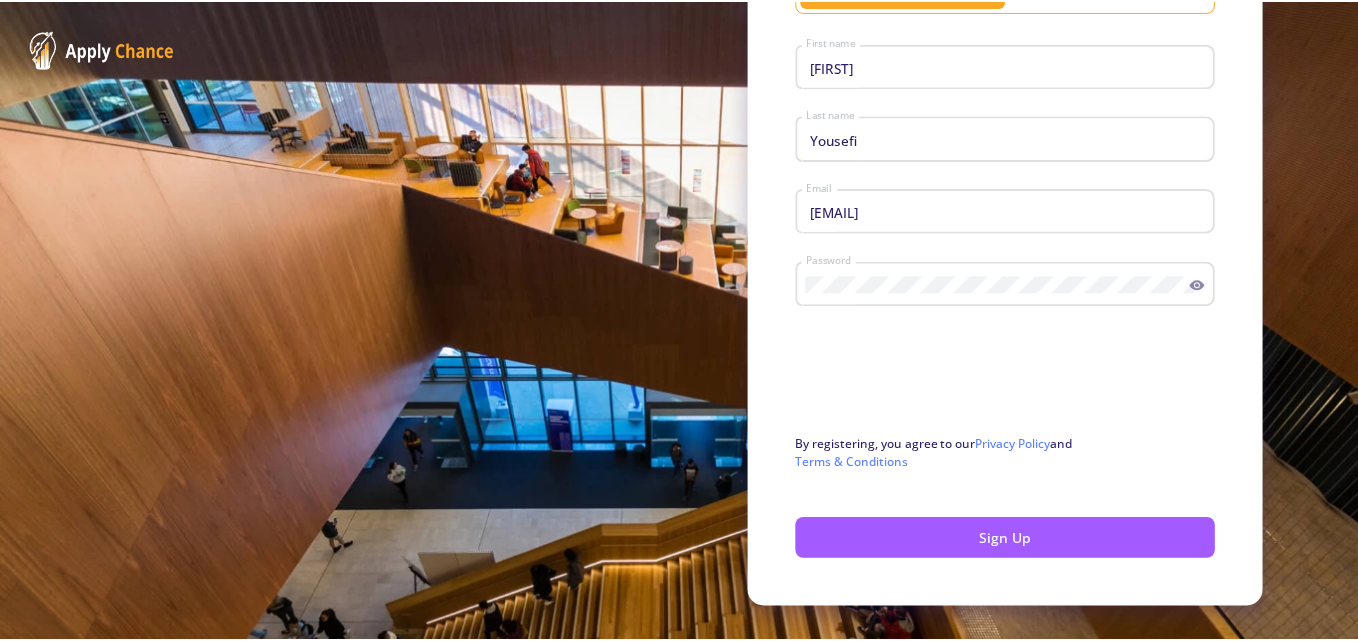 scroll, scrollTop: 300, scrollLeft: 0, axis: vertical 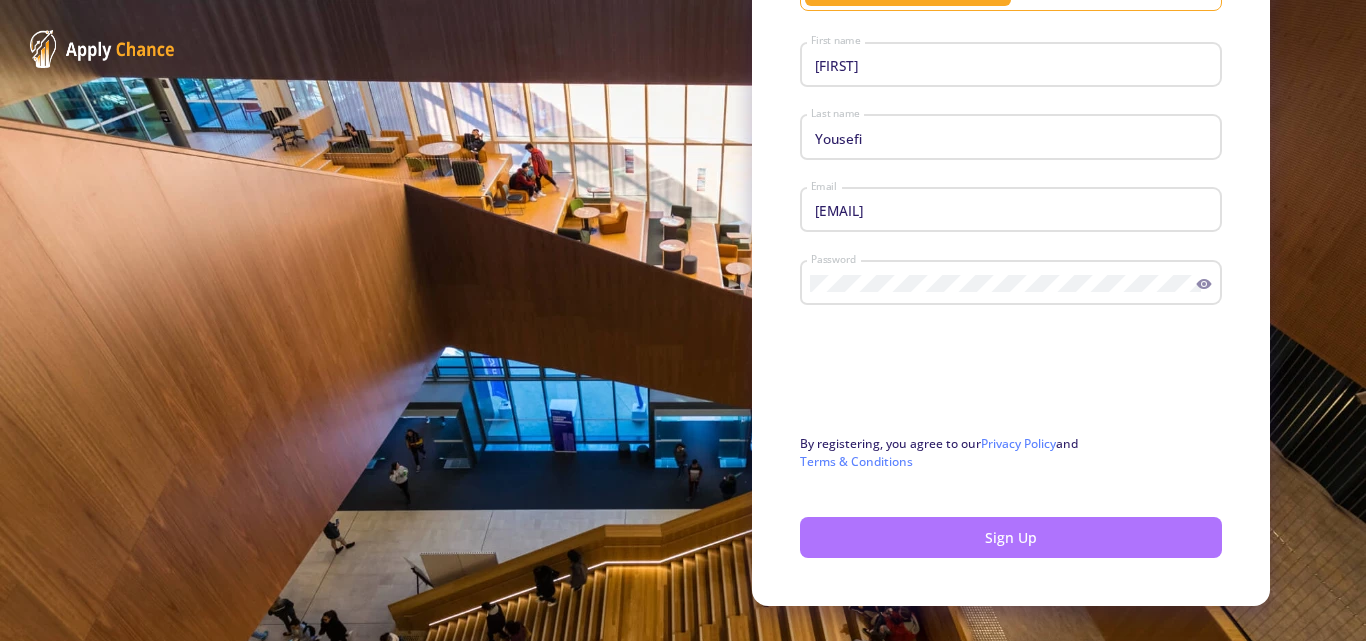 click on "Sign Up" 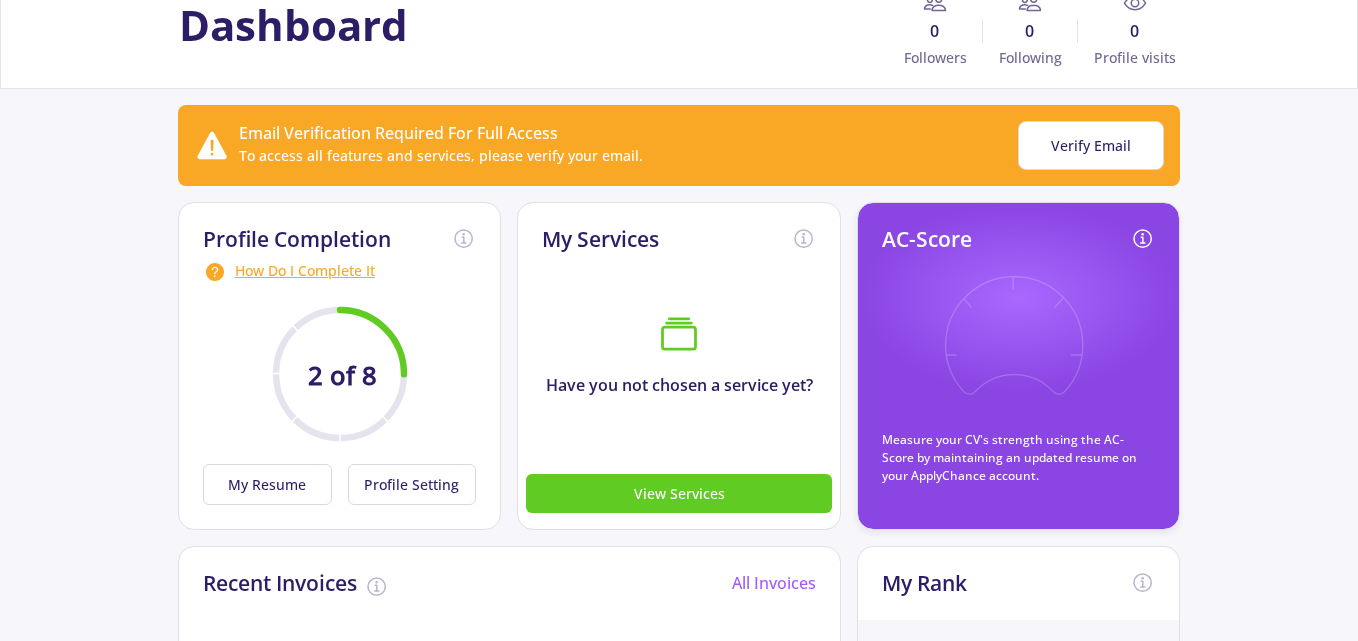 scroll, scrollTop: 200, scrollLeft: 0, axis: vertical 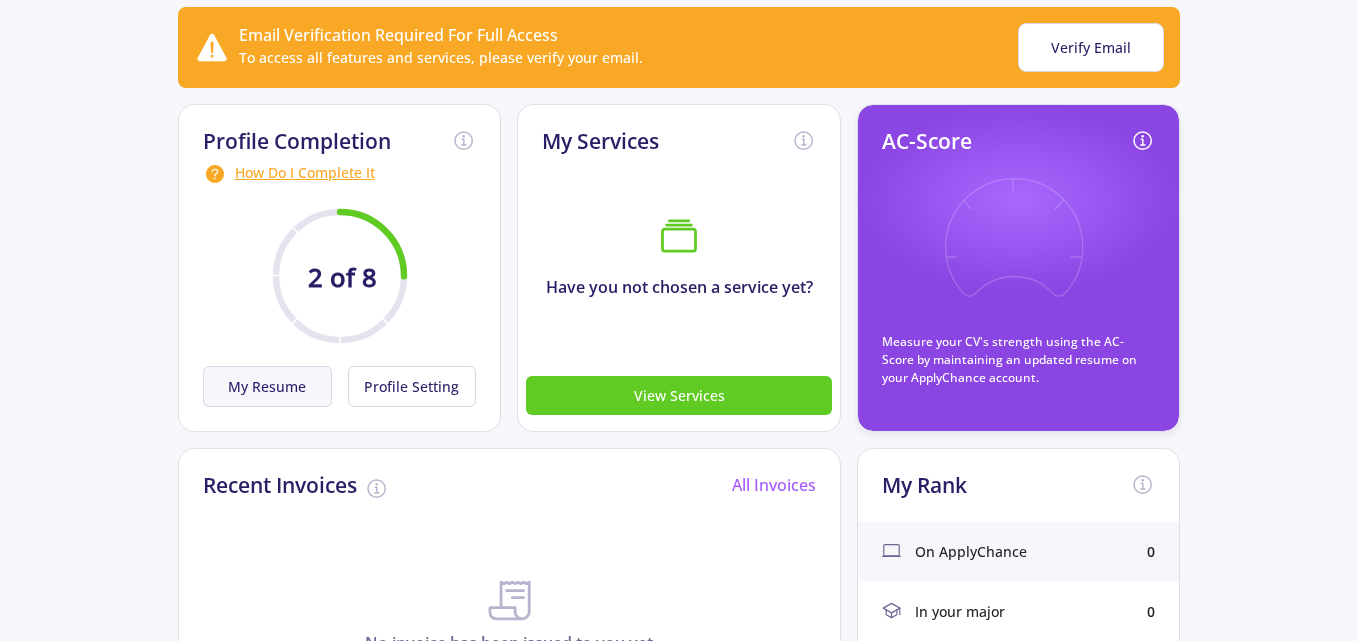 click on "My Resume" 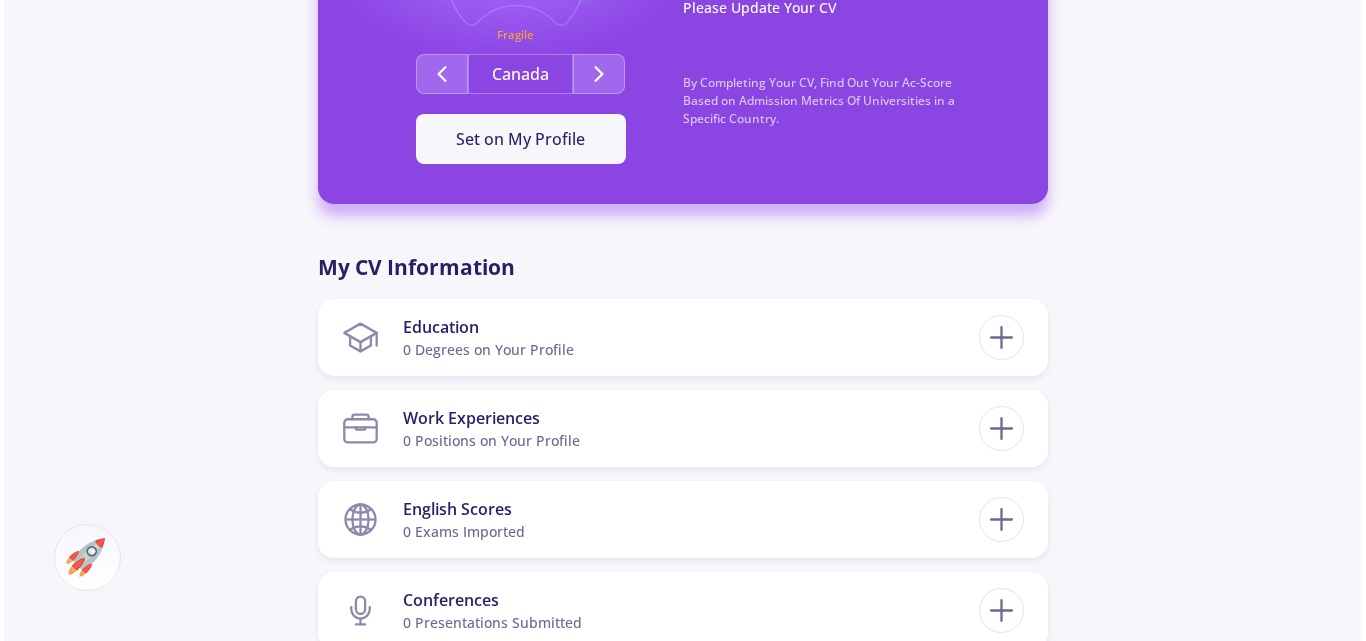 scroll, scrollTop: 700, scrollLeft: 0, axis: vertical 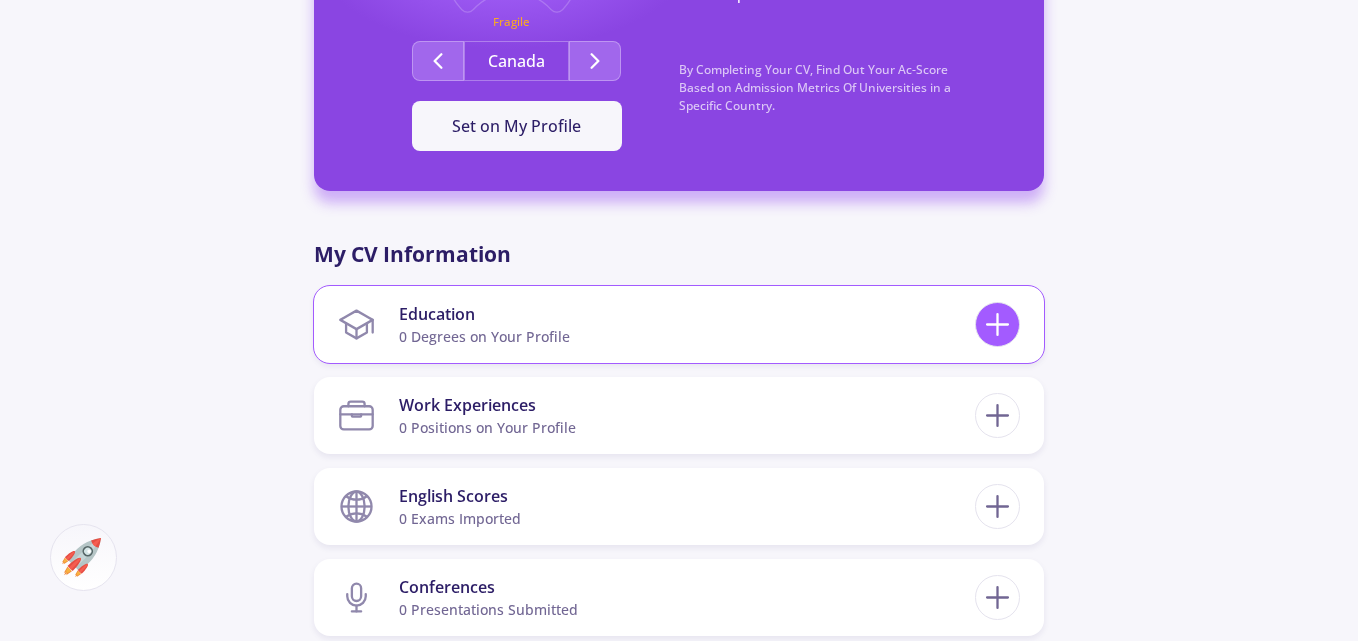 click 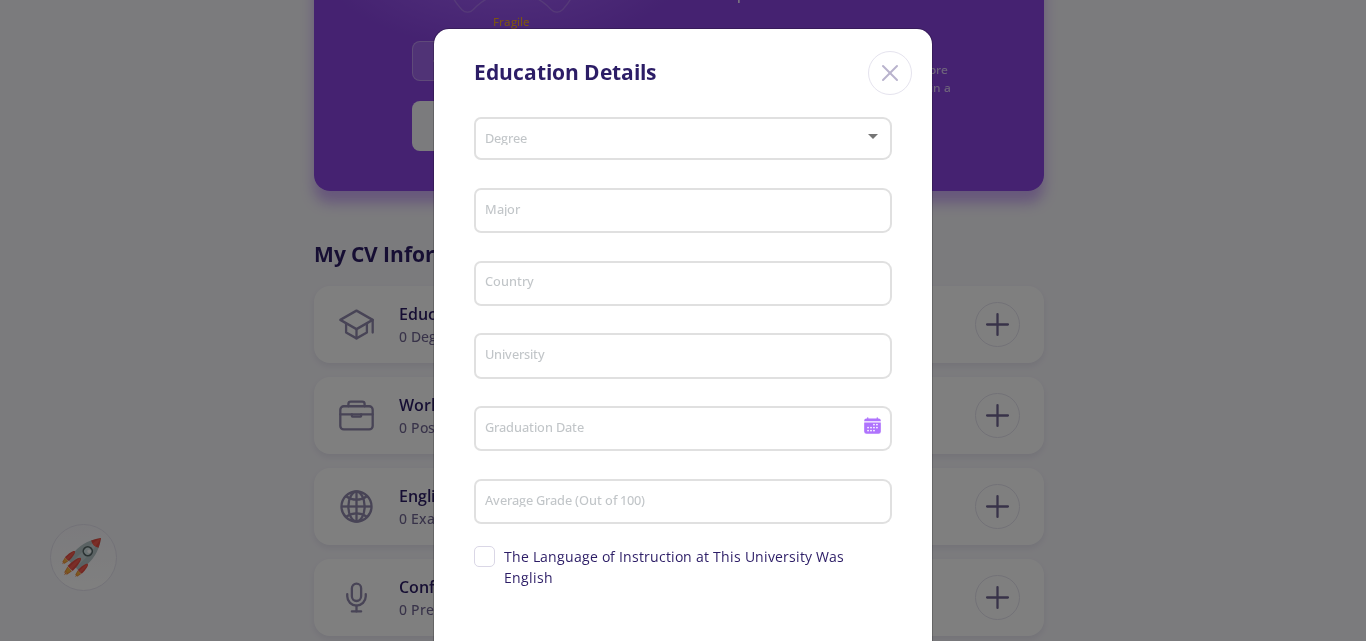 click on "Degree" at bounding box center [683, 135] 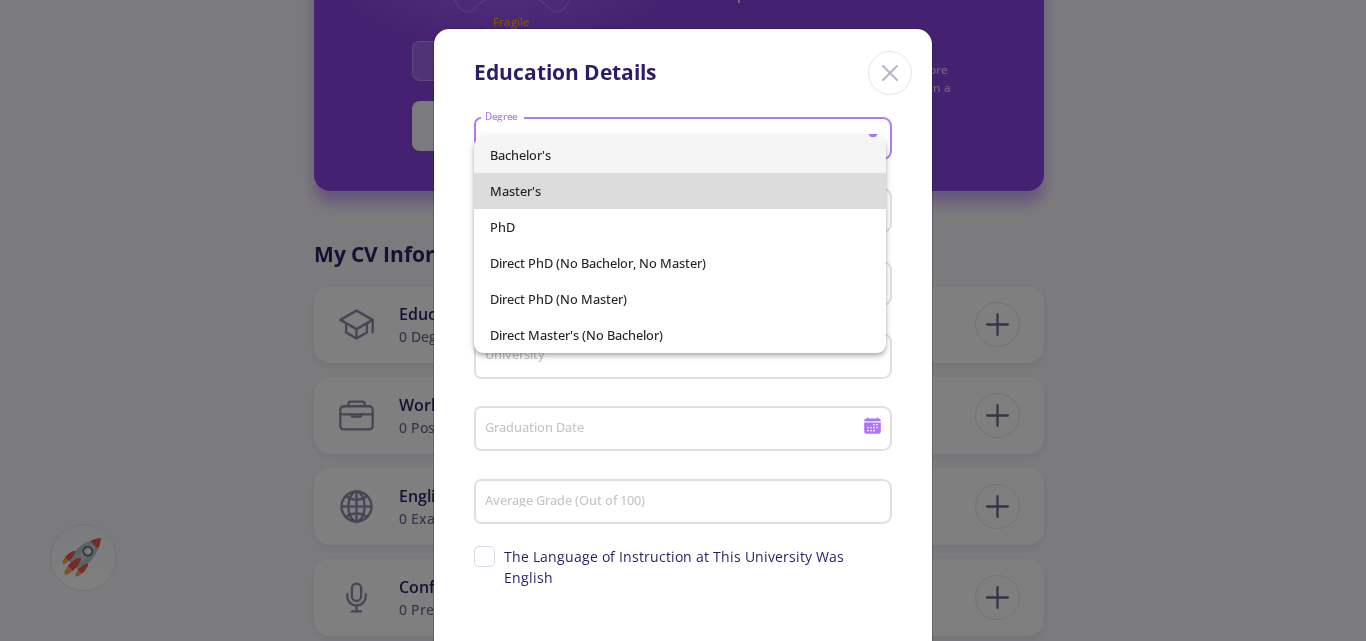 click on "Master's" at bounding box center [680, 191] 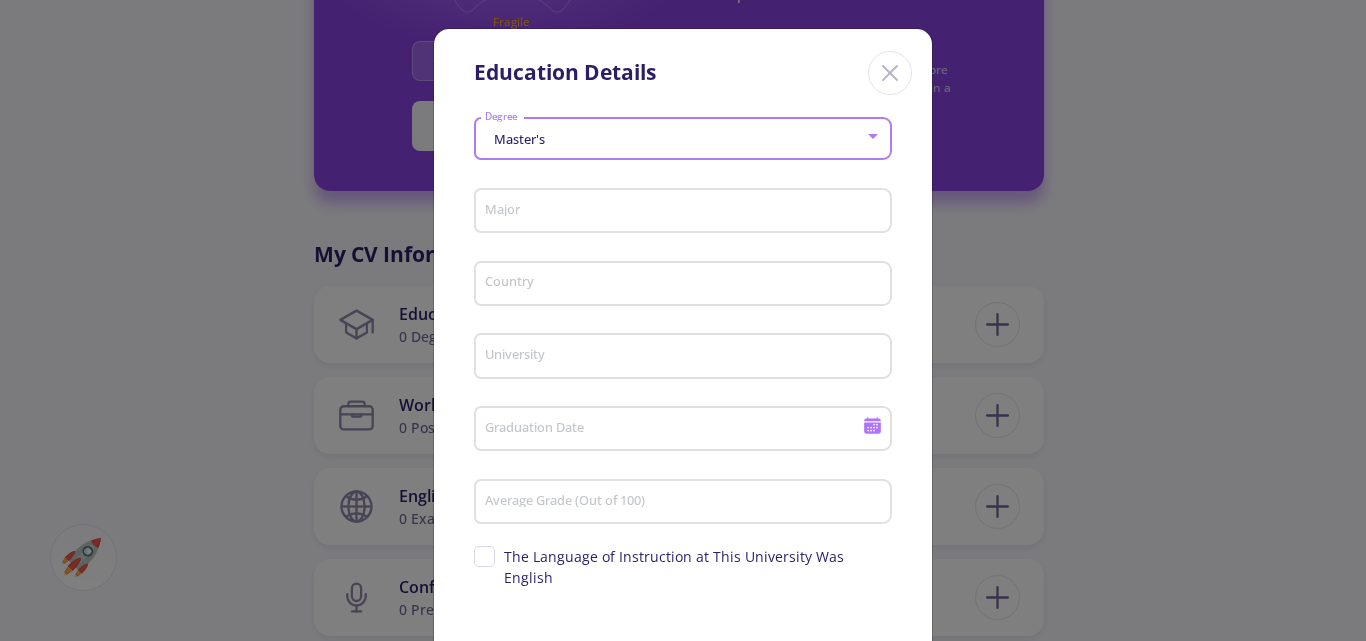click on "Major" at bounding box center [686, 212] 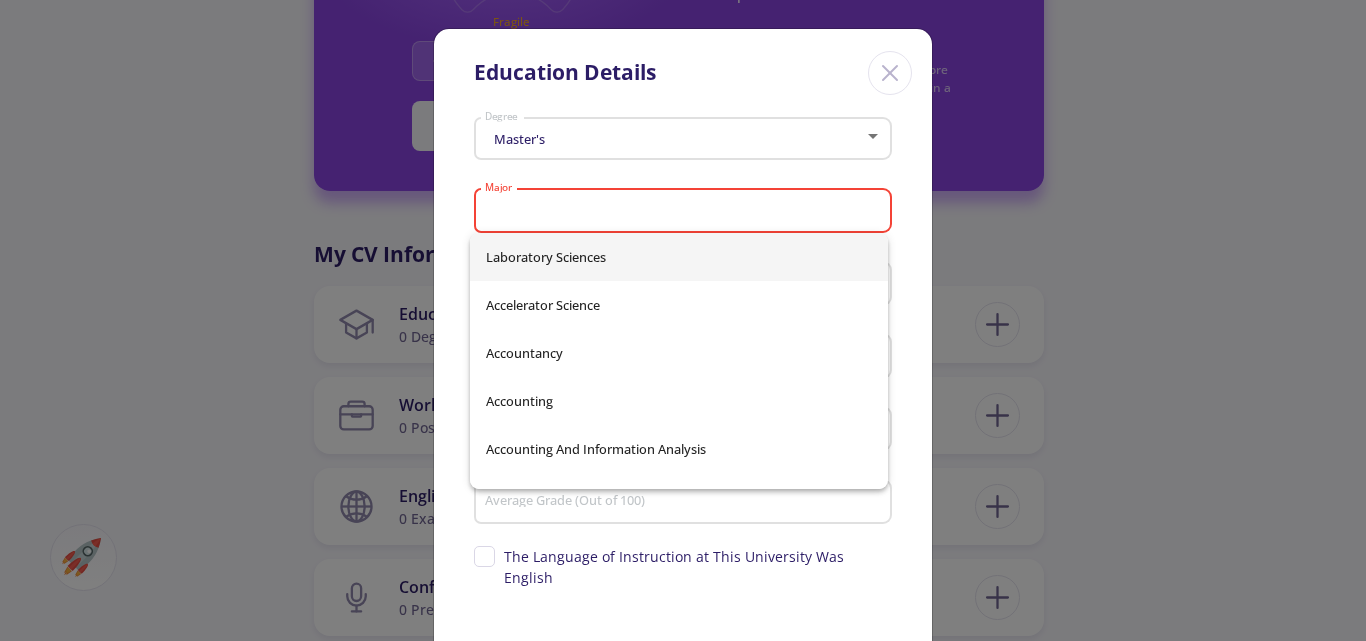 click on "Major" 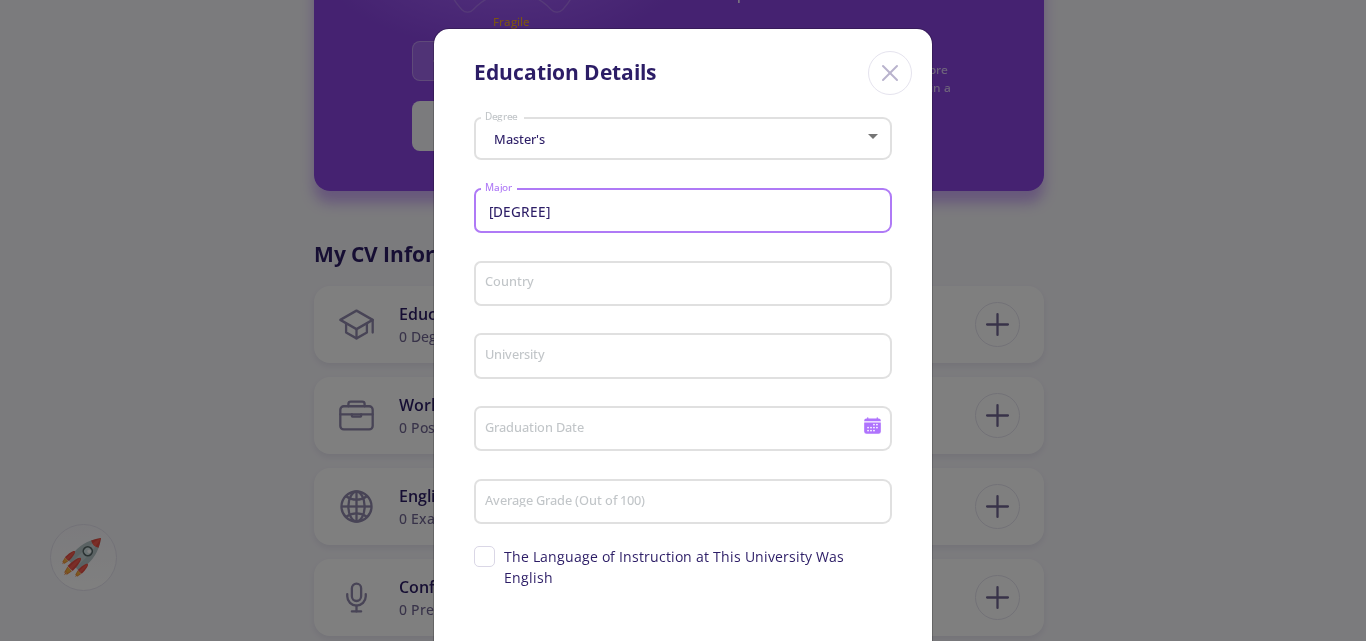 type on "[DEGREE]" 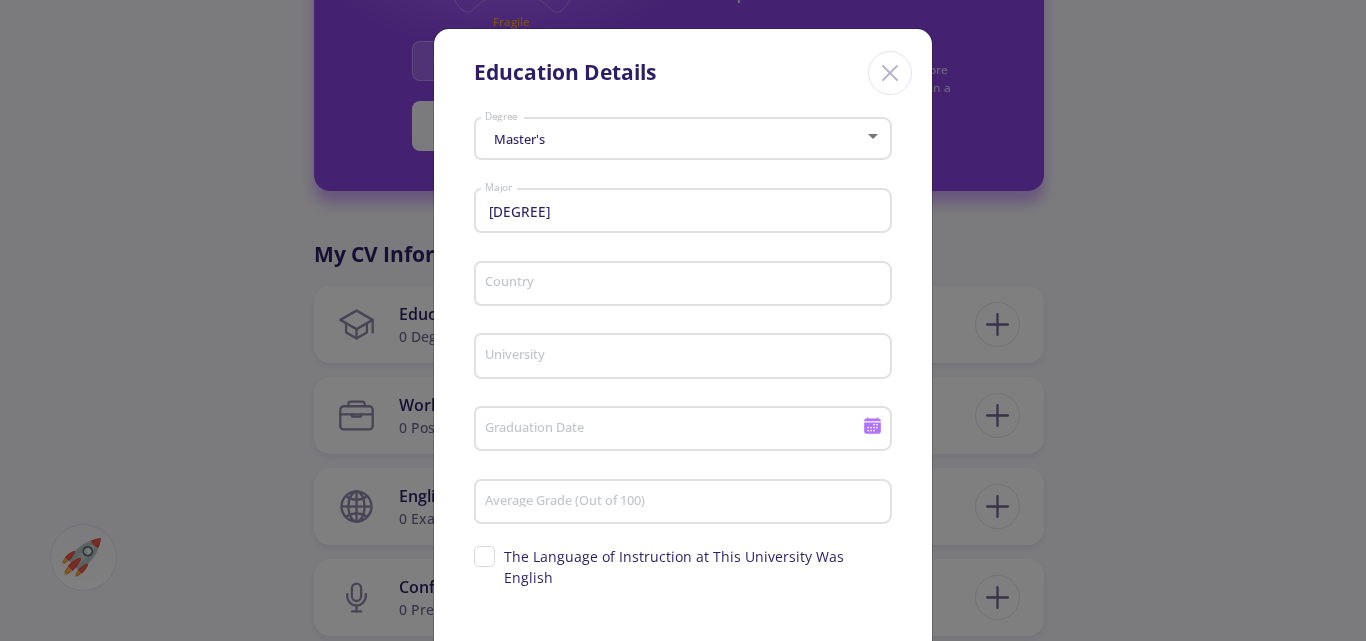 click on "Country" 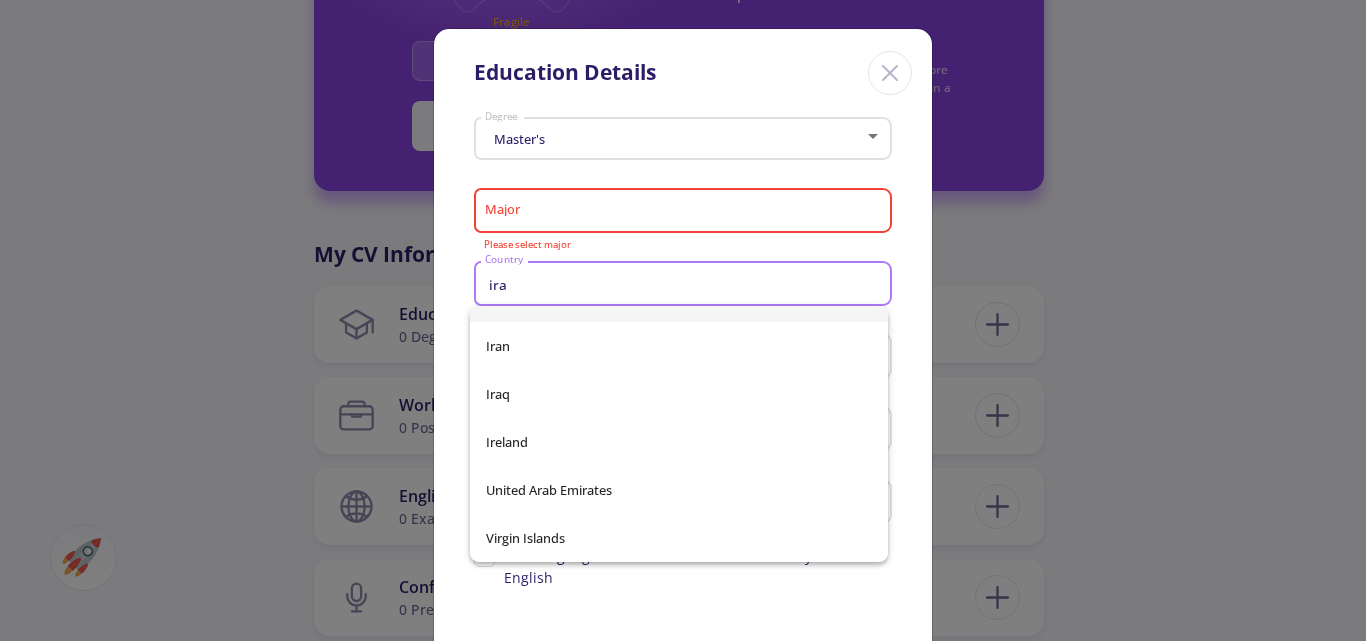 scroll, scrollTop: 0, scrollLeft: 0, axis: both 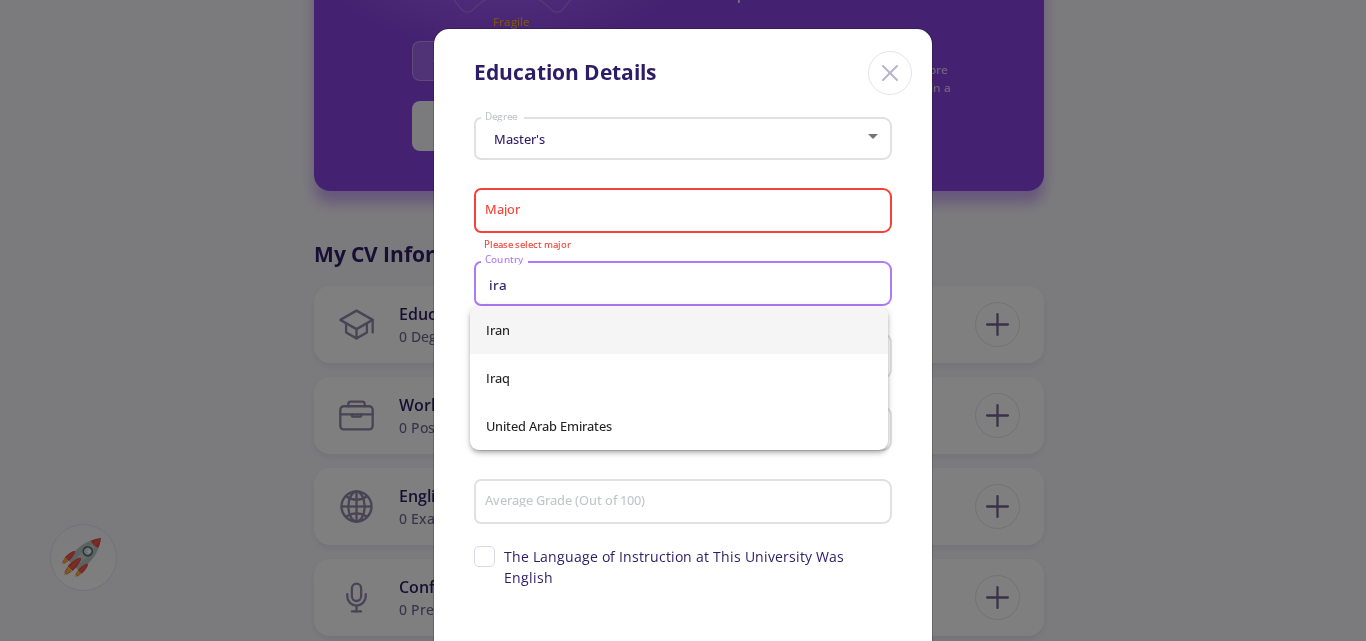type on "ira" 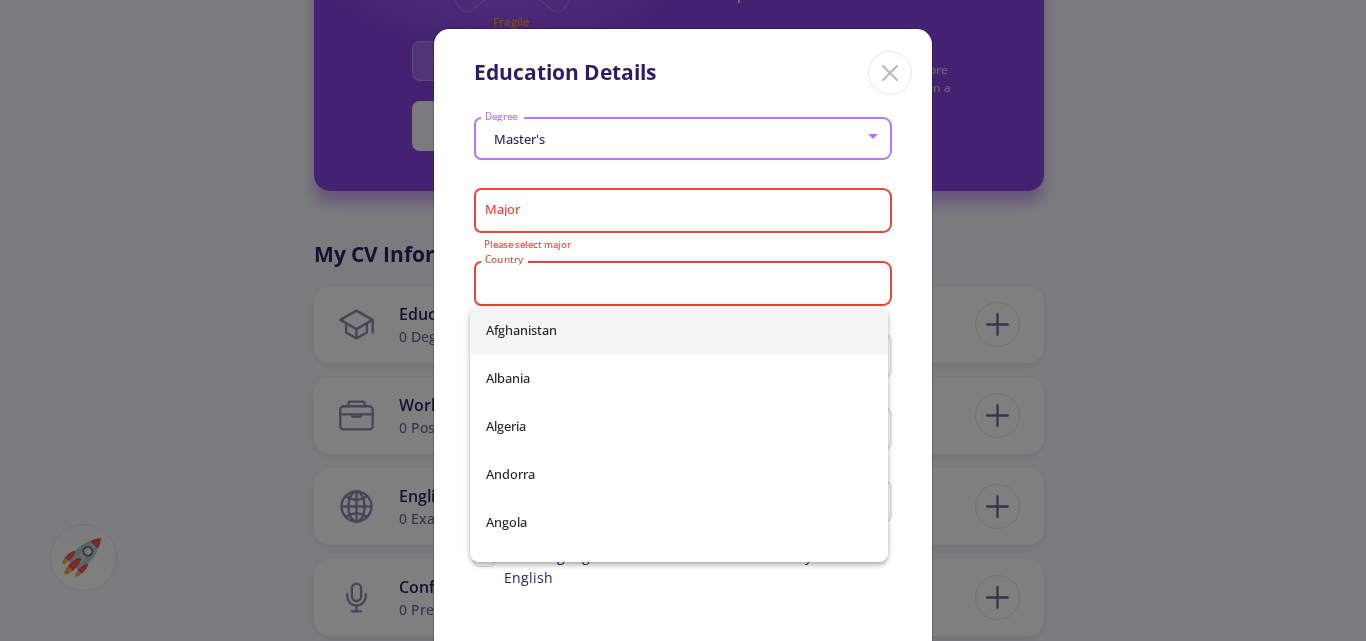 click on "Master's Degree Major  Please select major  Country Please select country University Graduation Date Average Grade (Out of 100) Supervisor's name The Language of Instruction at This University Was English Save  Cancel" at bounding box center (683, 425) 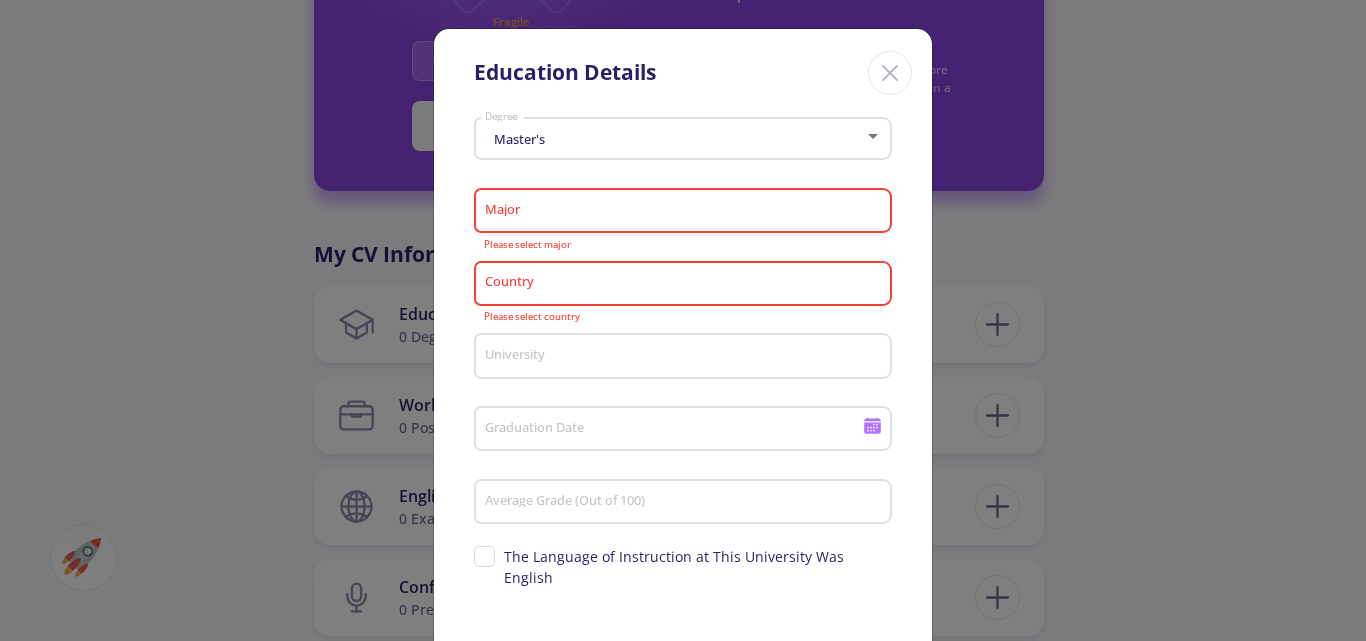 click on "Country" at bounding box center [686, 285] 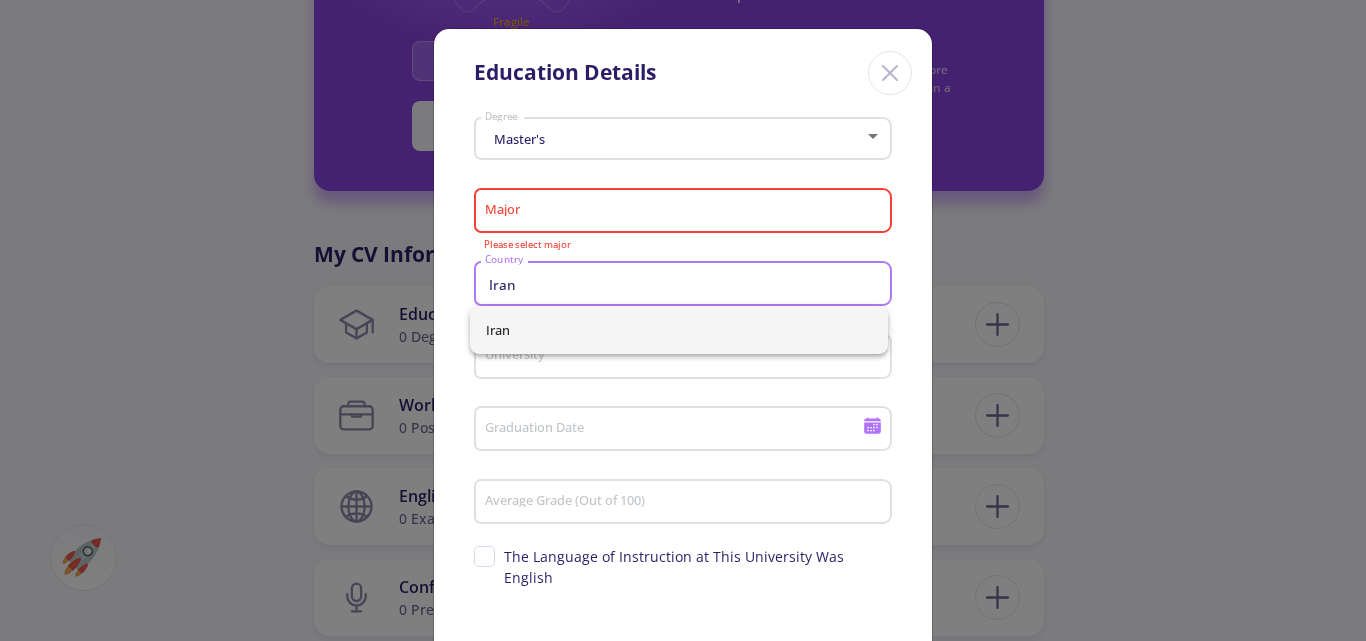 type on "Iran" 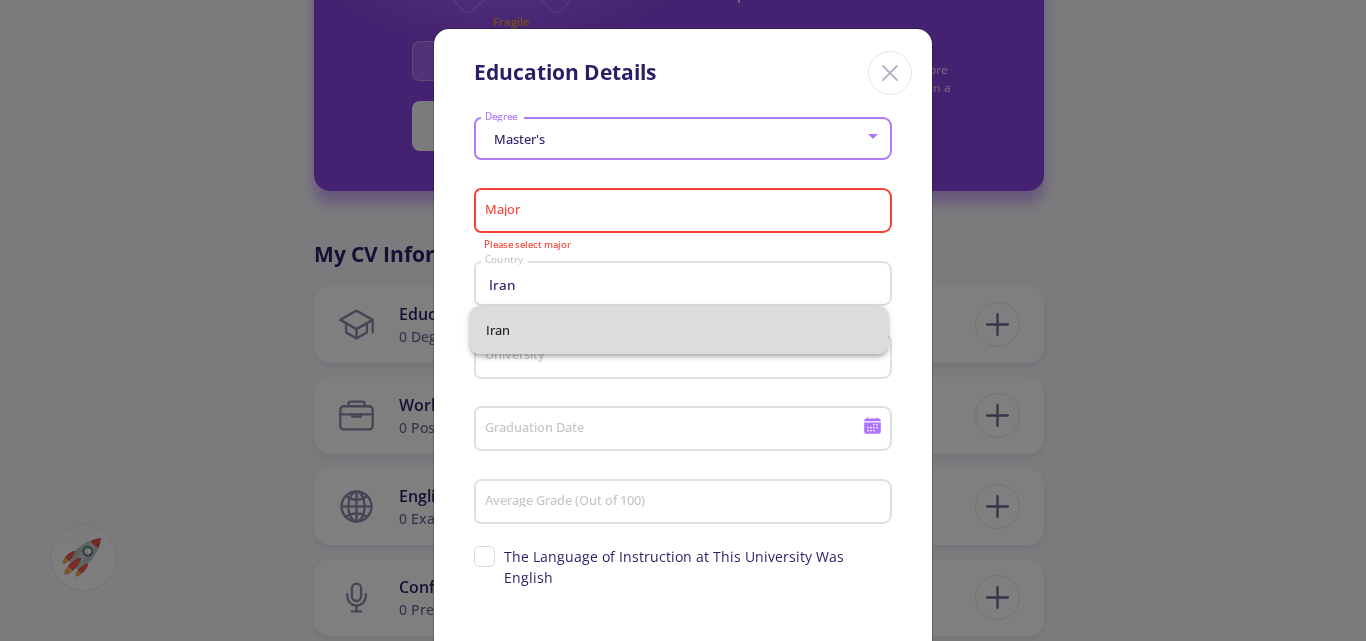 click on "Iran" at bounding box center [679, 330] 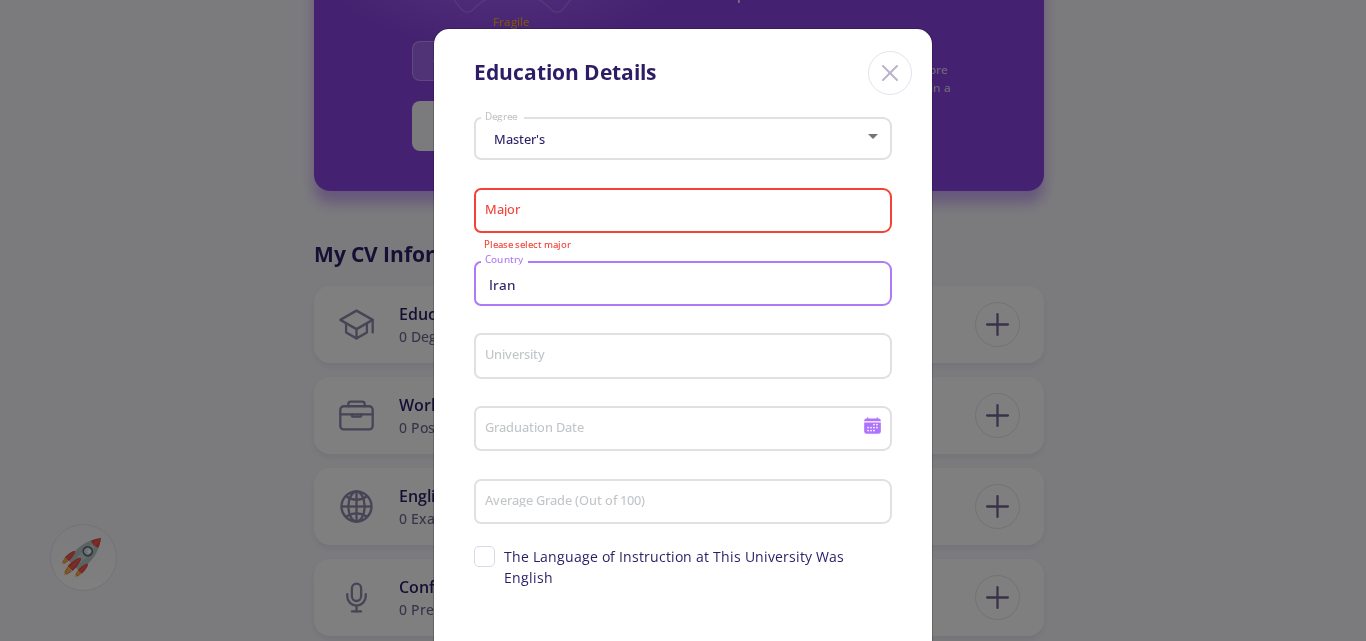 click on "University" at bounding box center [686, 357] 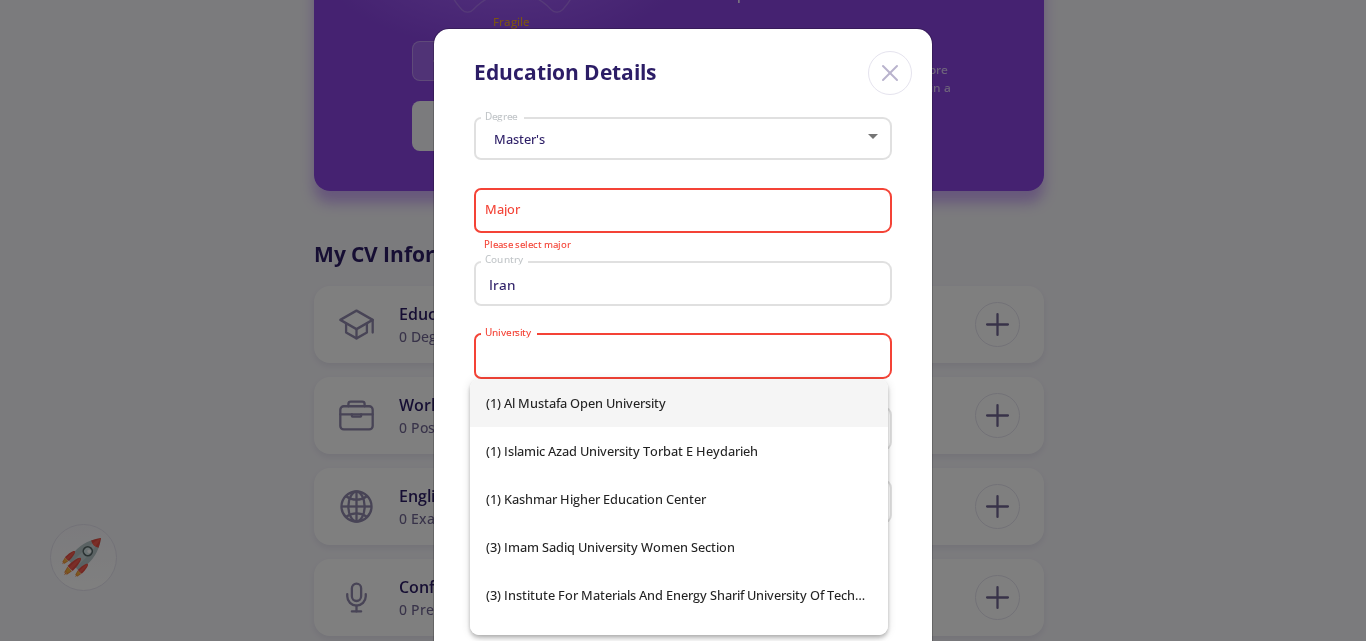 click on "Education Details Master's Degree Major Please select major Iran Country University University is required Graduation Date Average Grade (Out of 100) Supervisor's name The Language of Instruction at This University Was English Save Cancel" at bounding box center [683, 320] 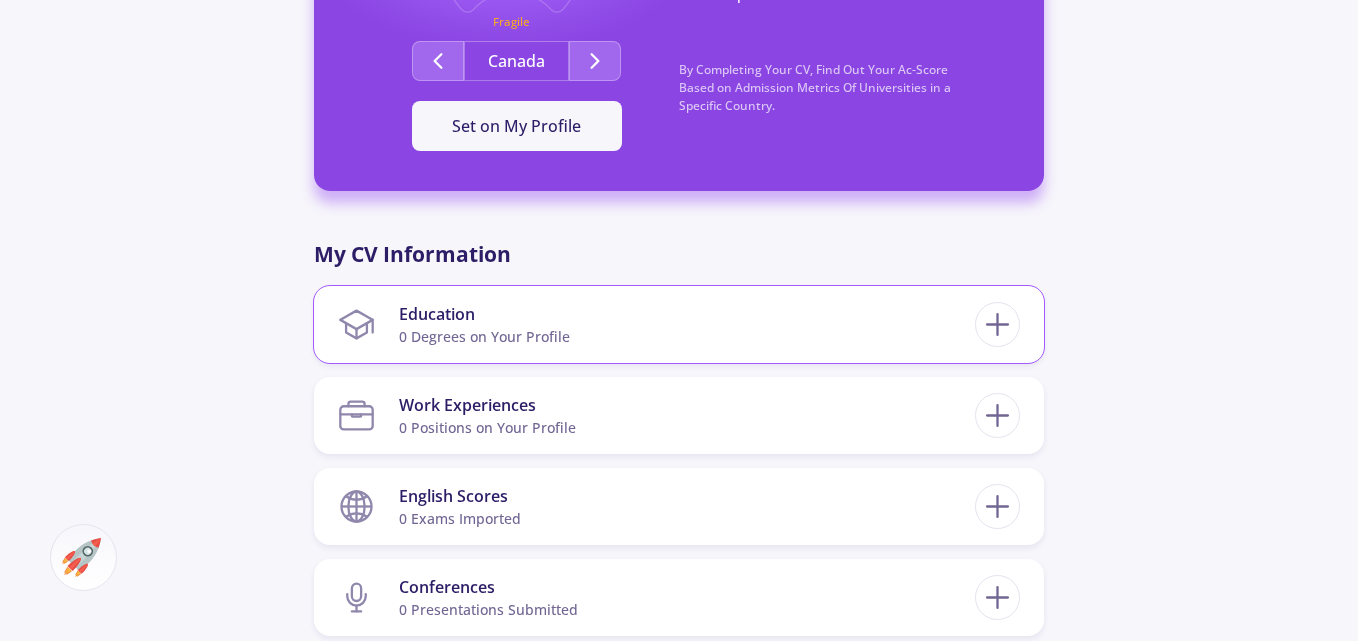 click on "Education" at bounding box center (484, 314) 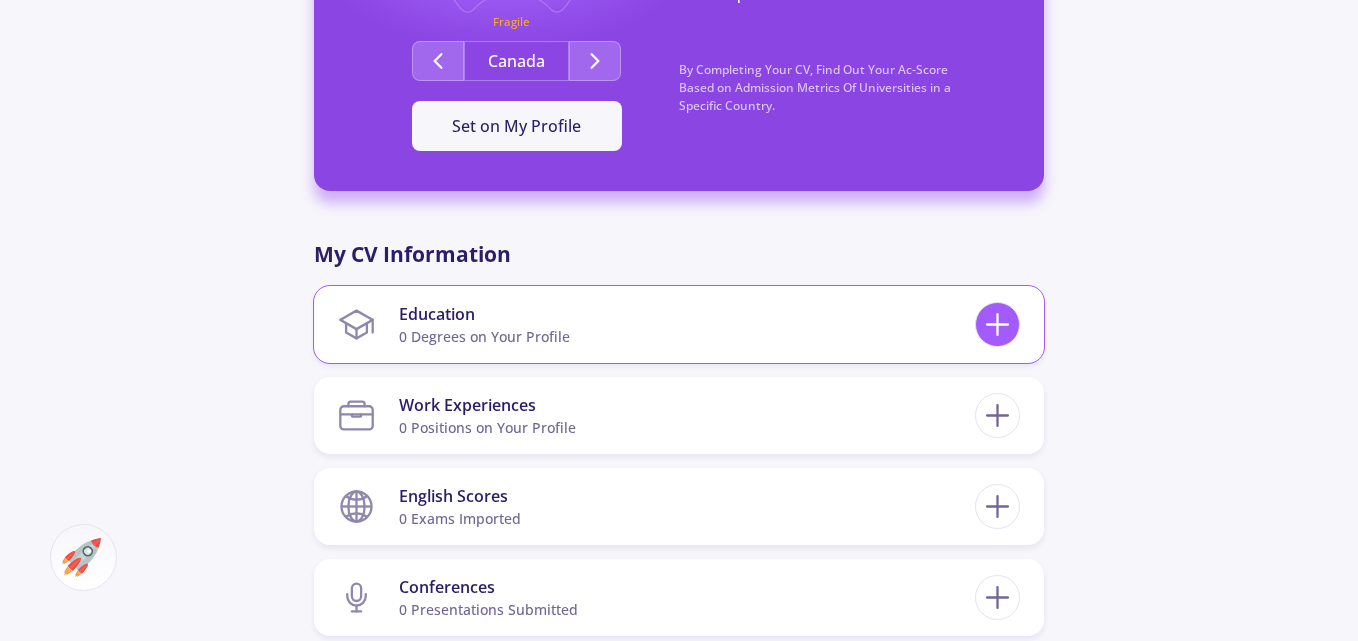 click 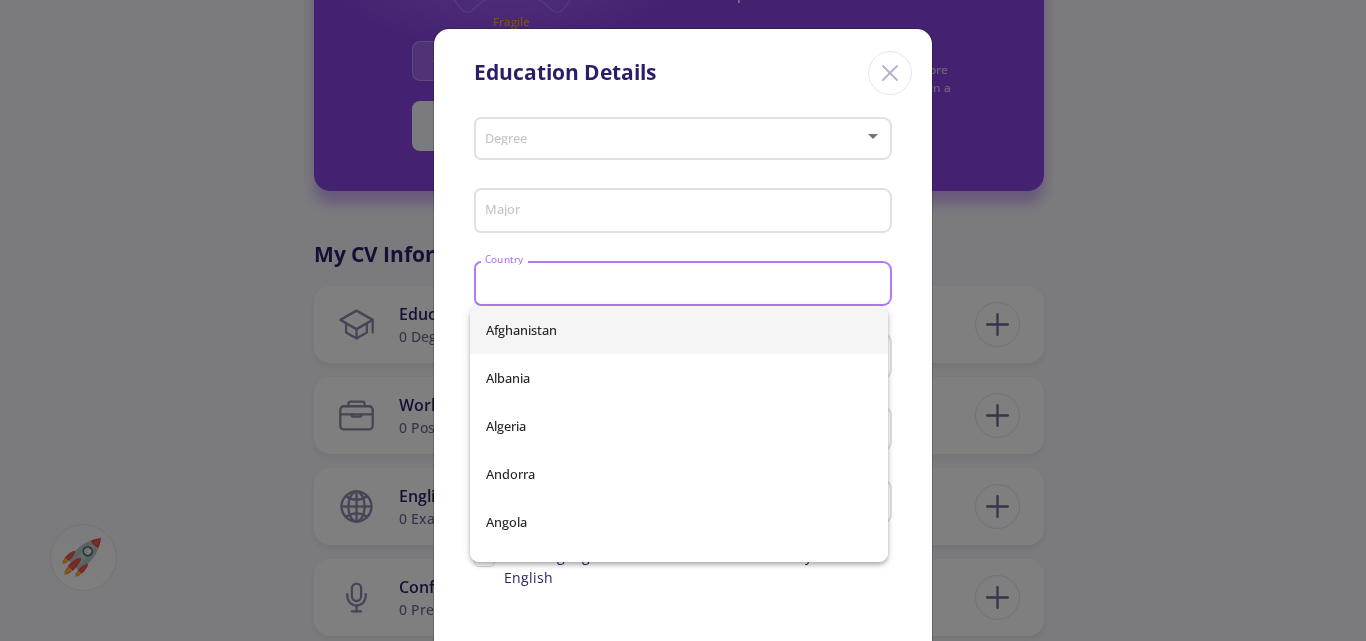 click on "Country" at bounding box center (686, 285) 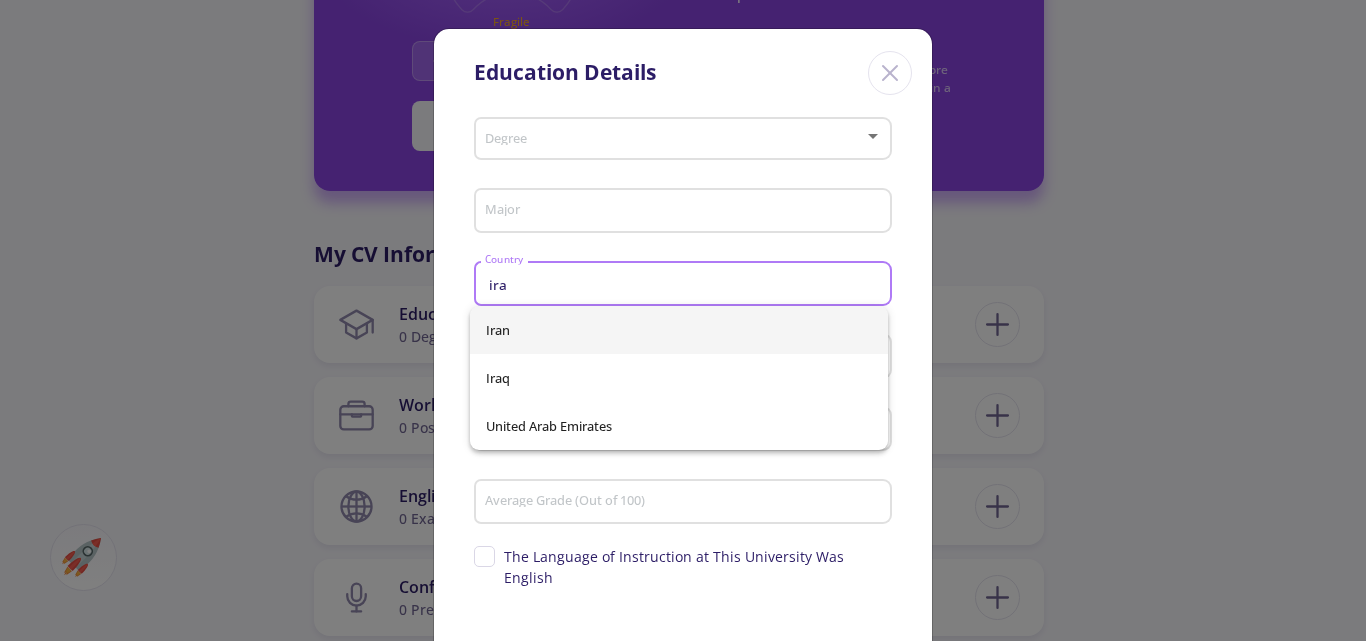 click on "Iran" at bounding box center [679, 330] 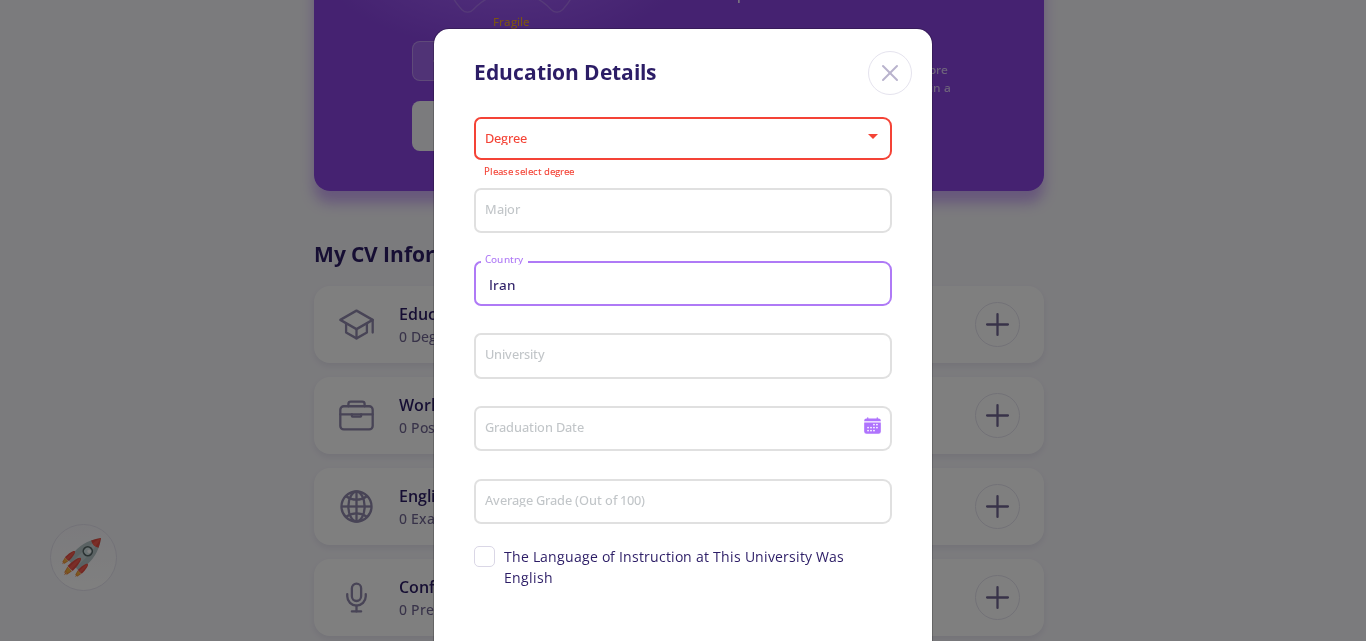 click on "University" at bounding box center [686, 357] 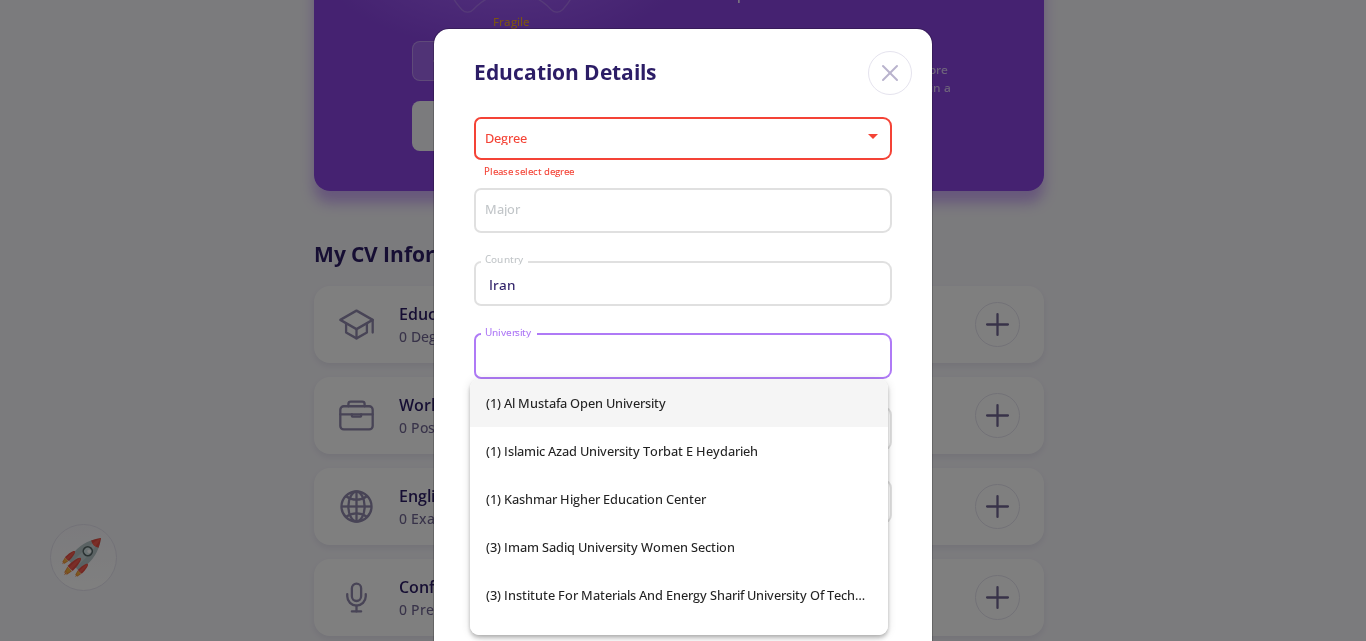 paste on "Semnan University" 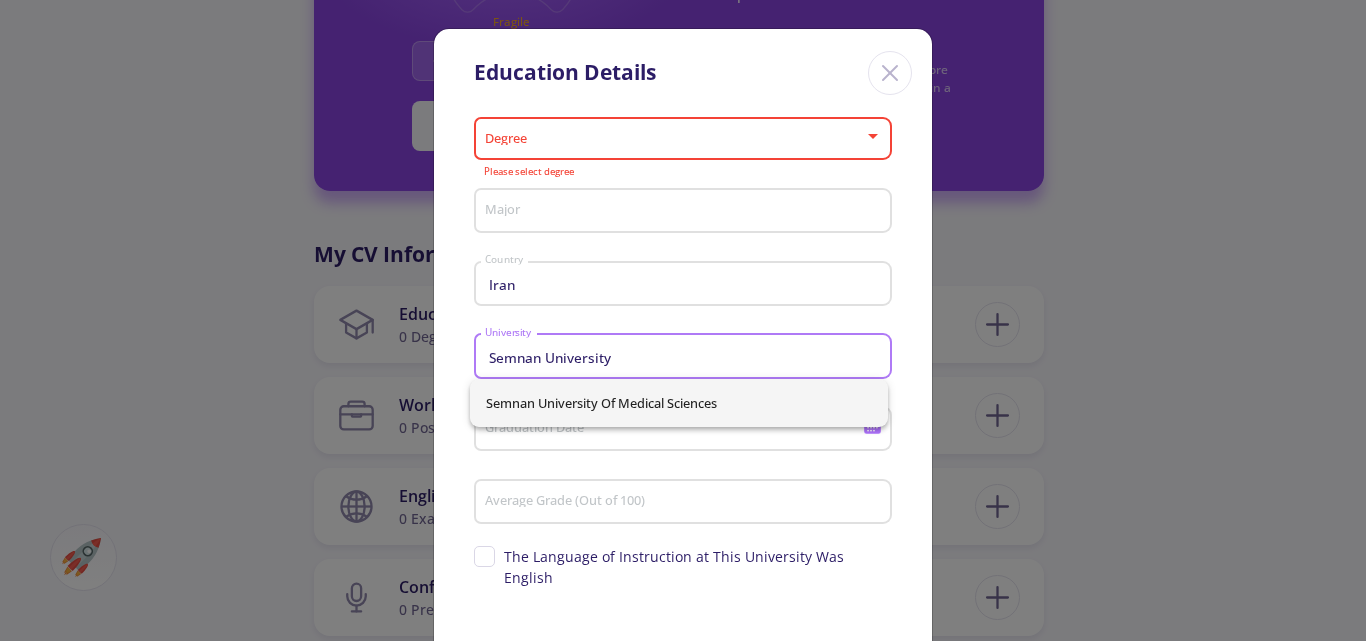 type on "Semnan University" 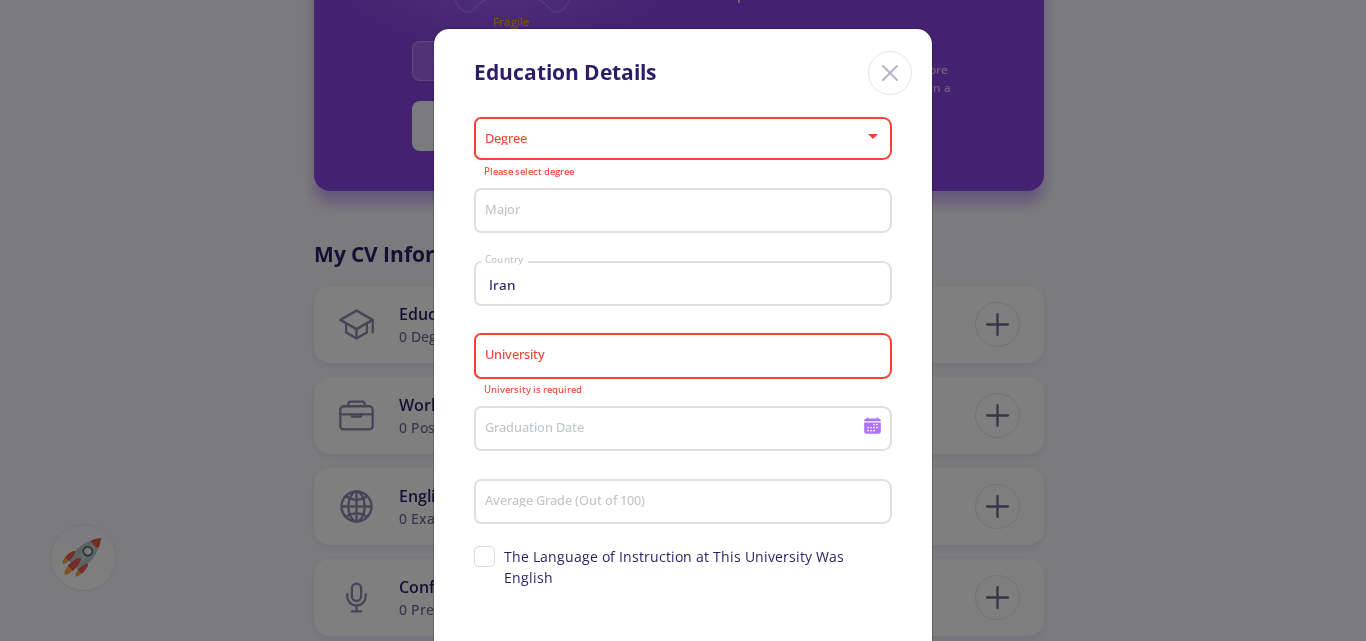 click on "University" at bounding box center (686, 357) 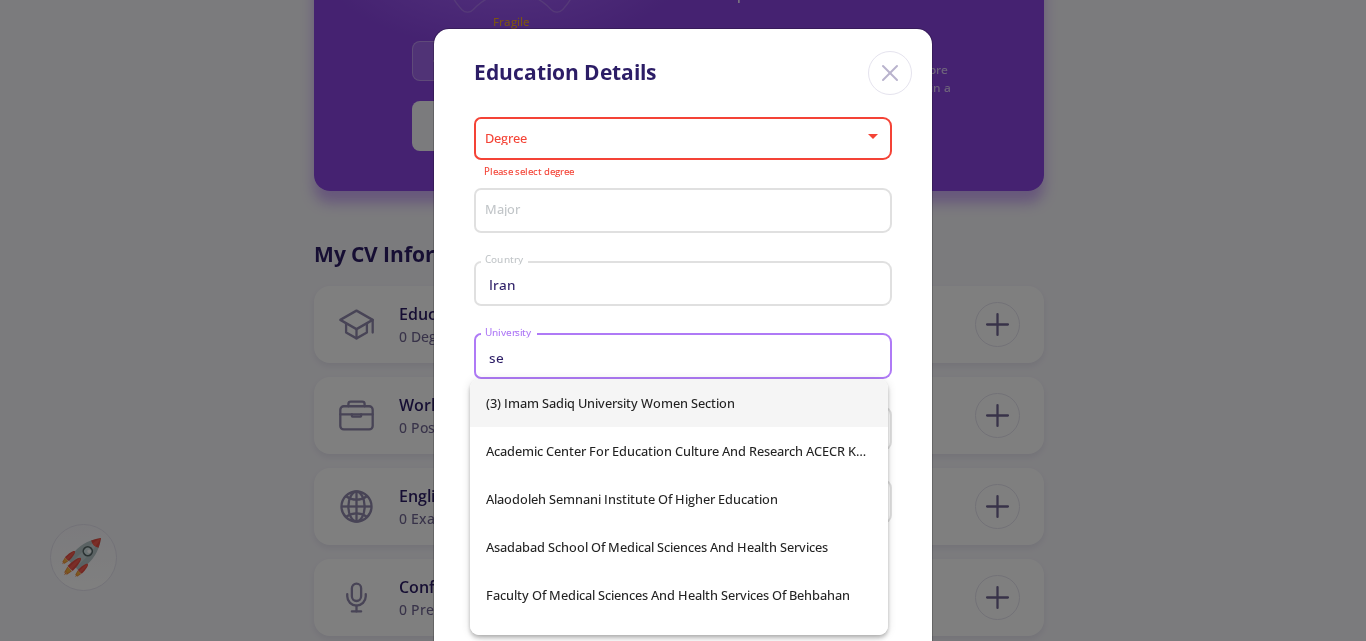 type on "s" 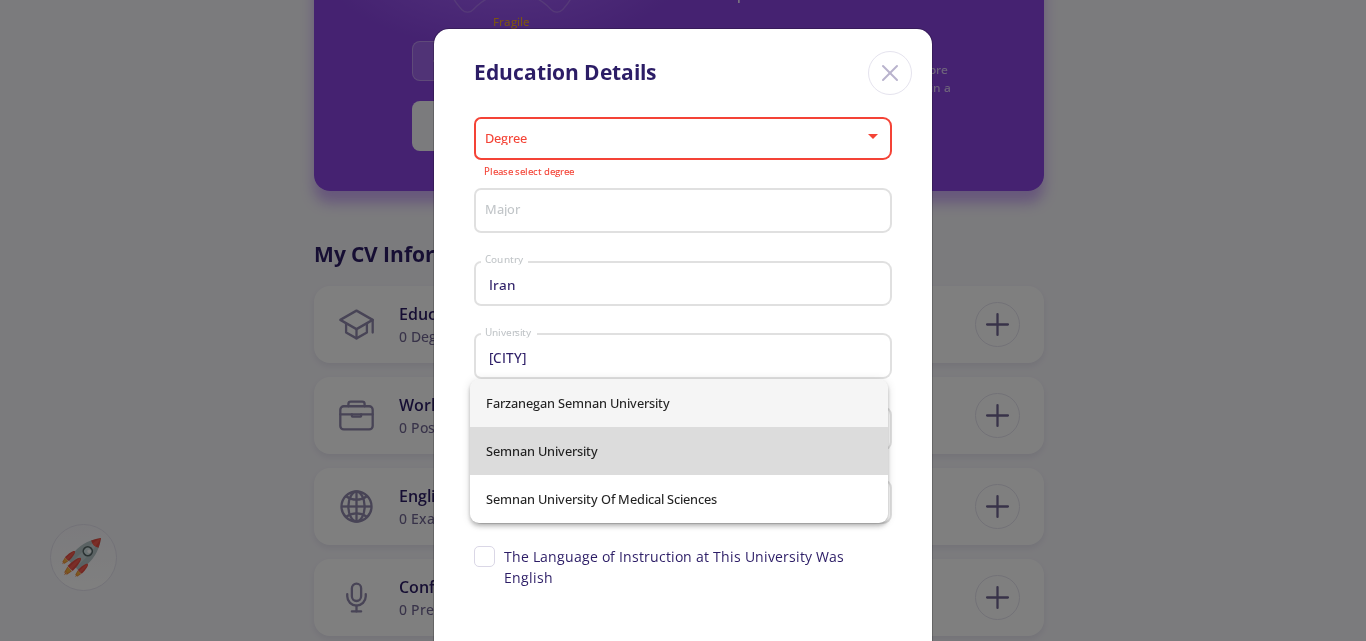 click on "Semnan University" at bounding box center (679, 451) 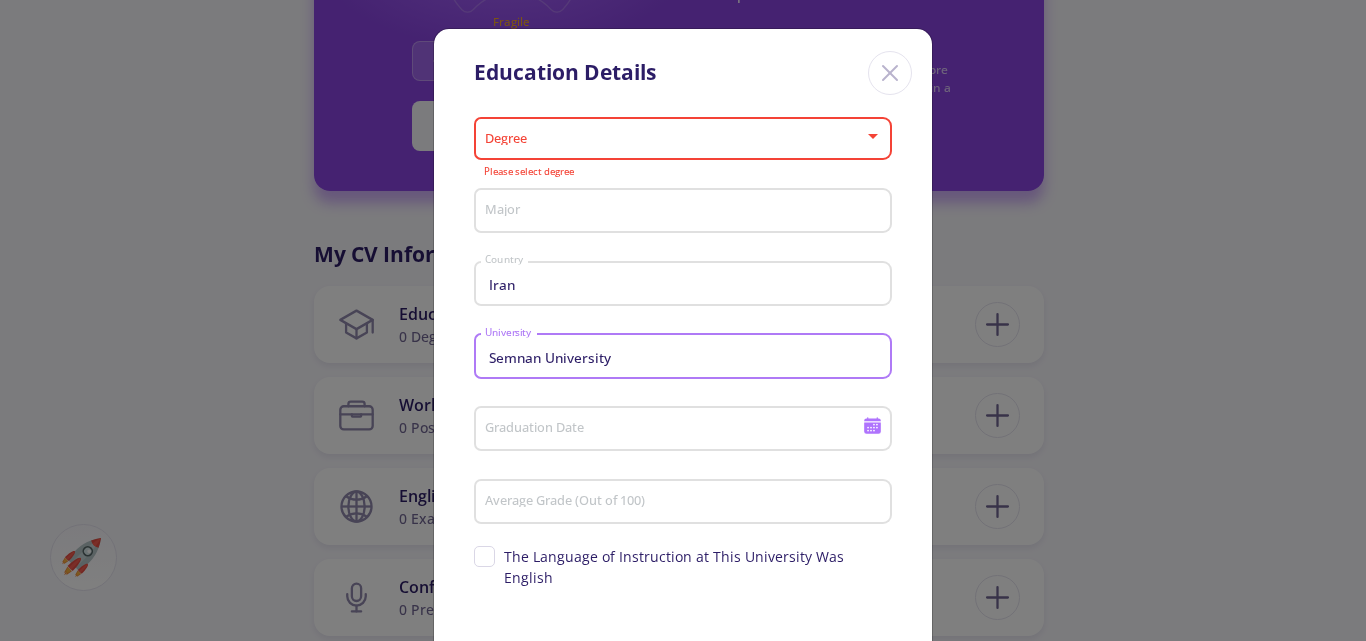 click on "Major" at bounding box center (686, 212) 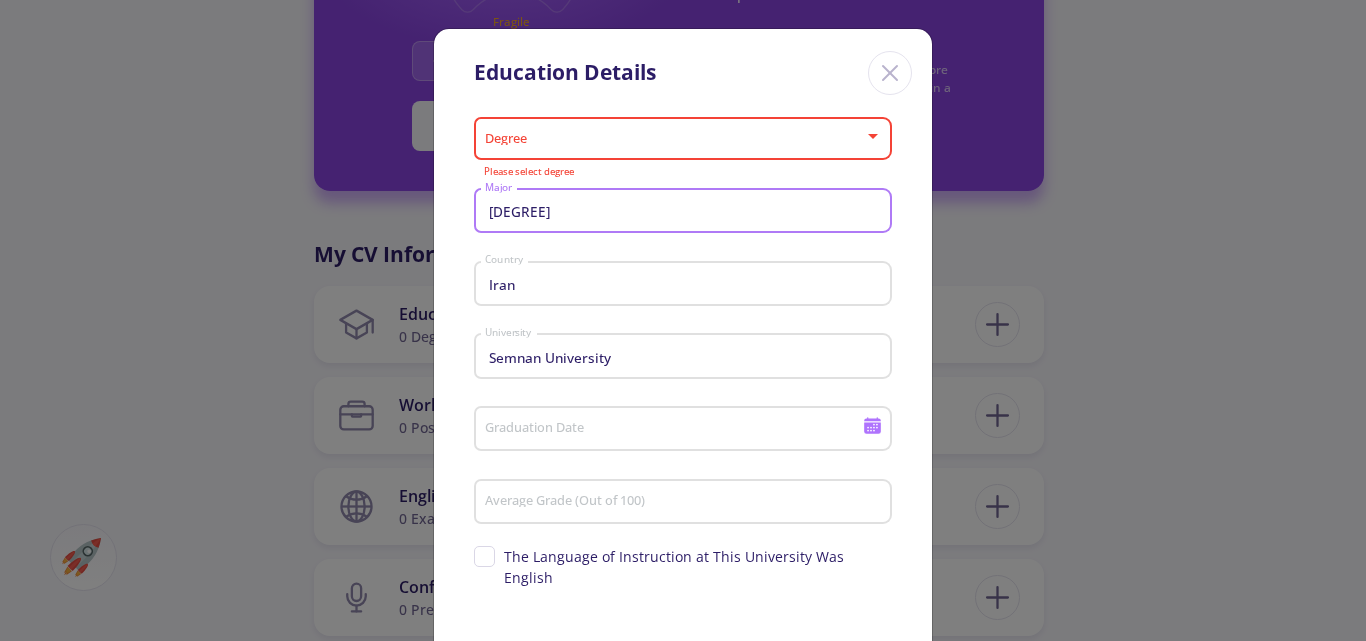 click on "[DEGREE]" at bounding box center (686, 212) 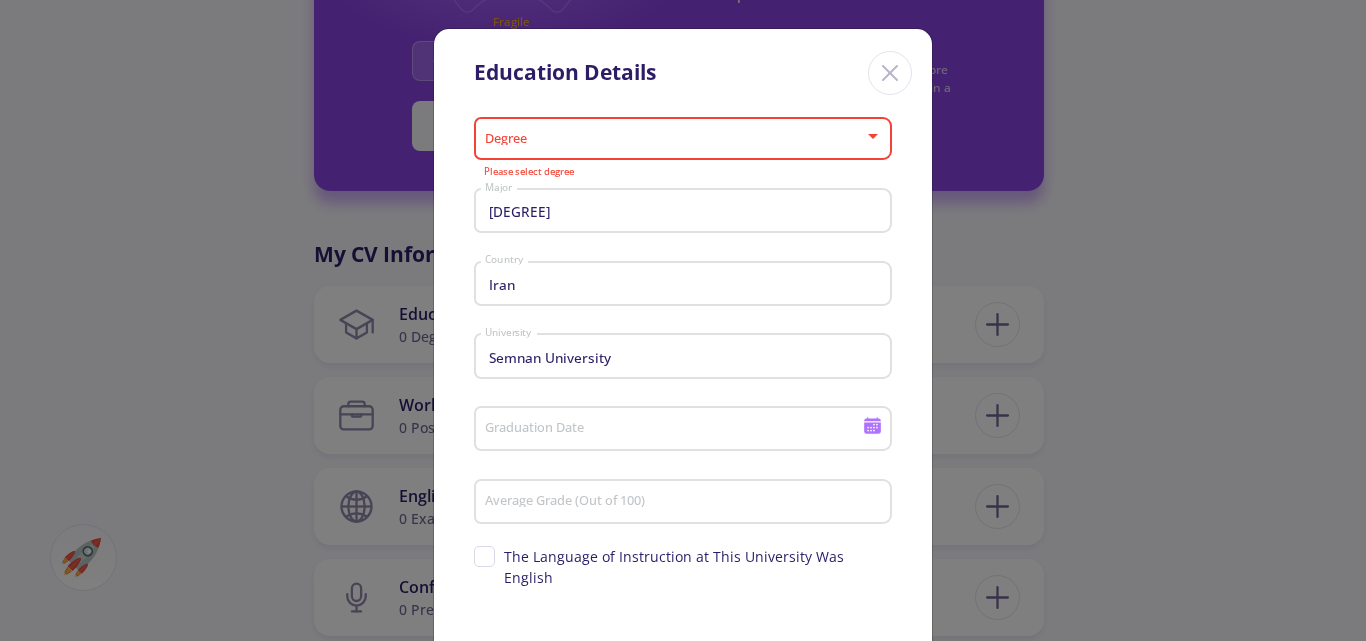 click at bounding box center [677, 139] 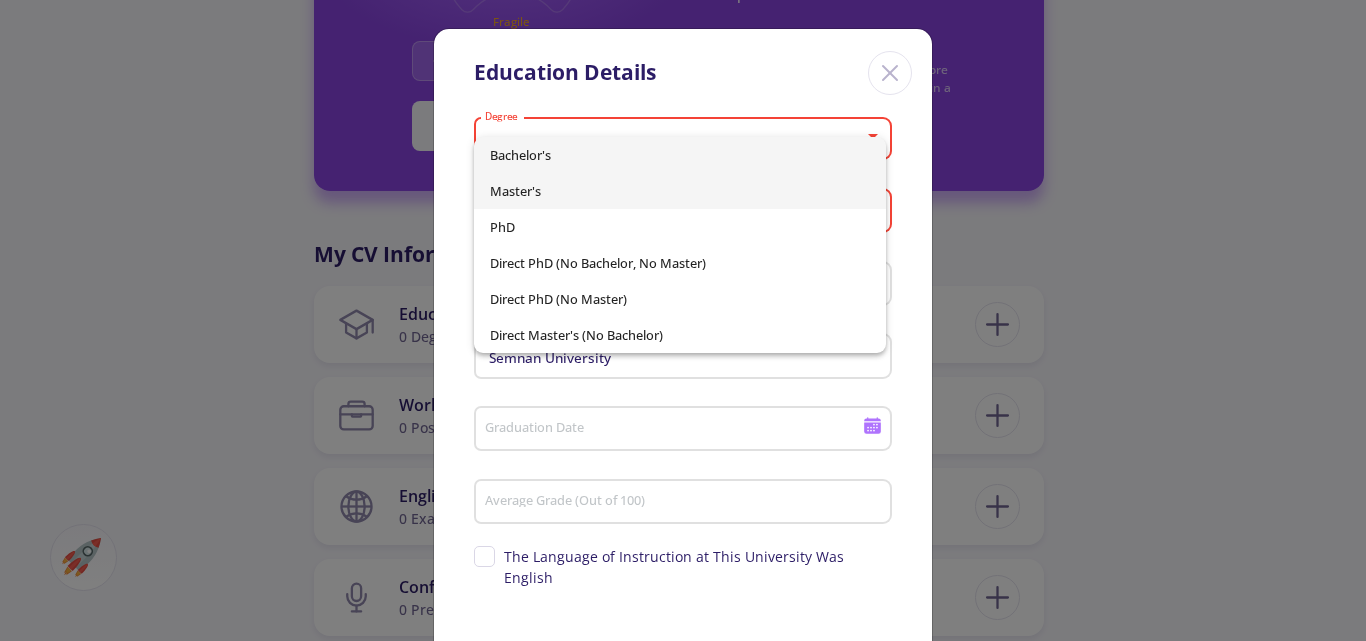 click on "Master's" at bounding box center (680, 191) 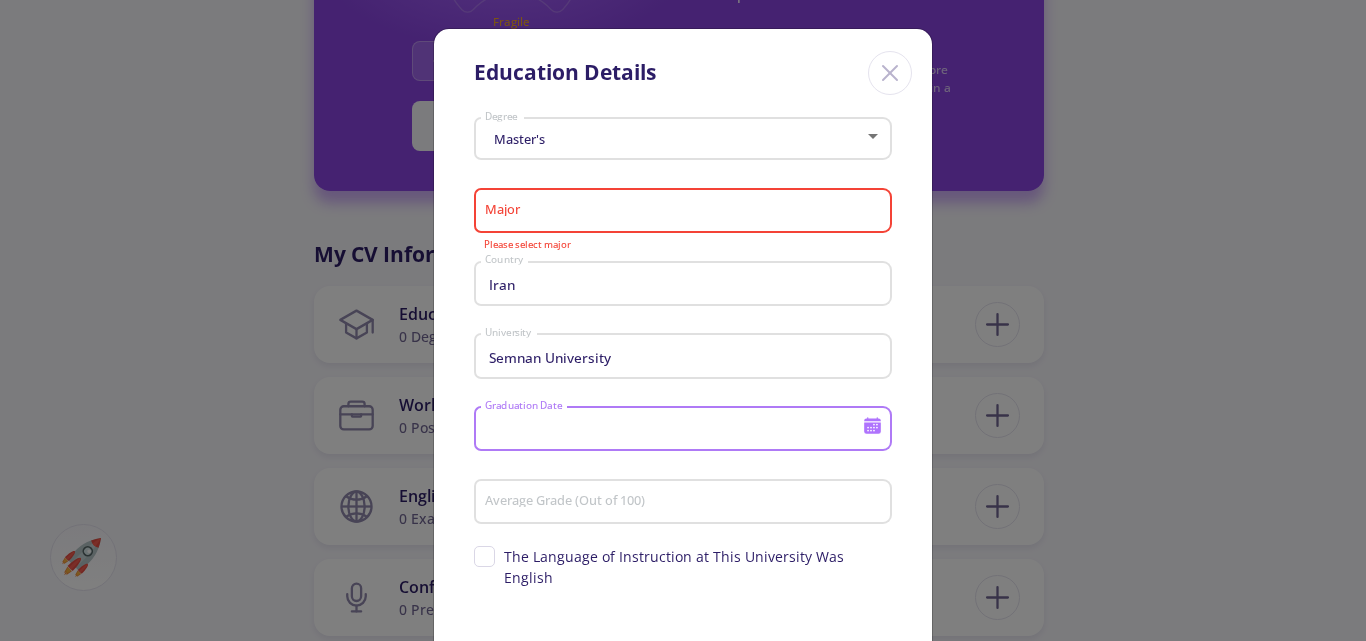 click on "Graduation Date" at bounding box center [676, 430] 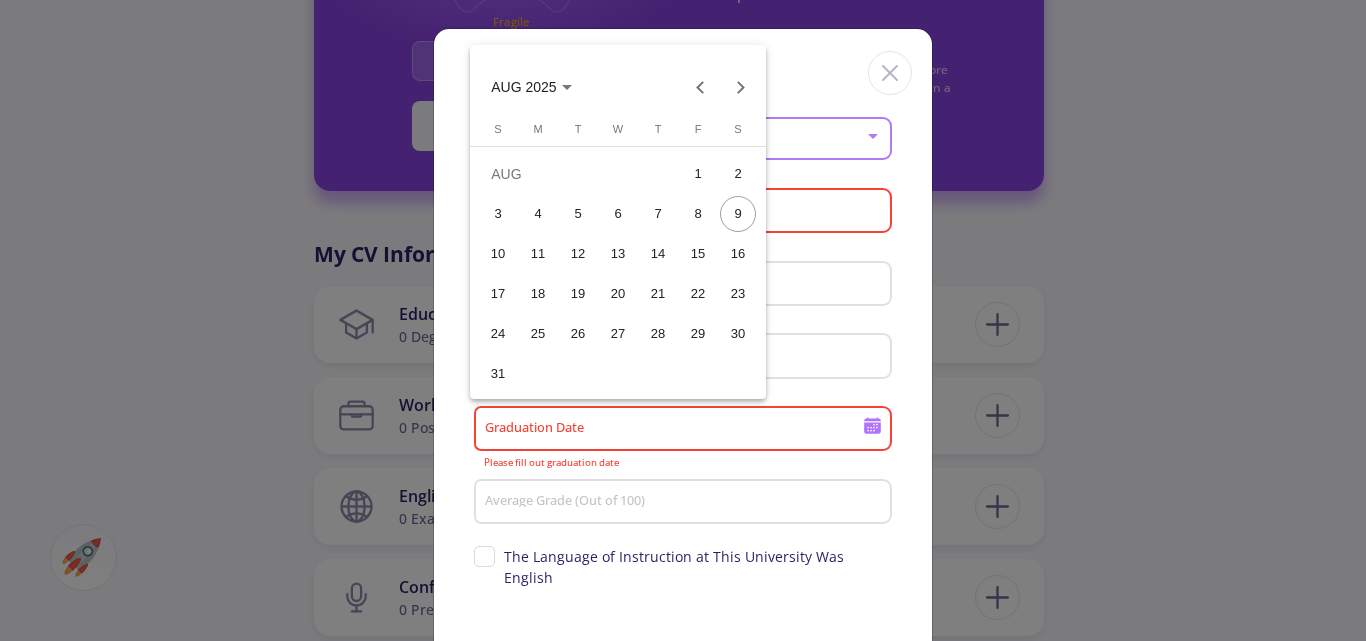 click 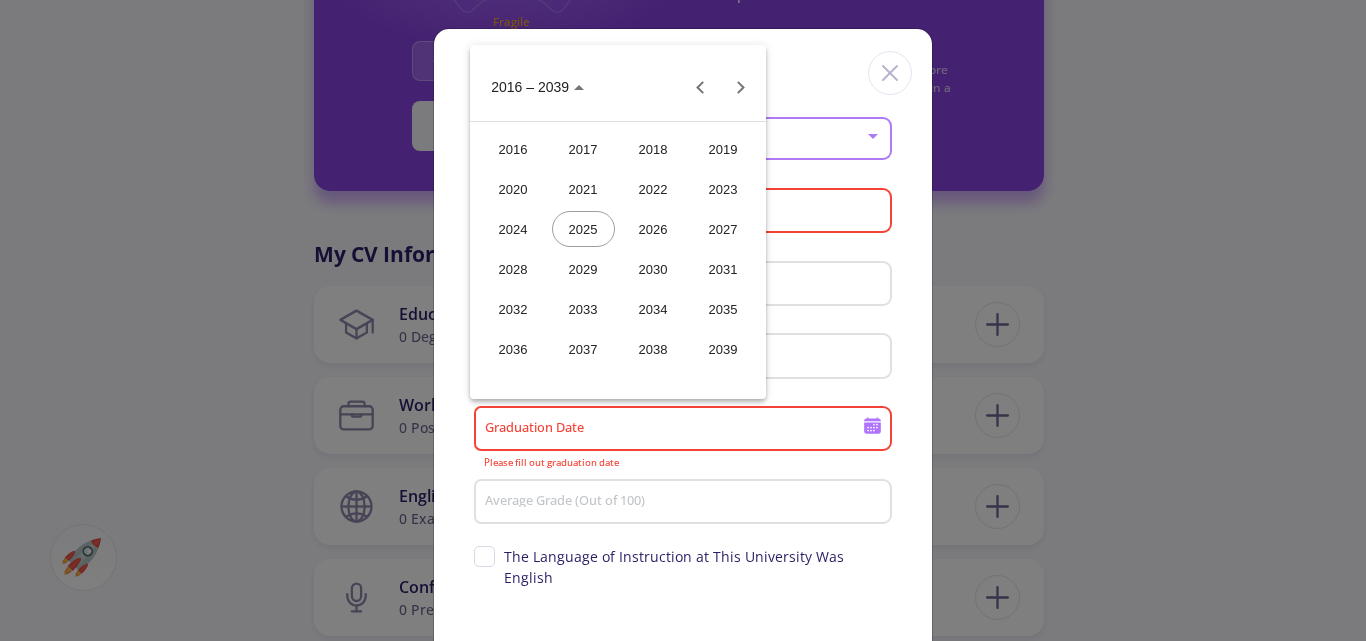 click on "2022" at bounding box center (653, 189) 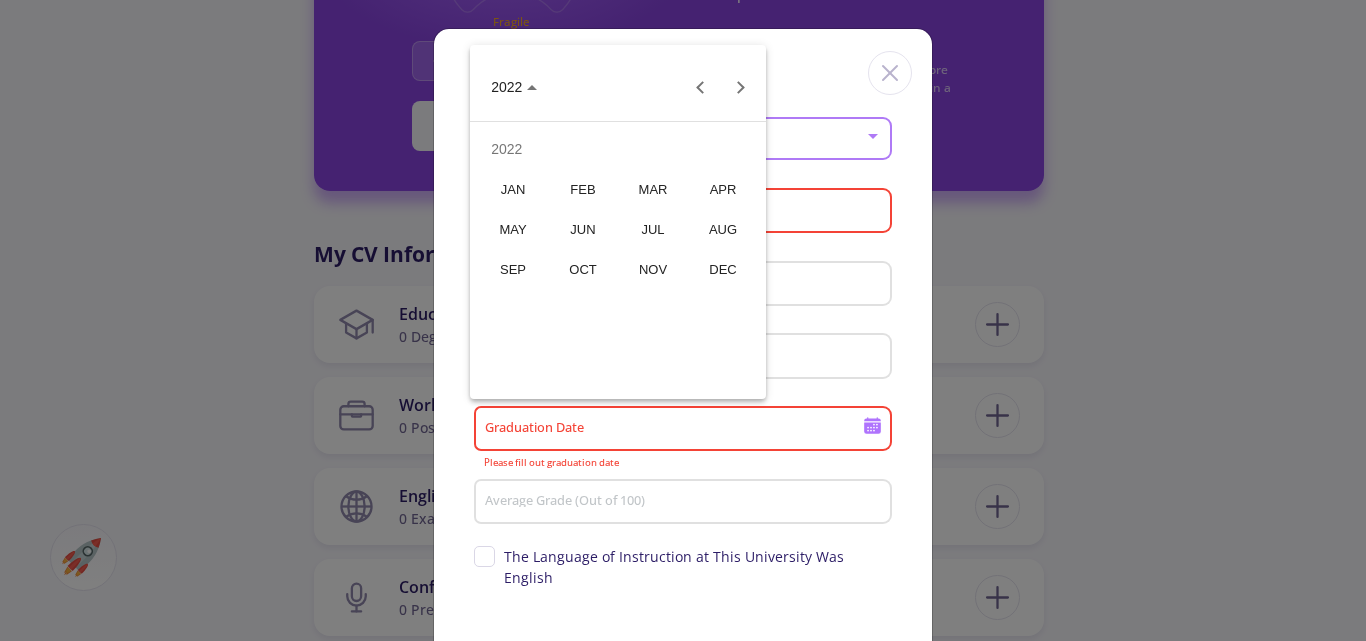 click on "AUG" at bounding box center (723, 229) 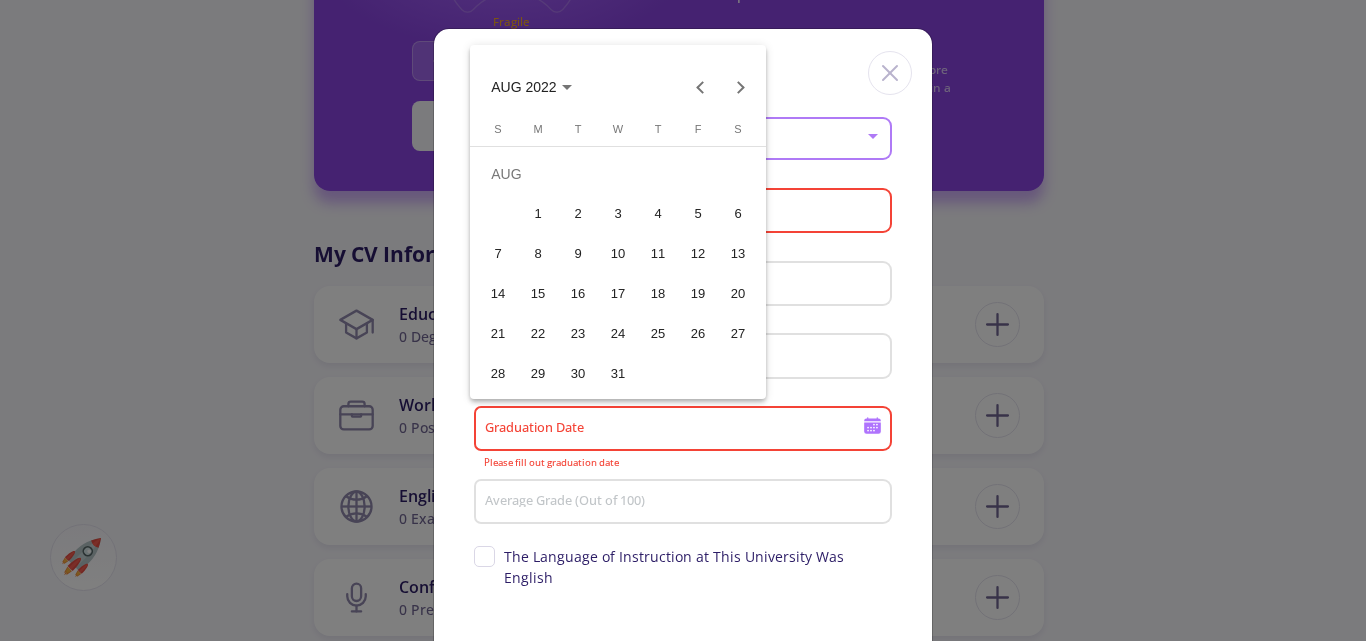 click at bounding box center (683, 320) 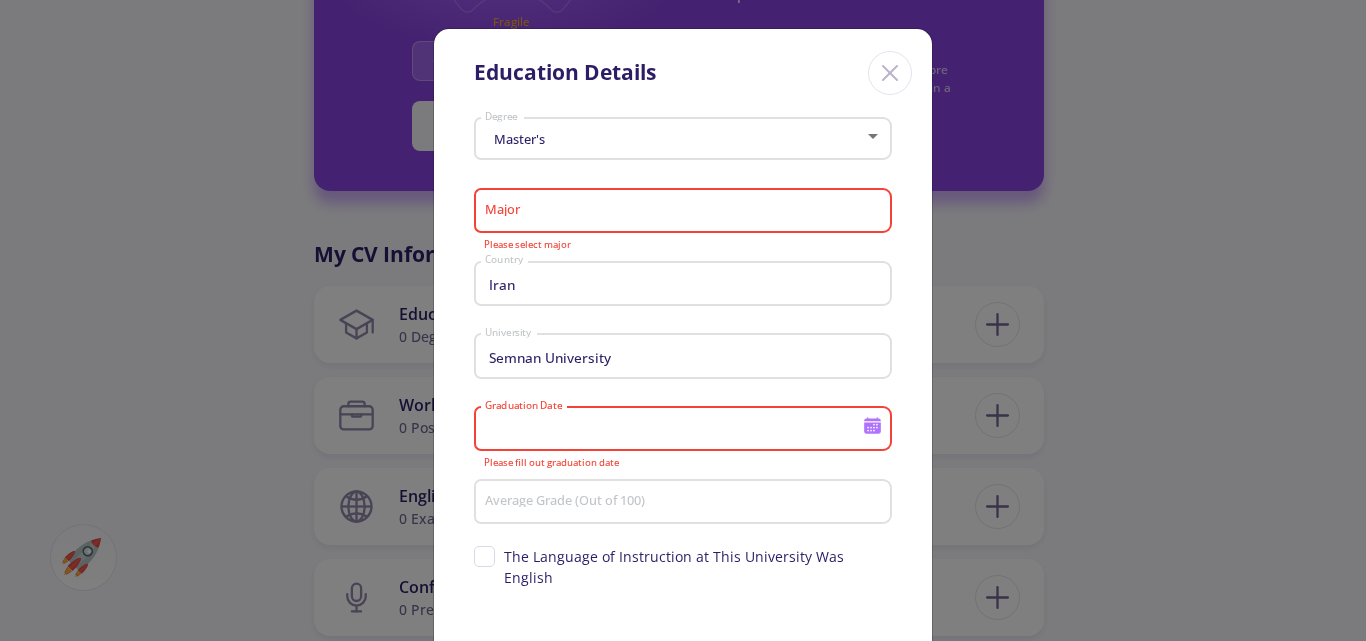 click on "Major" at bounding box center (686, 212) 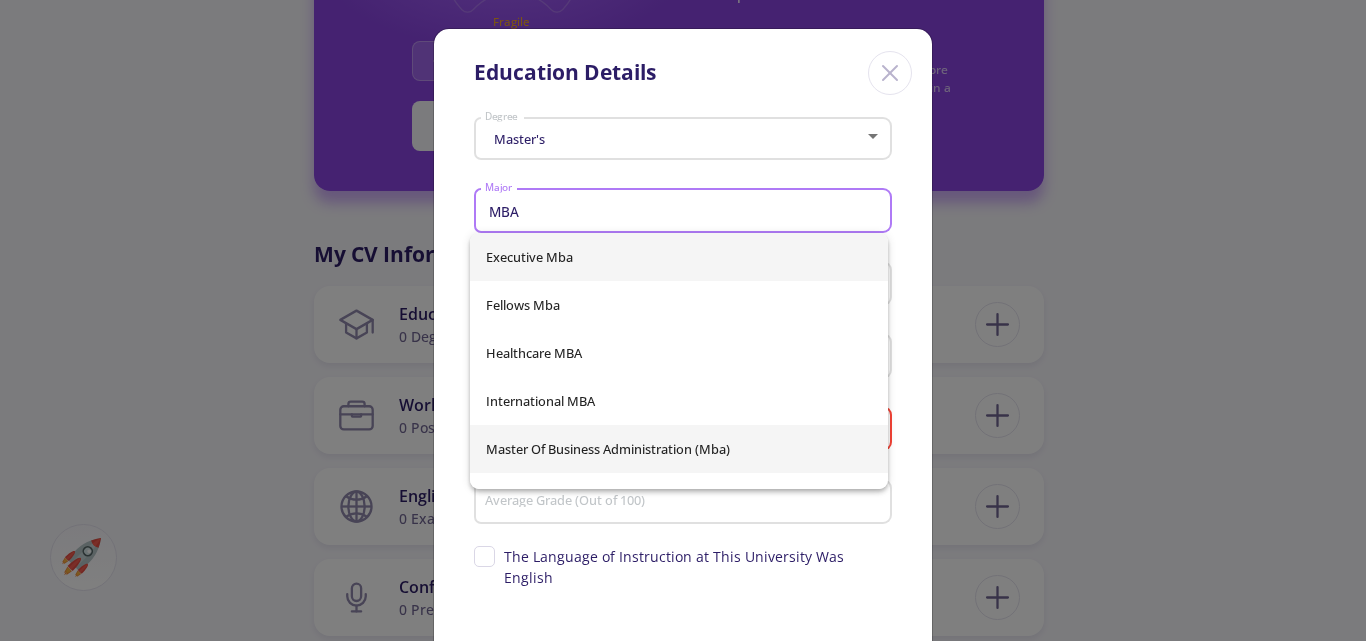 click on "Master Of Business Administration (Mba)" at bounding box center (679, 449) 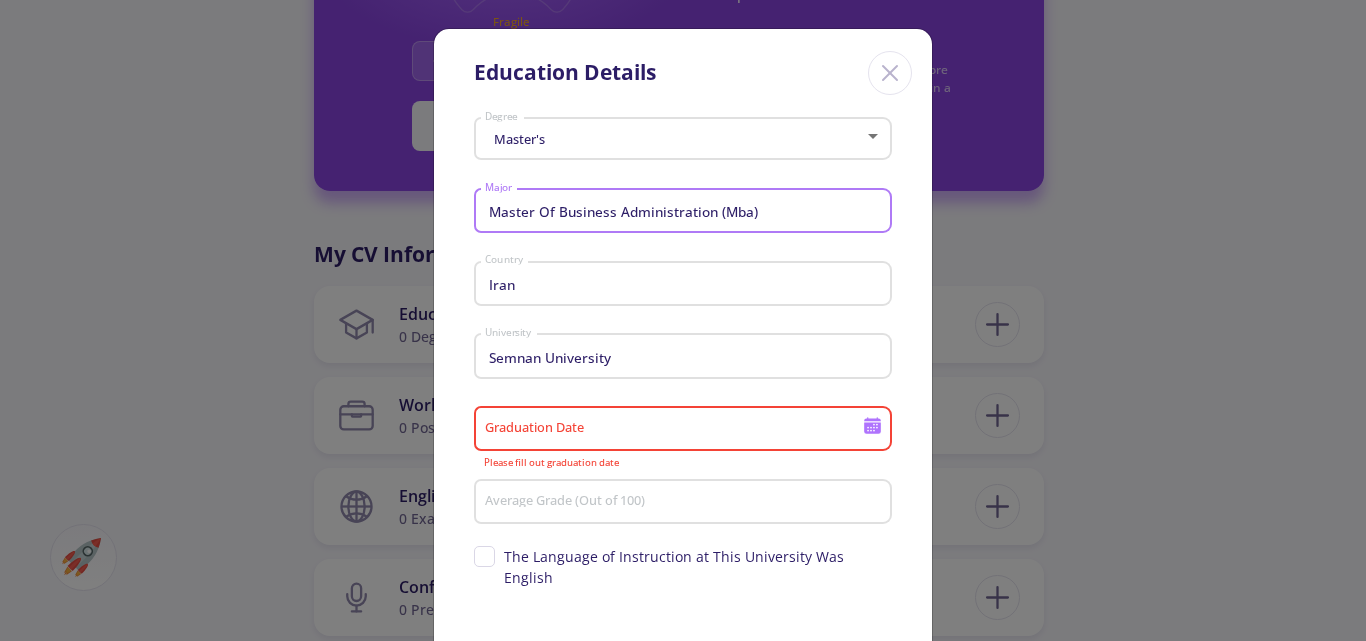 click on "Master Of Business Administration (Mba)" at bounding box center (686, 212) 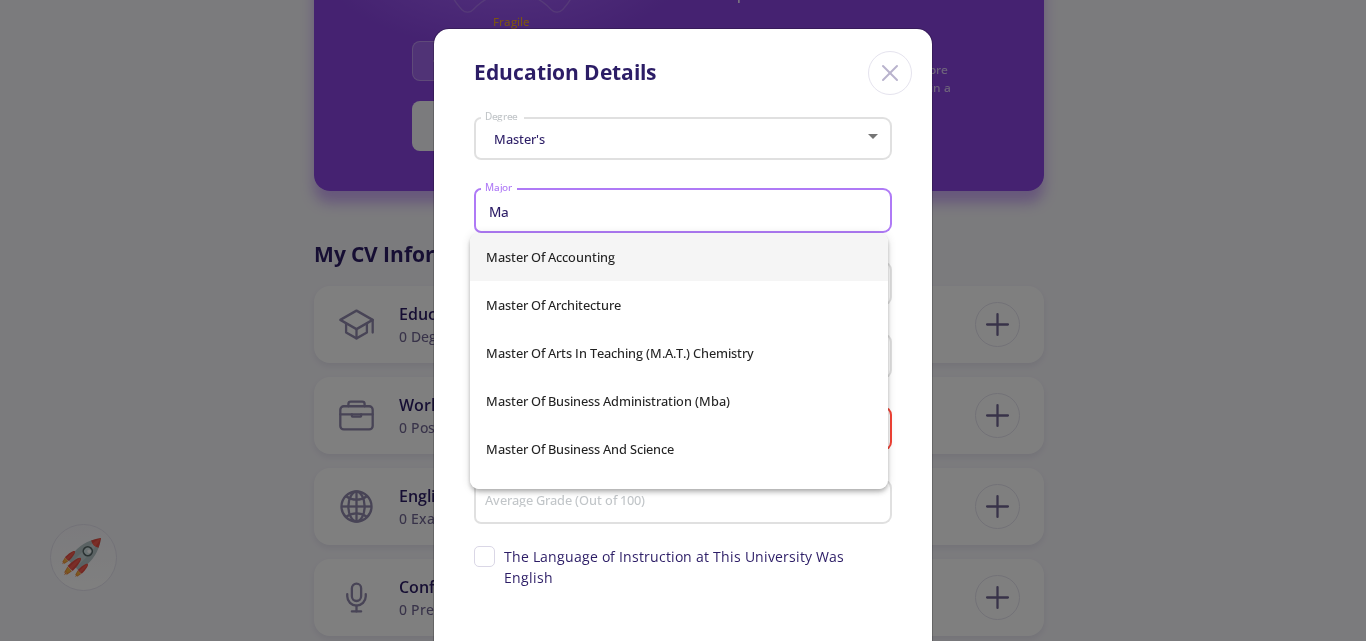 type on "M" 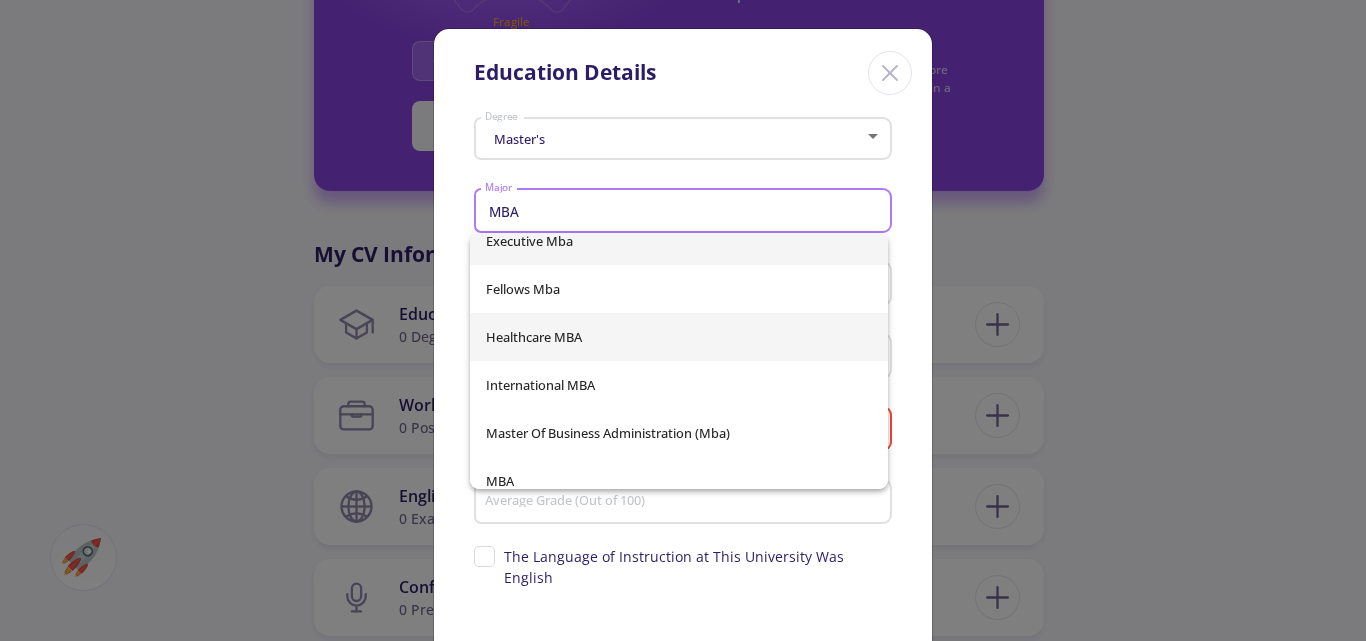 scroll, scrollTop: 32, scrollLeft: 0, axis: vertical 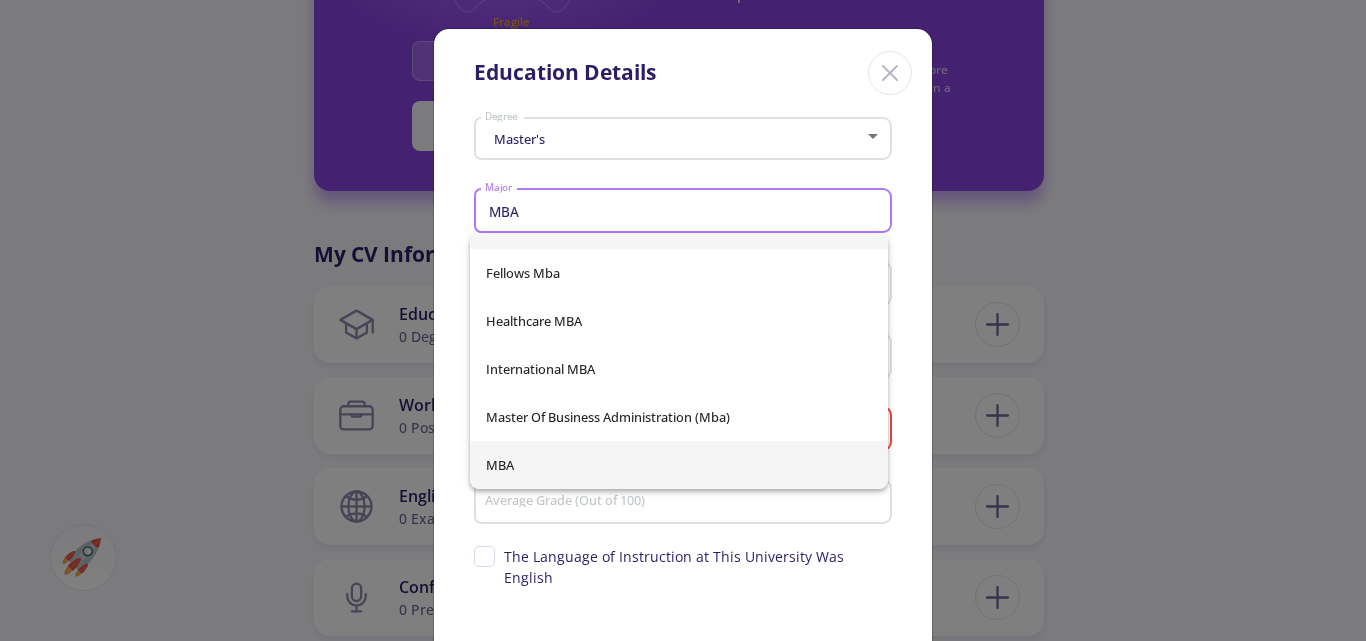 type on "MBA" 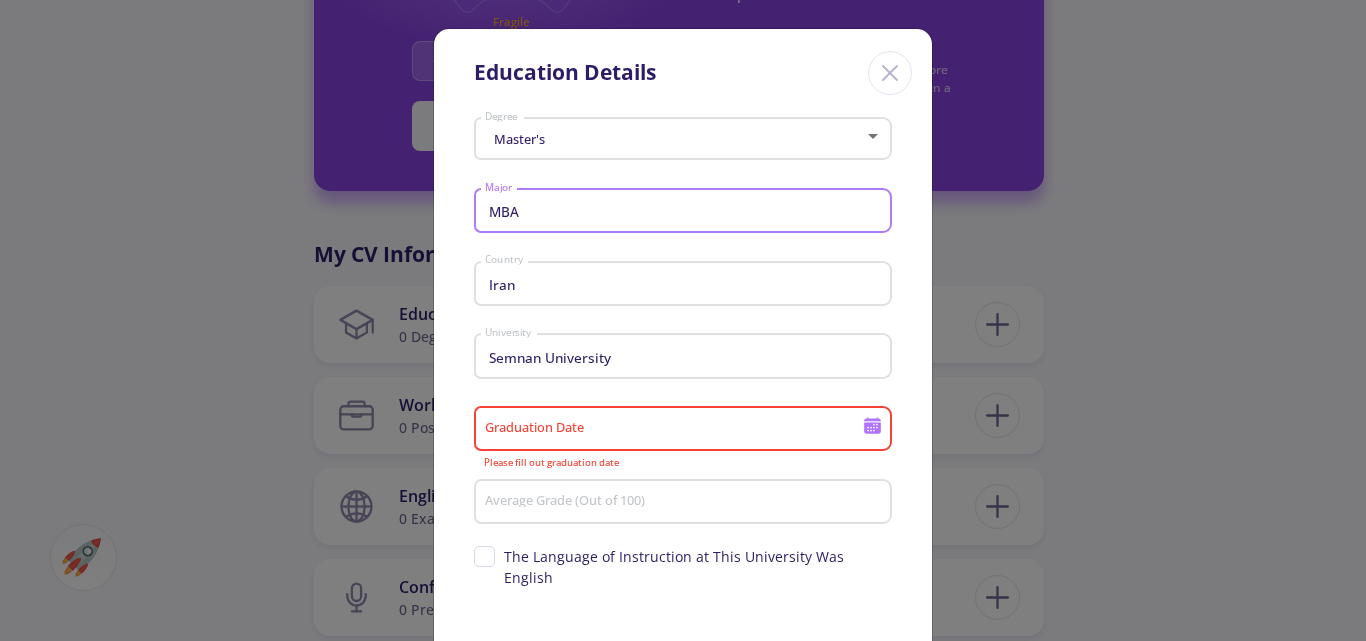 click on "Master's Degree MBA Major Iran Country Semnan University University Graduation Date Please fill out graduation date Average Grade (Out of 100) Supervisor's name The Language of Instruction at This University Was English Save Cancel" at bounding box center [683, 425] 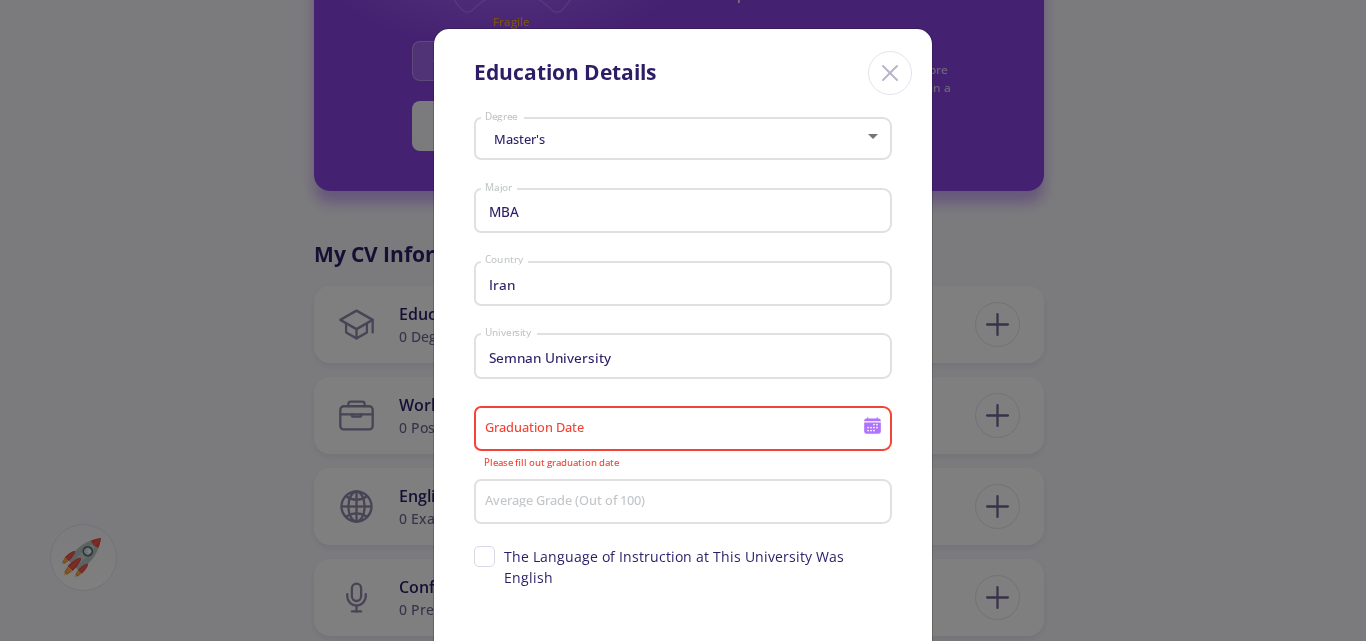 scroll, scrollTop: 100, scrollLeft: 0, axis: vertical 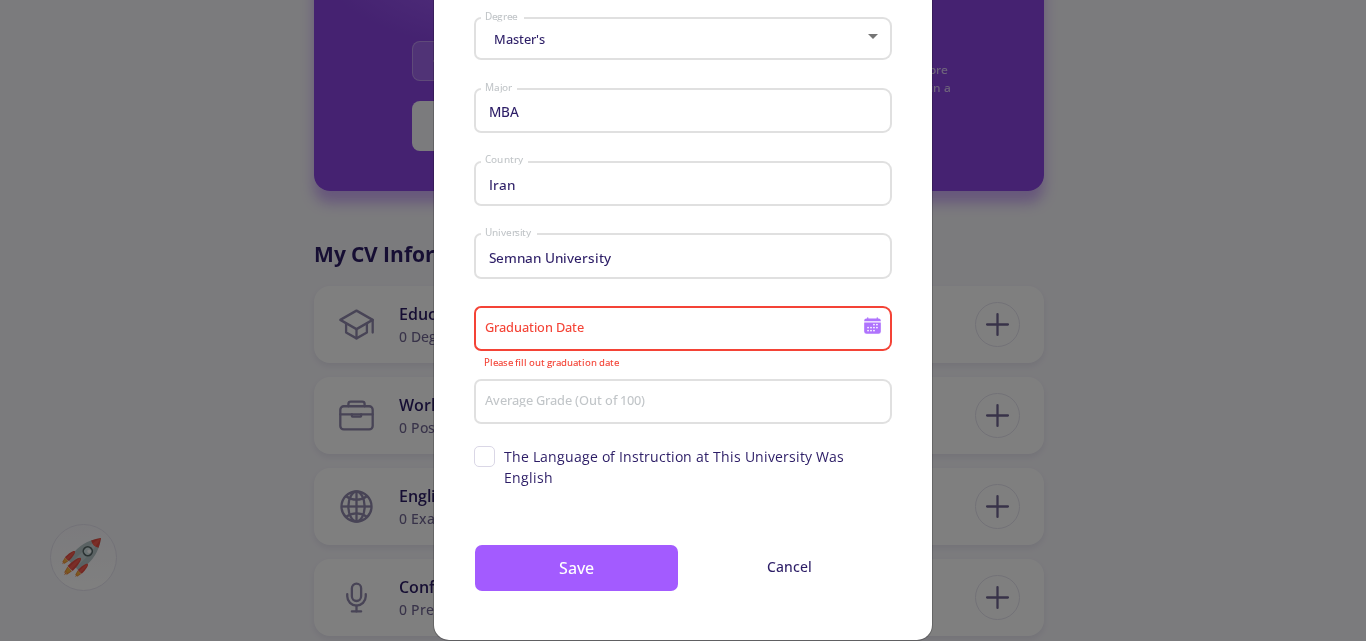 click on "Graduation Date" 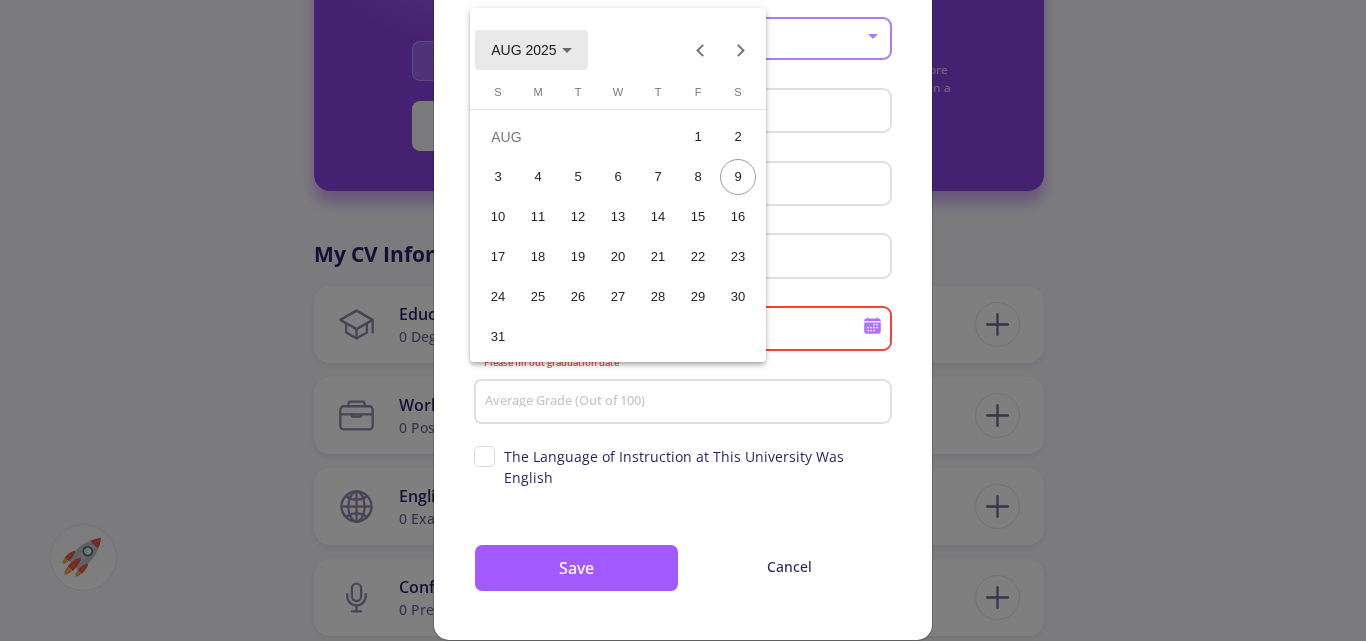 click 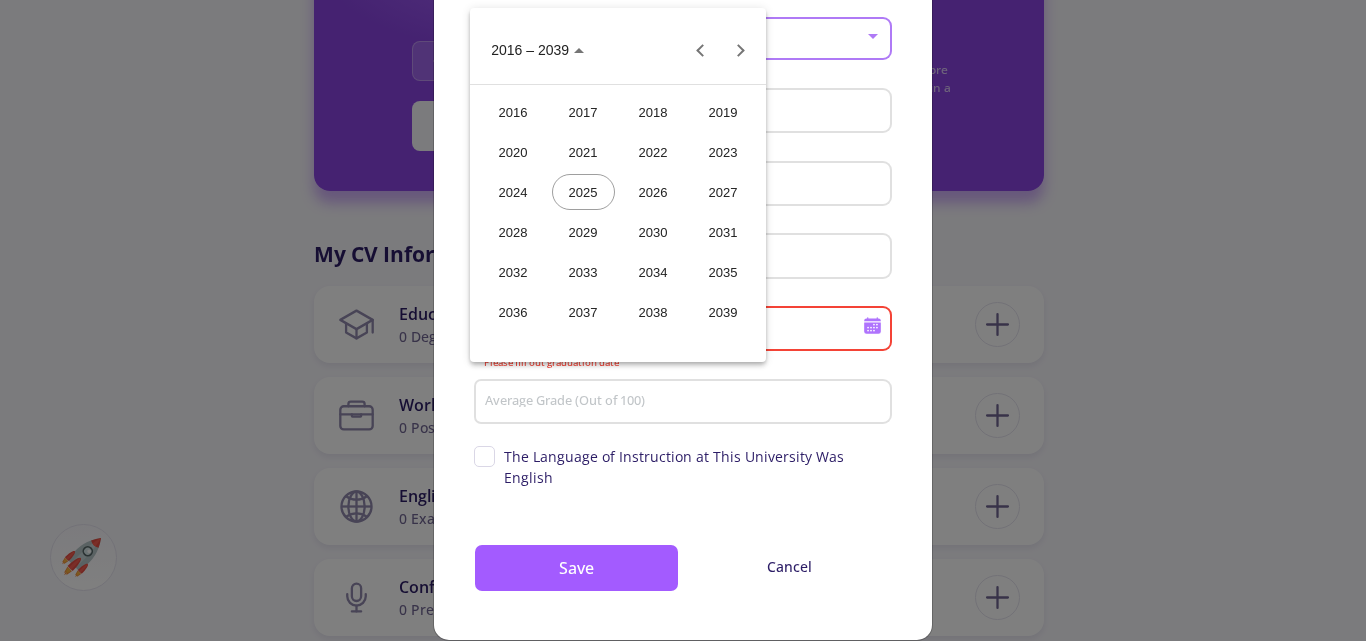 click on "2022" at bounding box center (653, 152) 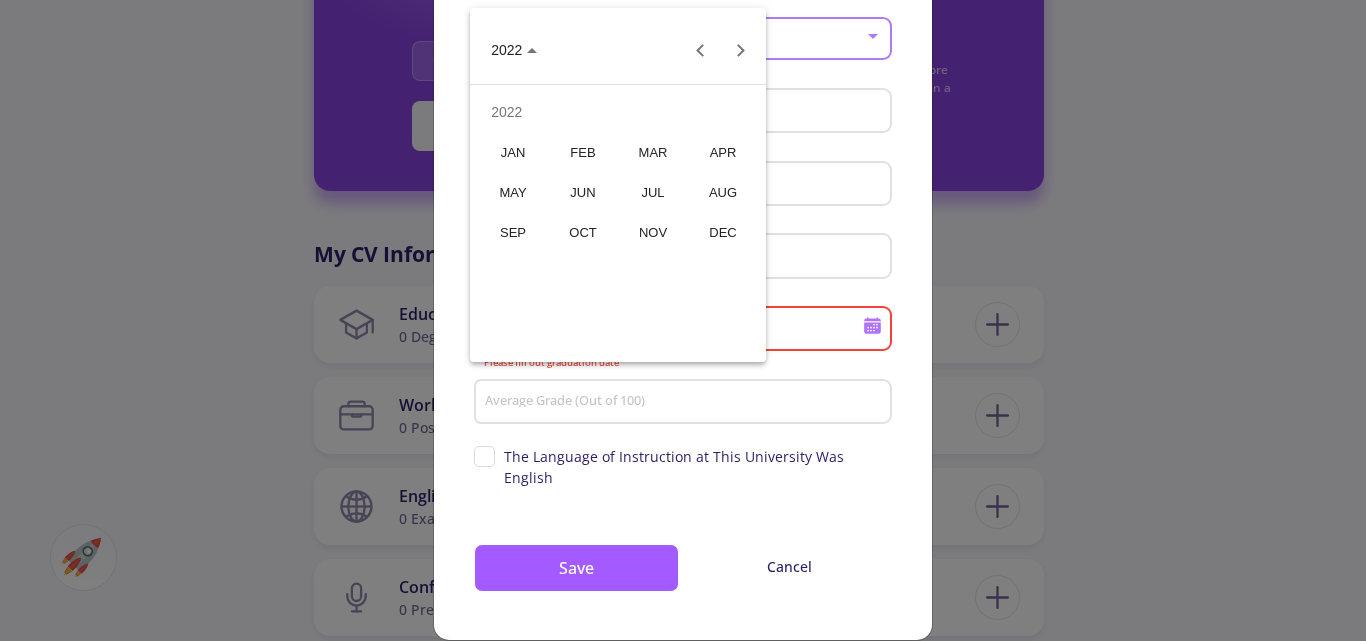 click on "AUG" at bounding box center (723, 192) 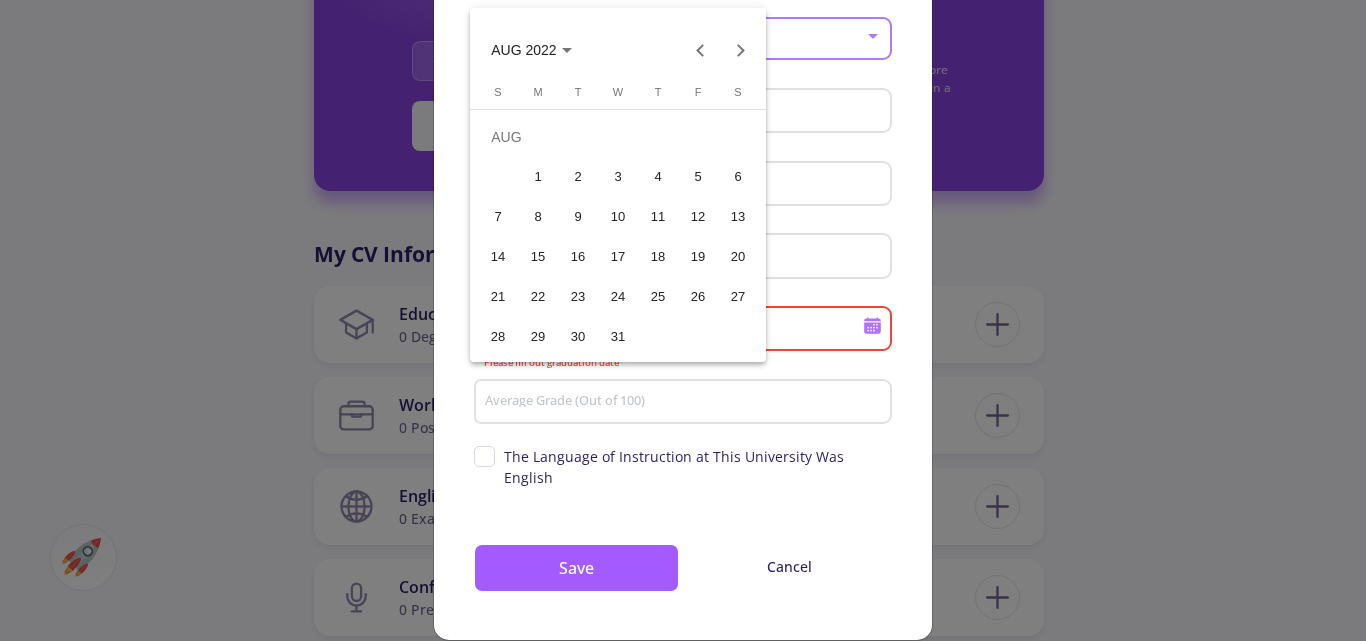 click on "31" at bounding box center [618, 337] 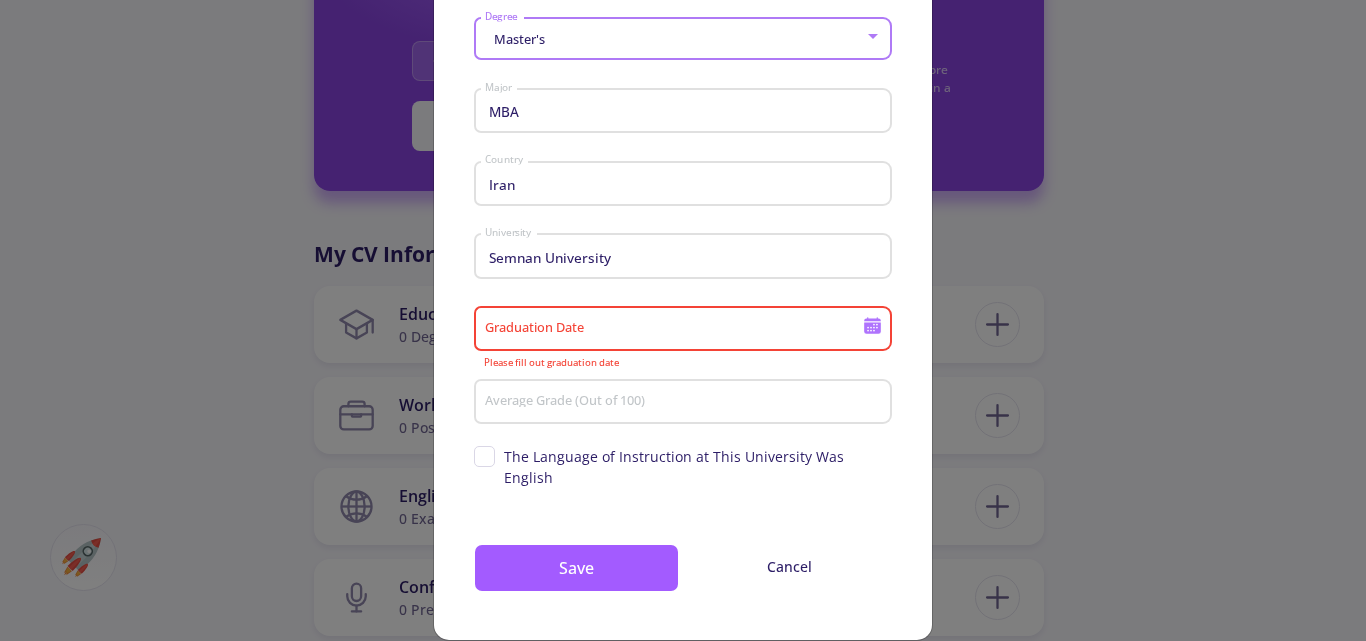 type on "8/31/2022" 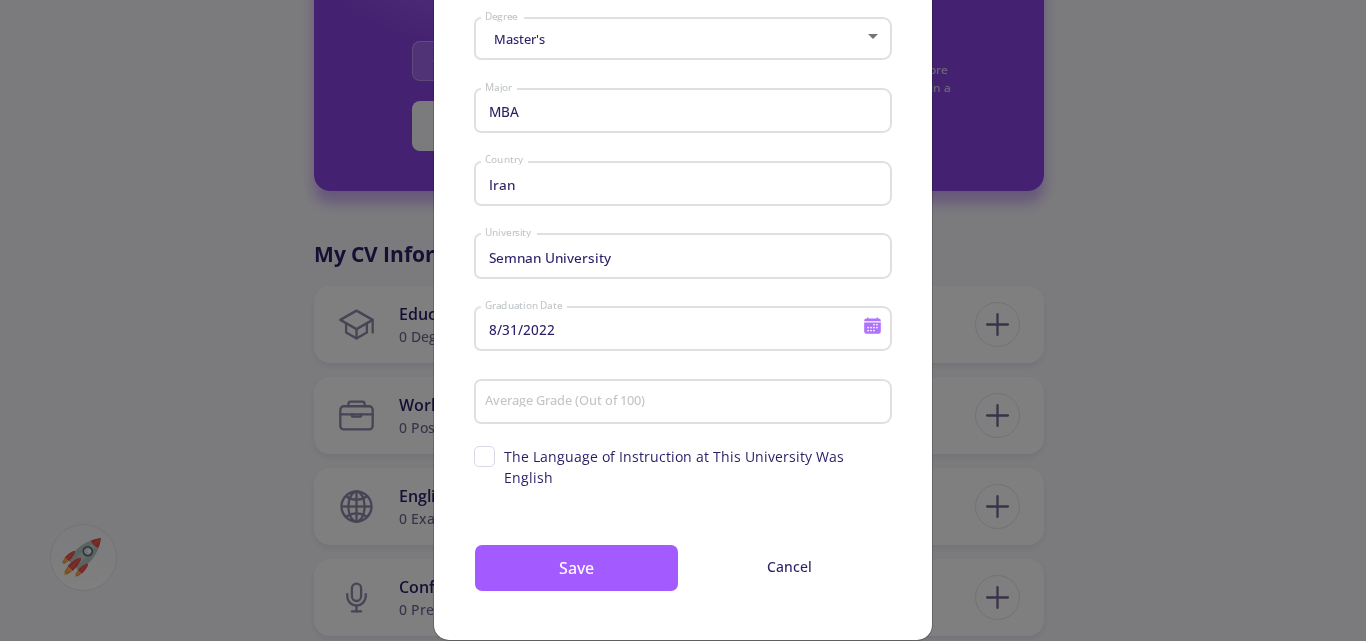 click on "Master's Degree MBA Major Iran Country Semnan University University 8/31/2022 Graduation Date Average Grade (Out of 100) Supervisor's name The Language of Instruction at This University Was English Save Cancel" at bounding box center (683, 325) 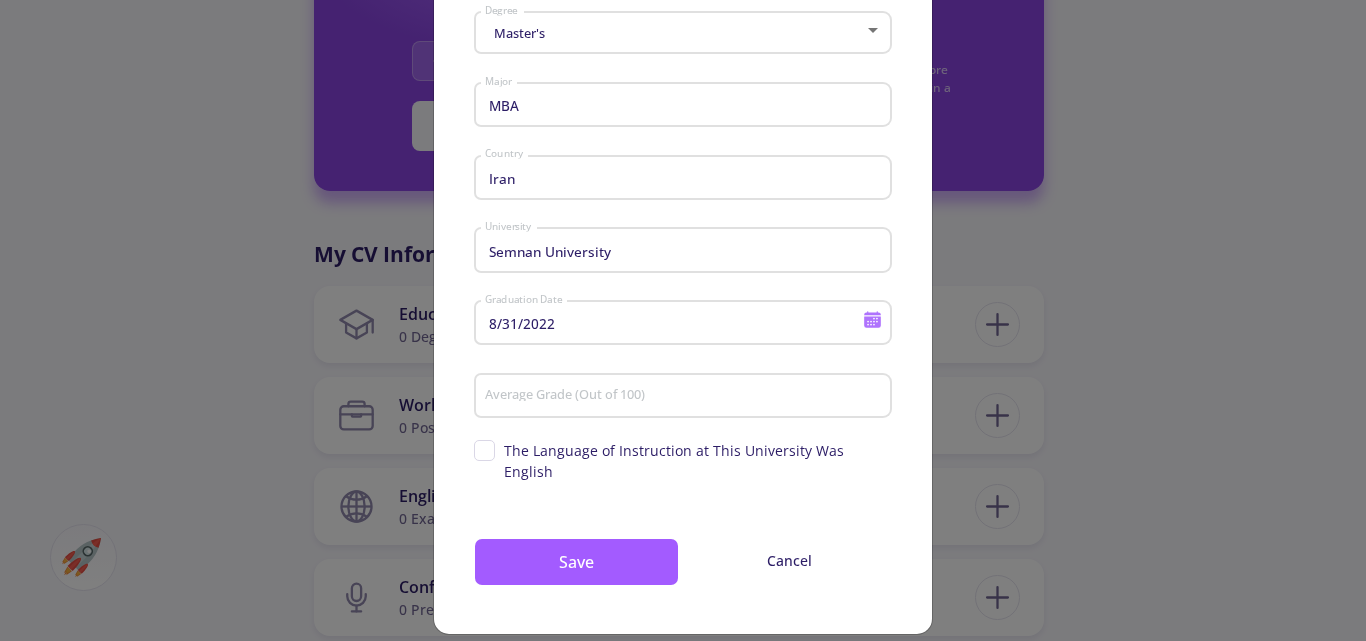 scroll, scrollTop: 107, scrollLeft: 0, axis: vertical 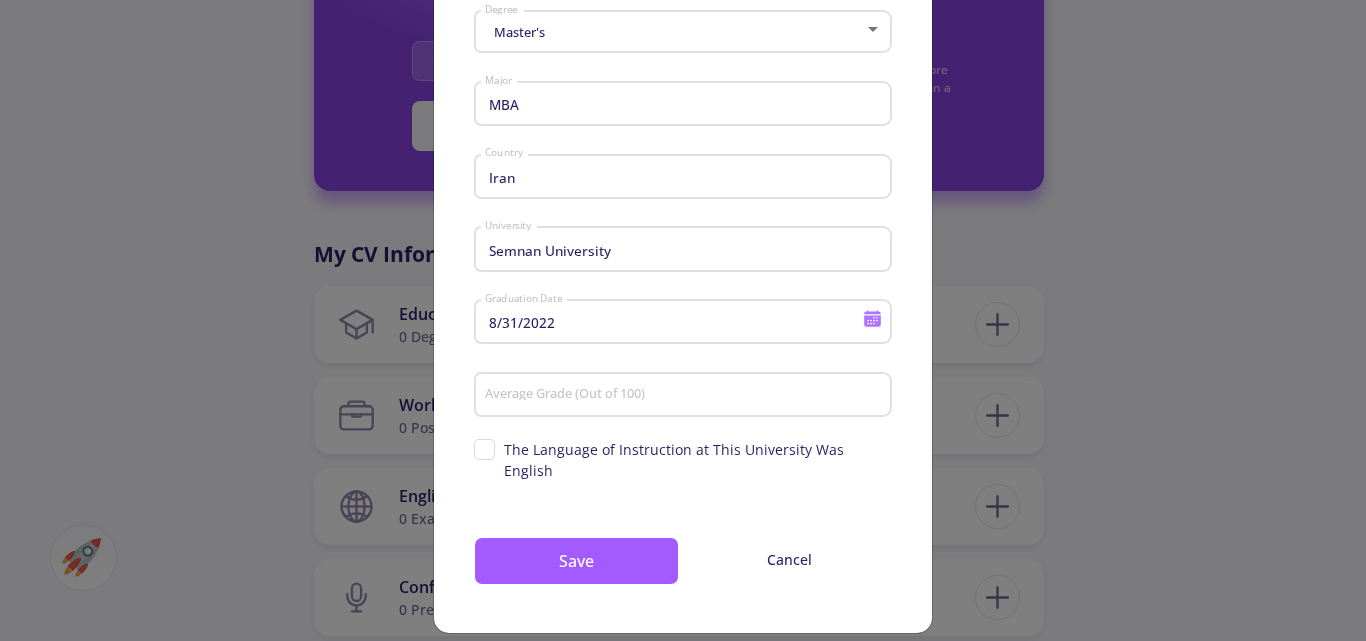 click on "Average Grade (Out of 100)" at bounding box center (686, 396) 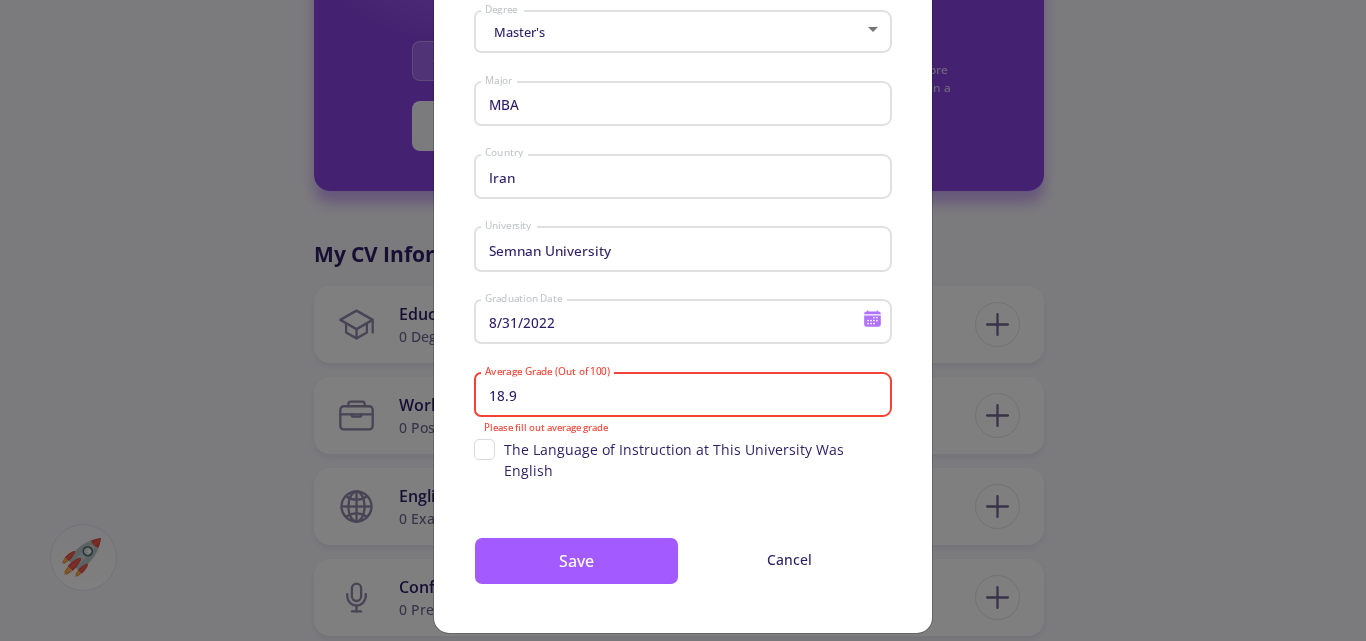 click on "Master's Degree MBA Major Iran Country Semnan University University 8/31/2022 Graduation Date 18.9 Average Grade (Out of 100) Please fill out average grade Supervisor's name The Language of Instruction at This University Was English Save Cancel" at bounding box center (683, 318) 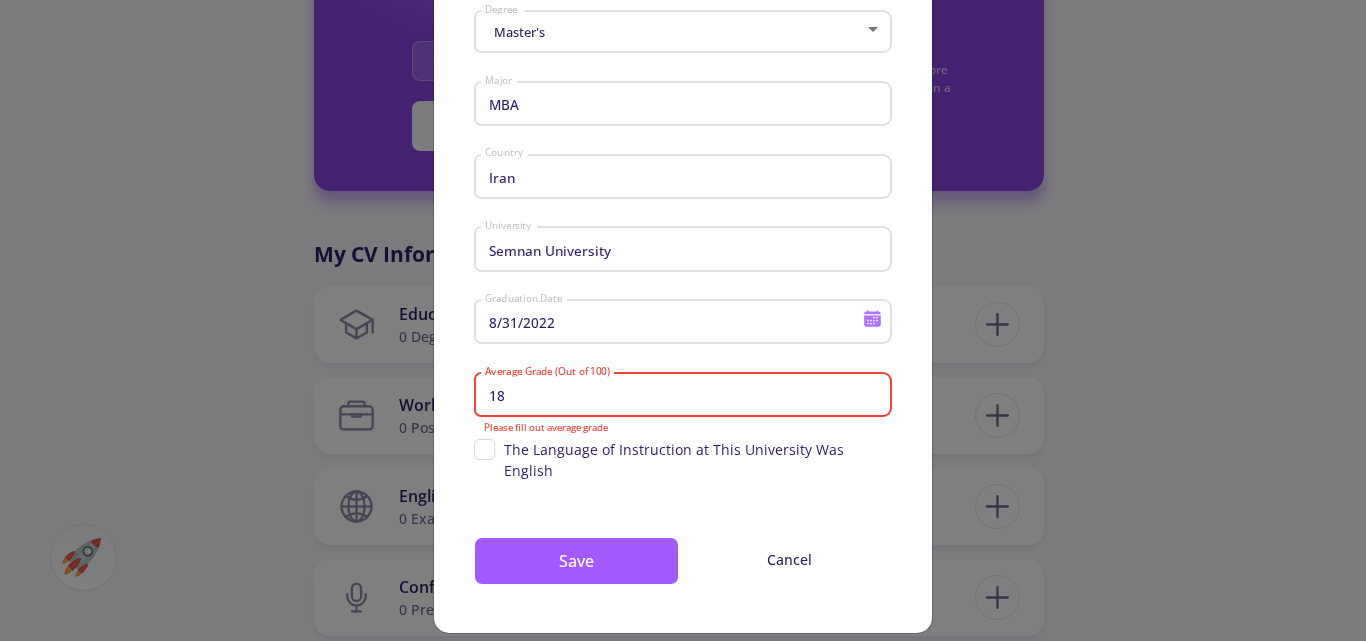 type on "1" 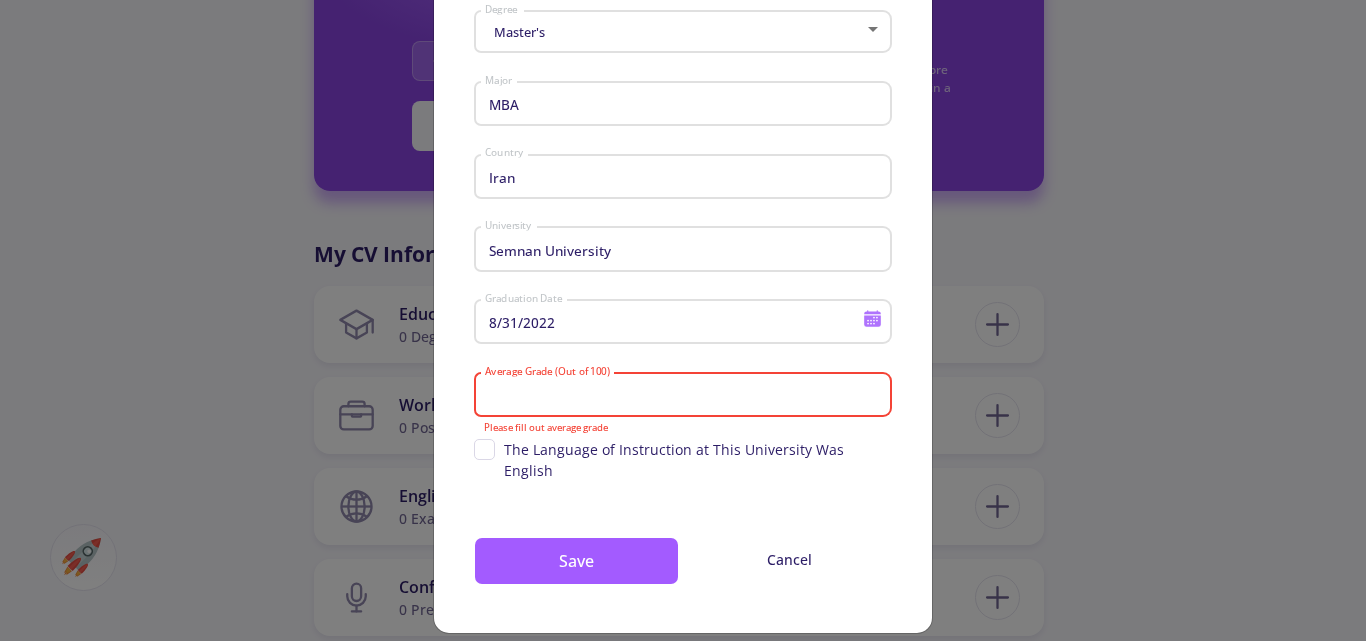 click on "Master's Degree MBA Major Iran Country Semnan University University [MONTH]/[DAY]/[YEAR] Graduation Date Average Grade (Out of 100) Please fill out average grade Supervisor's name The Language of Instruction at This University Was English Save Cancel" at bounding box center [683, 318] 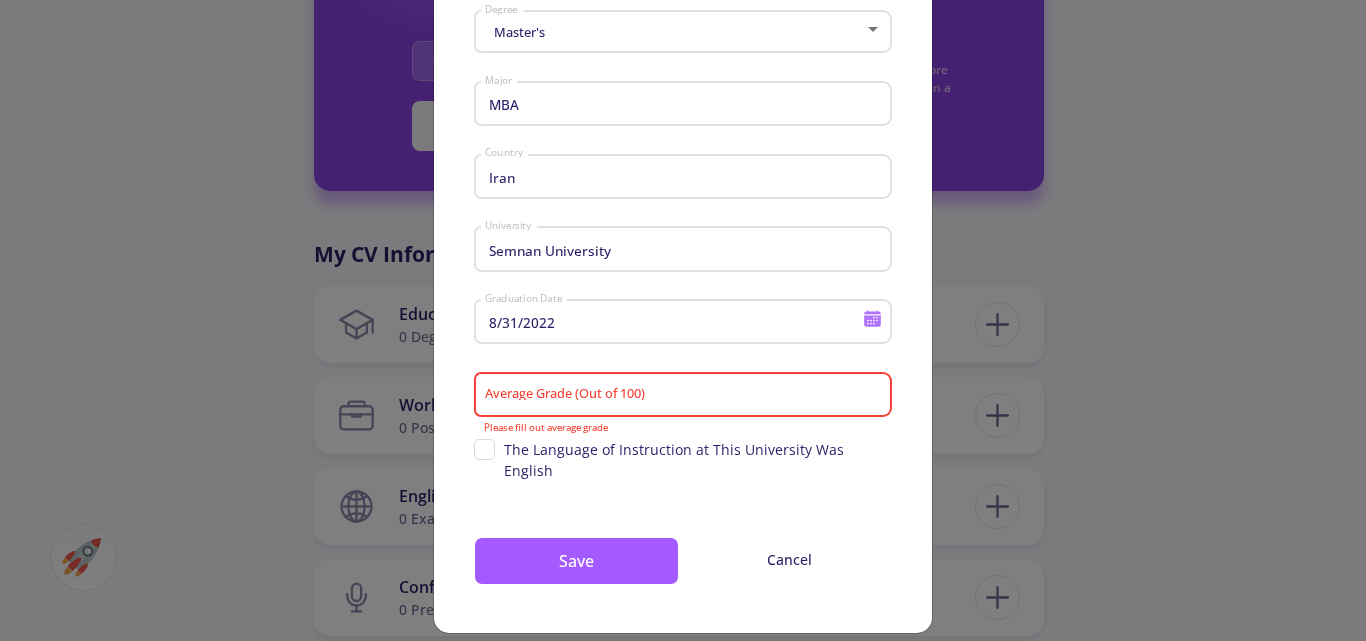 click on "Average Grade (Out of 100)" at bounding box center [686, 396] 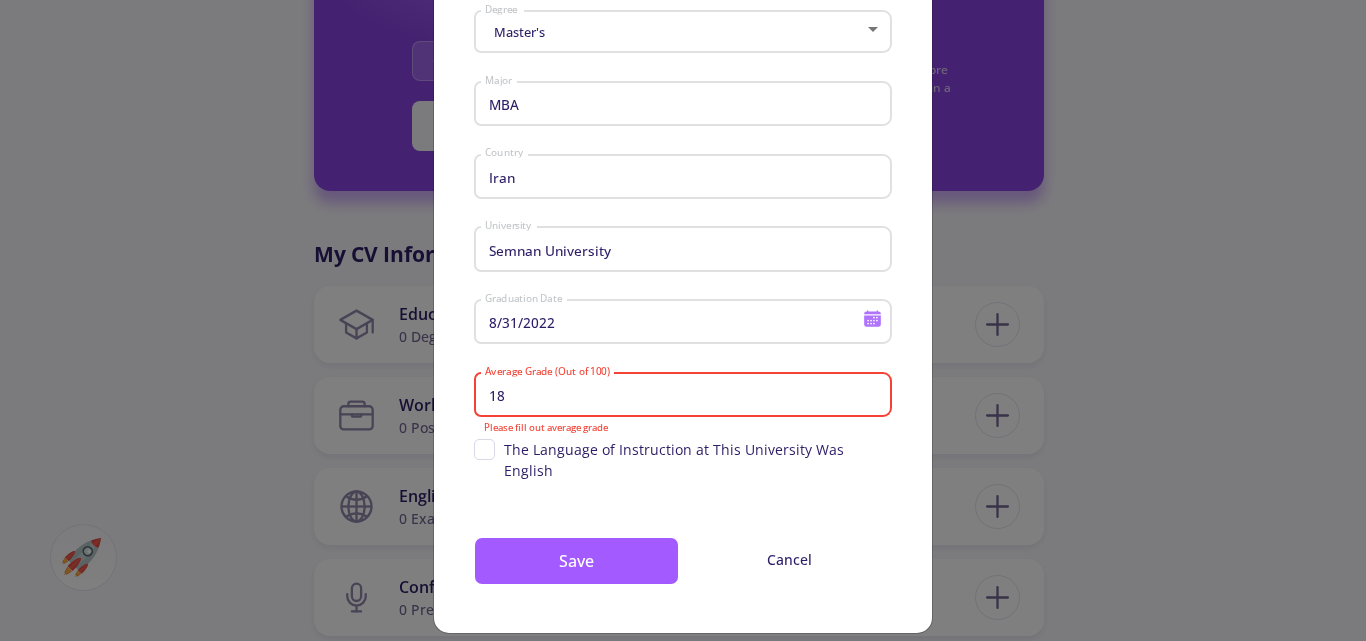 type on "1" 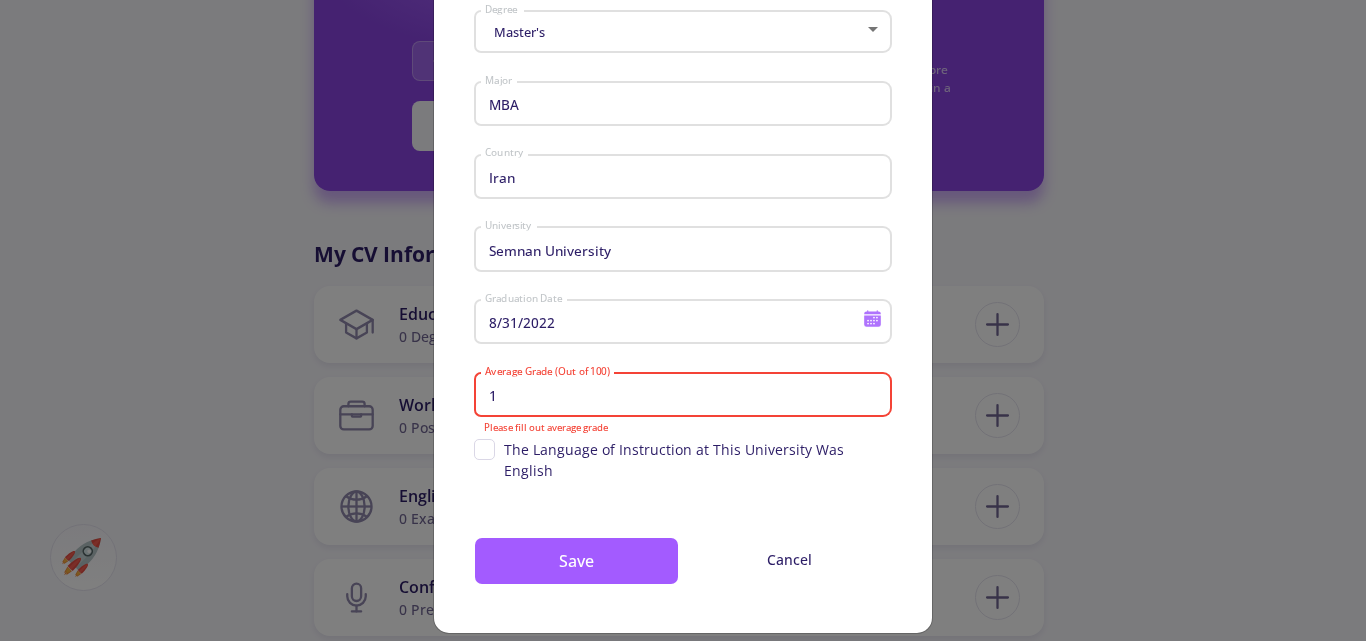type 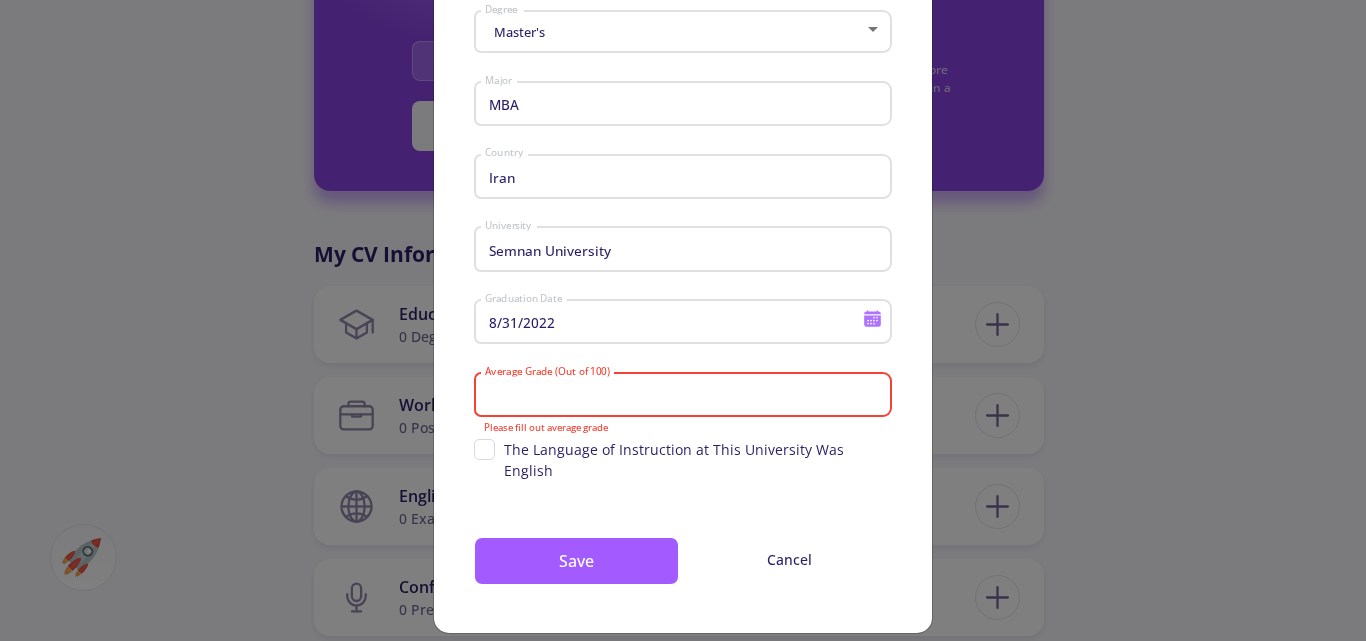 click on "Master's Degree MBA Major Iran Country Semnan University University [MONTH]/[DAY]/[YEAR] Graduation Date Average Grade (Out of 100) Please fill out average grade Supervisor's name The Language of Instruction at This University Was English Save Cancel" at bounding box center (683, 318) 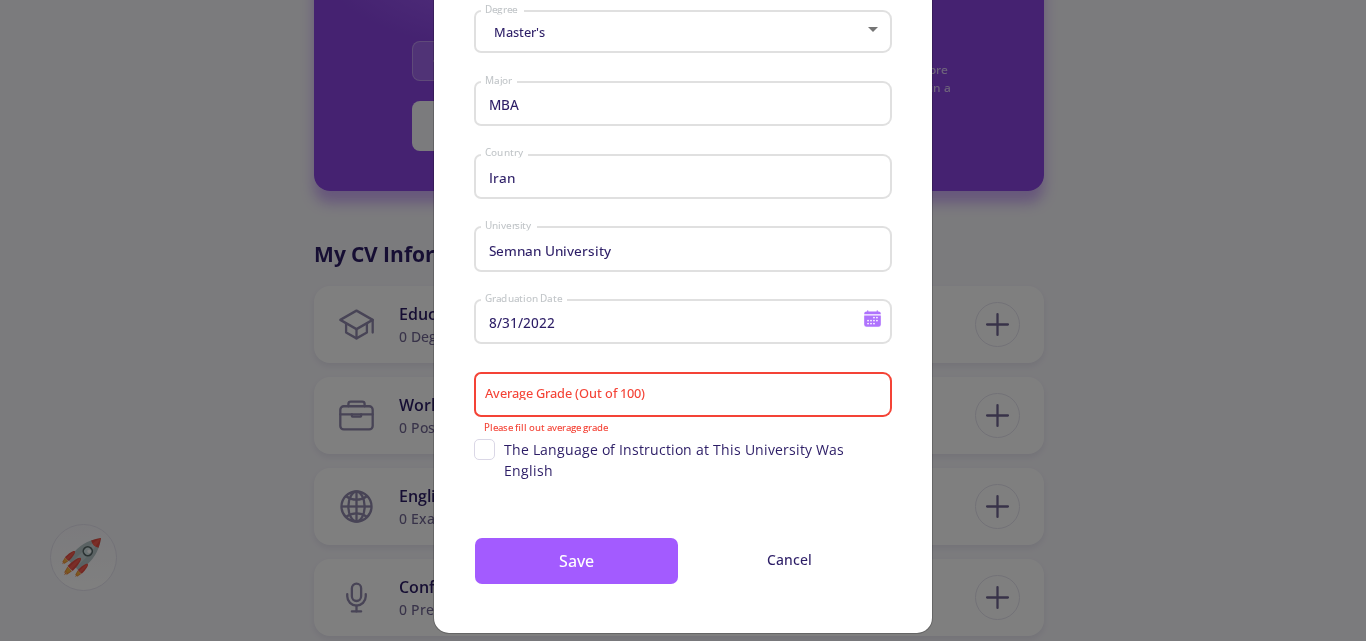 click on "Average Grade (Out of 100)" at bounding box center [686, 396] 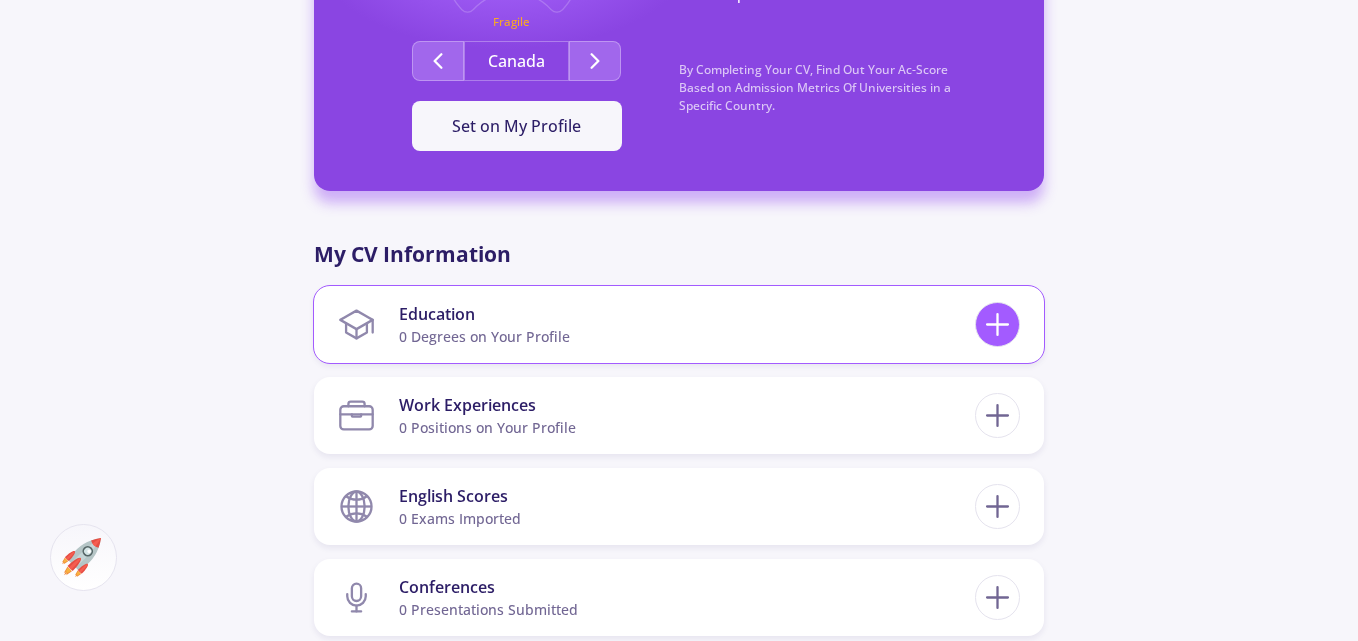 click 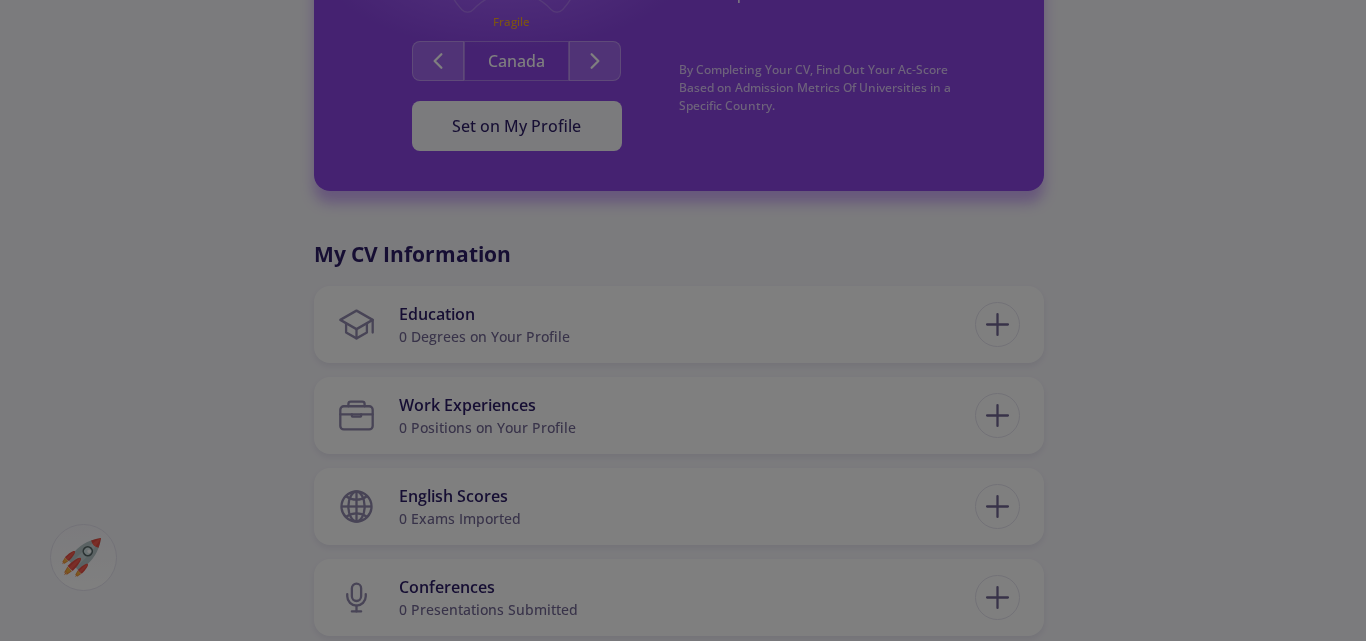 scroll, scrollTop: 0, scrollLeft: 0, axis: both 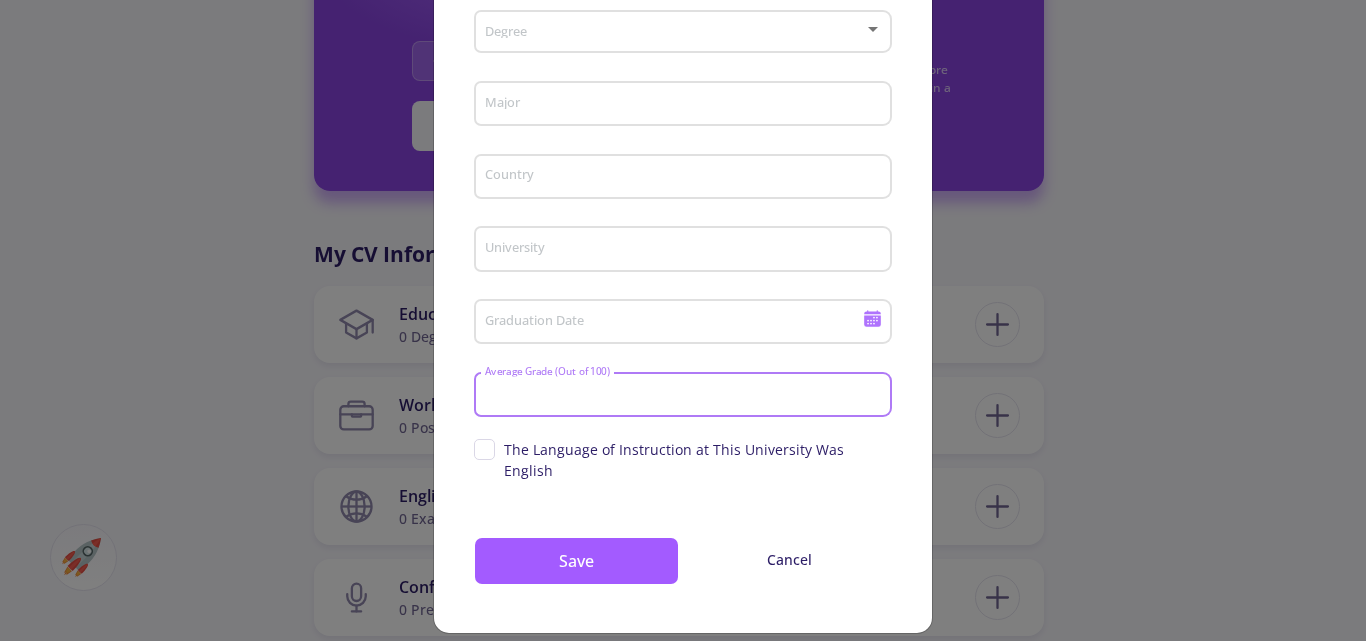 click on "Average Grade (Out of 100)" at bounding box center [686, 396] 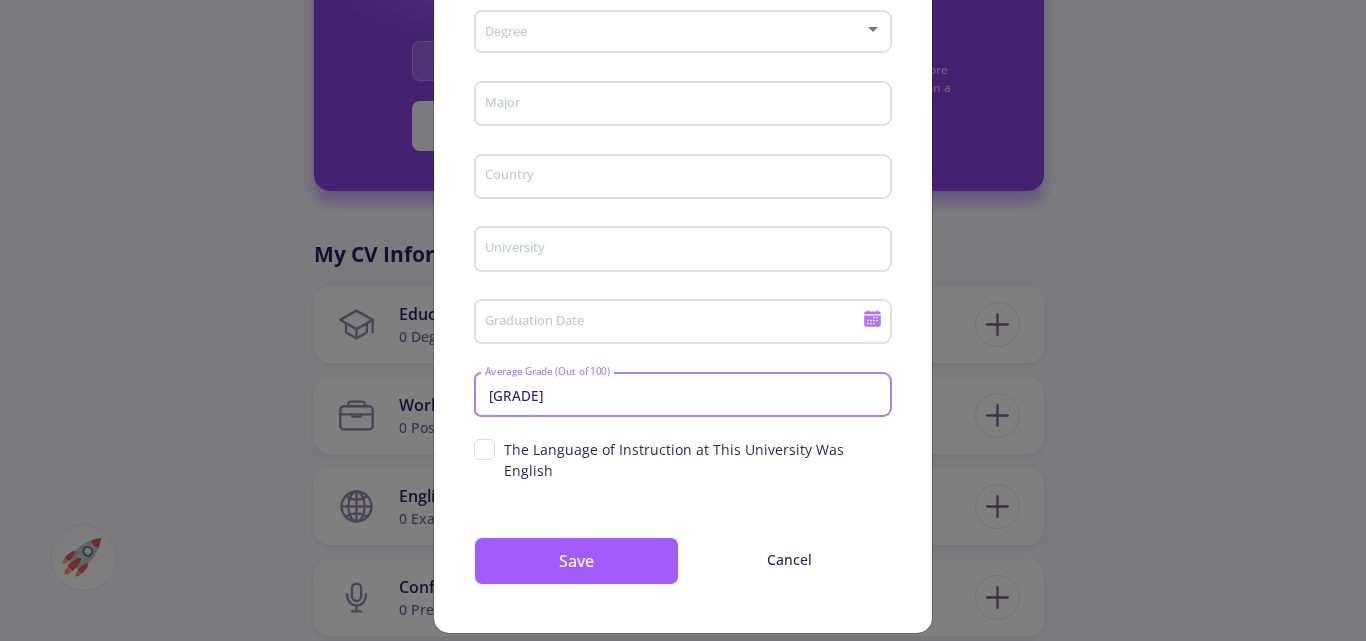 type on "[GRADE]" 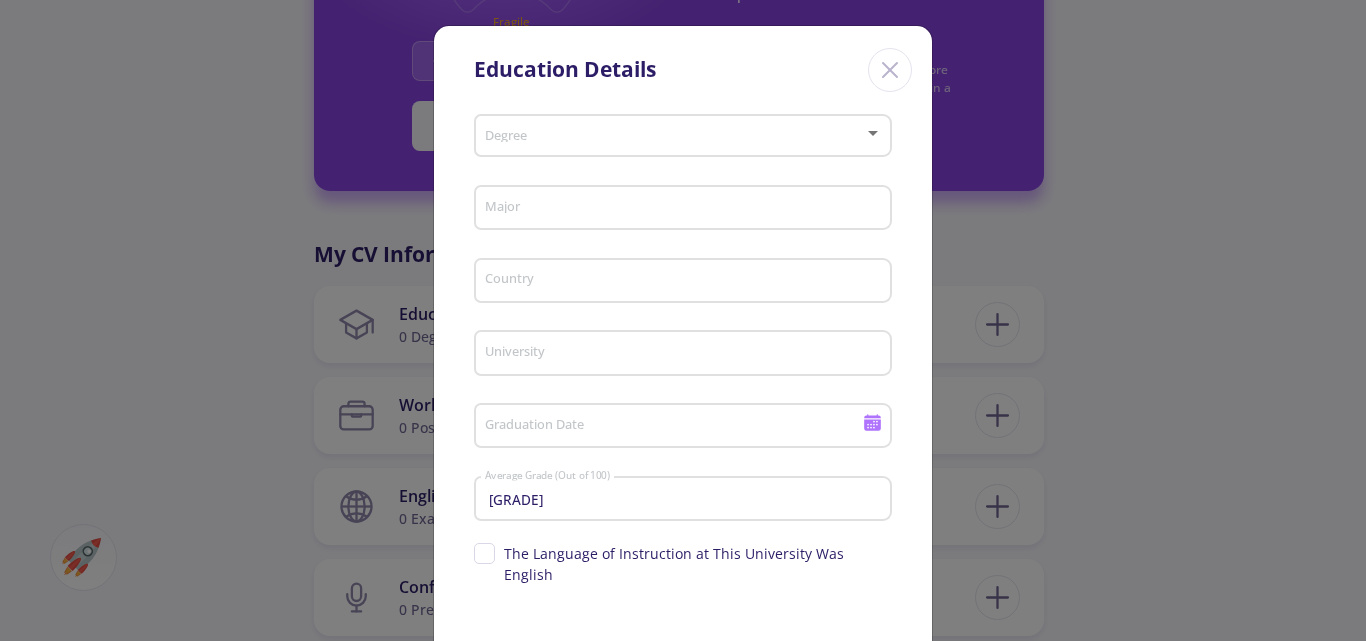 scroll, scrollTop: 0, scrollLeft: 0, axis: both 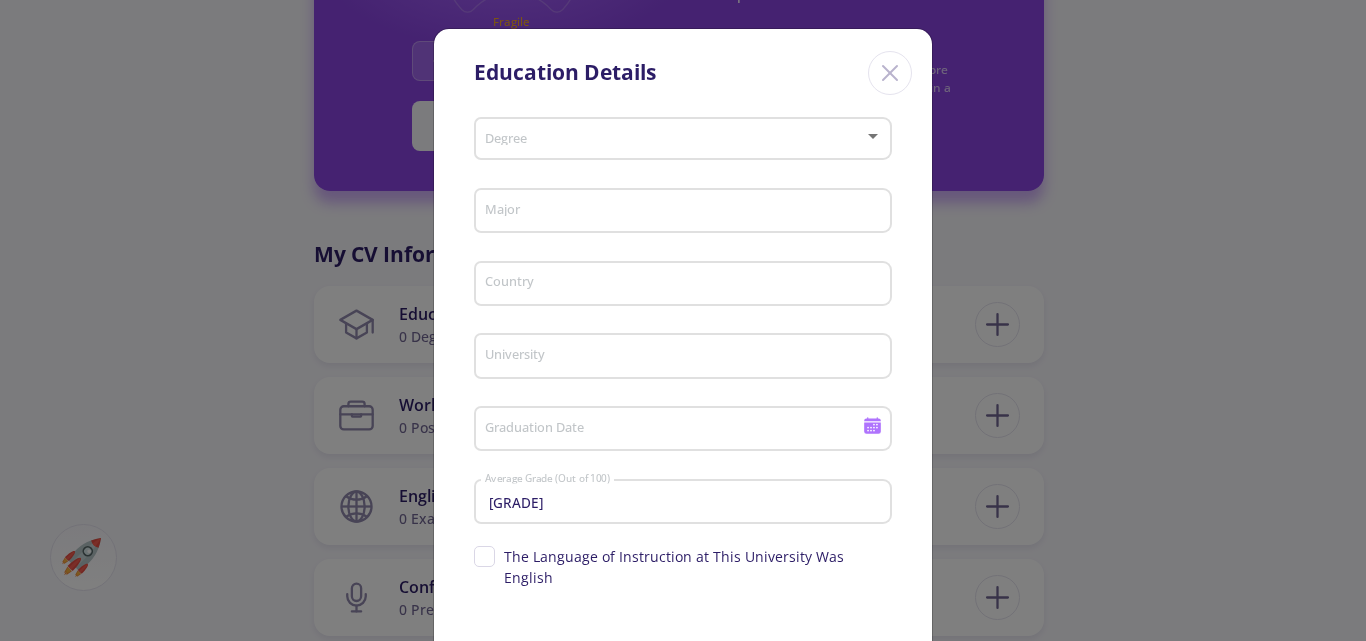 click on "Degree" at bounding box center (683, 135) 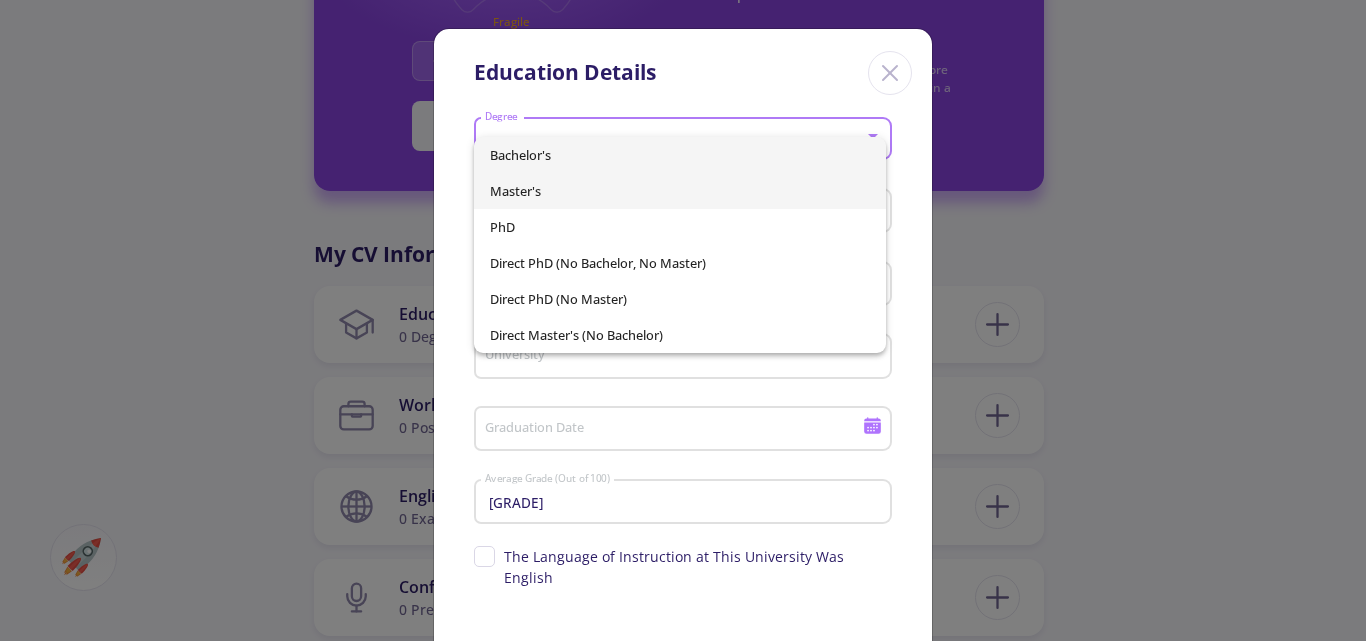 click on "Master's" at bounding box center (680, 191) 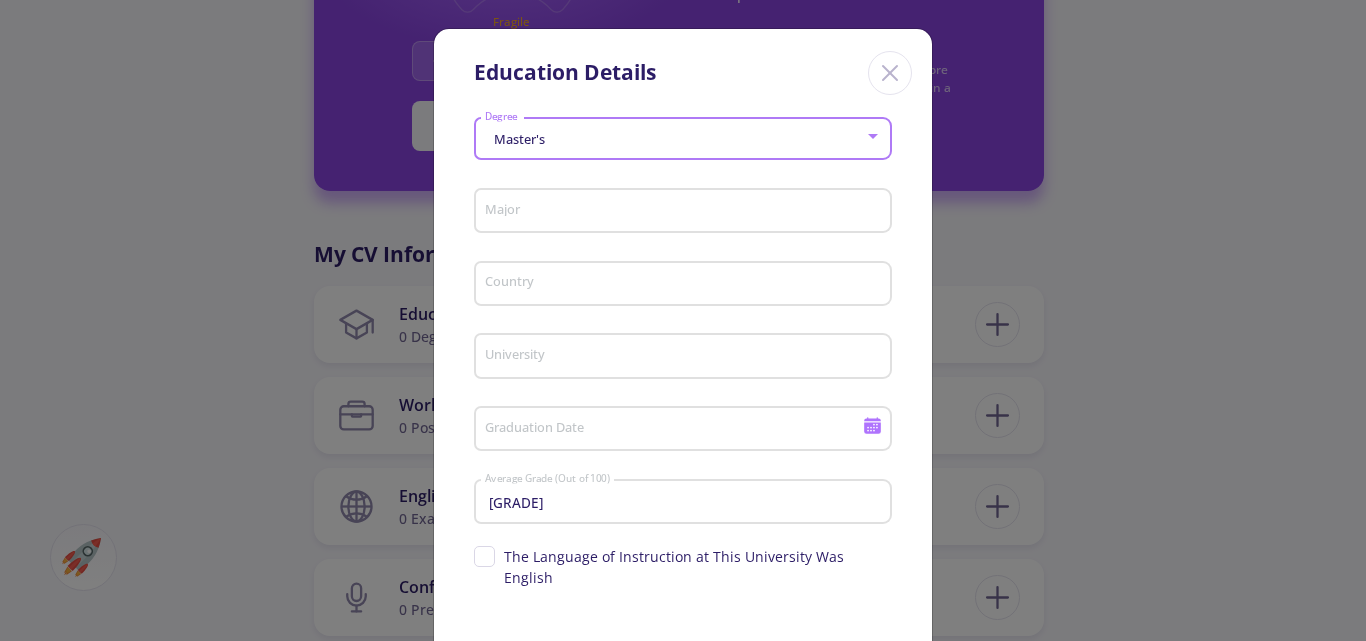 click on "Major" at bounding box center (686, 212) 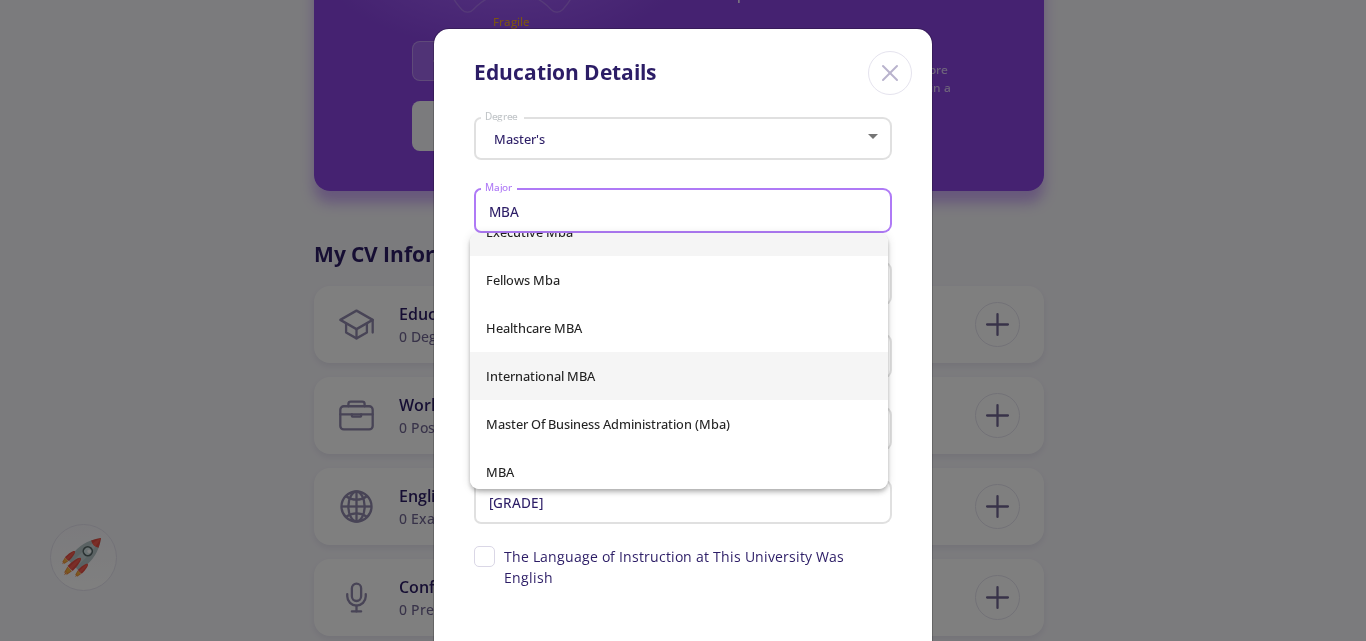 scroll, scrollTop: 32, scrollLeft: 0, axis: vertical 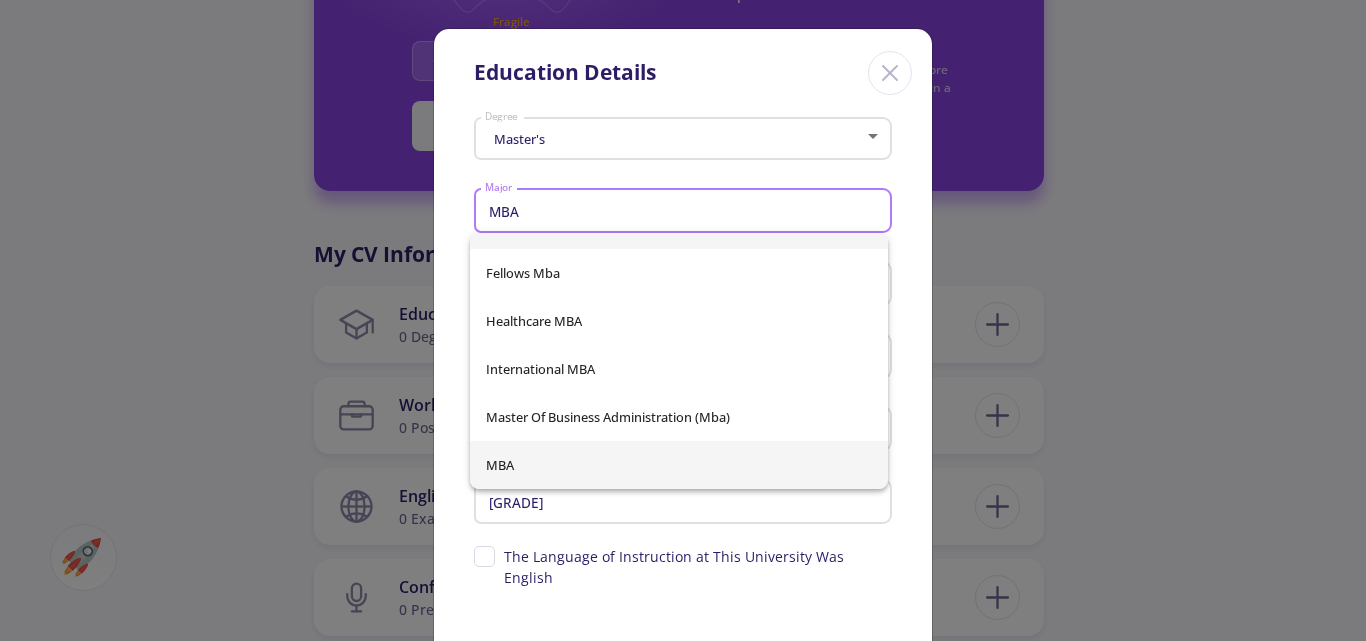 type on "MBA" 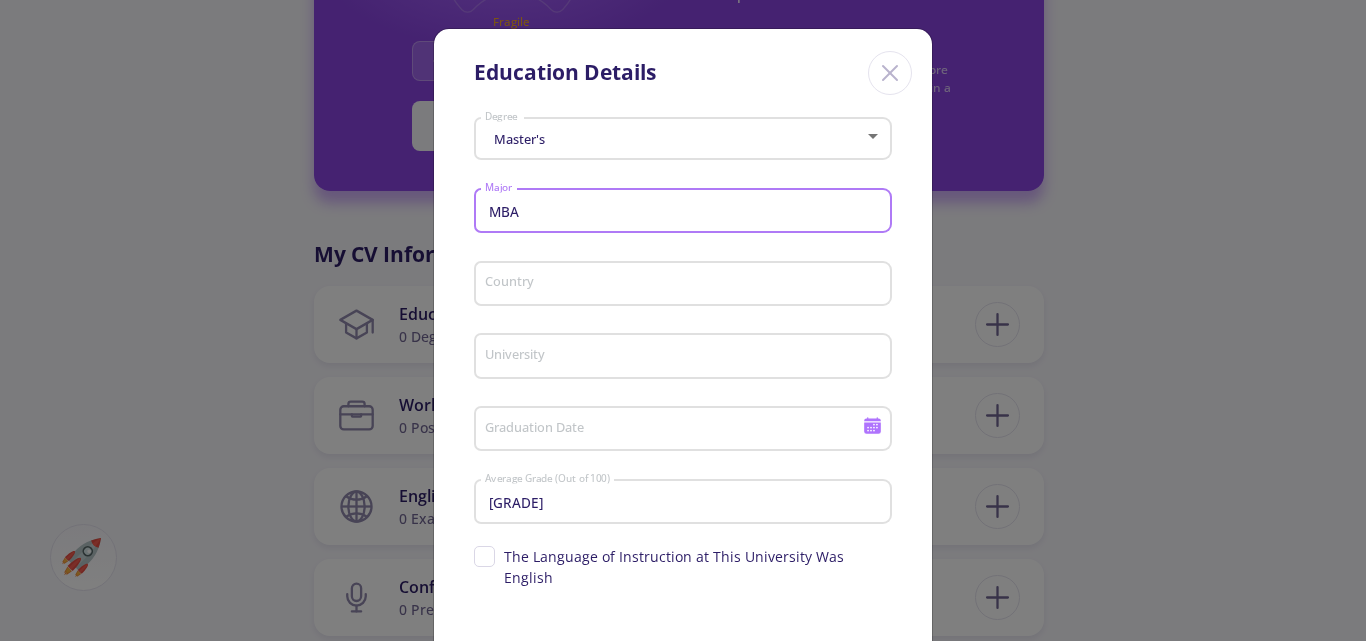 click on "Country" at bounding box center (686, 285) 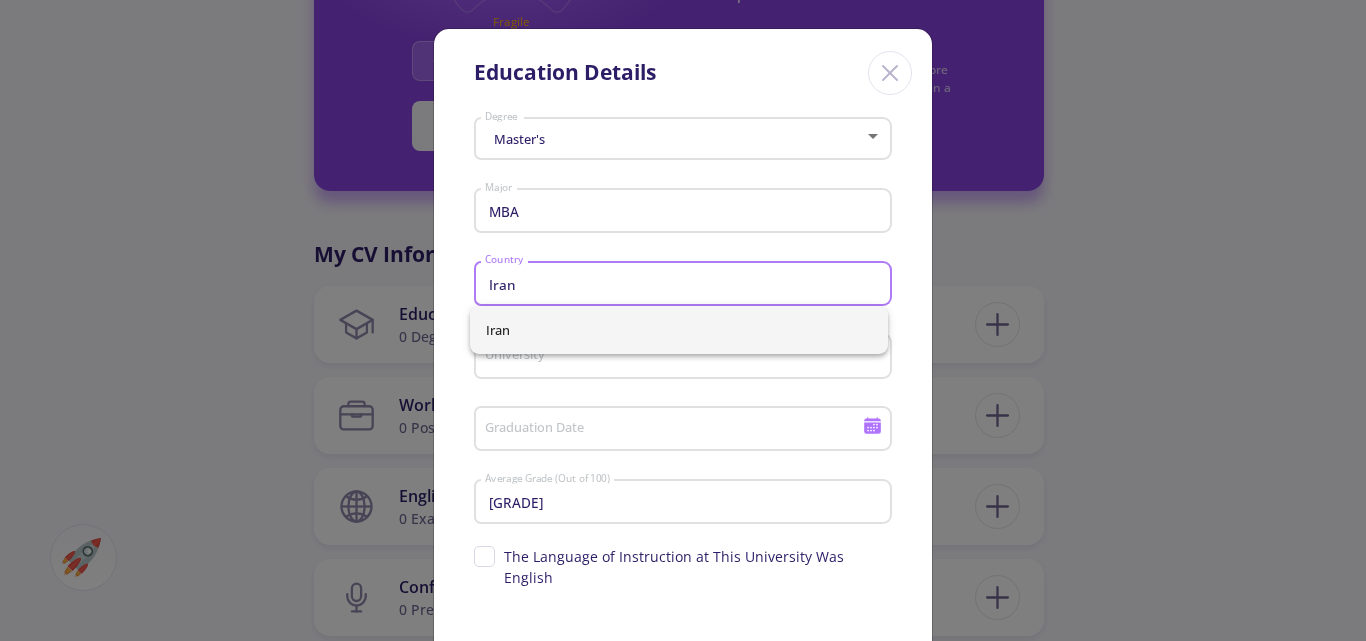 type on "Iran" 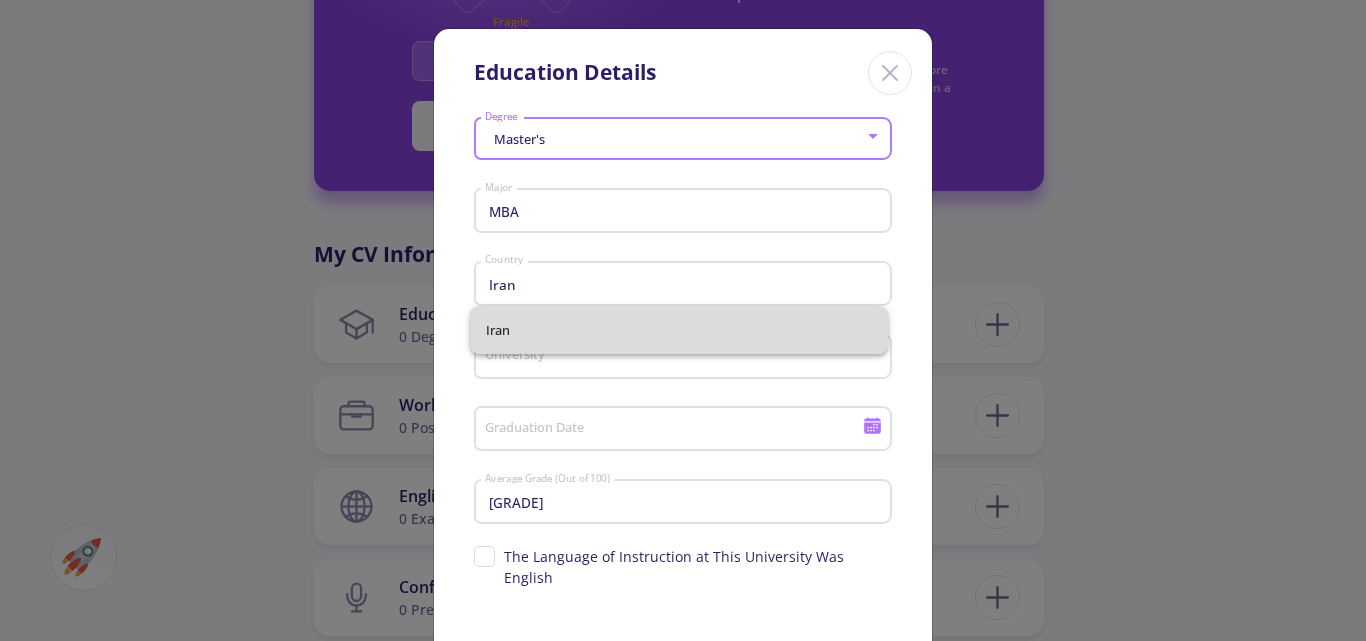 click on "Iran" at bounding box center [679, 330] 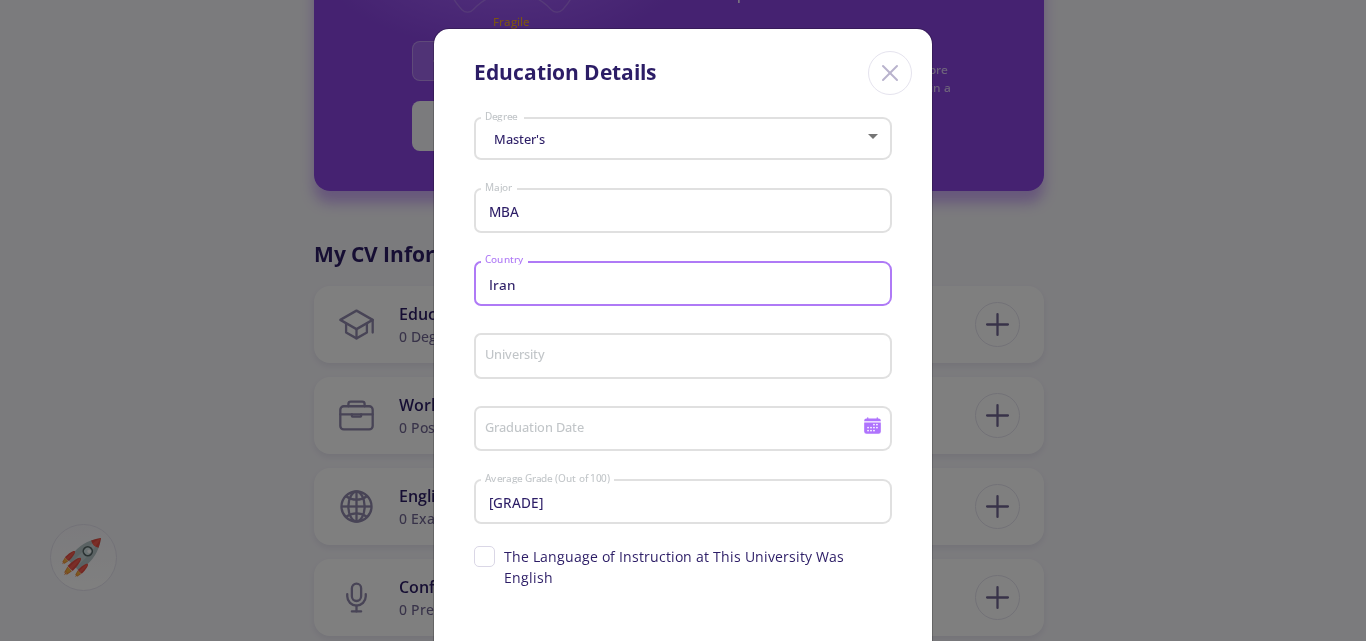 click on "University" at bounding box center [686, 357] 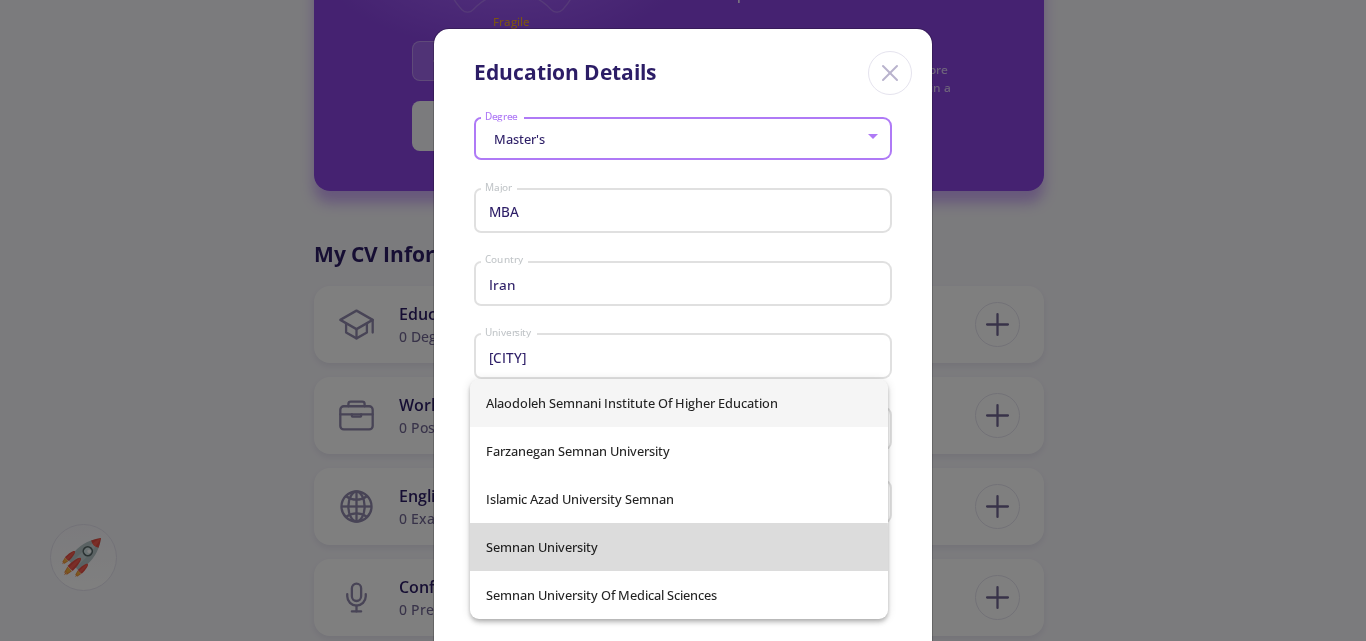click on "Semnan University" at bounding box center (679, 547) 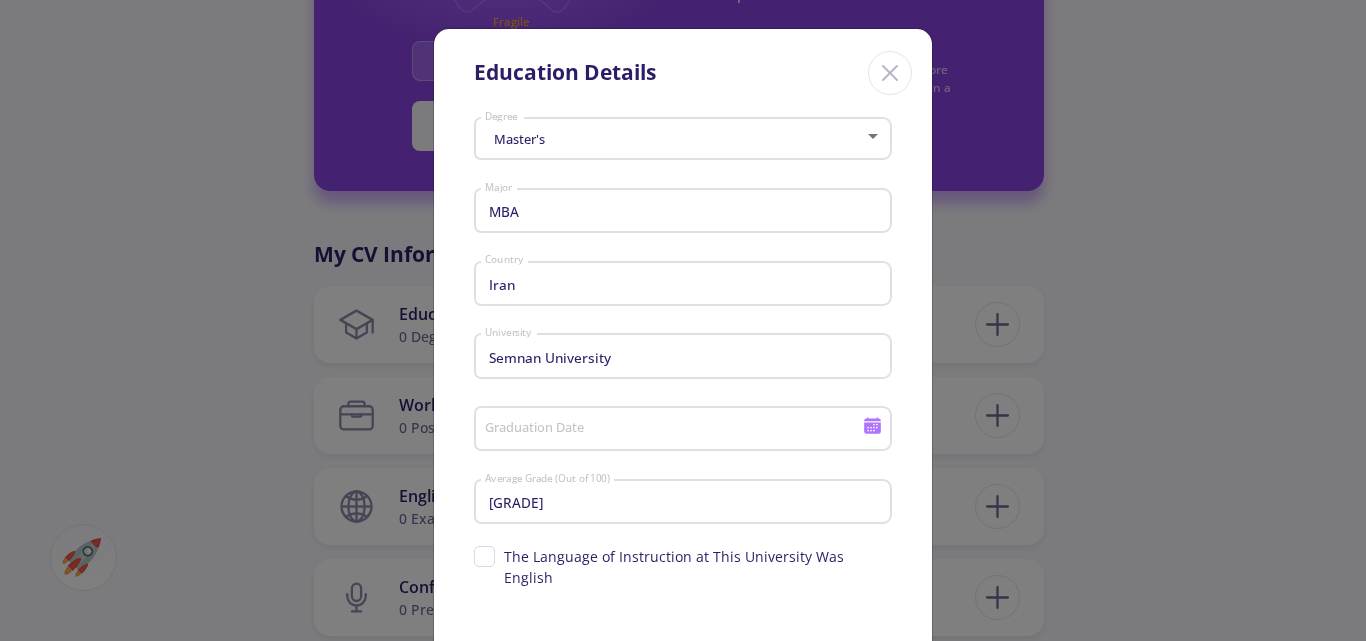 click on "Graduation Date" 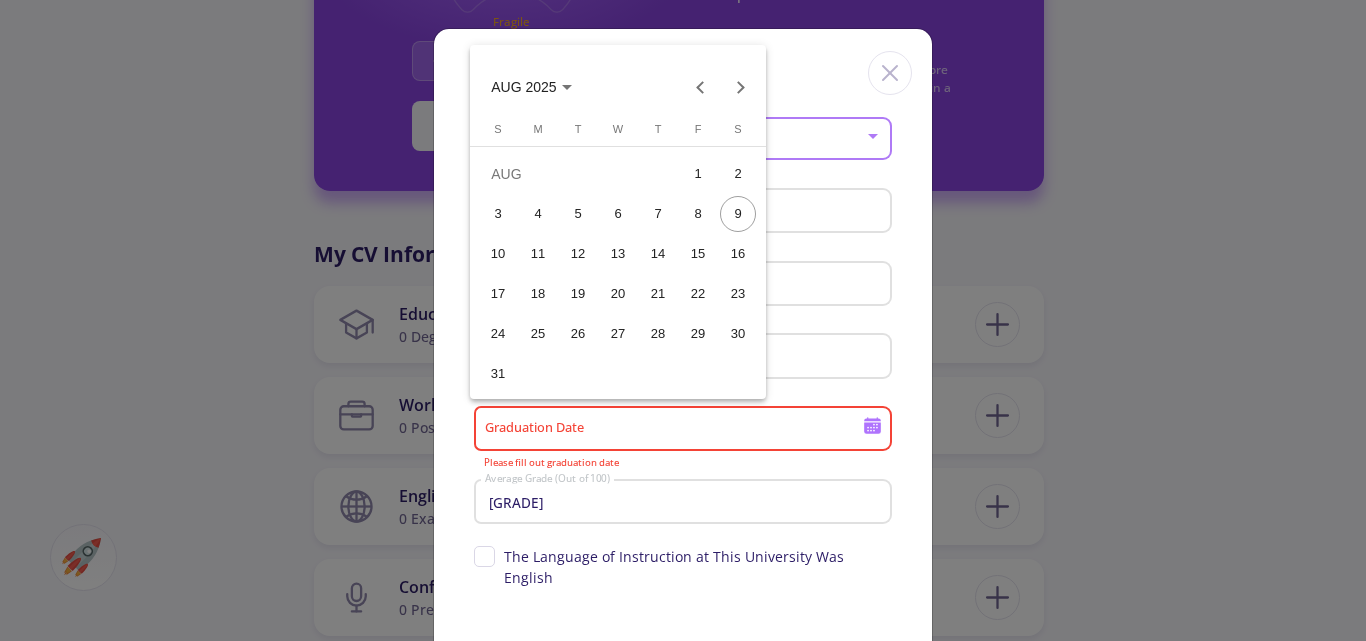 click at bounding box center [683, 320] 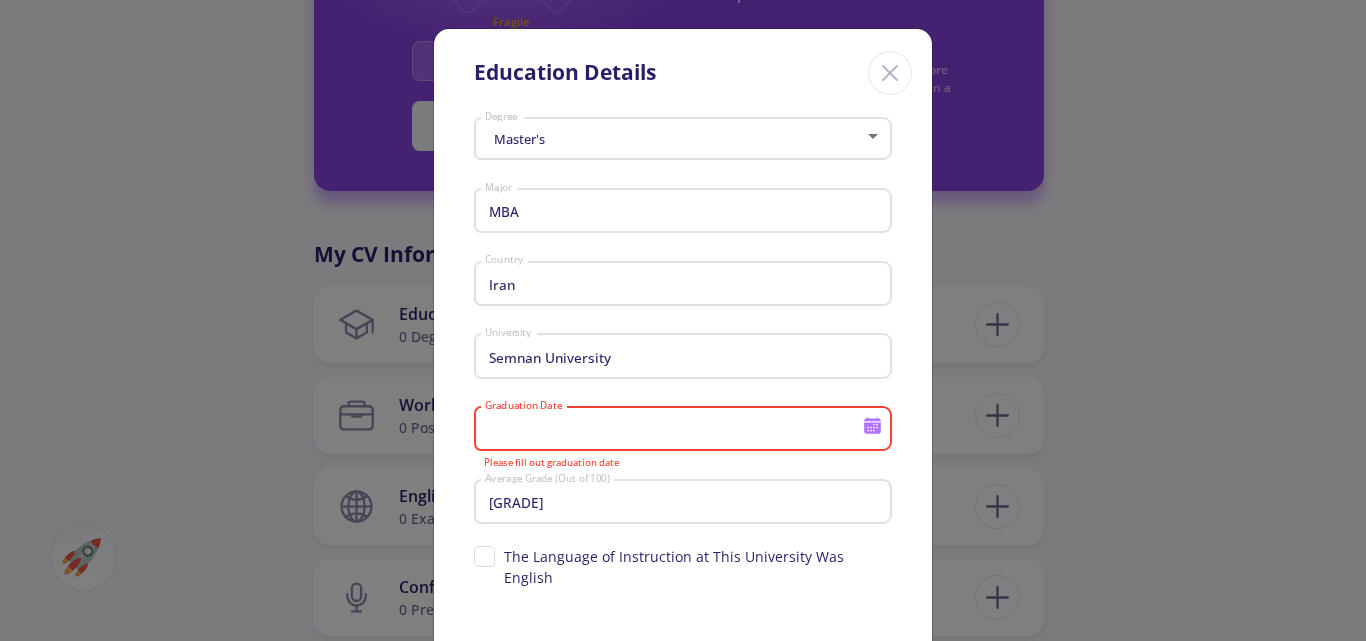 click on "Graduation Date" 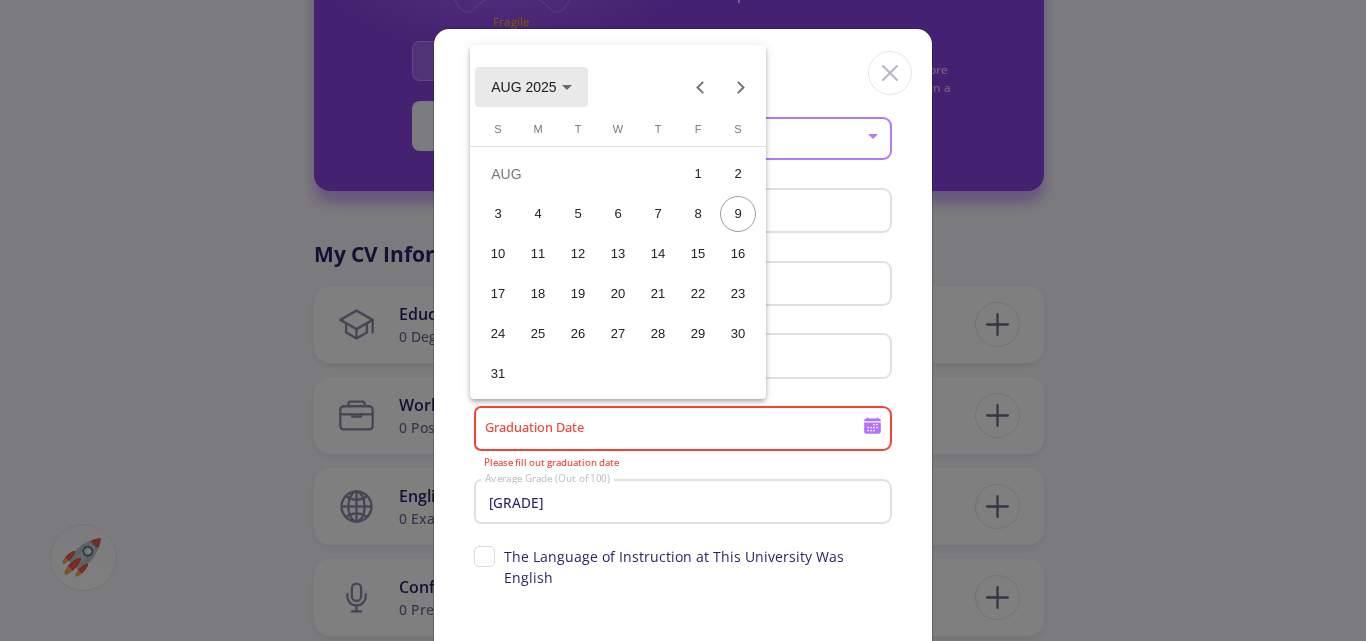 click on "AUG 2025" at bounding box center (523, 88) 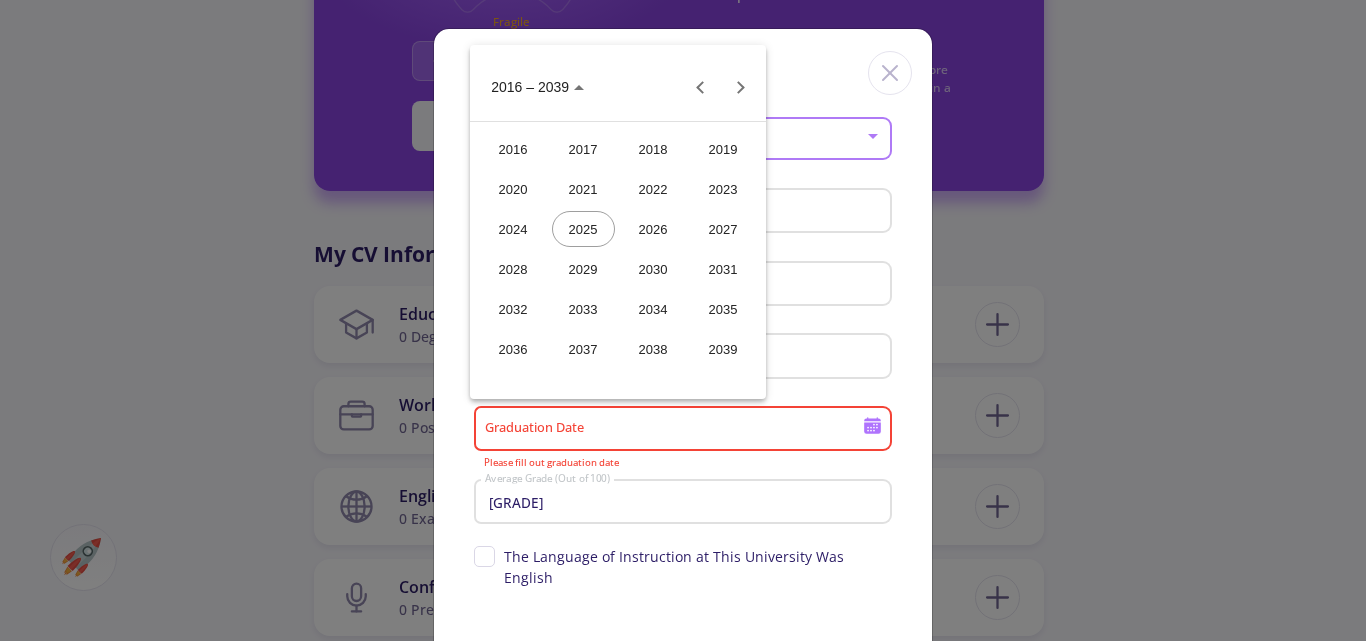 click on "2022" at bounding box center (653, 189) 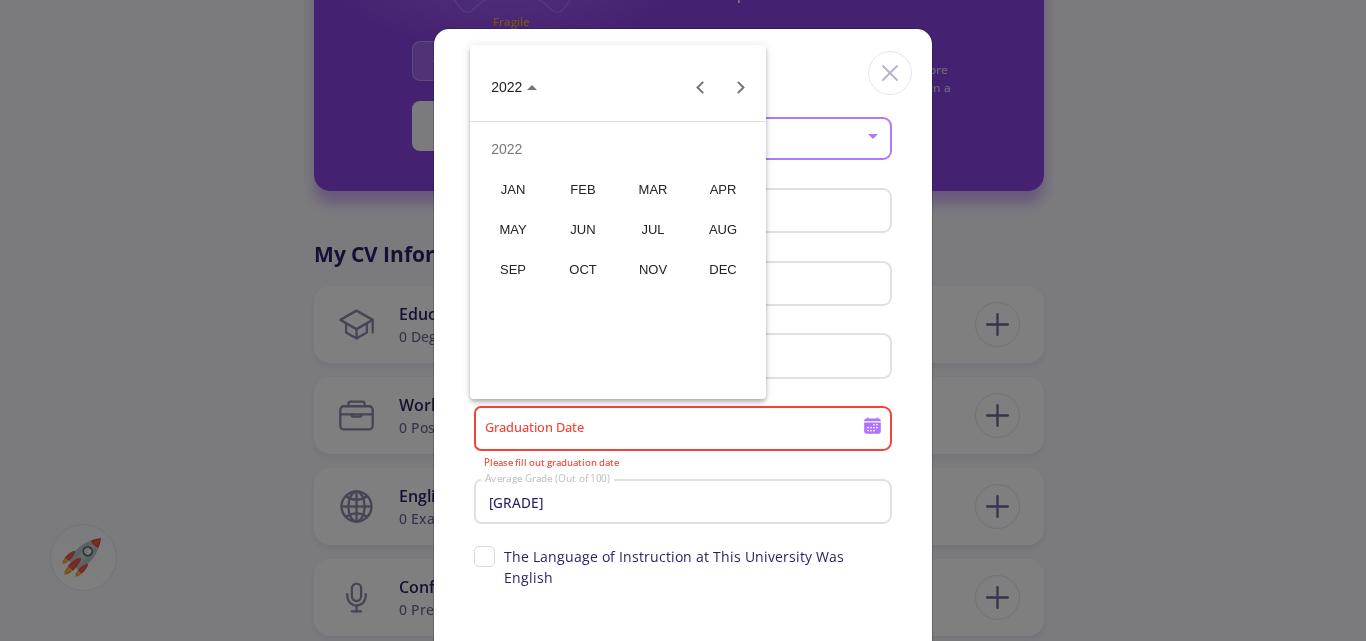 click on "AUG" at bounding box center (723, 229) 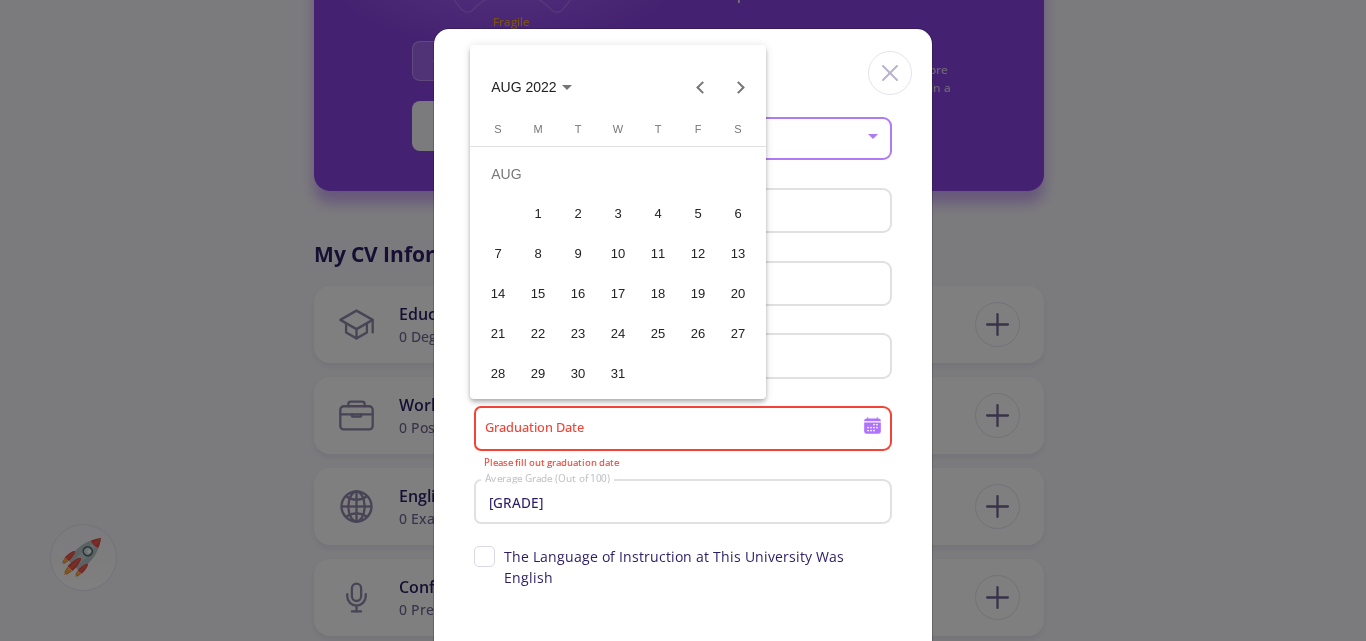 click on "31" at bounding box center [618, 374] 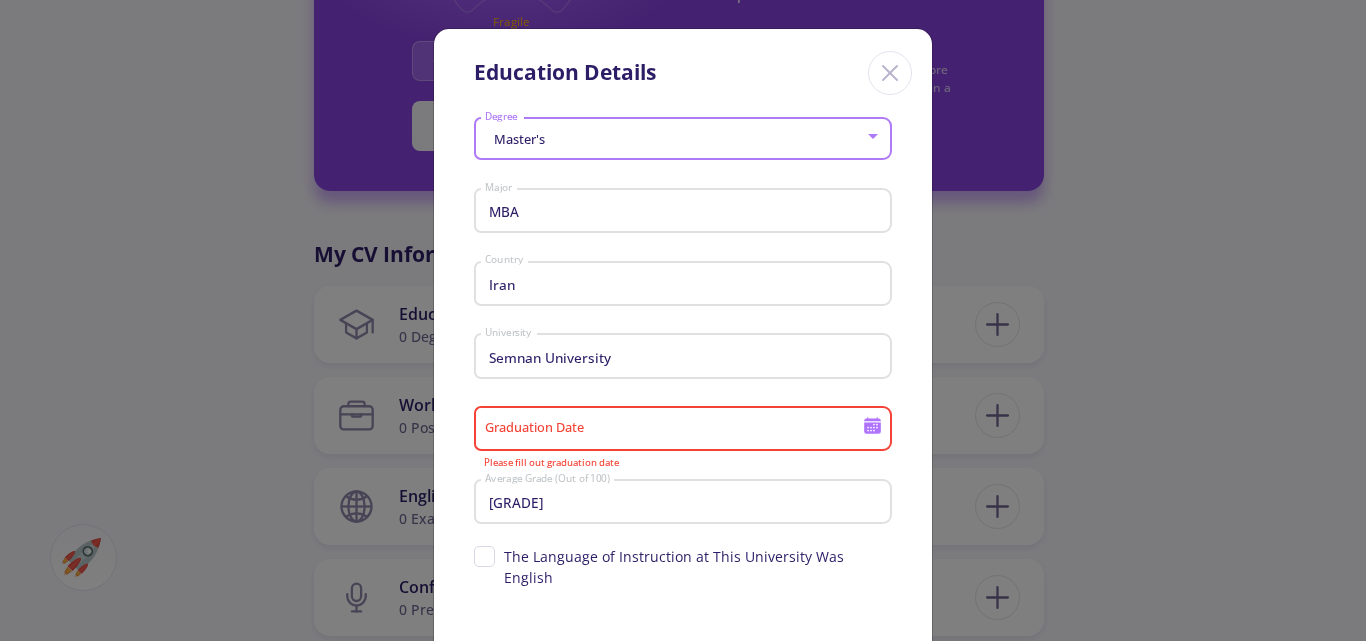 type on "8/31/2022" 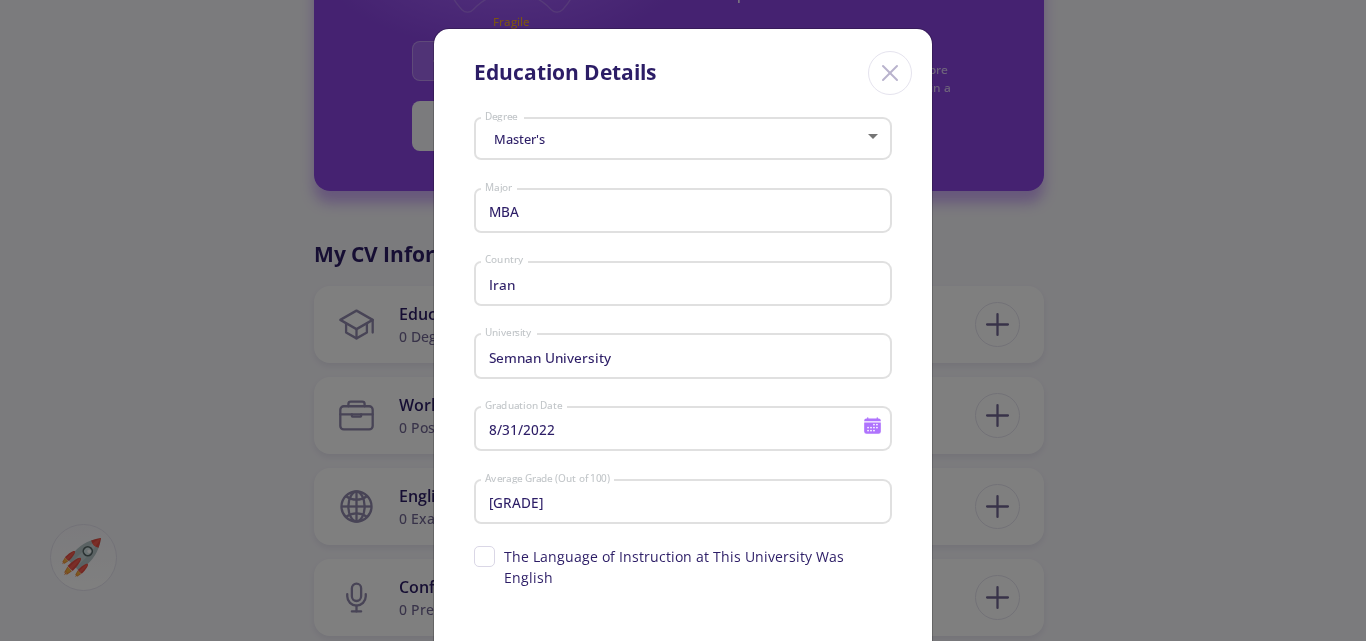 click on "[MONTH]/[DAY]/[YEAR] Graduation Date" 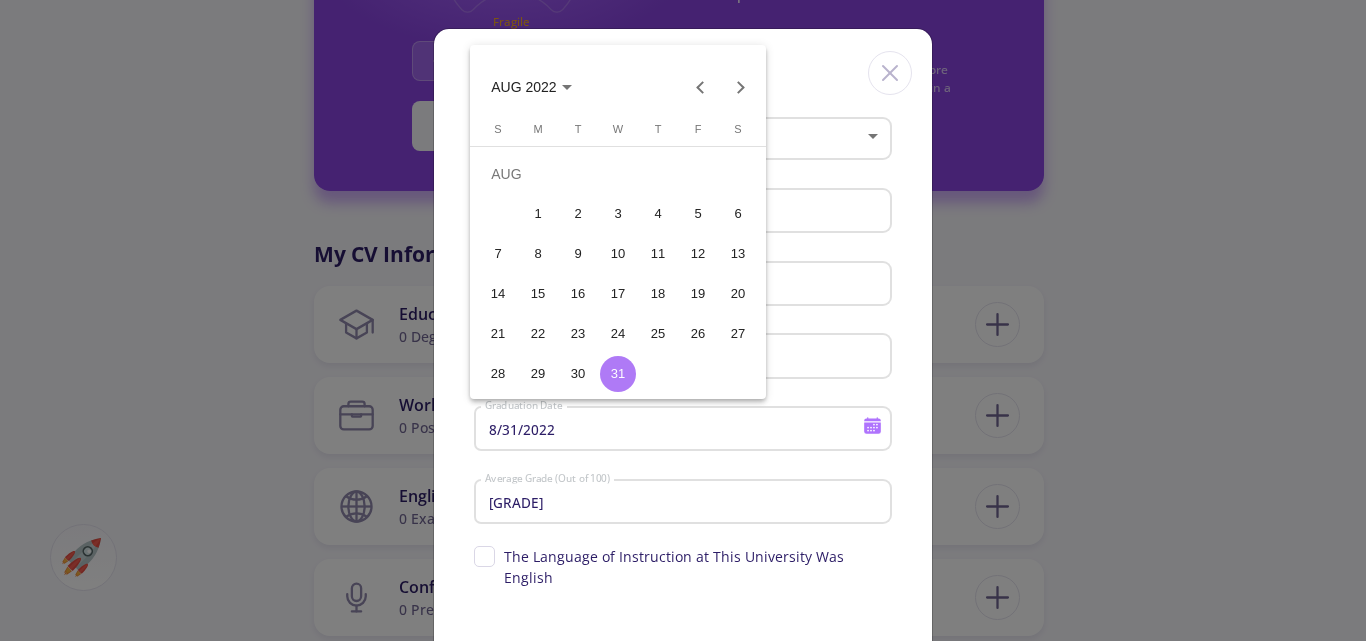 click at bounding box center [683, 320] 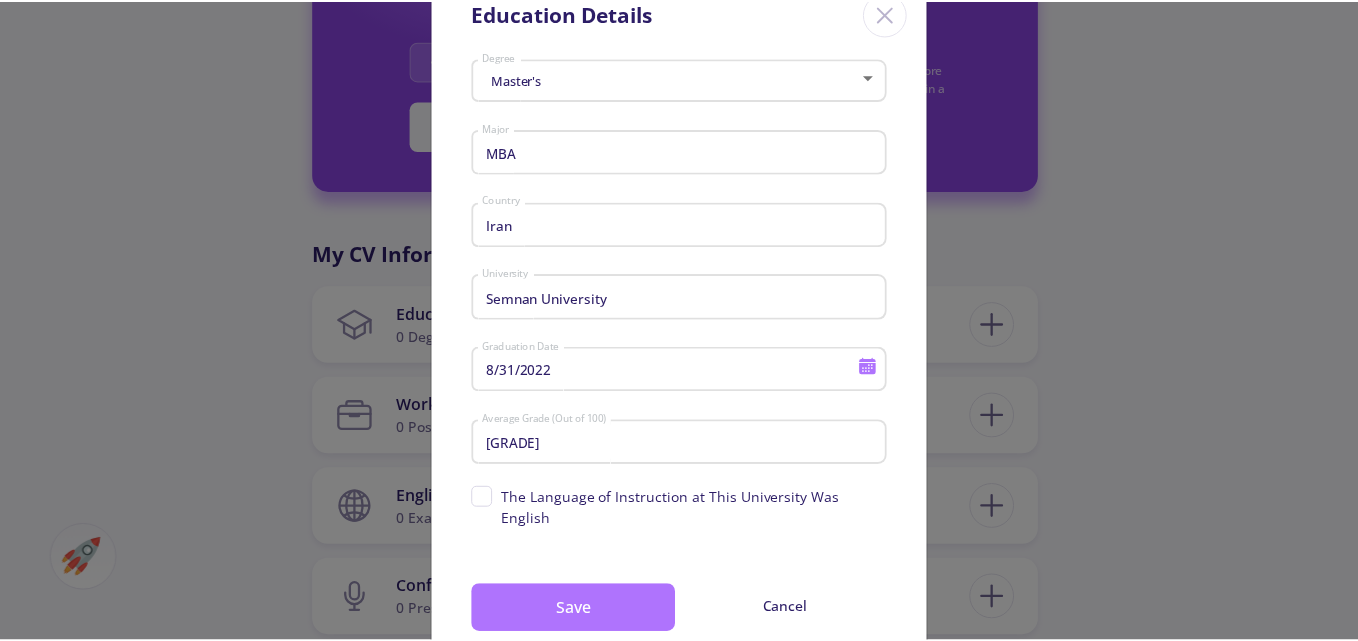 scroll, scrollTop: 107, scrollLeft: 0, axis: vertical 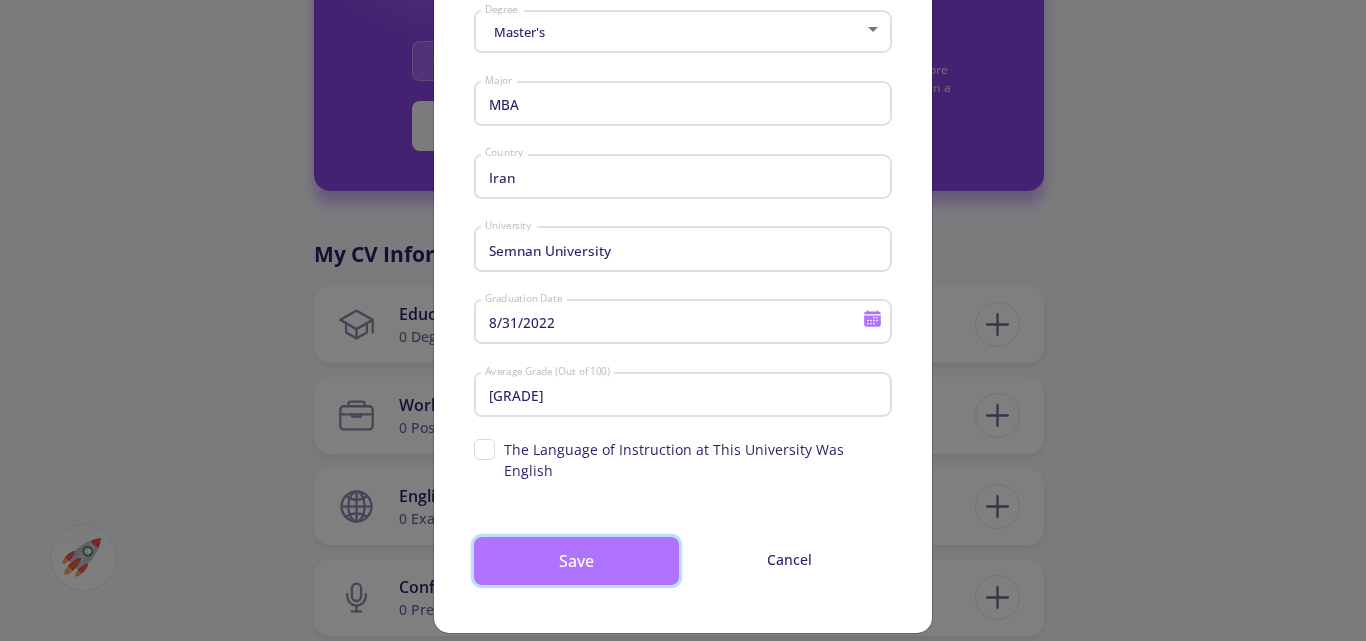 click on "Save" at bounding box center (576, 561) 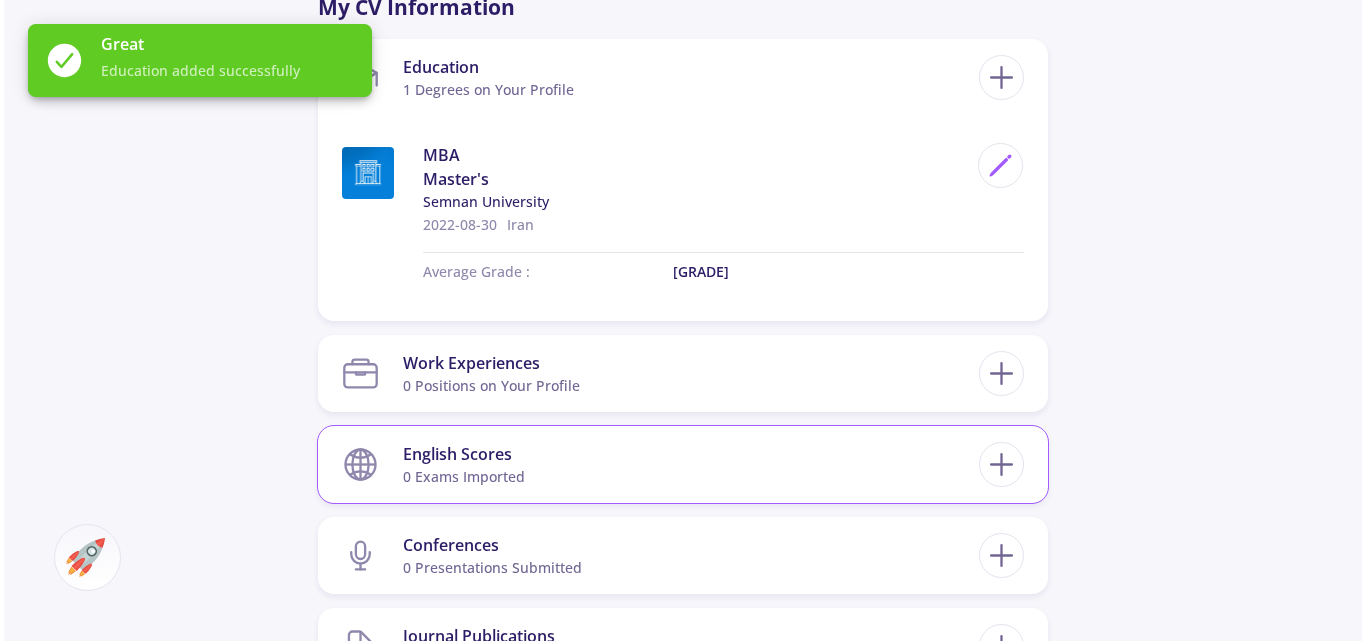 scroll, scrollTop: 1000, scrollLeft: 0, axis: vertical 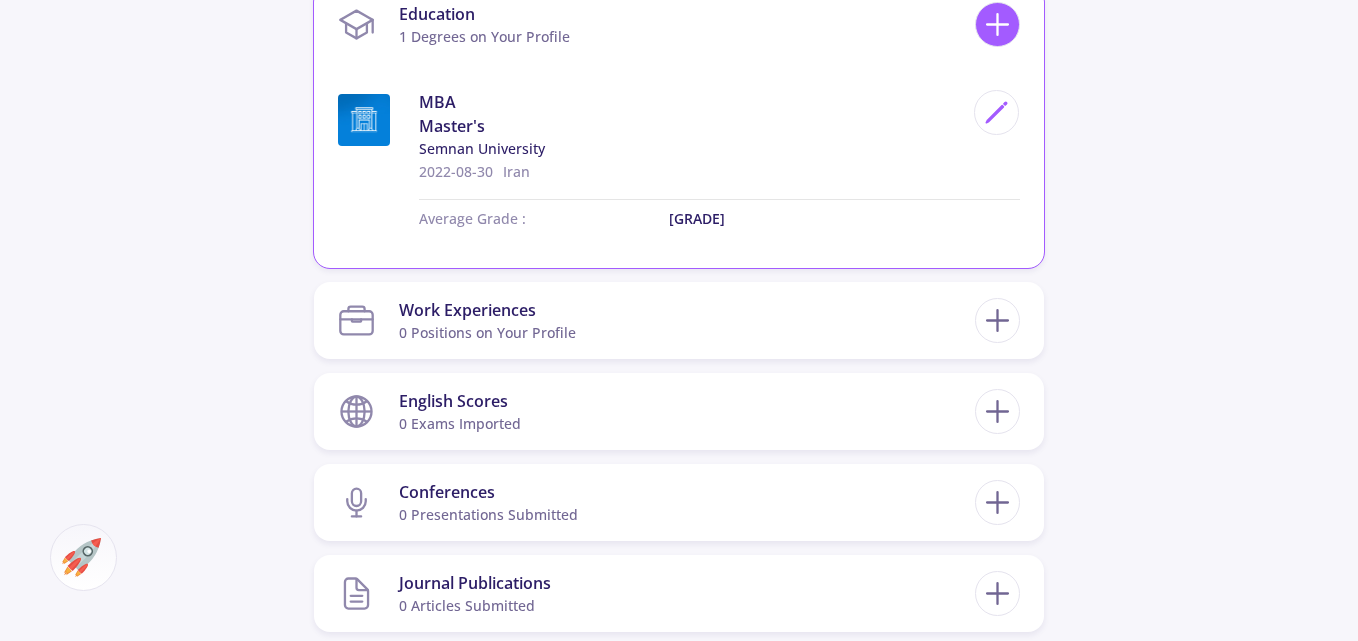 click 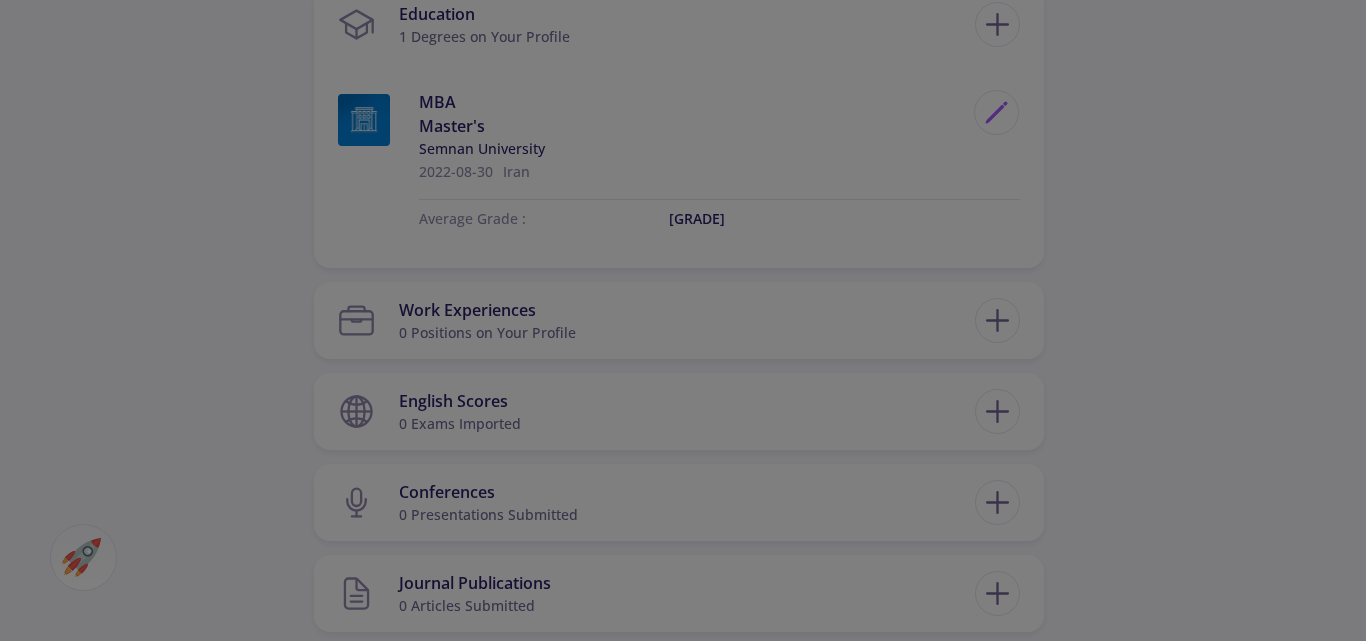 scroll, scrollTop: 0, scrollLeft: 0, axis: both 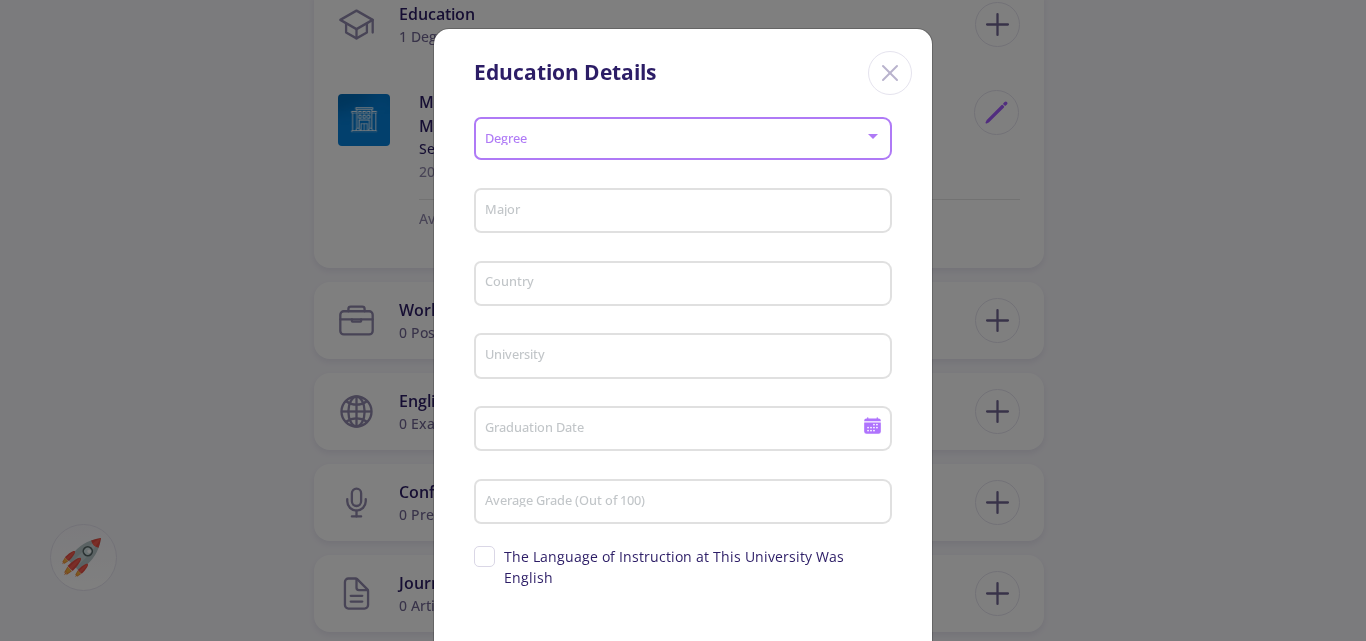 click at bounding box center [677, 139] 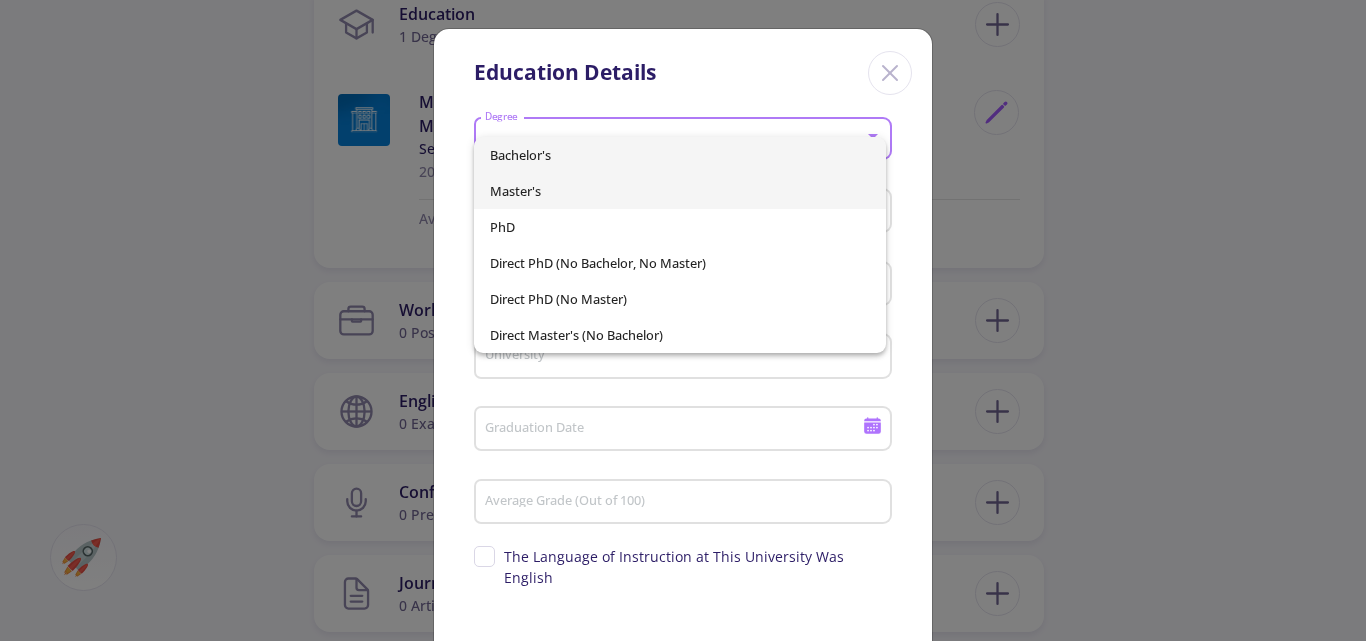 click on "Master's" at bounding box center (680, 191) 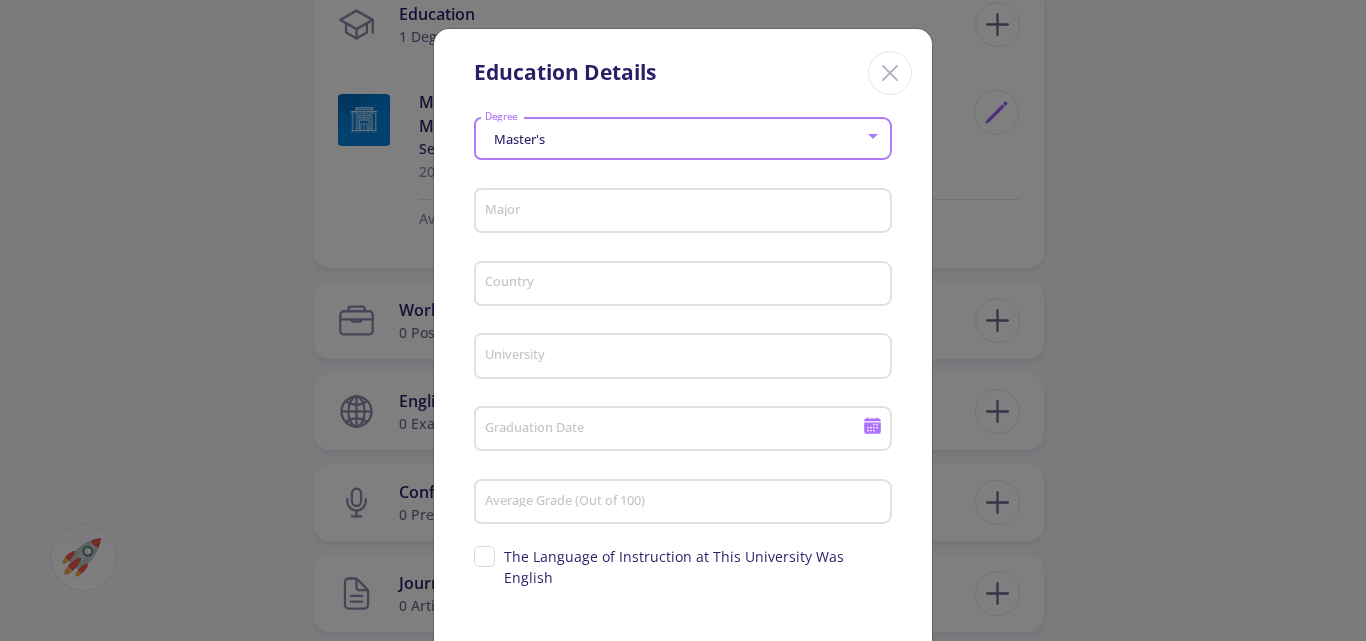click on "Major" at bounding box center [686, 212] 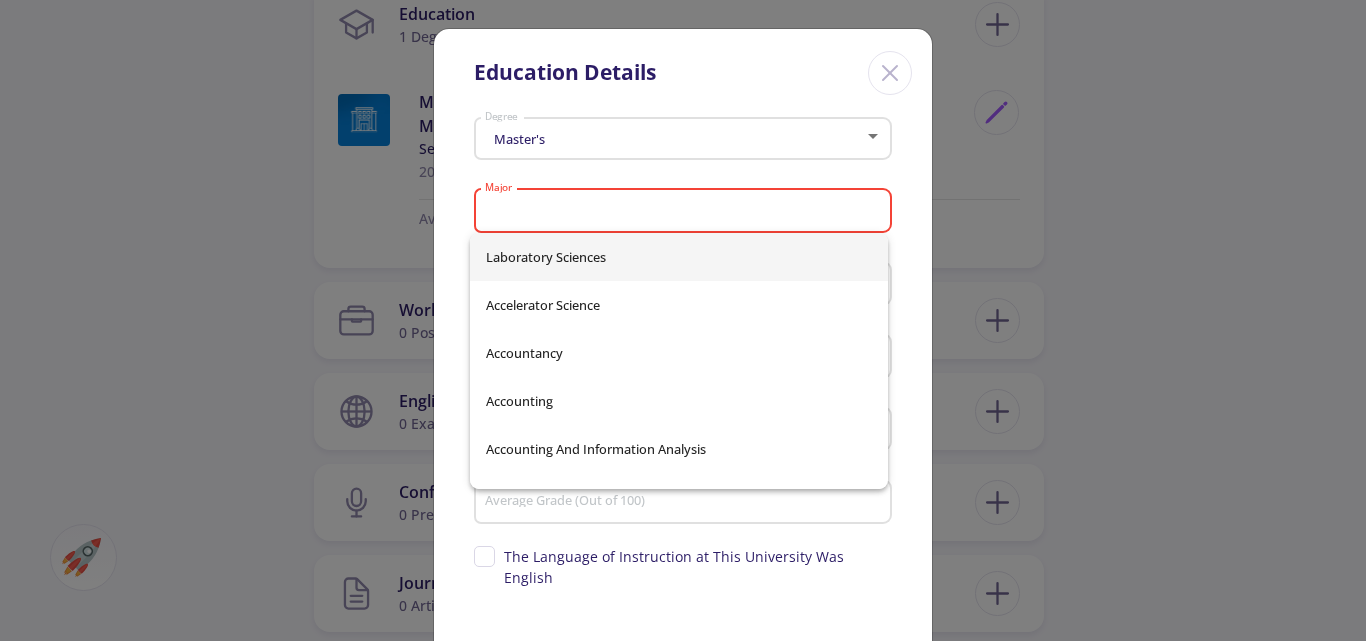 click on "Major" 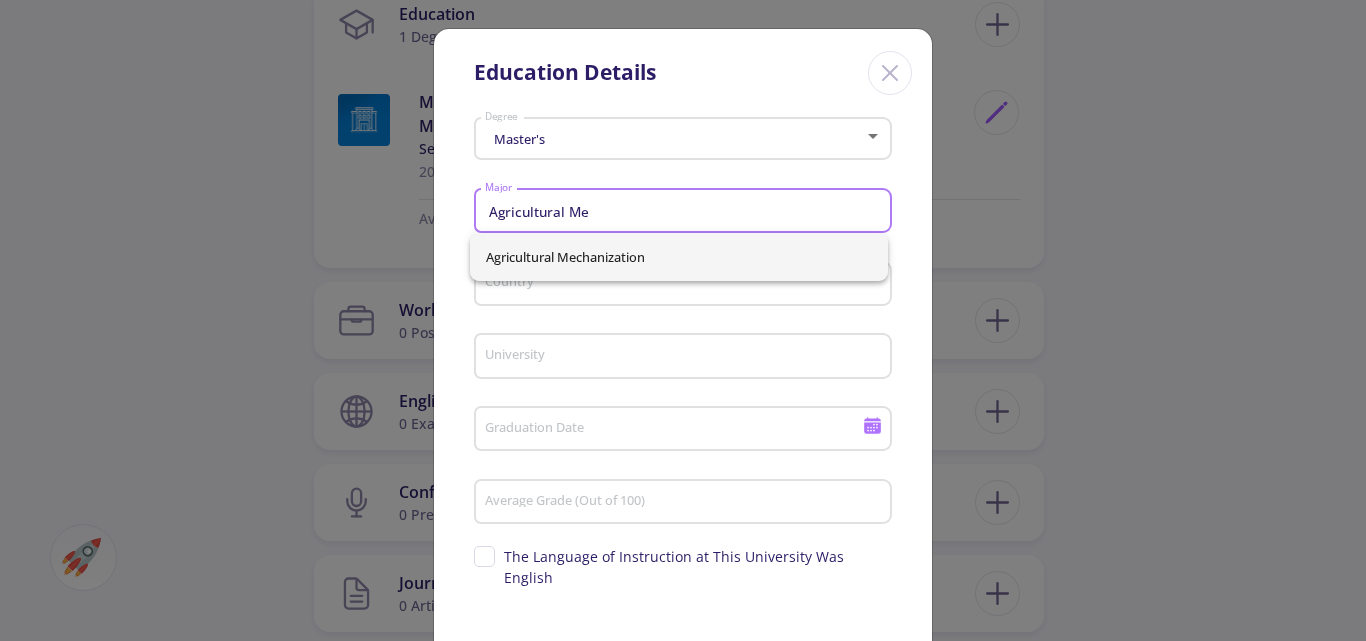 type on "Agricultural Me" 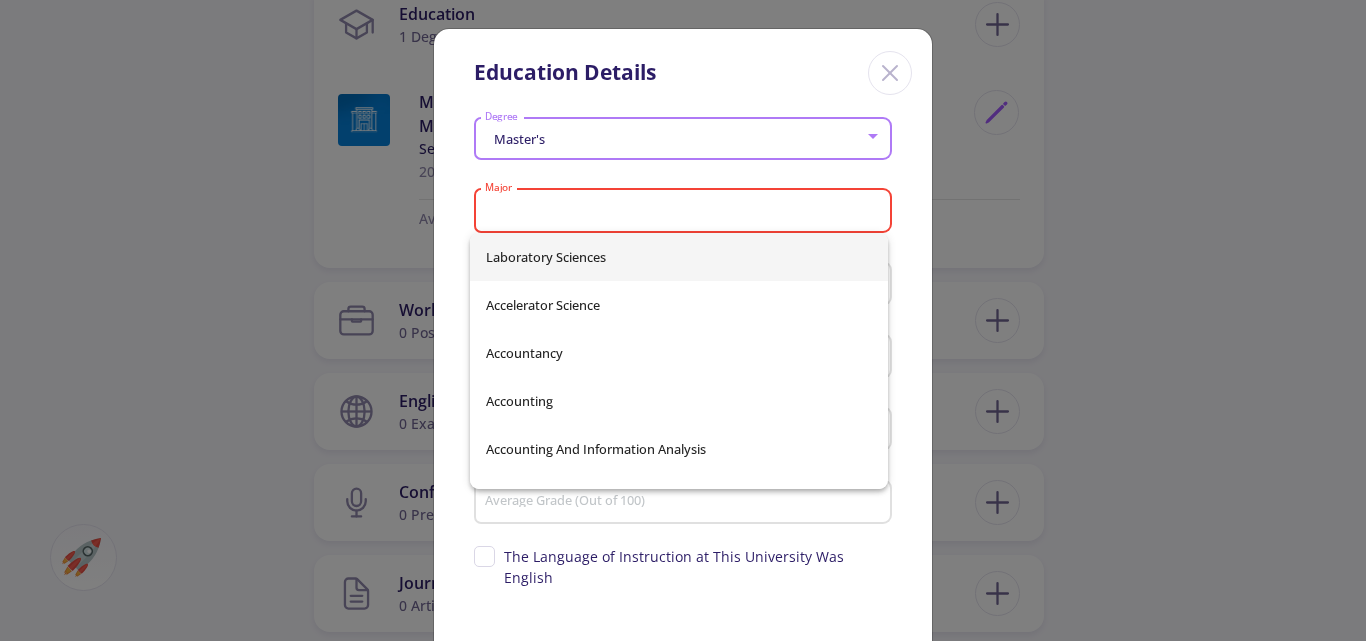 click on "Major" at bounding box center [686, 212] 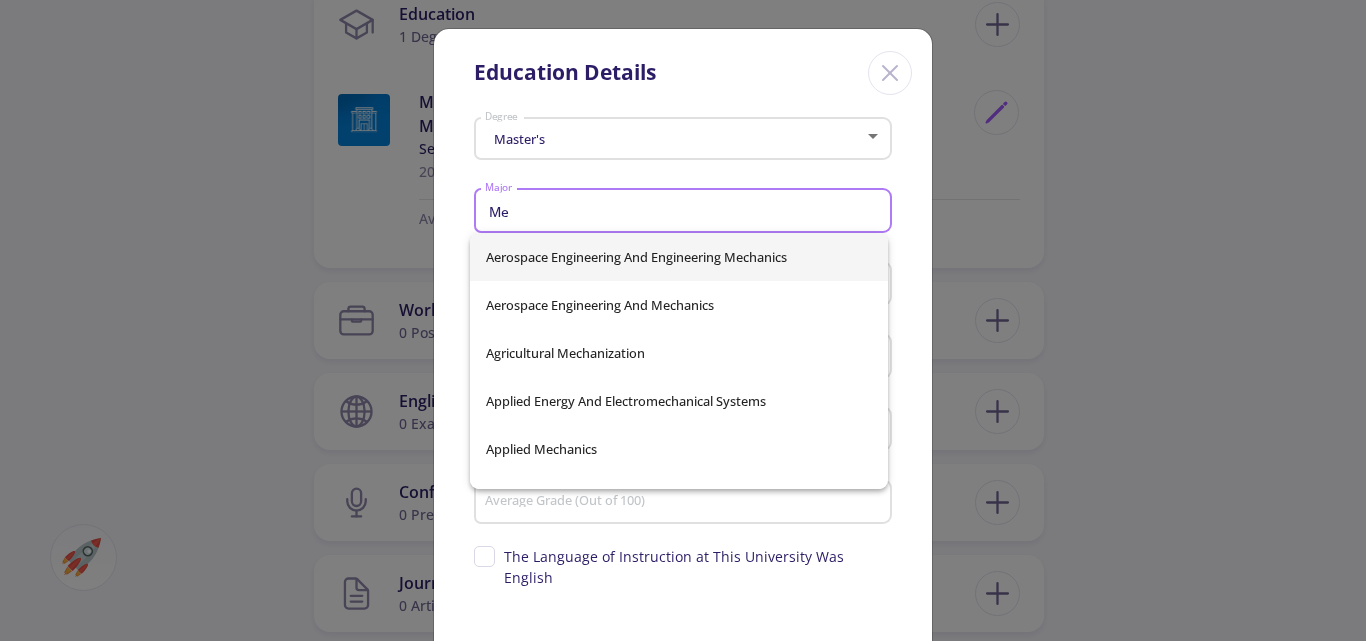 type on "M" 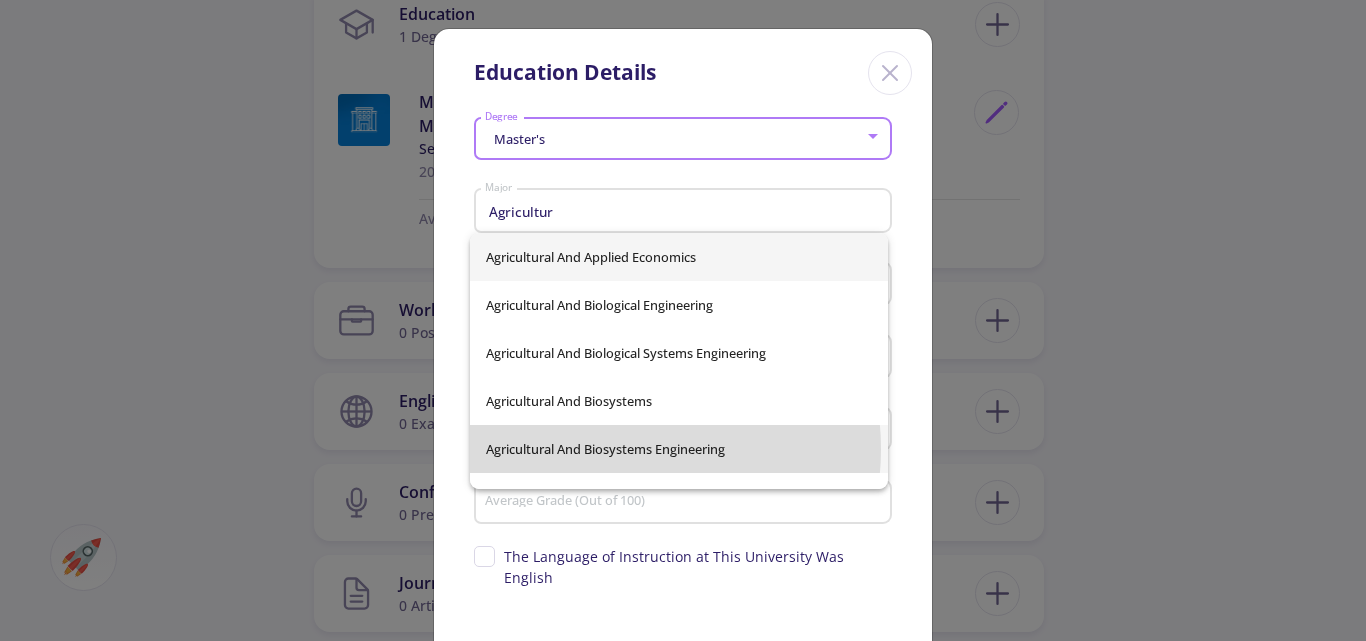 click on "Agricultural And Biosystems Engineering" at bounding box center [679, 449] 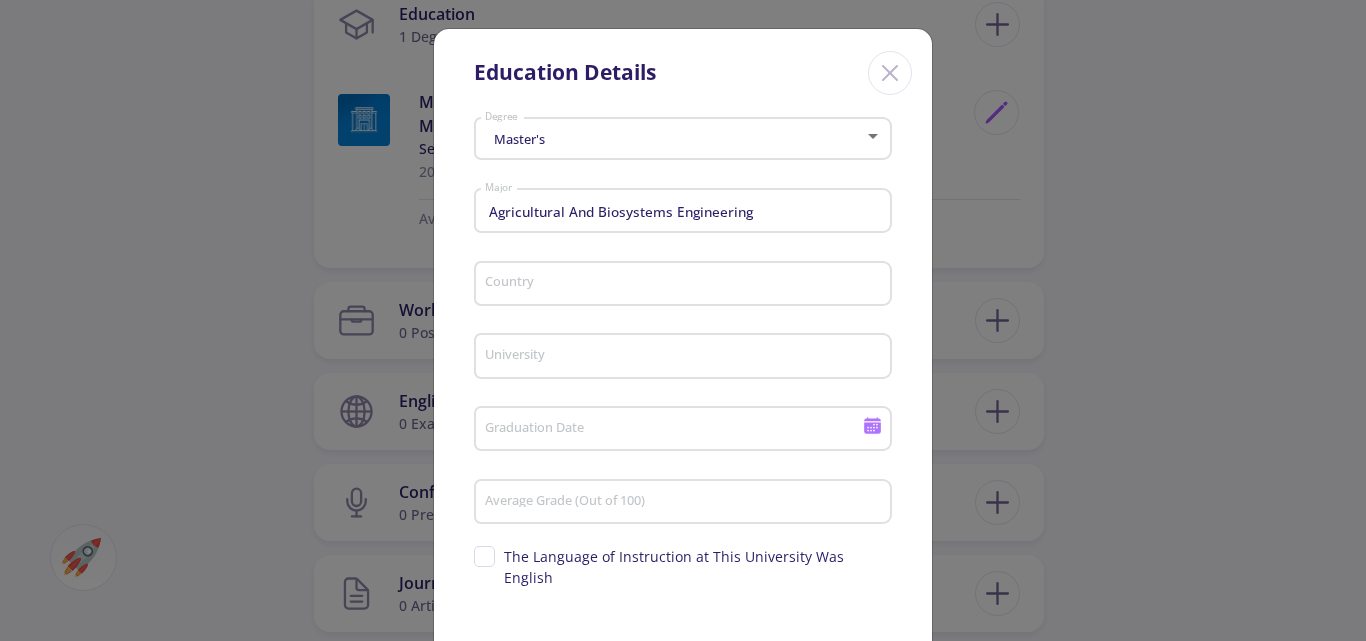 click on "Country" 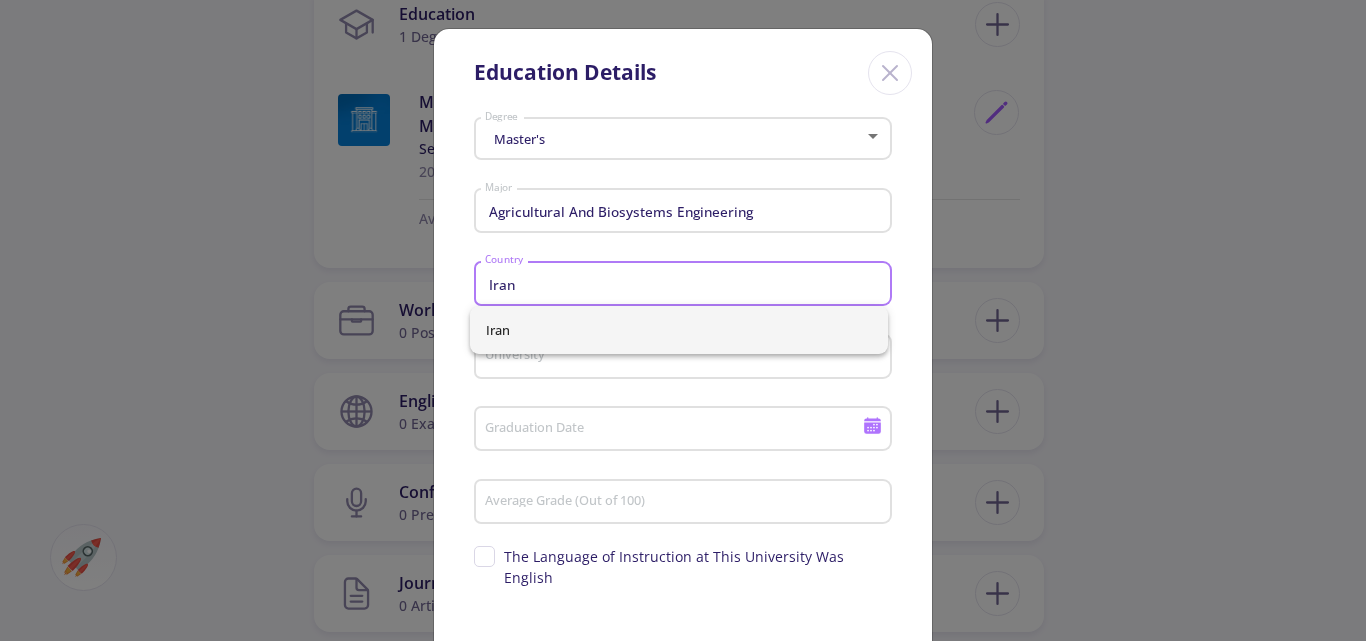 type on "Iran" 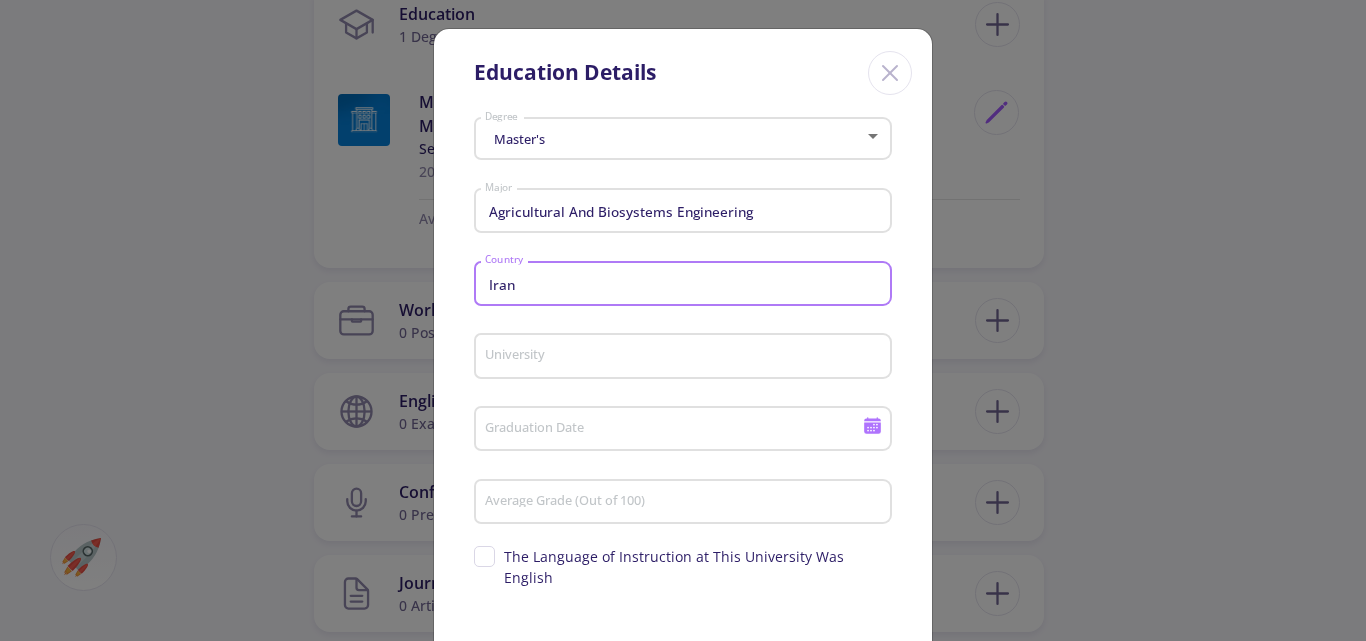 click on "University" at bounding box center [686, 357] 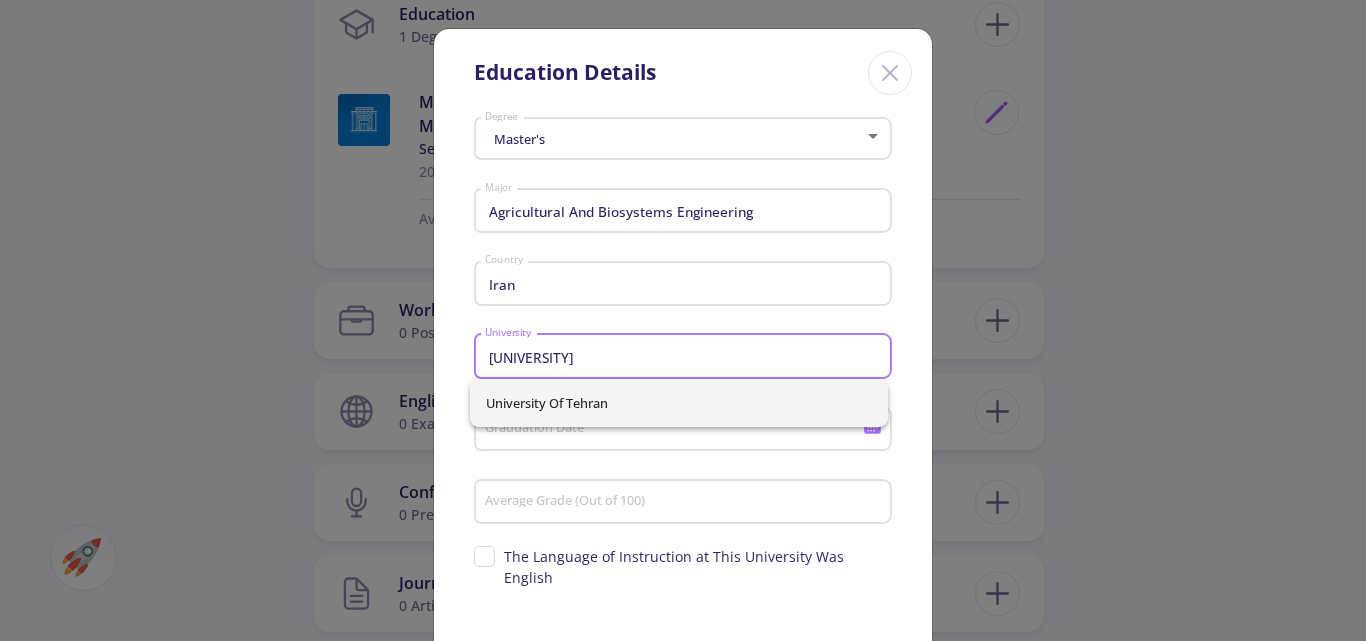 click on "University of Tehran" at bounding box center [679, 403] 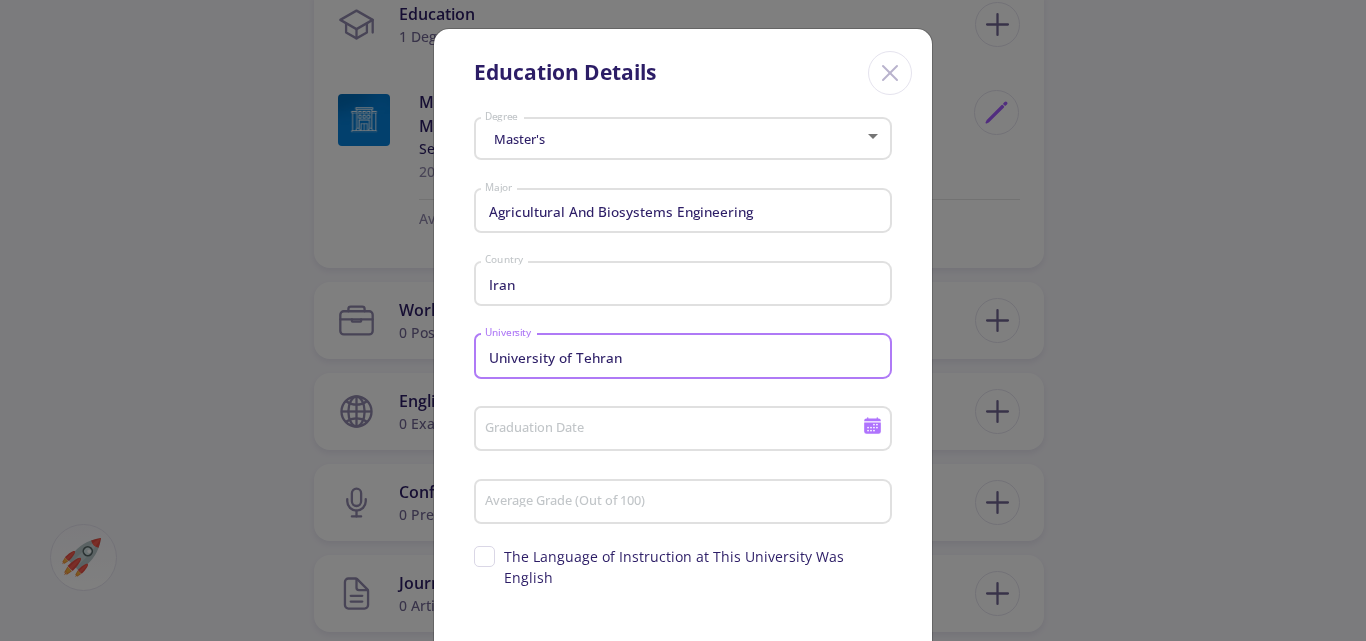 click on "Graduation Date" at bounding box center (676, 430) 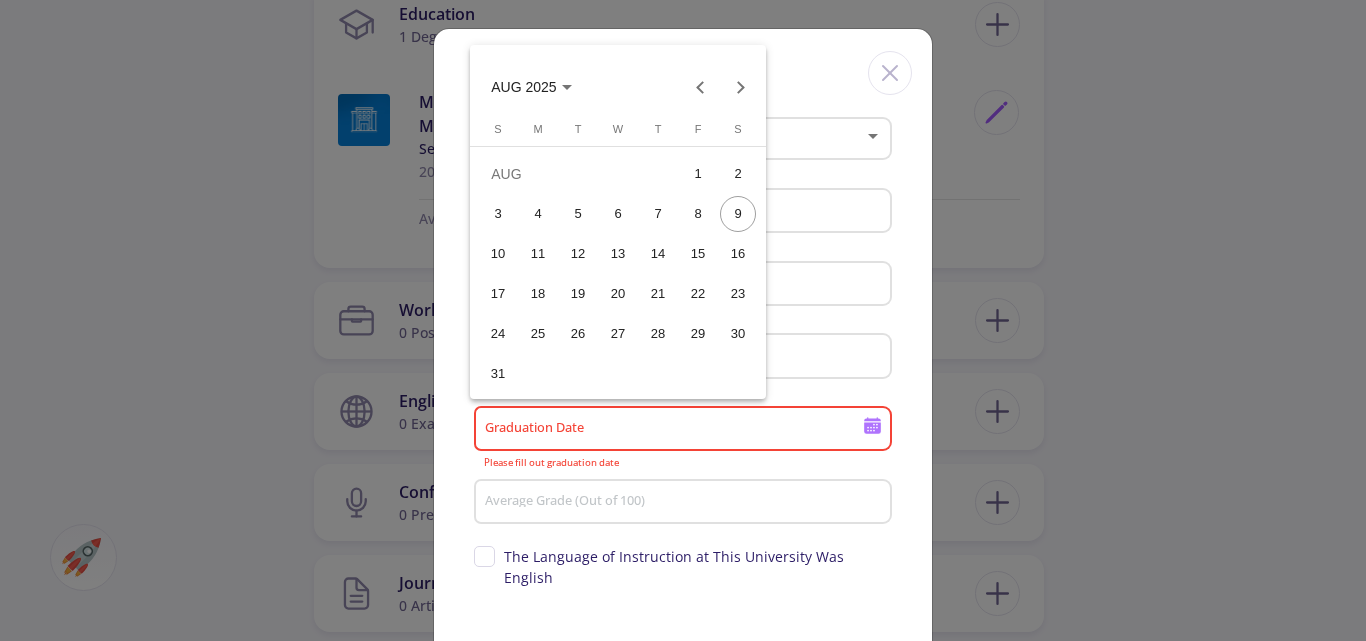 click at bounding box center (683, 320) 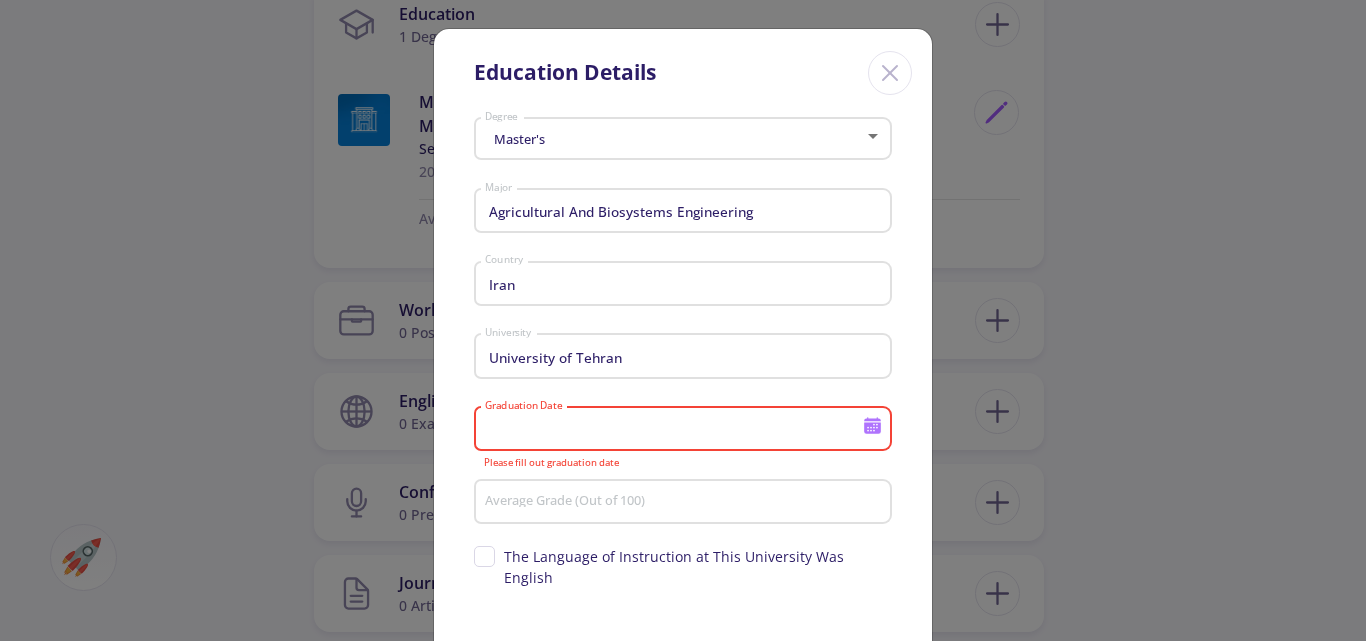 click on "Graduation Date" at bounding box center (676, 430) 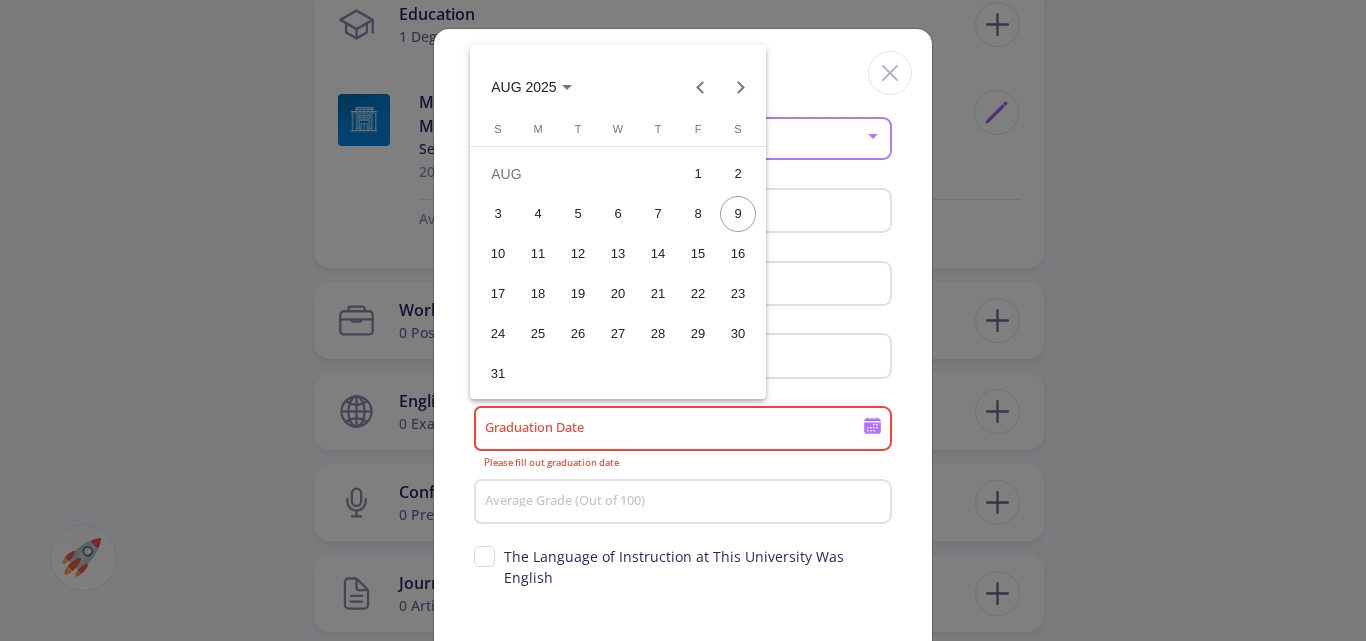 click 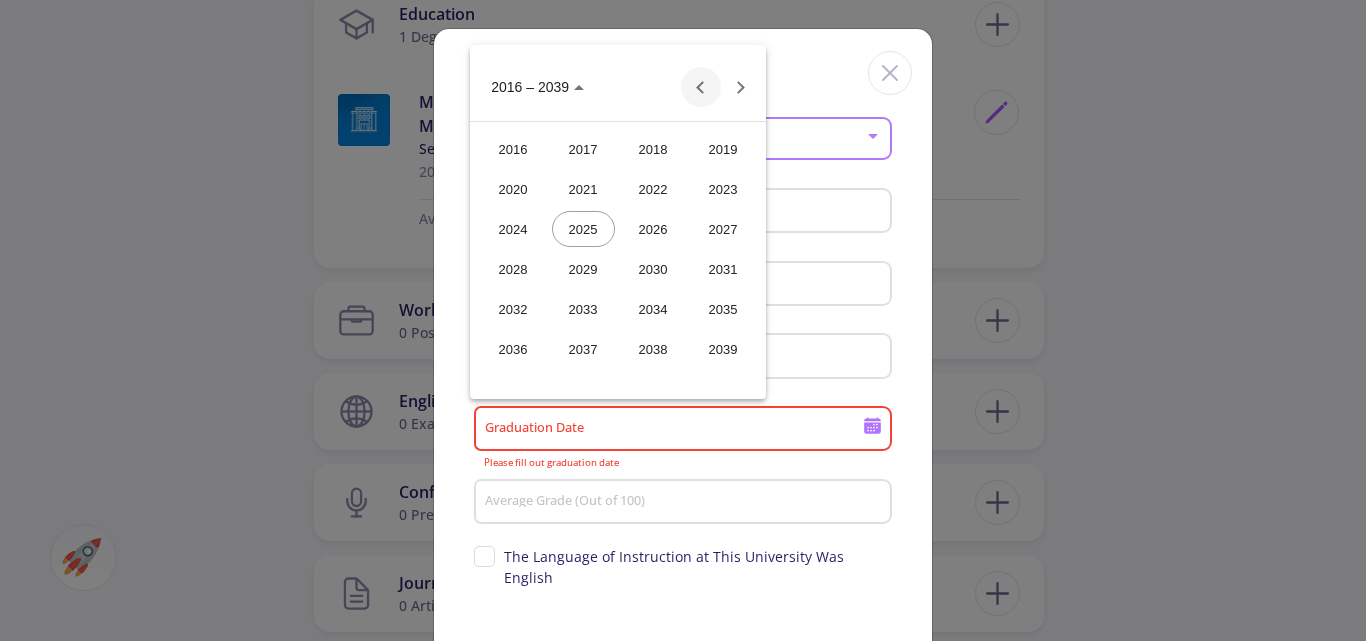 click at bounding box center (701, 87) 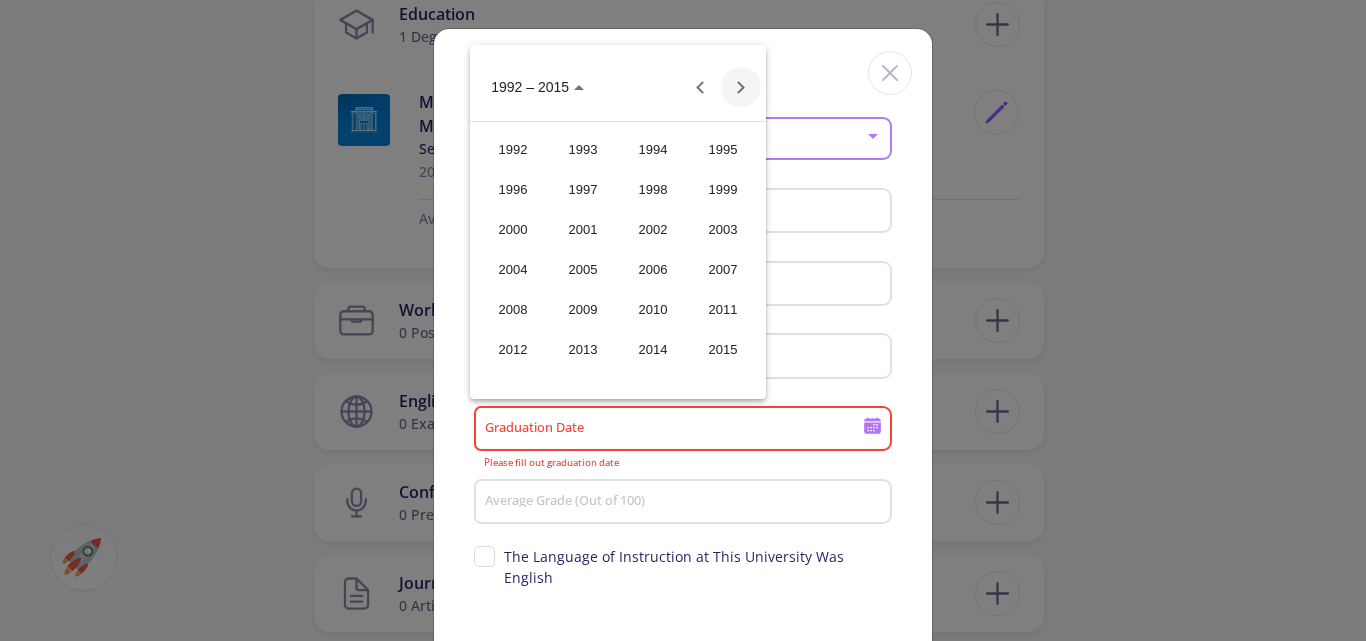click at bounding box center [741, 87] 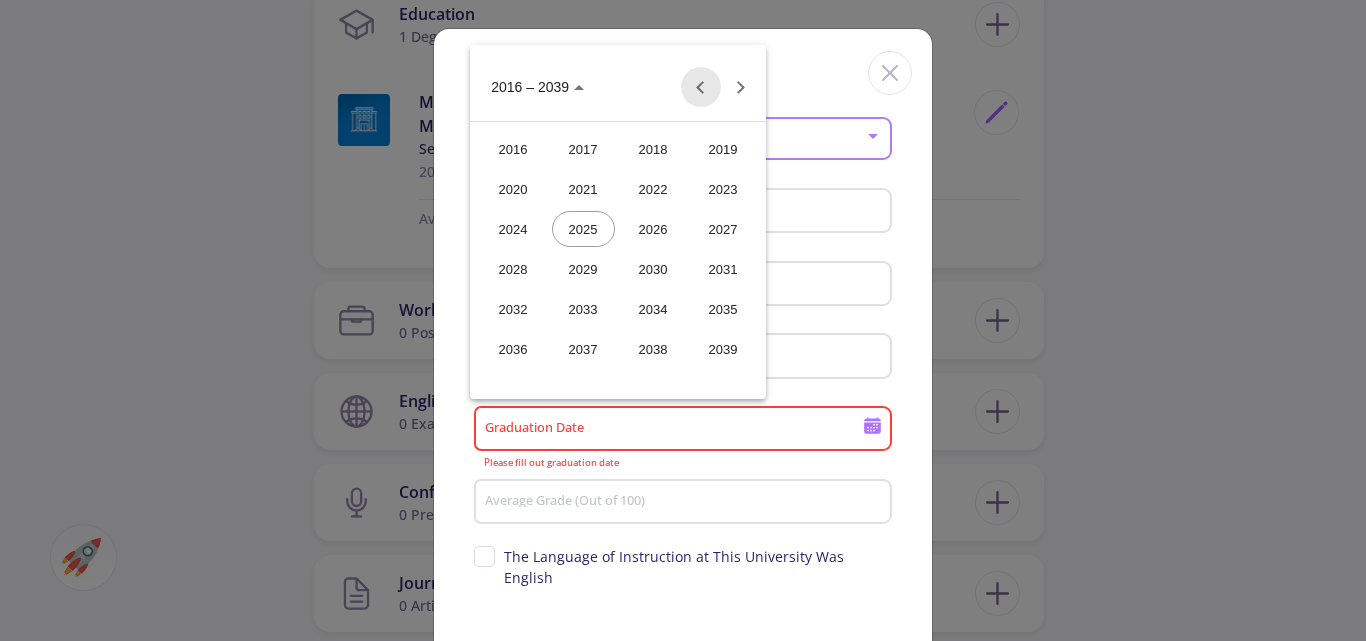 click at bounding box center (701, 87) 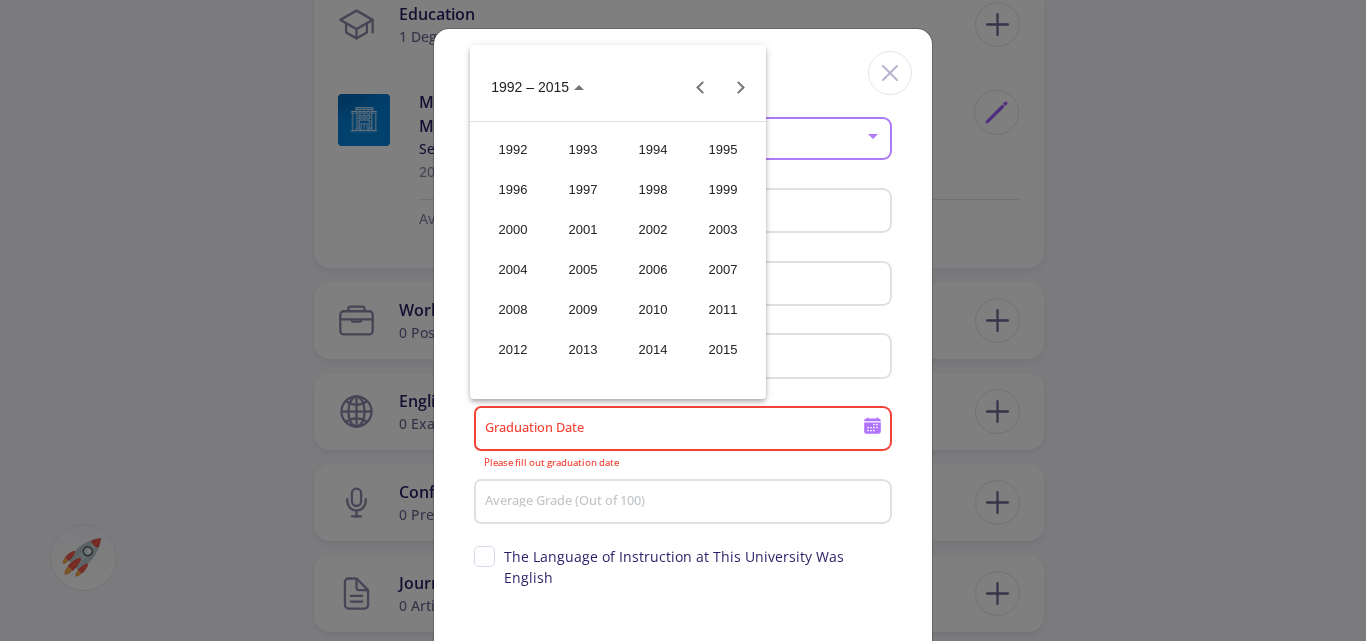 click on "2013" at bounding box center [583, 349] 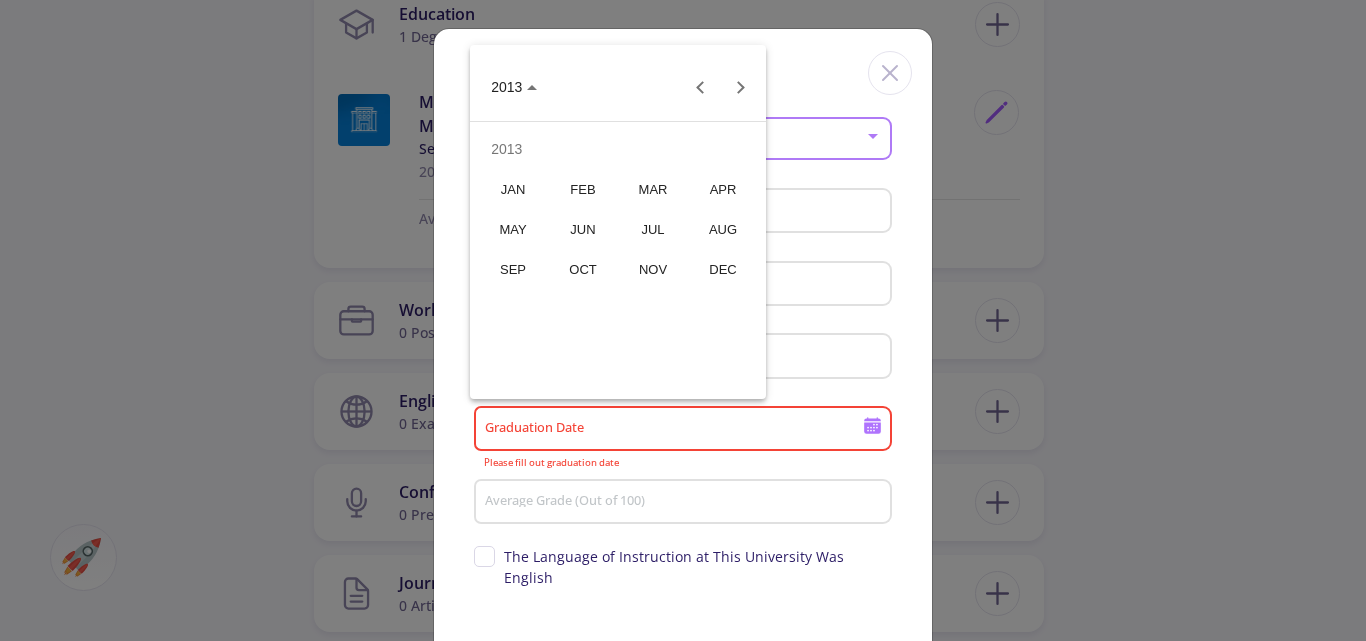 click on "SEP" at bounding box center (513, 269) 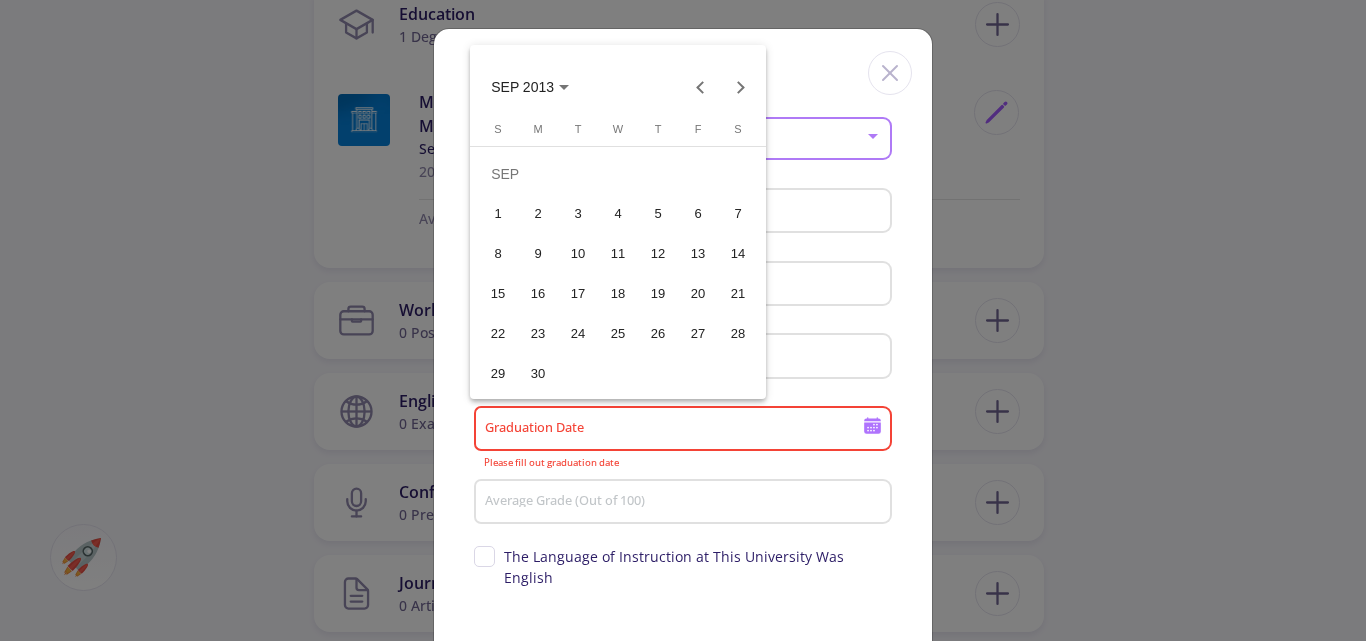 click on "30" at bounding box center [538, 374] 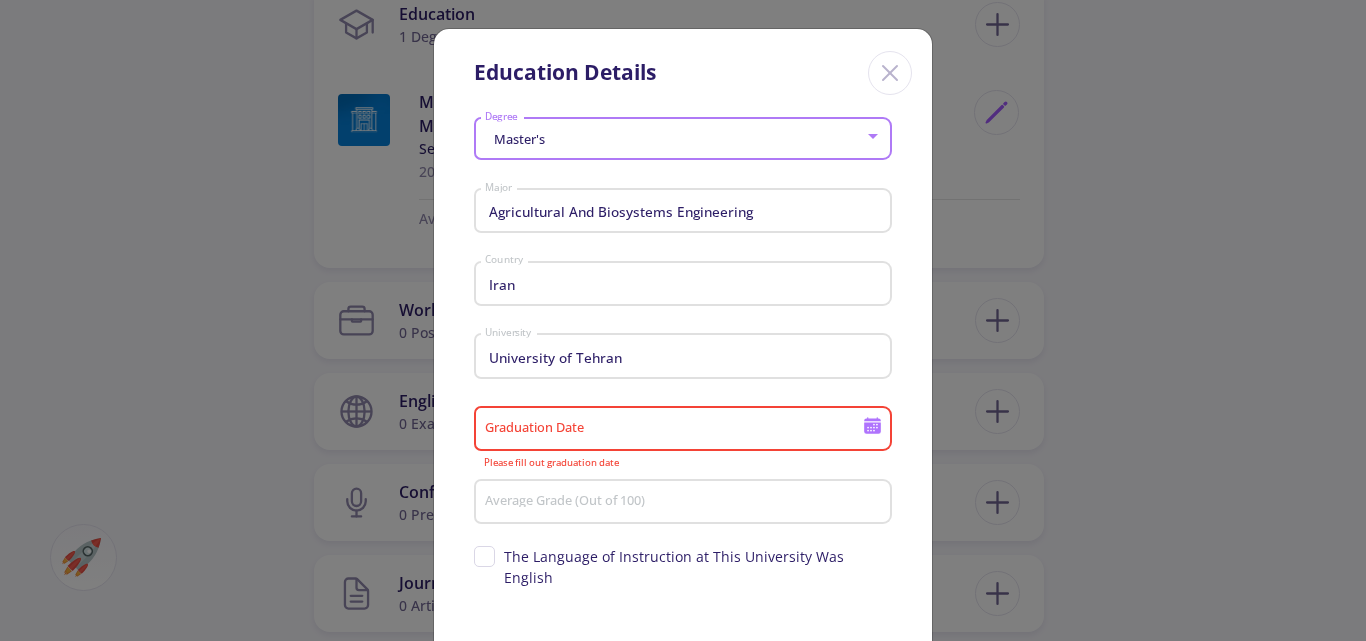 type on "9/30/2013" 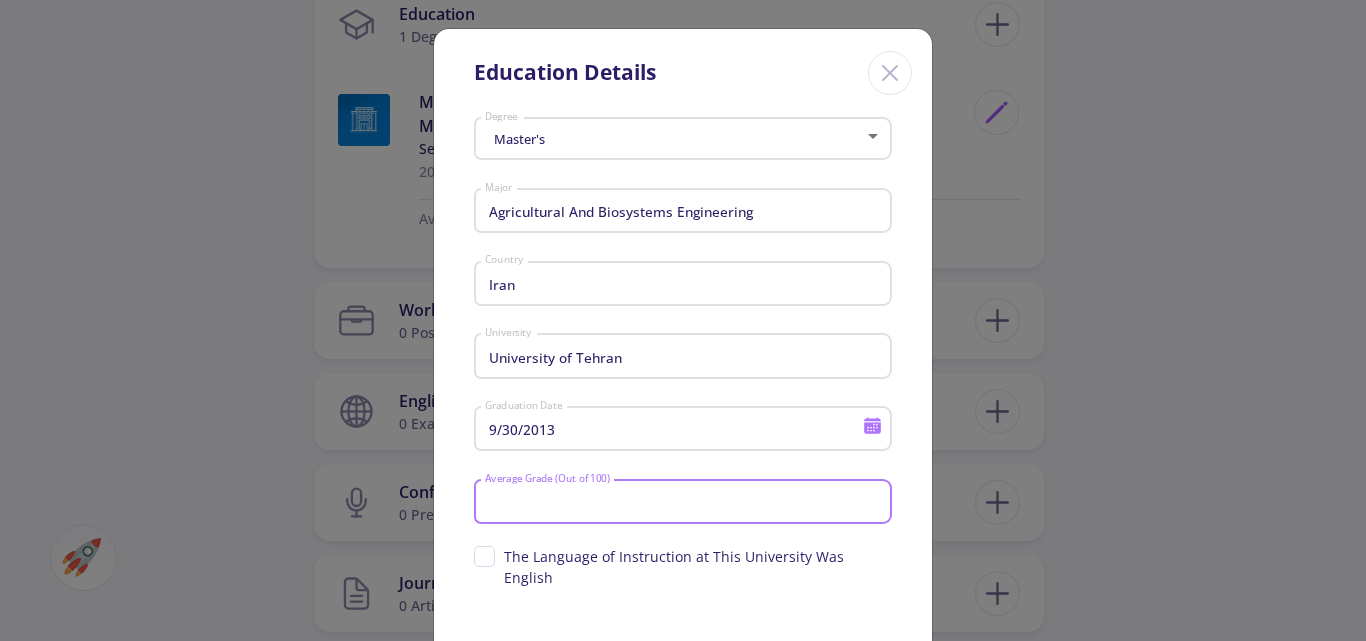 click on "Average Grade (Out of 100)" at bounding box center [686, 503] 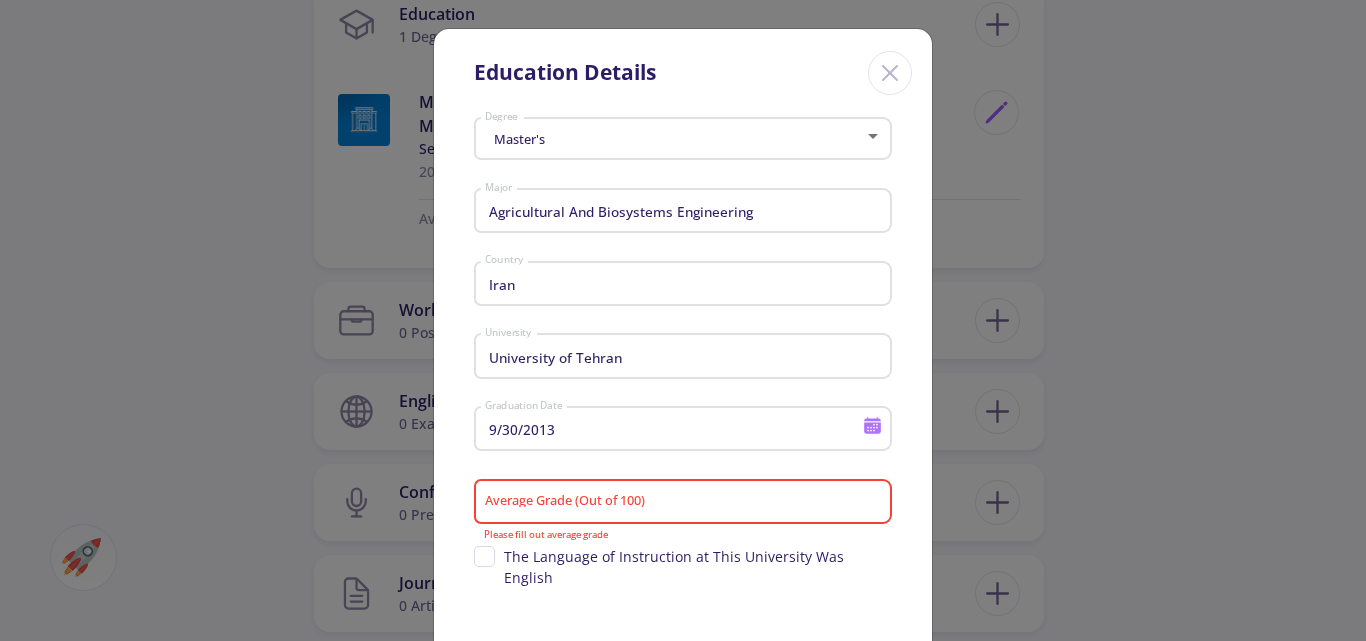 click on "Education Details" at bounding box center (683, 69) 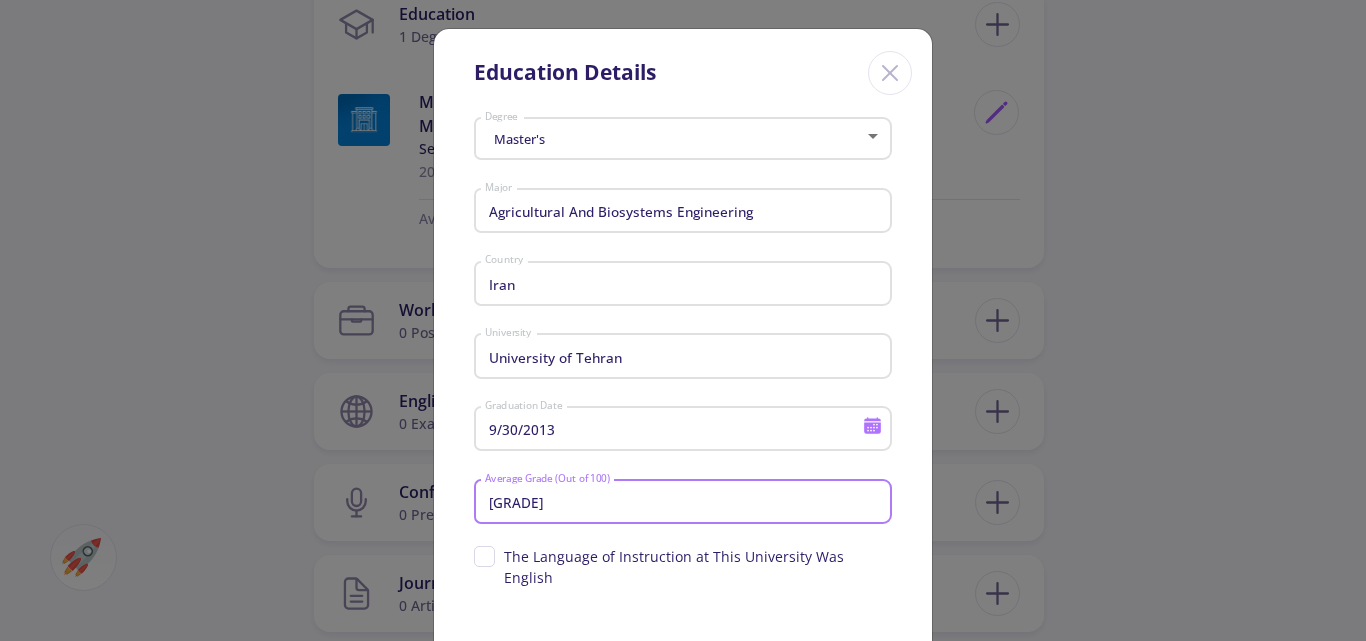type on "[GRADE]" 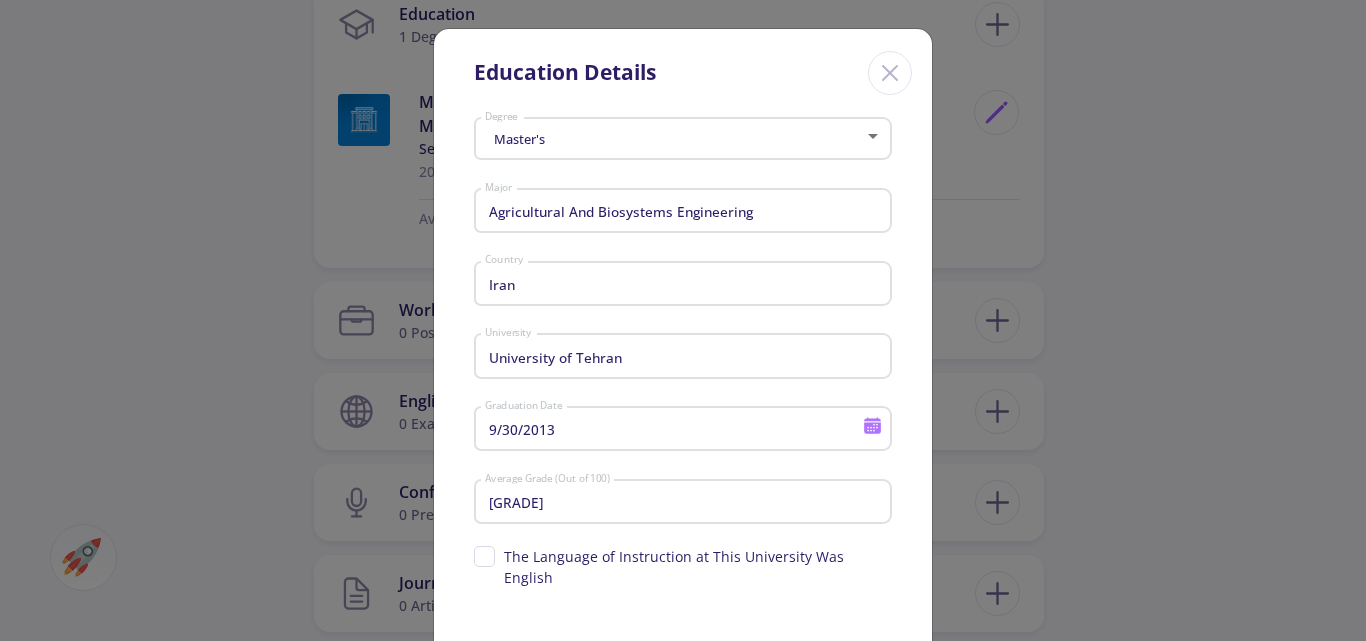click on "Master's Degree Agricultural And Biosystems Engineering Major Iran Country University of Tehran University [MONTH]/[DAY]/[YEAR] Graduation Date [GRADE] Average Grade (Out of 100) Supervisor's name The Language of Instruction at This University Was English Save Cancel" at bounding box center [683, 425] 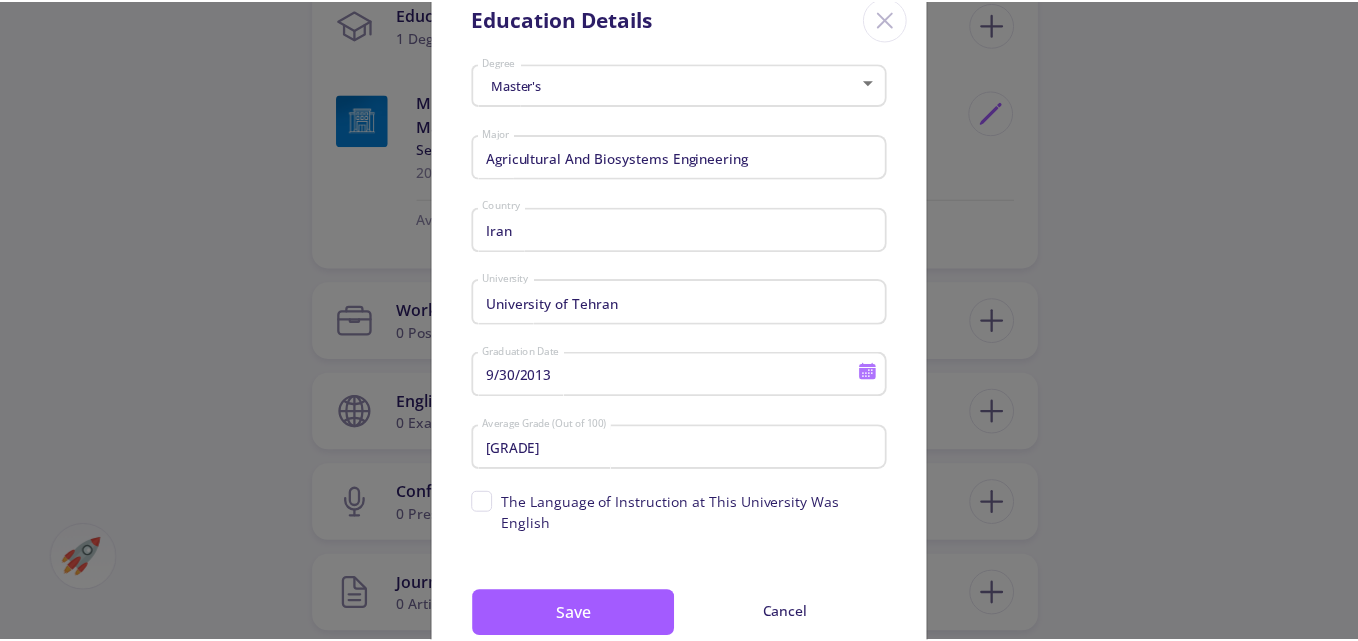 scroll, scrollTop: 107, scrollLeft: 0, axis: vertical 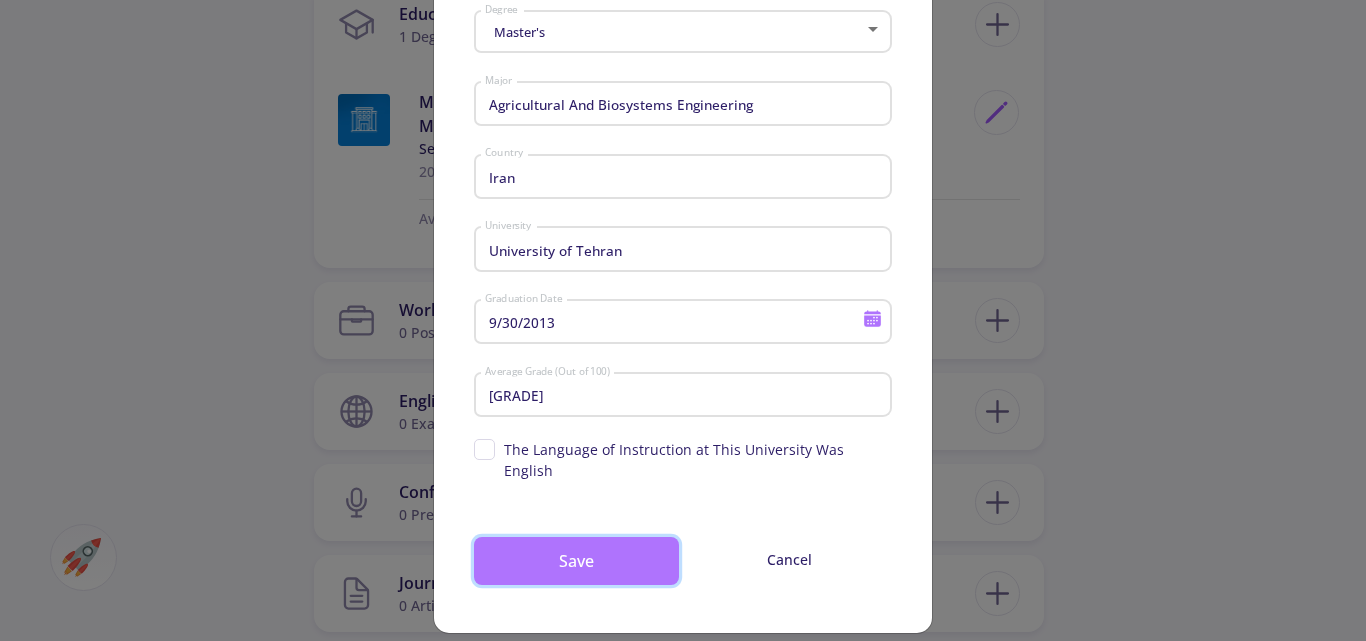 click on "Save" at bounding box center (576, 561) 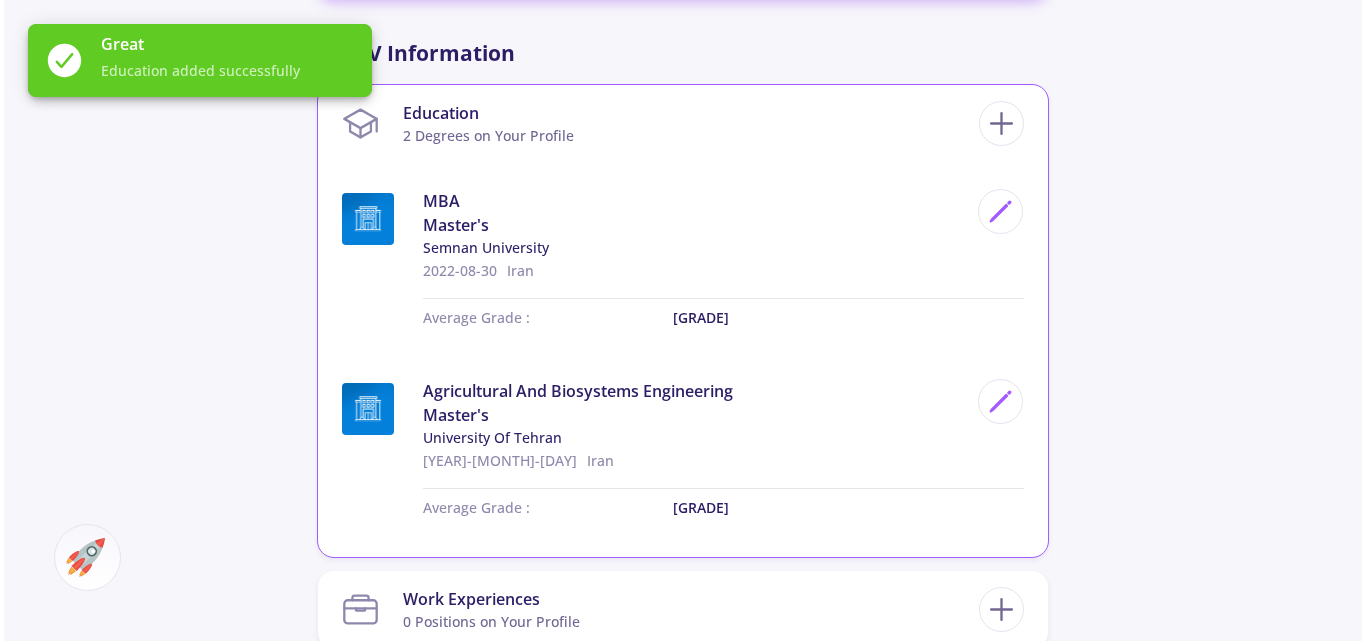 scroll, scrollTop: 900, scrollLeft: 0, axis: vertical 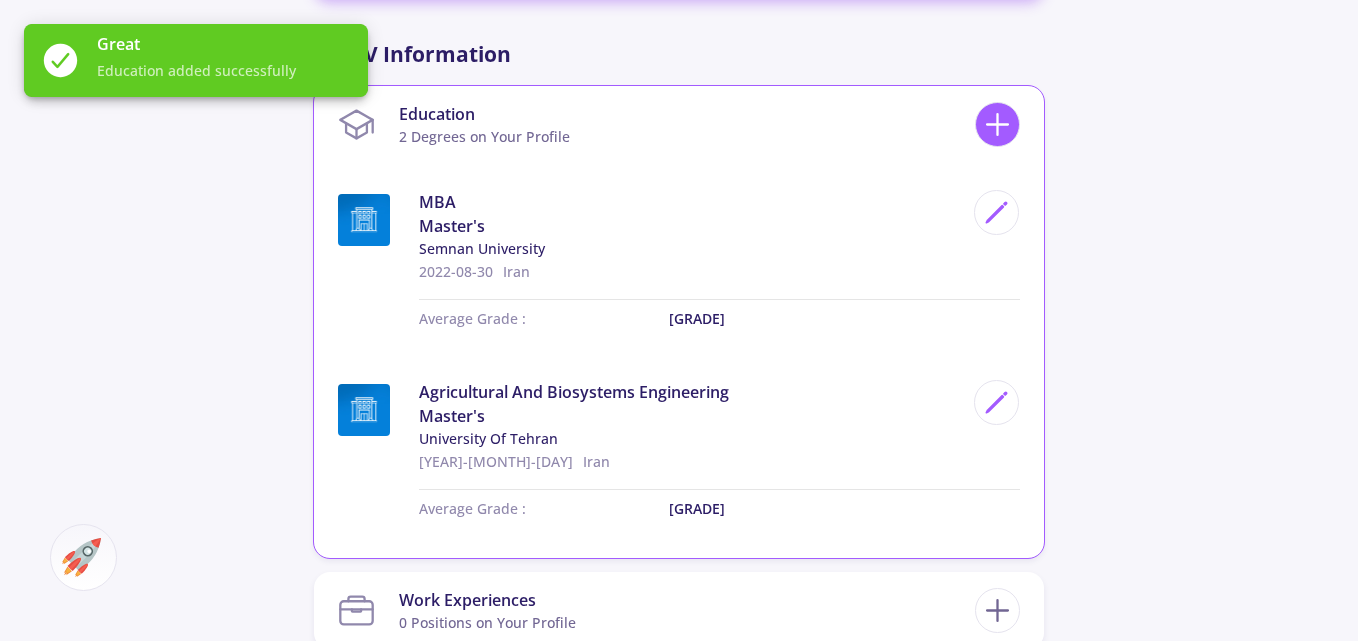 click 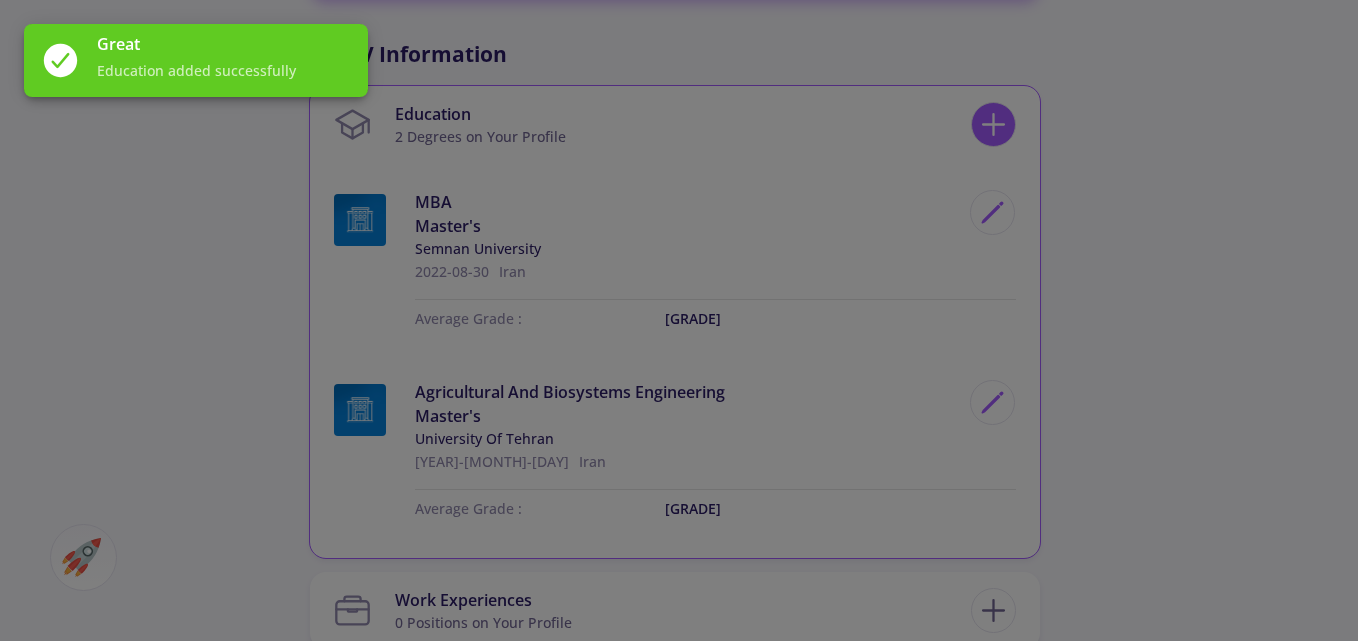 type 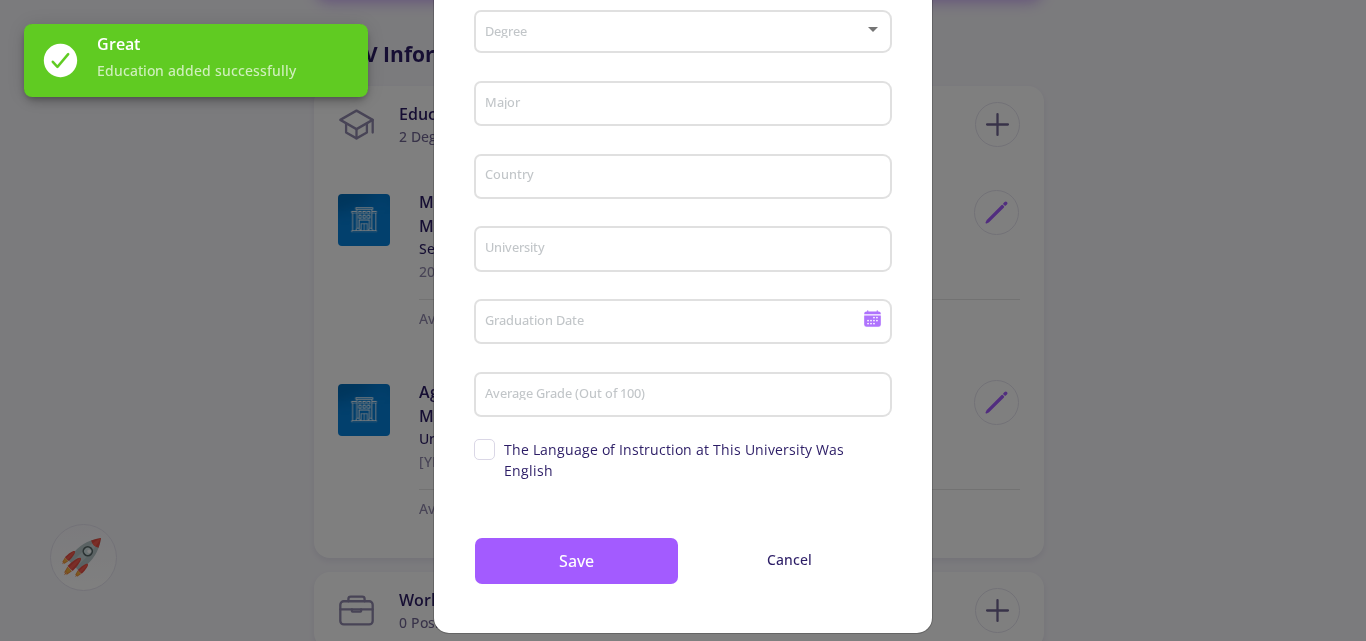 scroll, scrollTop: 0, scrollLeft: 0, axis: both 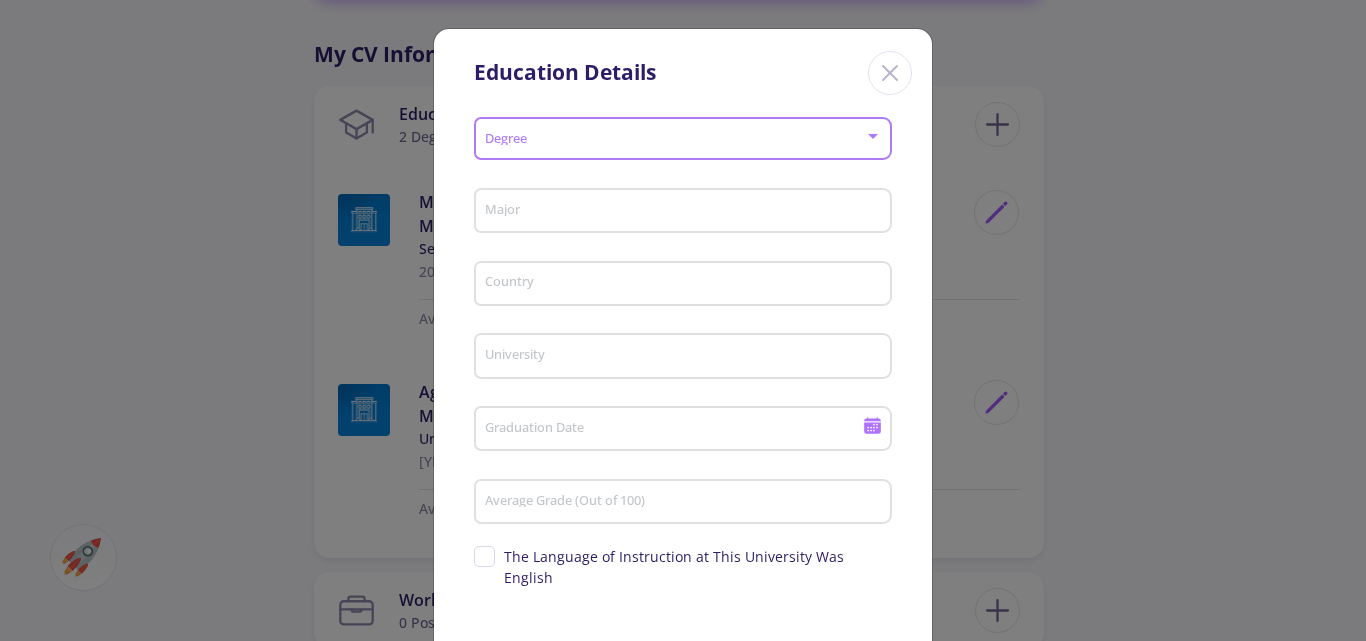 click at bounding box center [677, 139] 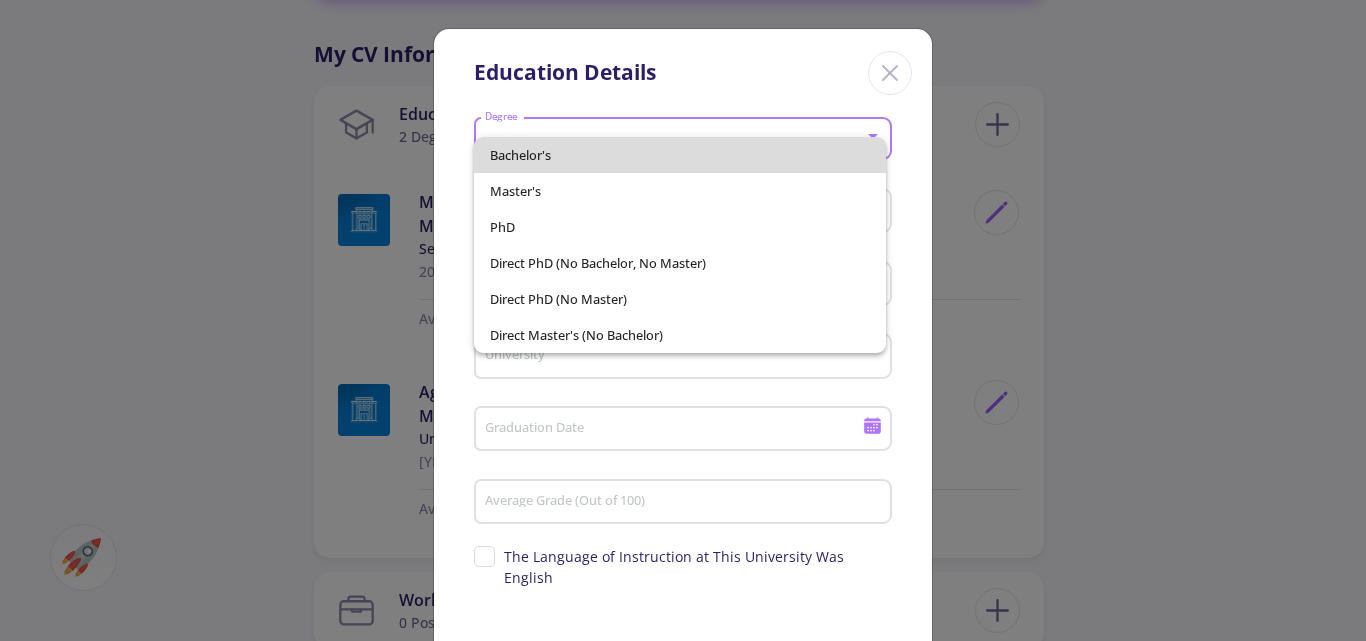 click on "Bachelor's" at bounding box center (680, 155) 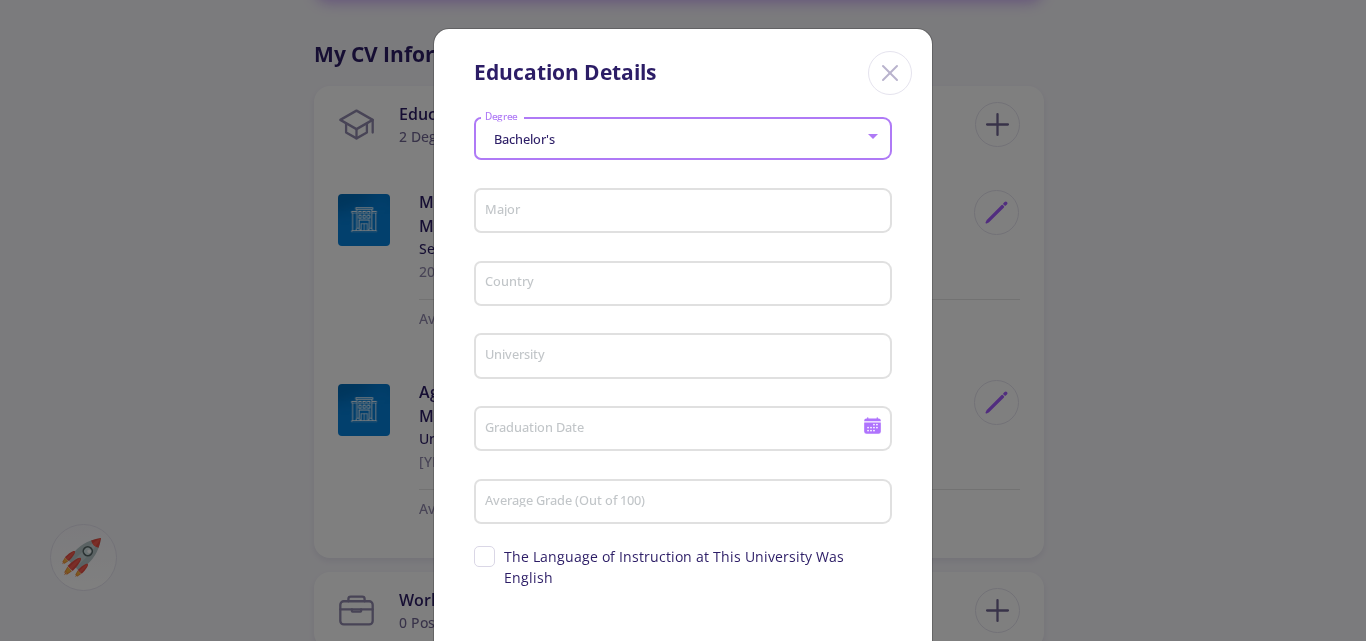 click on "Major" at bounding box center (686, 212) 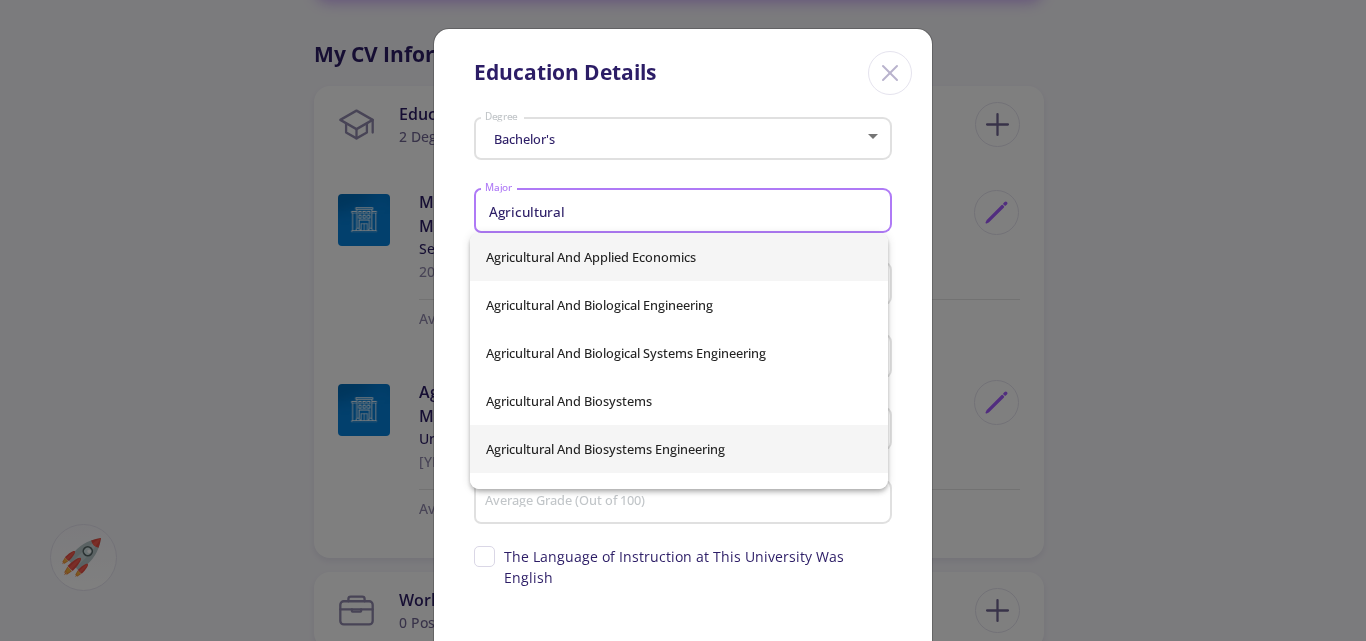 click on "Agricultural And Biosystems Engineering" at bounding box center [679, 449] 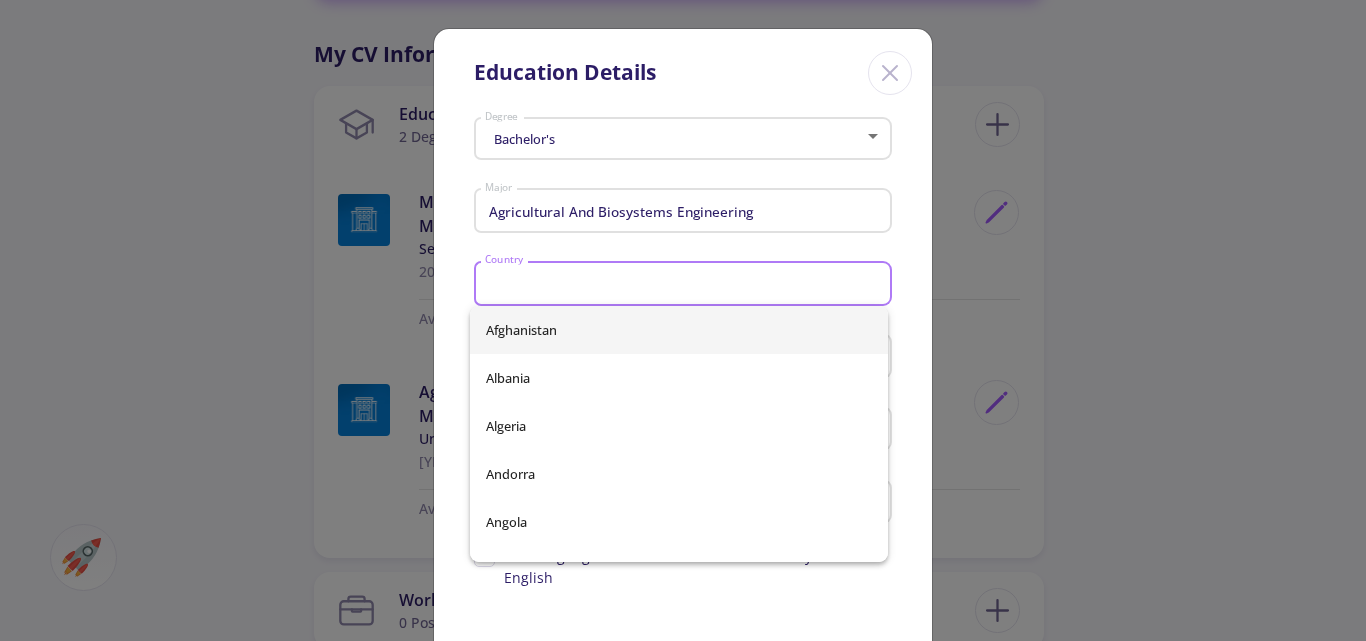 click on "Country" at bounding box center (686, 285) 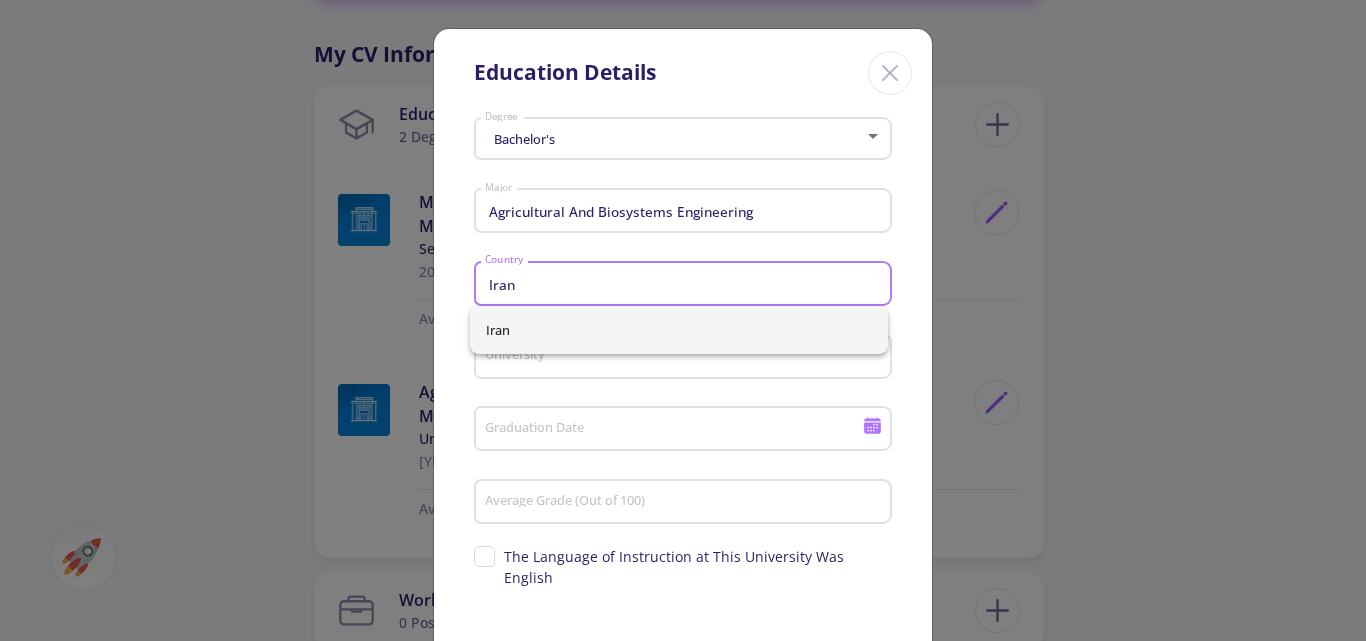 type on "Iran" 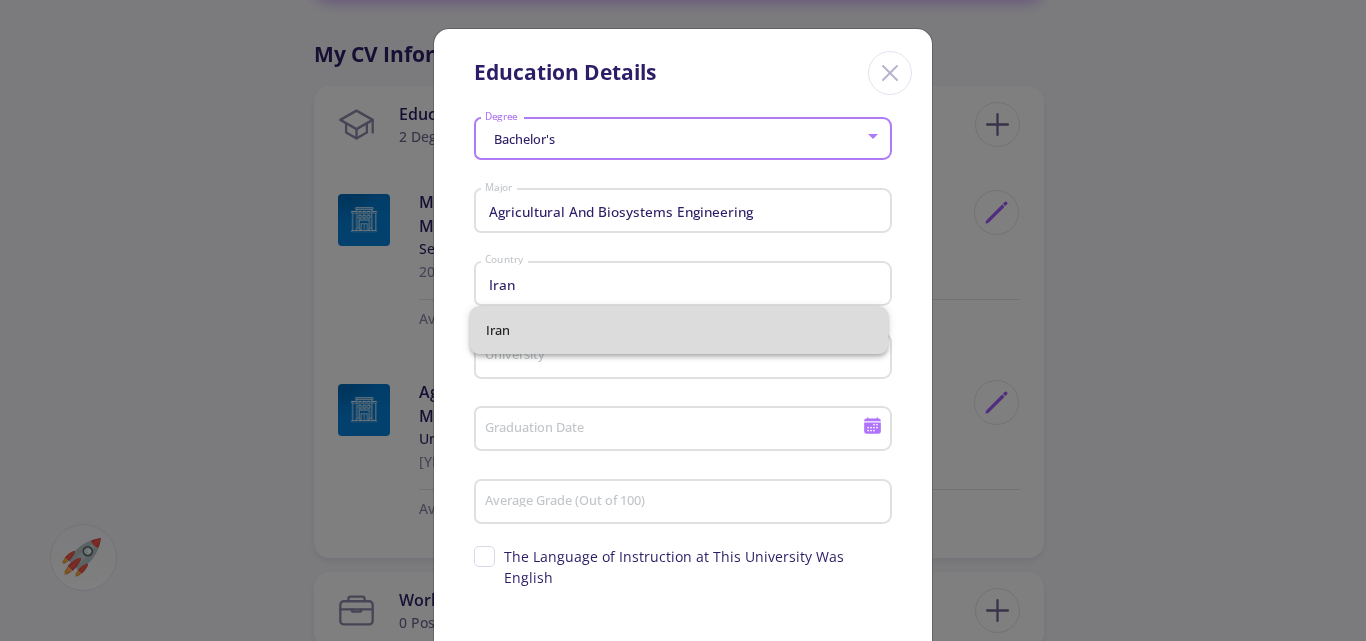 click on "Iran" at bounding box center [679, 330] 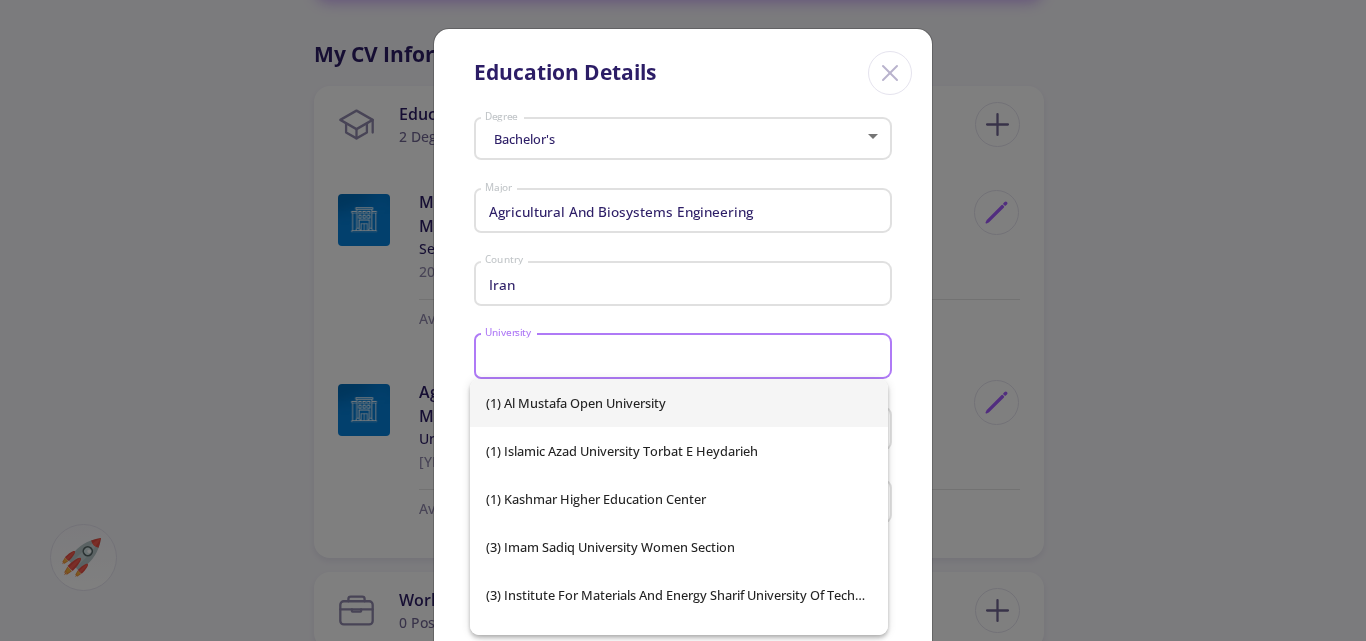 click on "University" at bounding box center [686, 357] 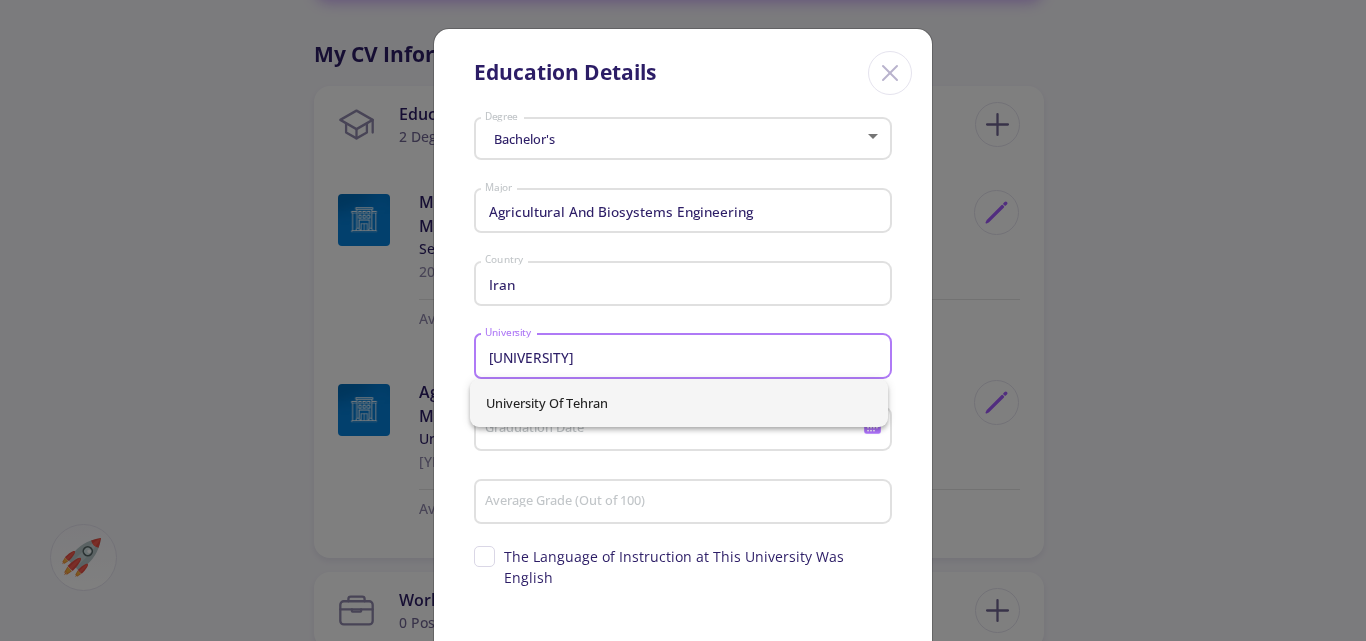 click on "University of Tehran" at bounding box center [679, 403] 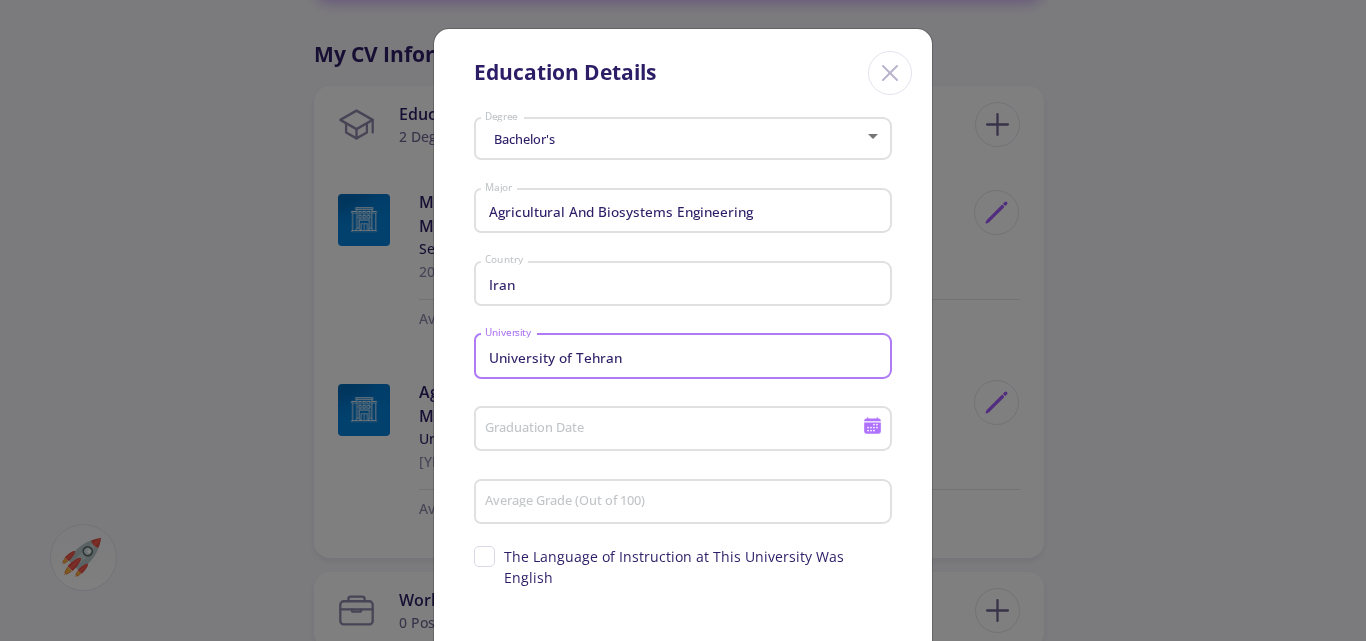 click on "Graduation Date" at bounding box center (676, 430) 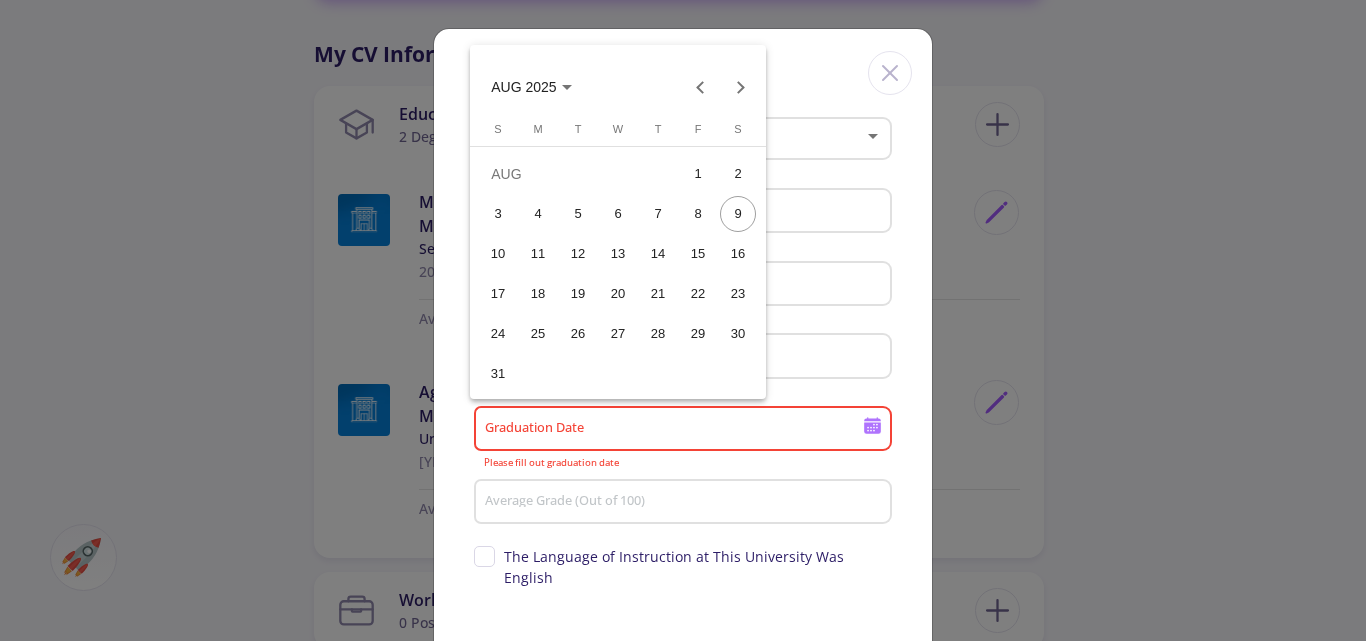 click at bounding box center (634, 87) 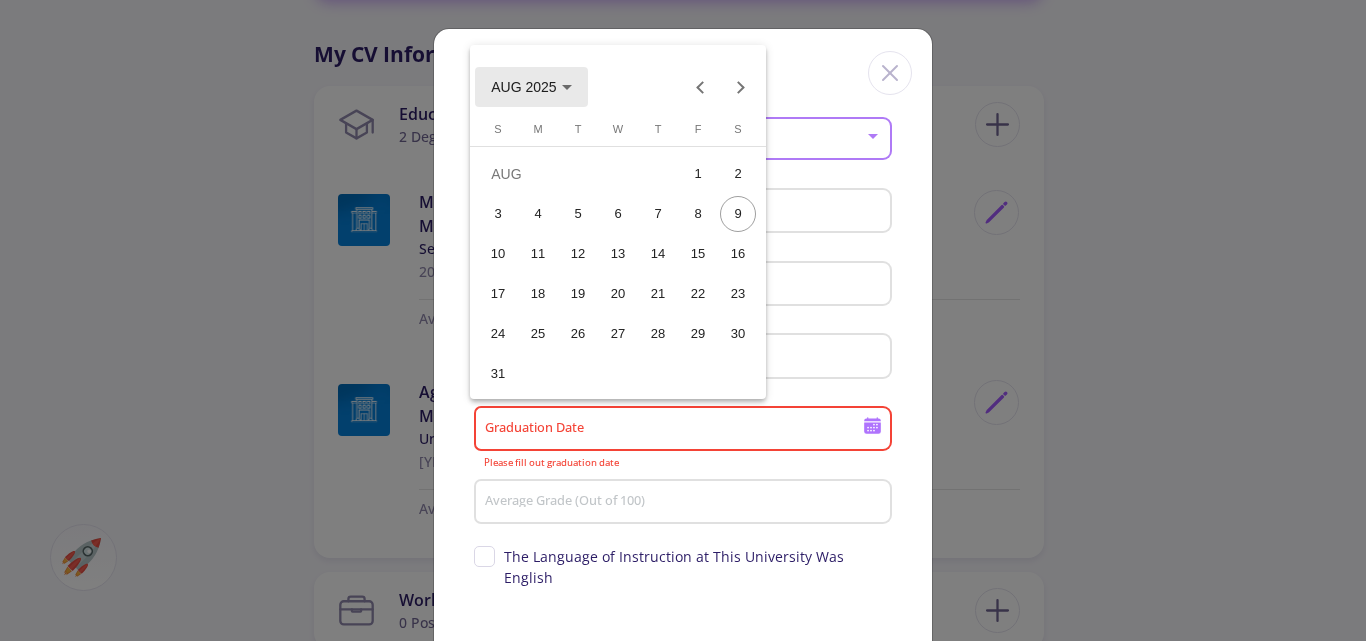 click 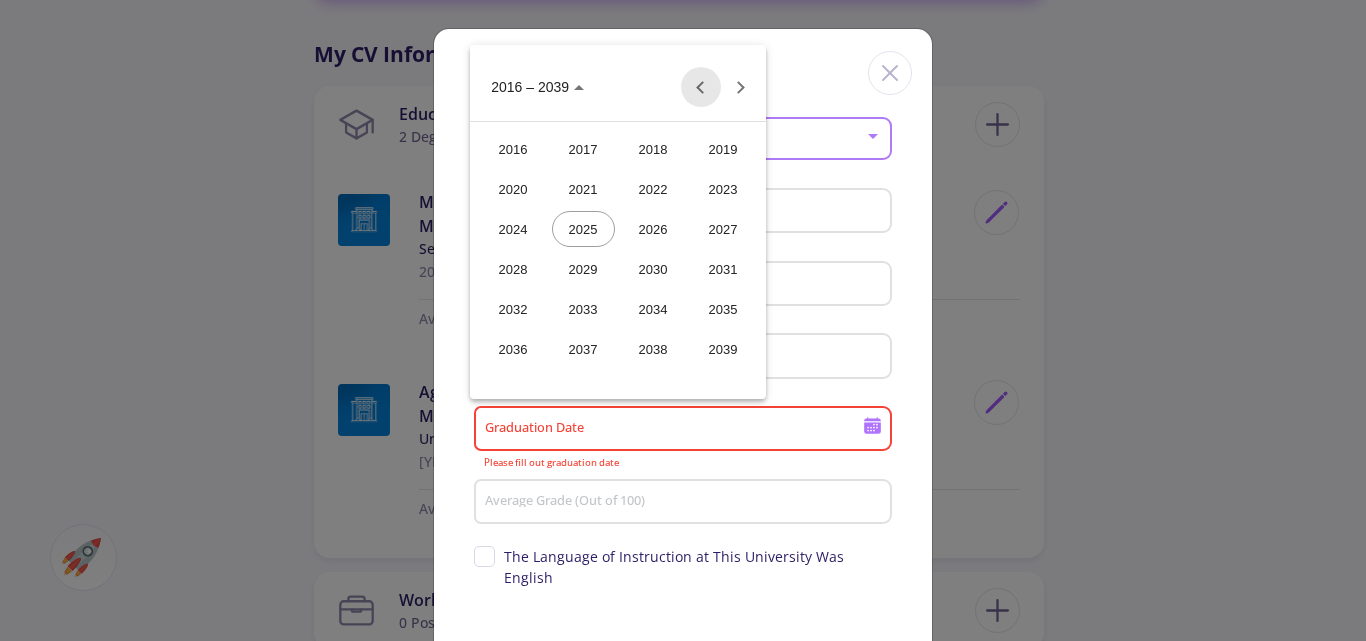 click at bounding box center (701, 87) 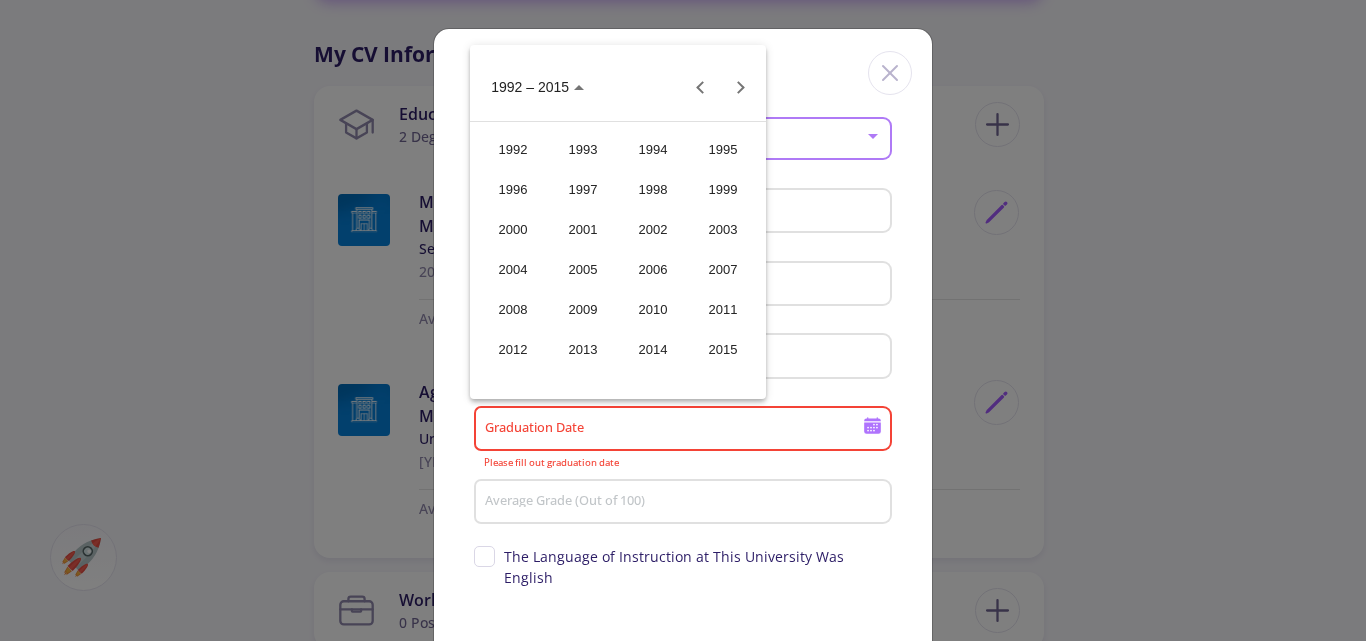 click on "2011" at bounding box center (723, 309) 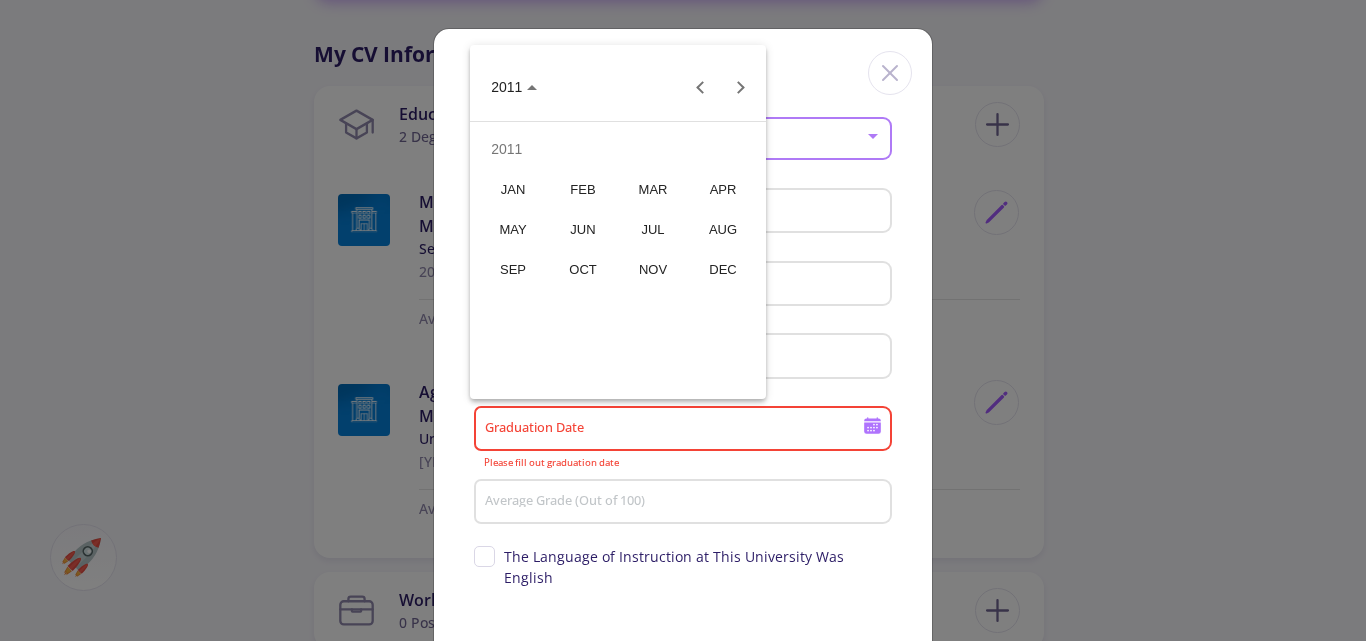 click on "SEP" at bounding box center [513, 269] 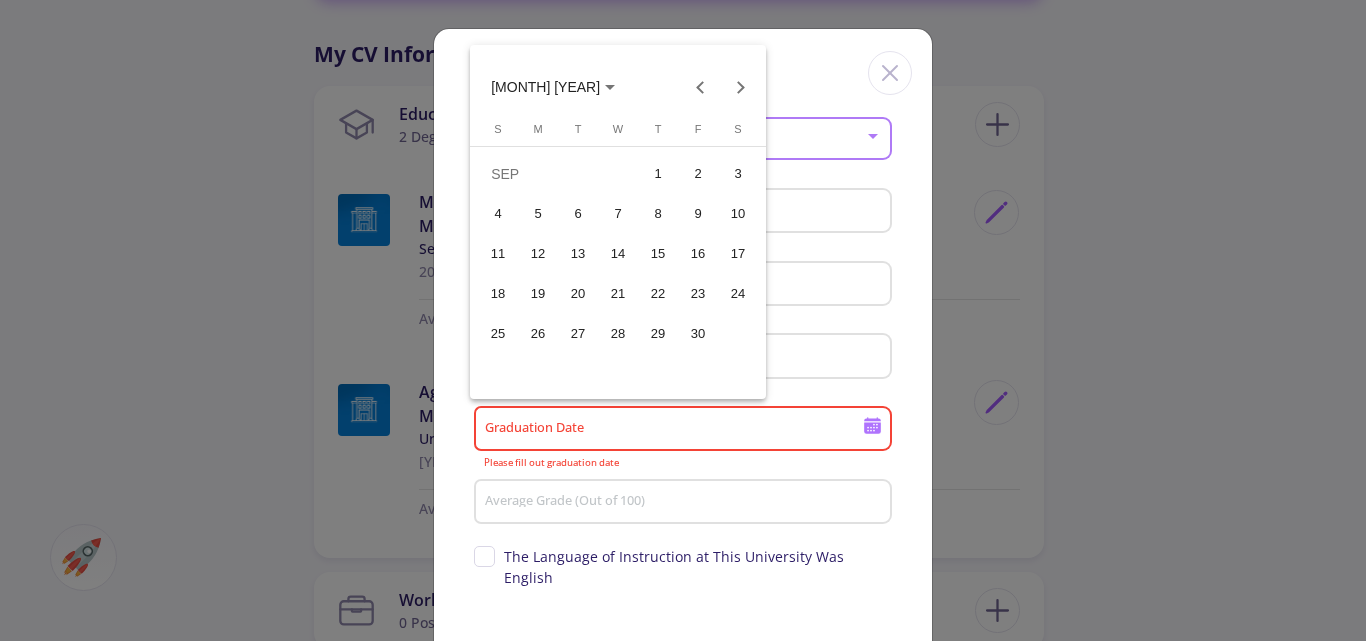 click on "30" at bounding box center (698, 334) 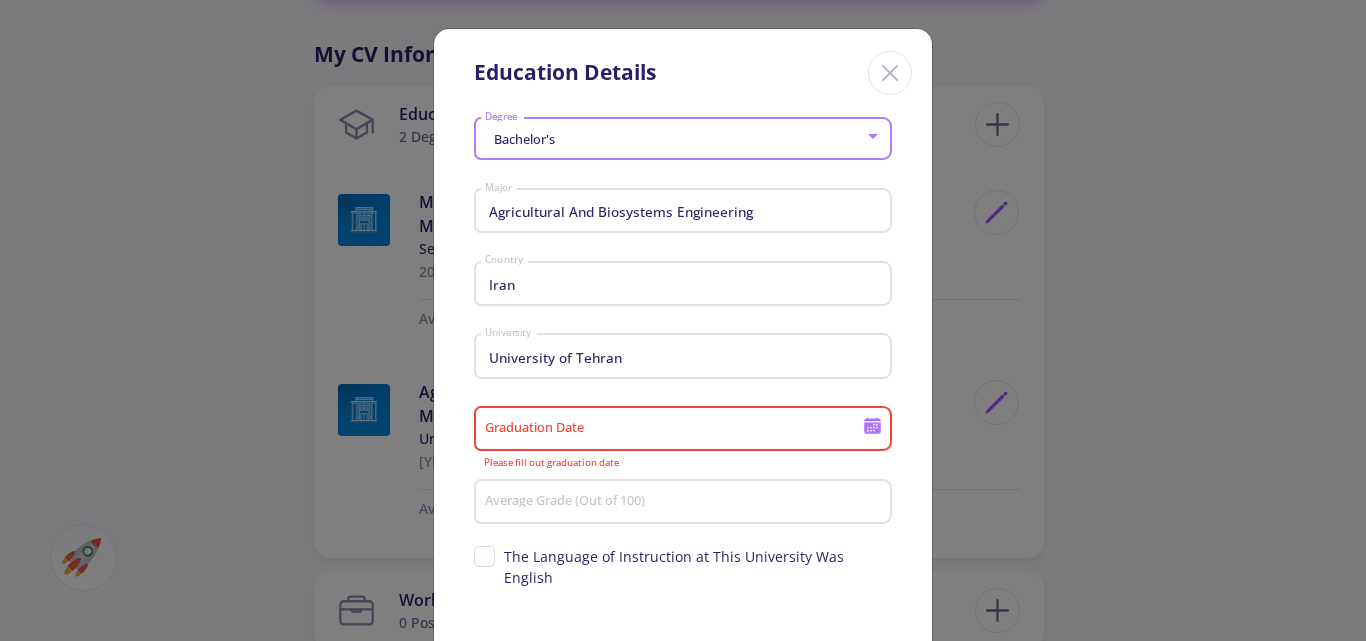 type on "[YEAR]-[MONTH]-[DAY]" 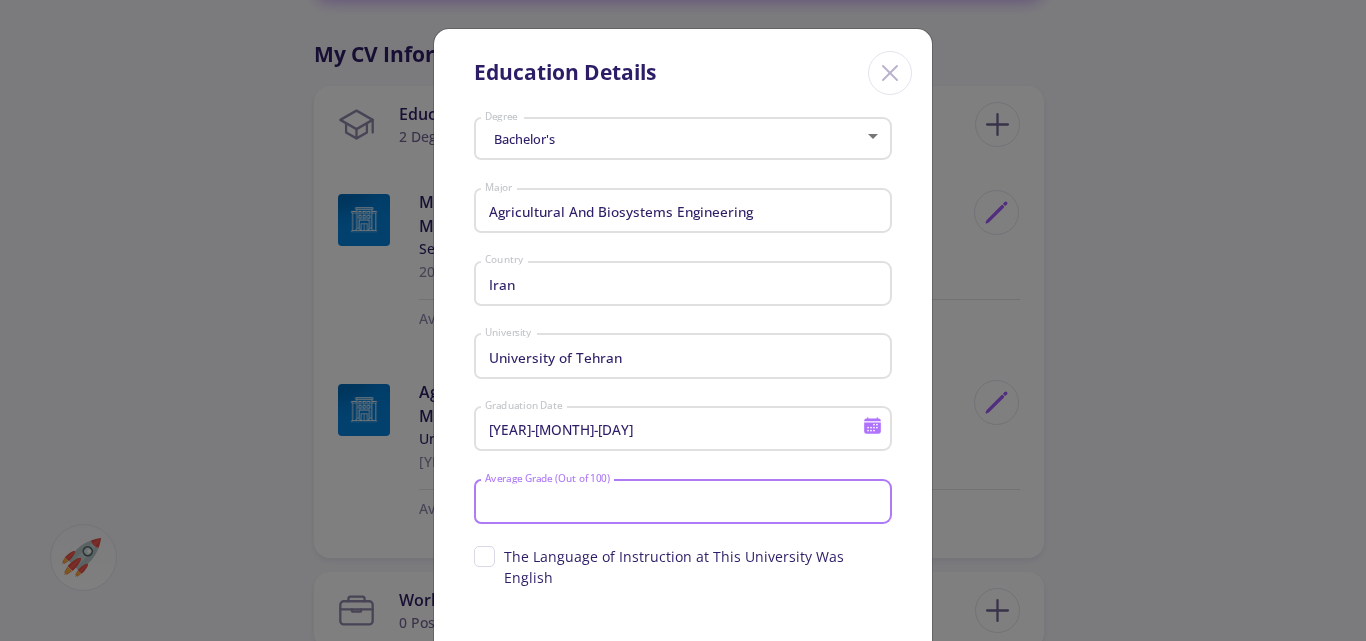 click on "Average Grade (Out of 100)" at bounding box center [686, 503] 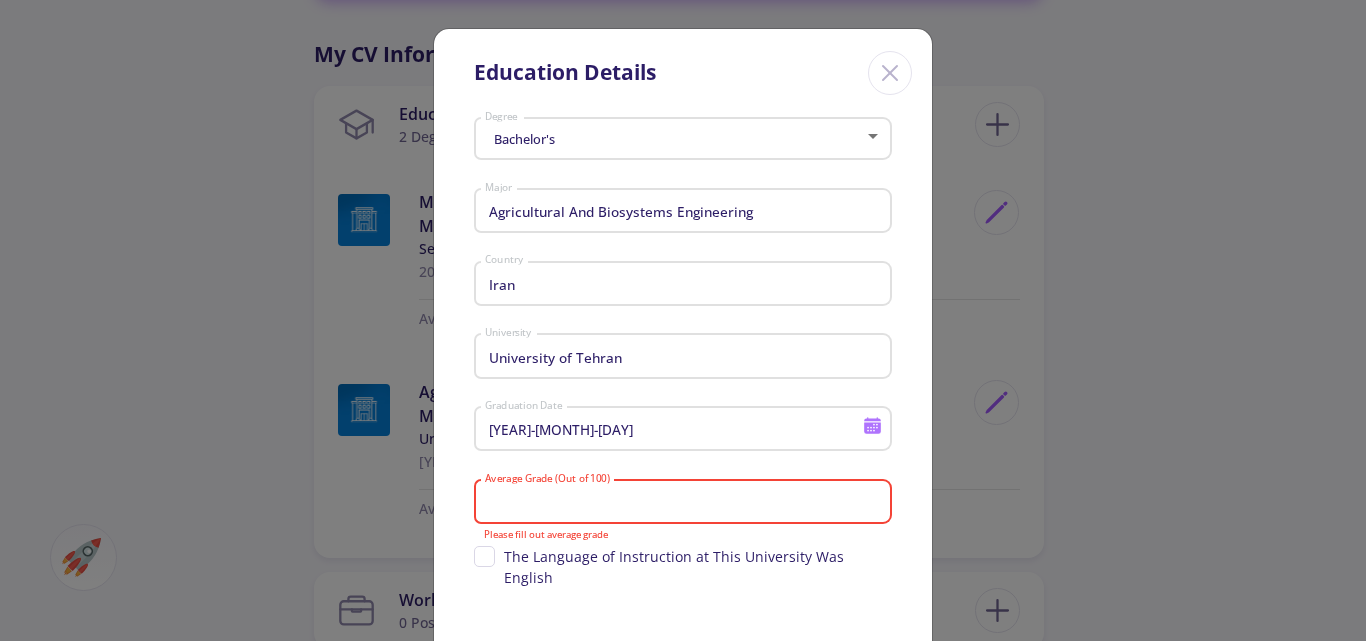 click on "Average Grade (Out of 100)" at bounding box center (686, 503) 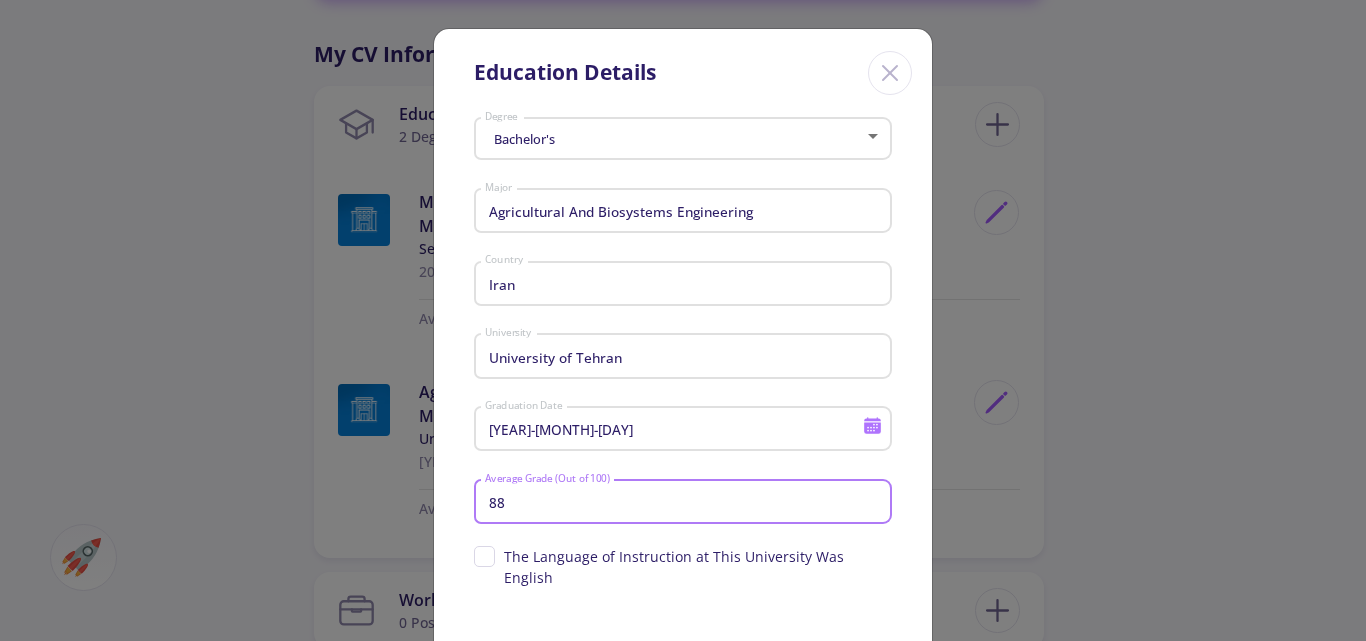 type on "88" 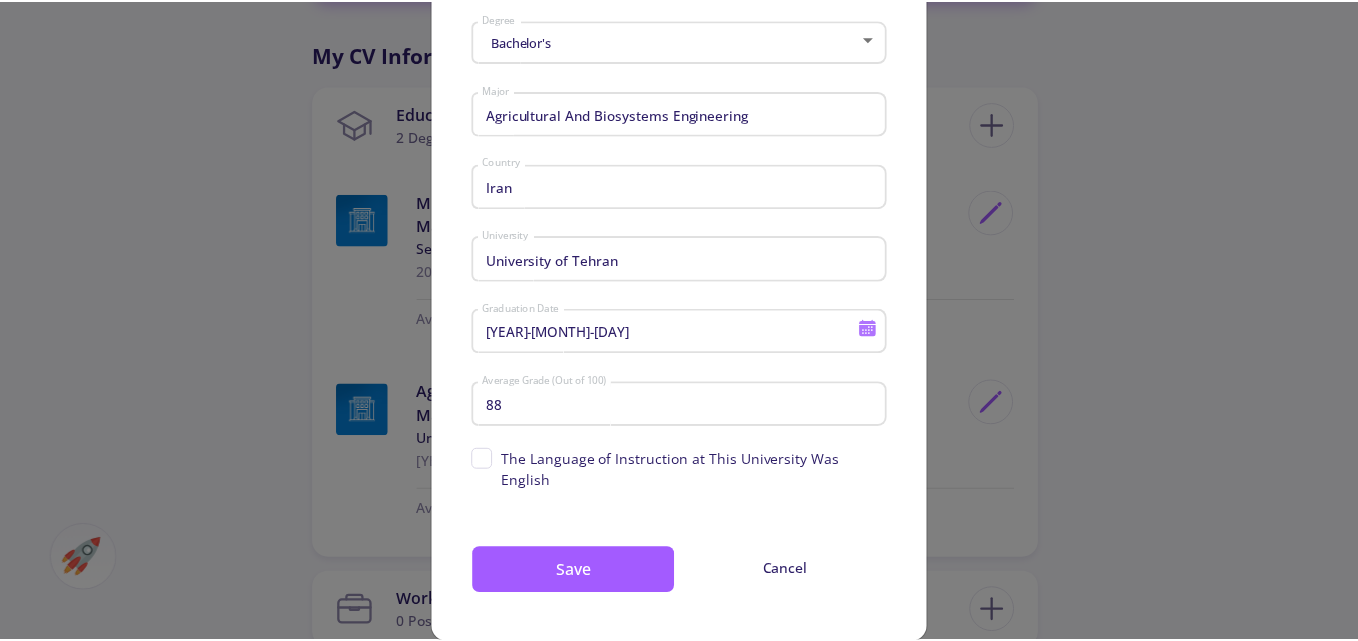 scroll, scrollTop: 107, scrollLeft: 0, axis: vertical 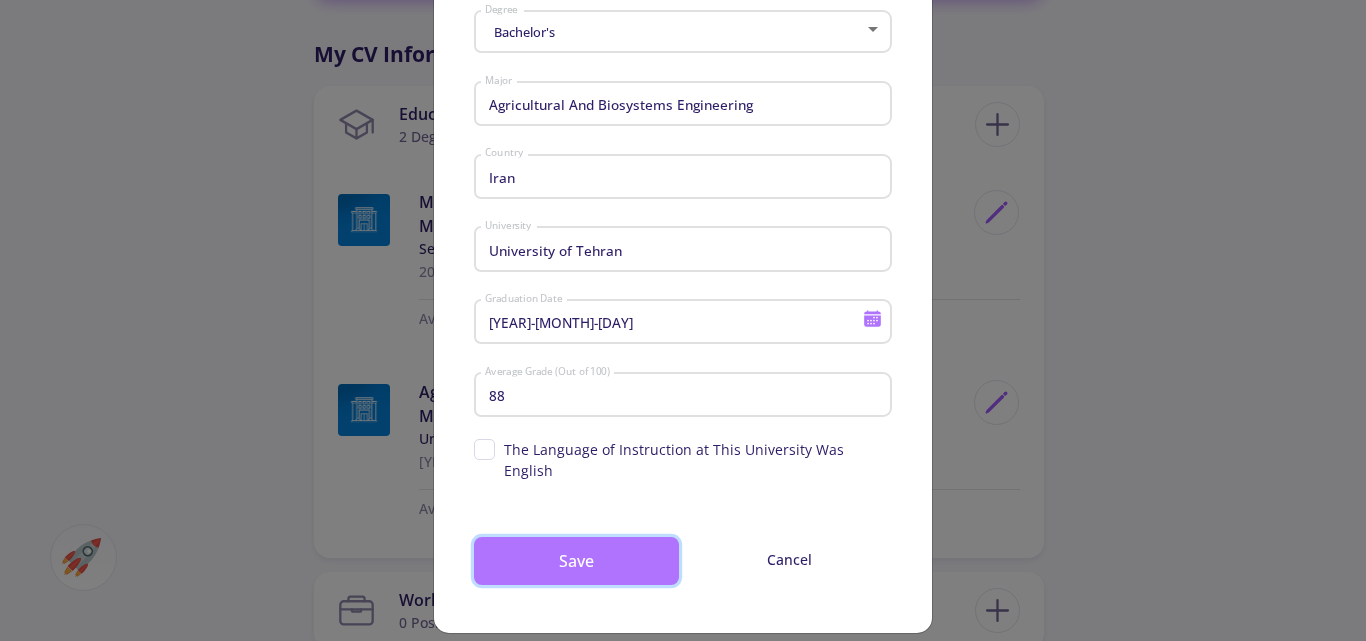 click on "Save" at bounding box center [576, 561] 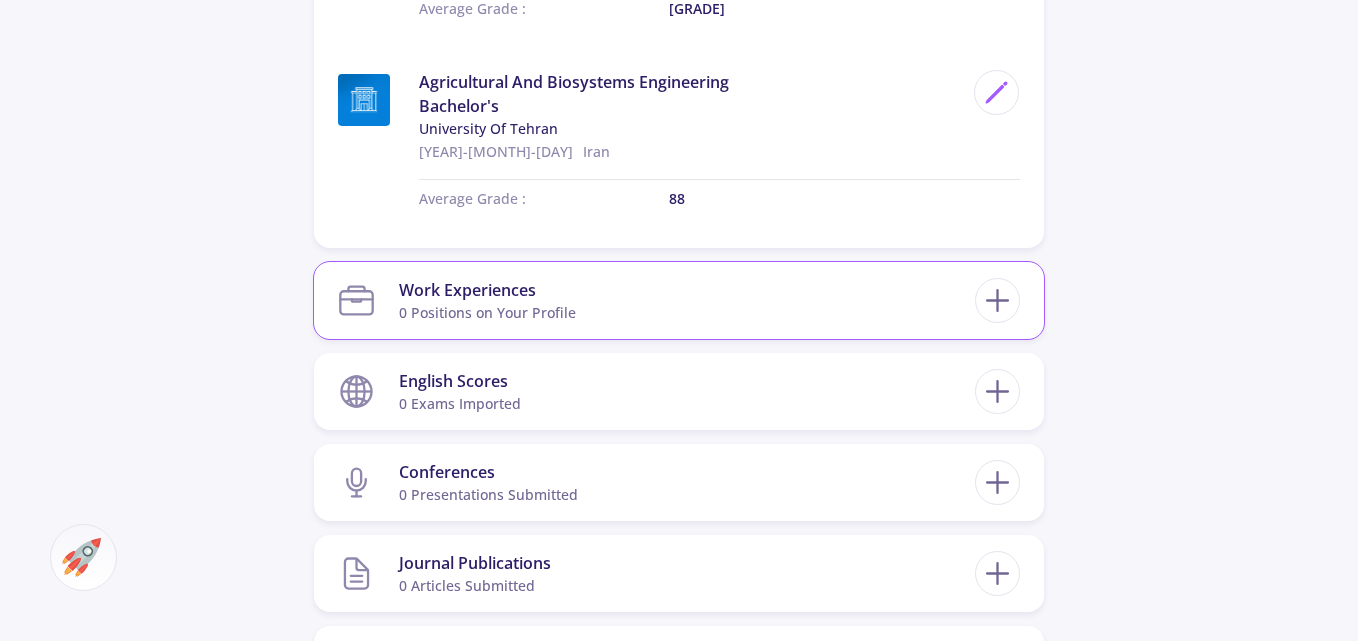 scroll, scrollTop: 1500, scrollLeft: 0, axis: vertical 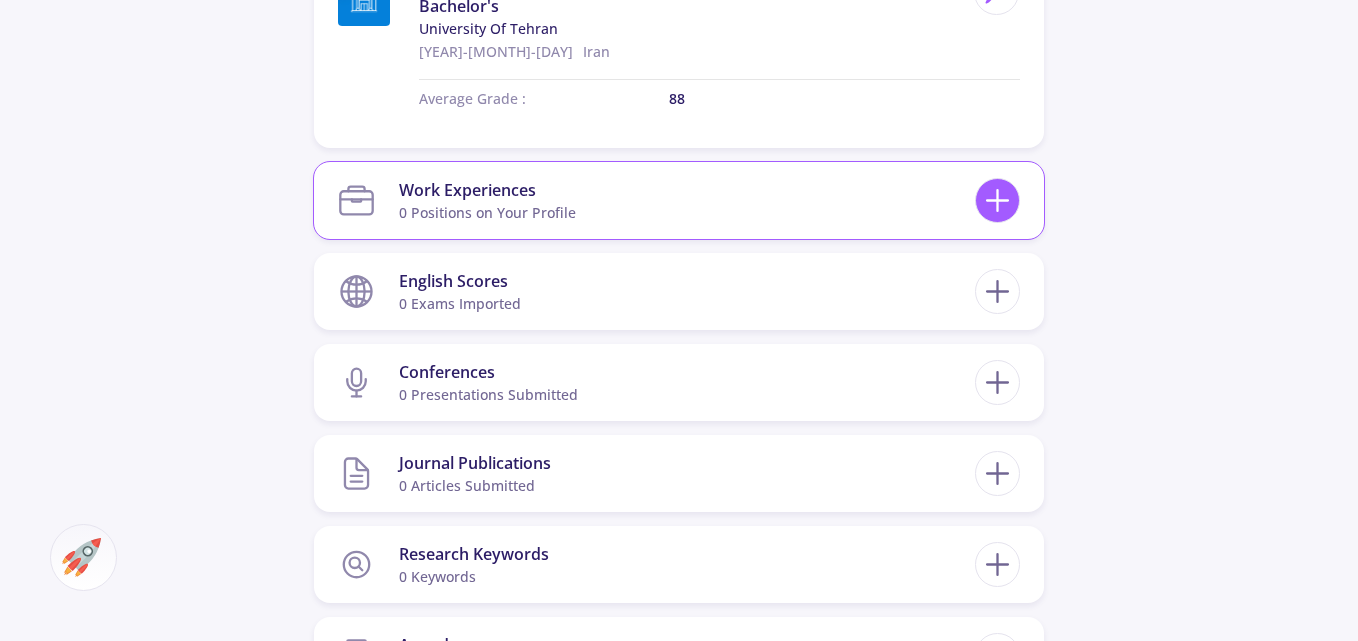 click 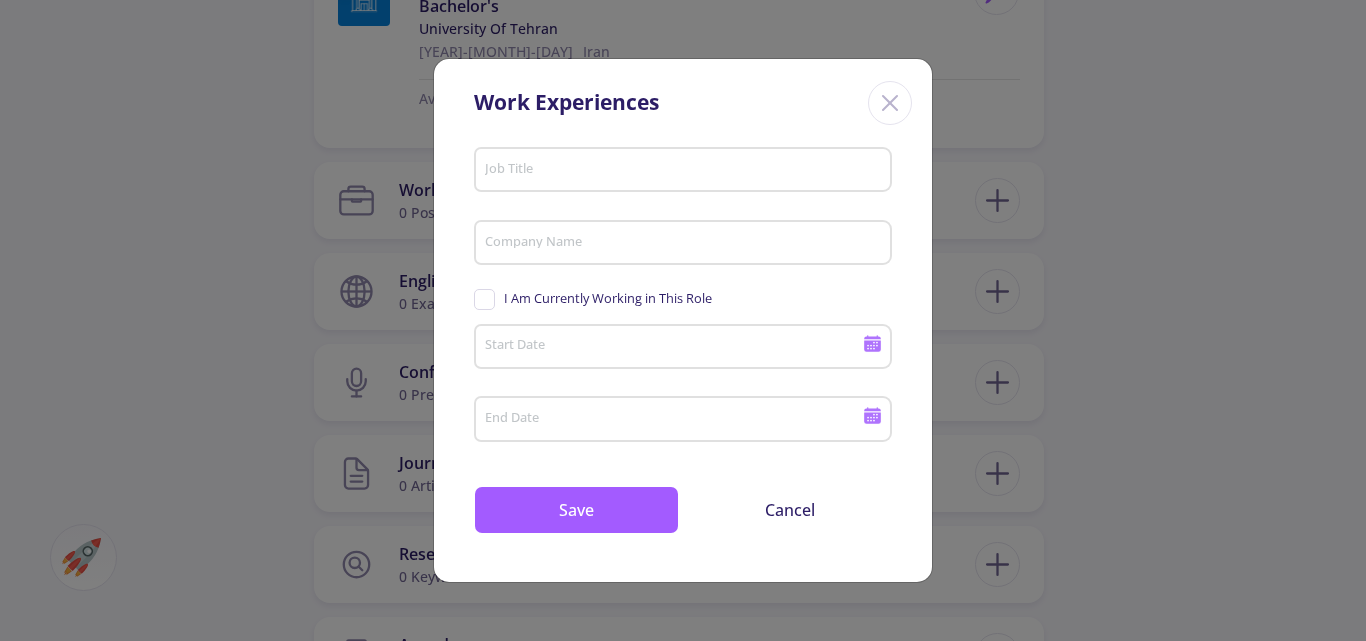 click on "Work Experiences" at bounding box center (566, 103) 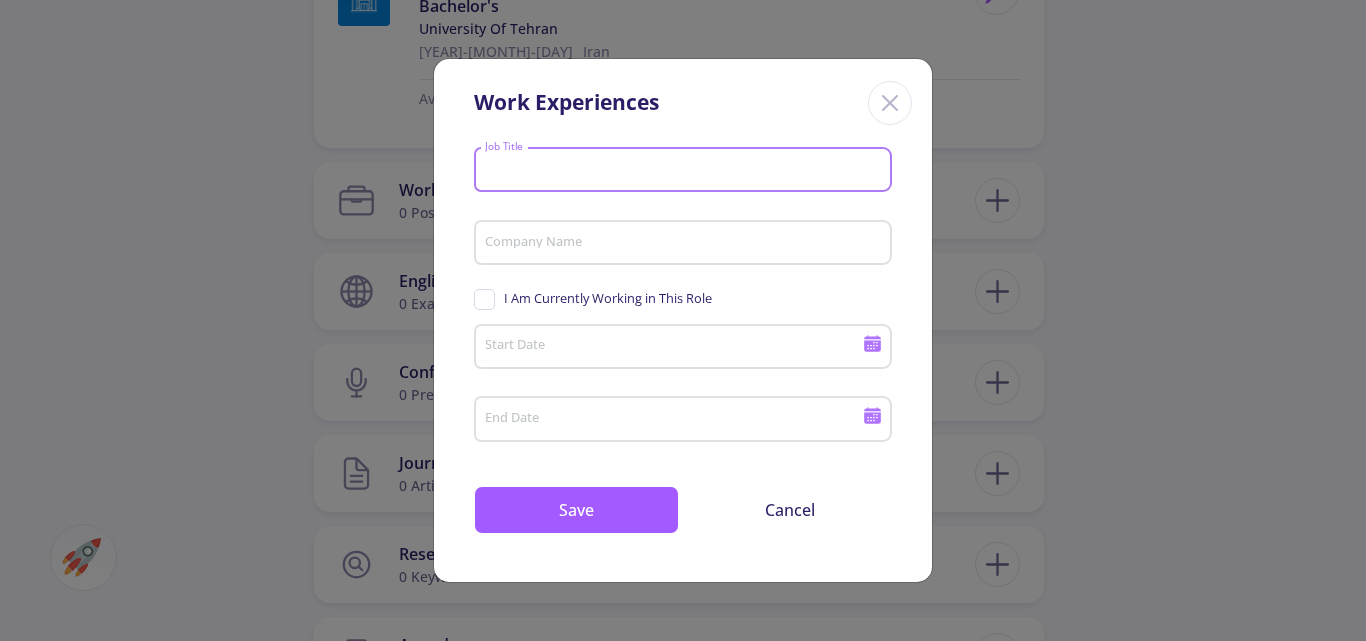 click on "Job Title" at bounding box center (686, 171) 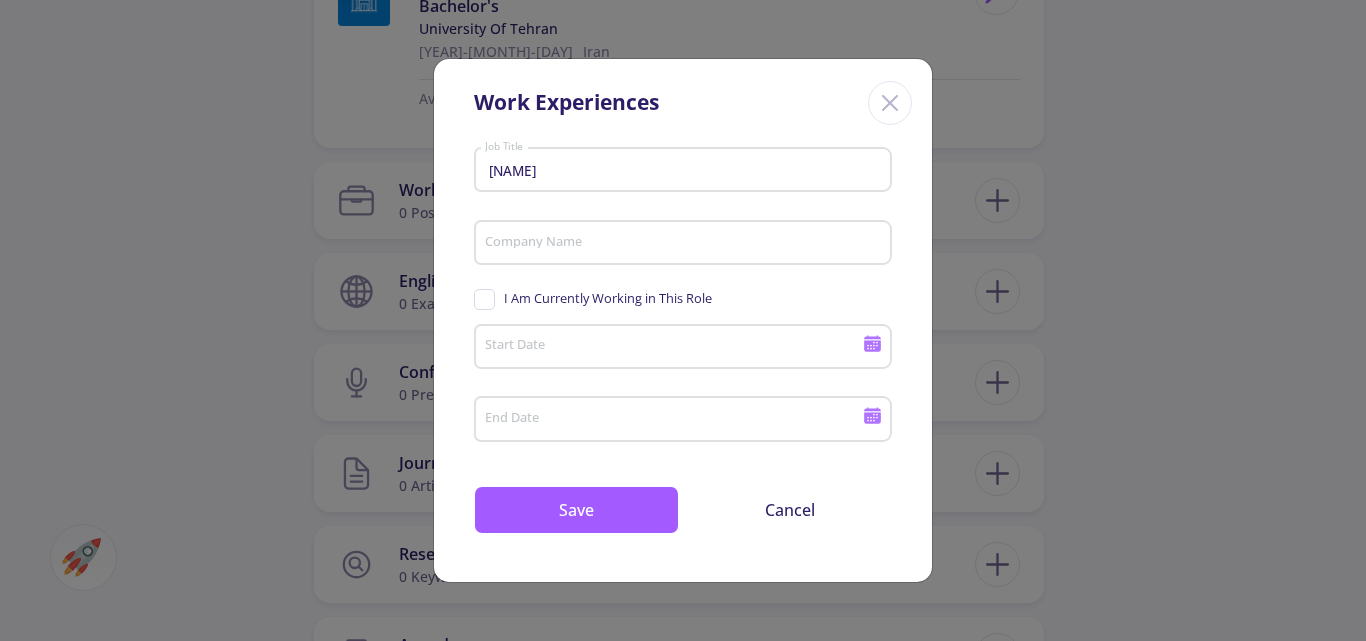 drag, startPoint x: 567, startPoint y: 160, endPoint x: 445, endPoint y: 163, distance: 122.03688 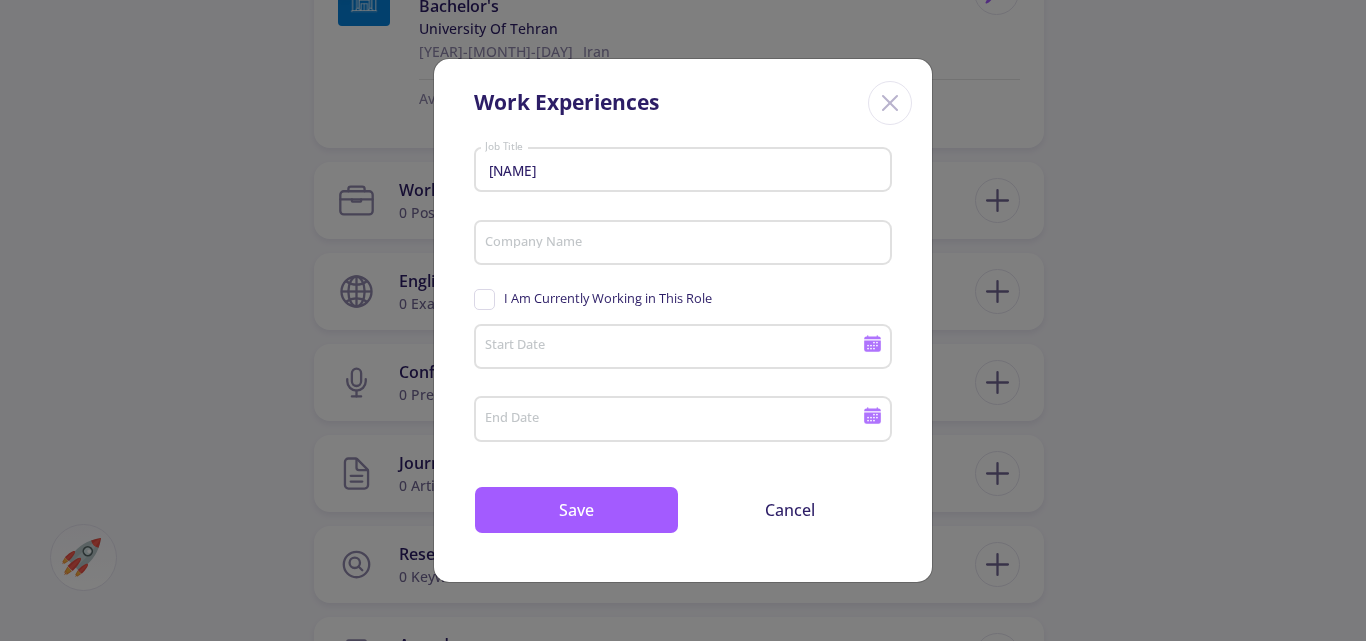 click on "ERP Job Title" at bounding box center (683, 166) 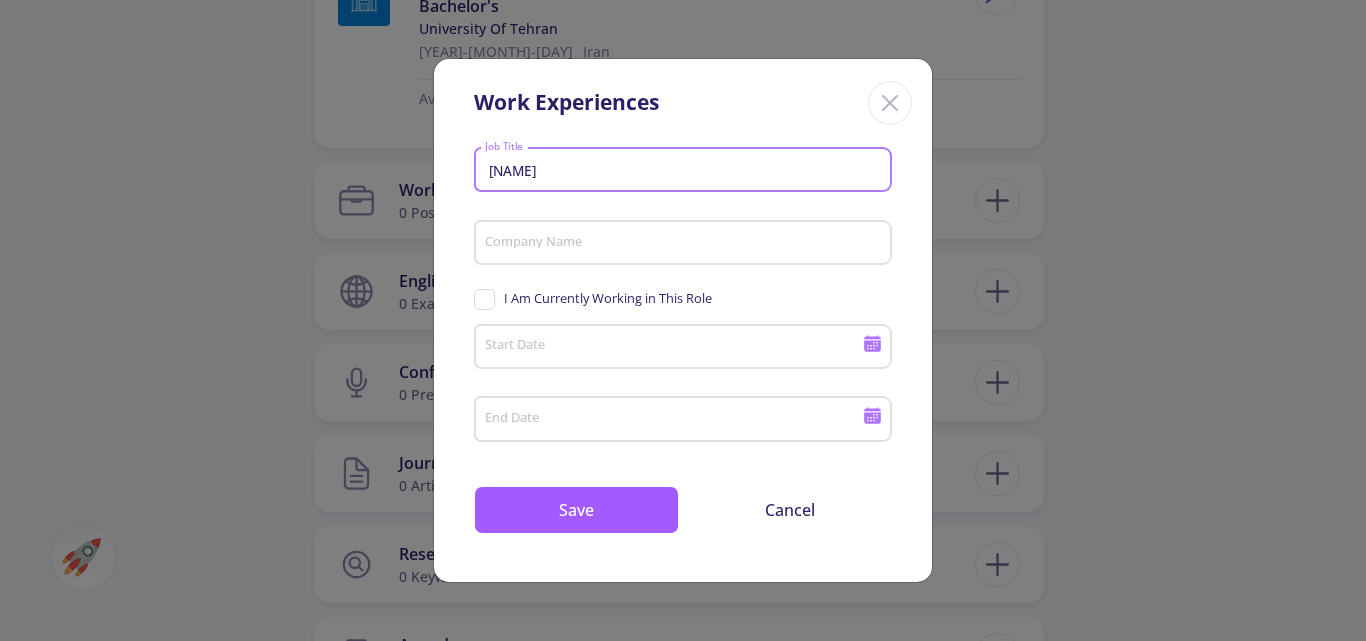 drag, startPoint x: 582, startPoint y: 177, endPoint x: 406, endPoint y: 180, distance: 176.02557 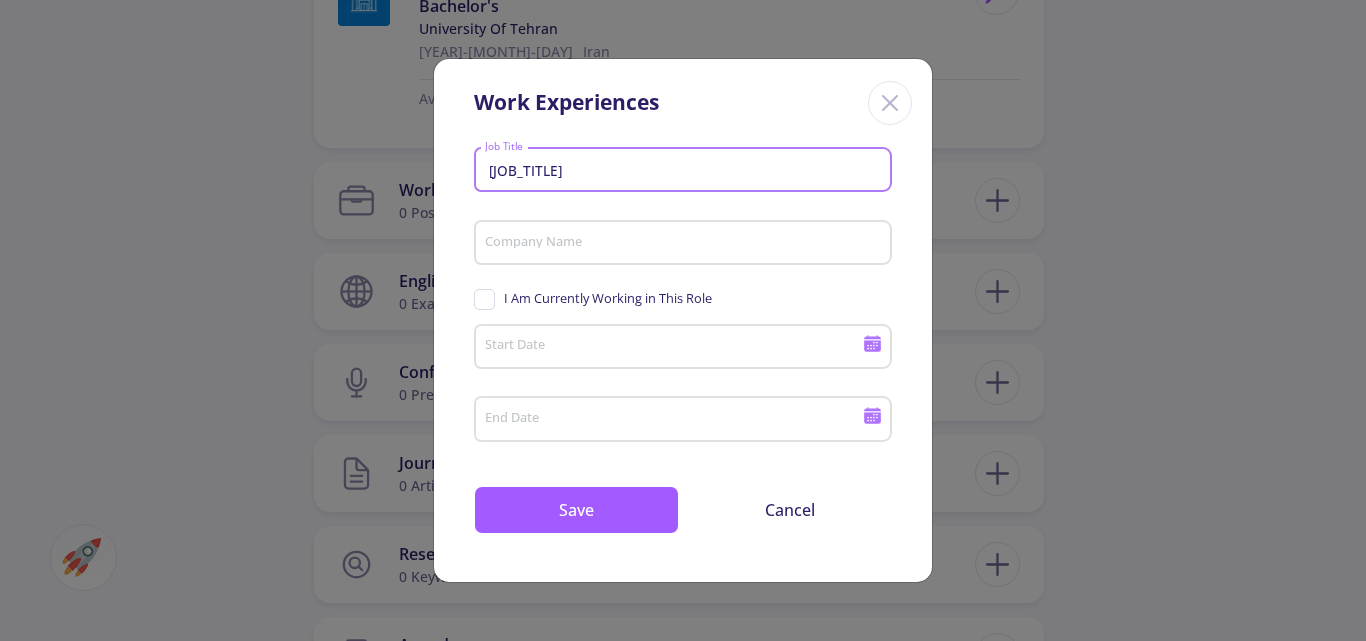 type on "[JOB_TITLE]" 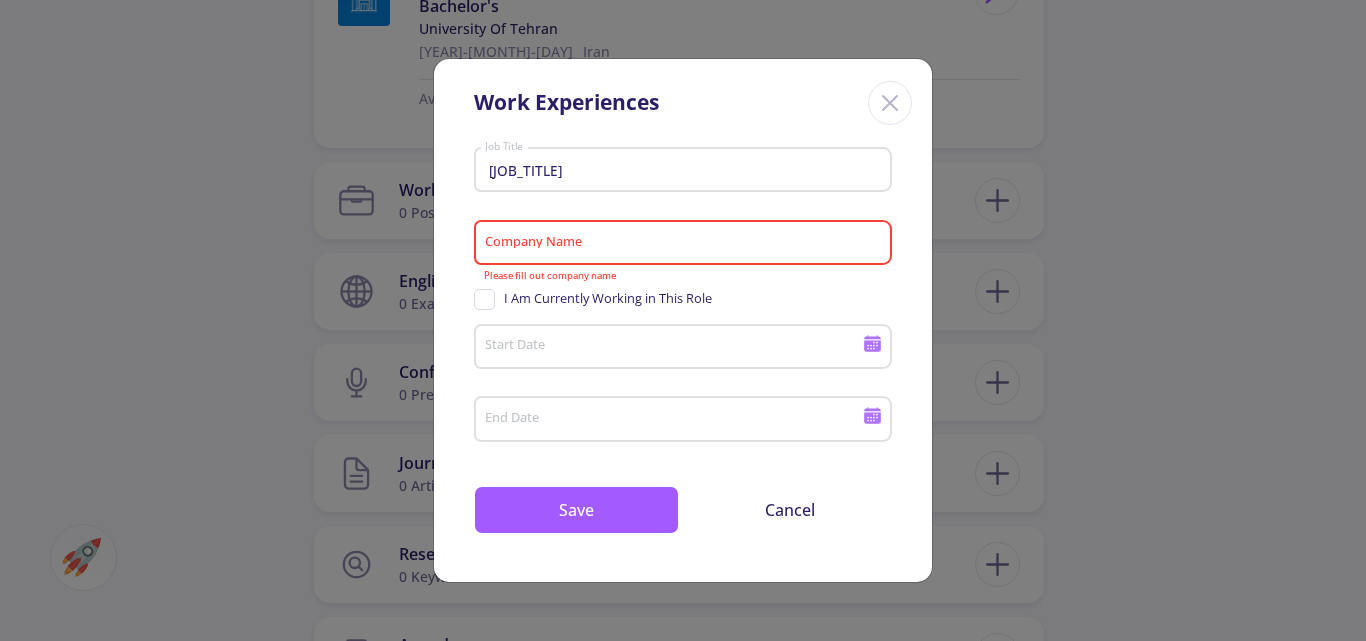 click on "Marketing and ERP establi Job Title" at bounding box center (683, 166) 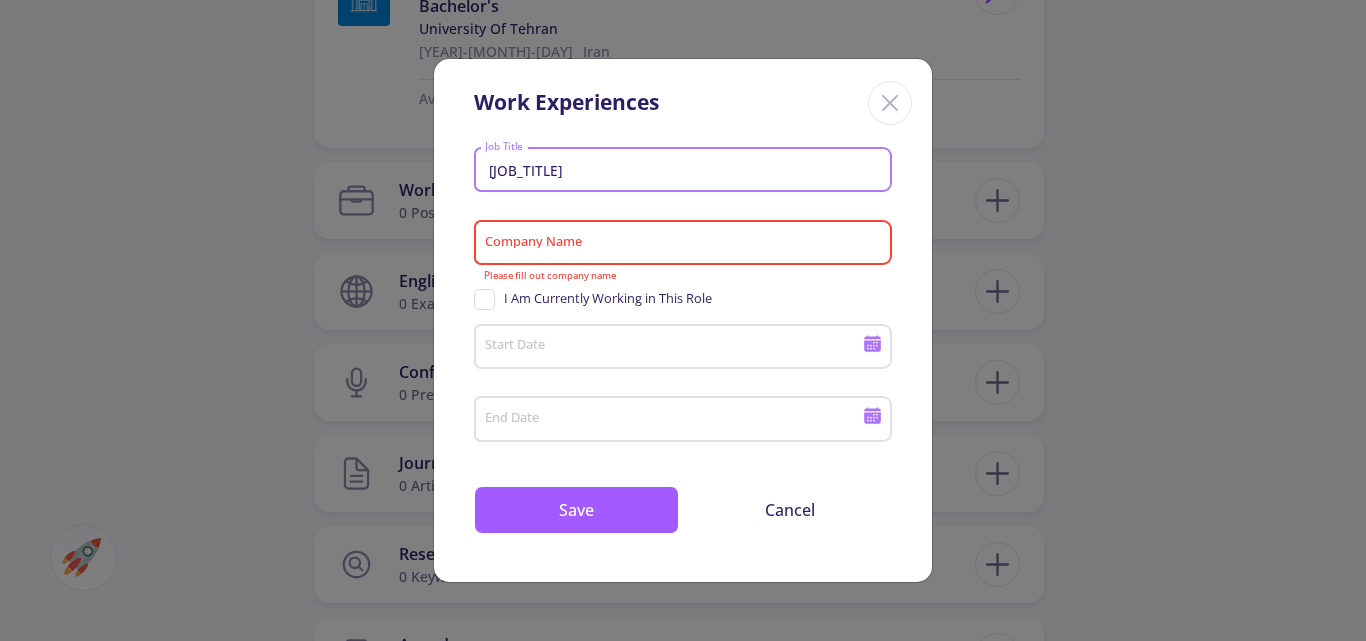 click on "[JOB_TITLE]" at bounding box center [686, 171] 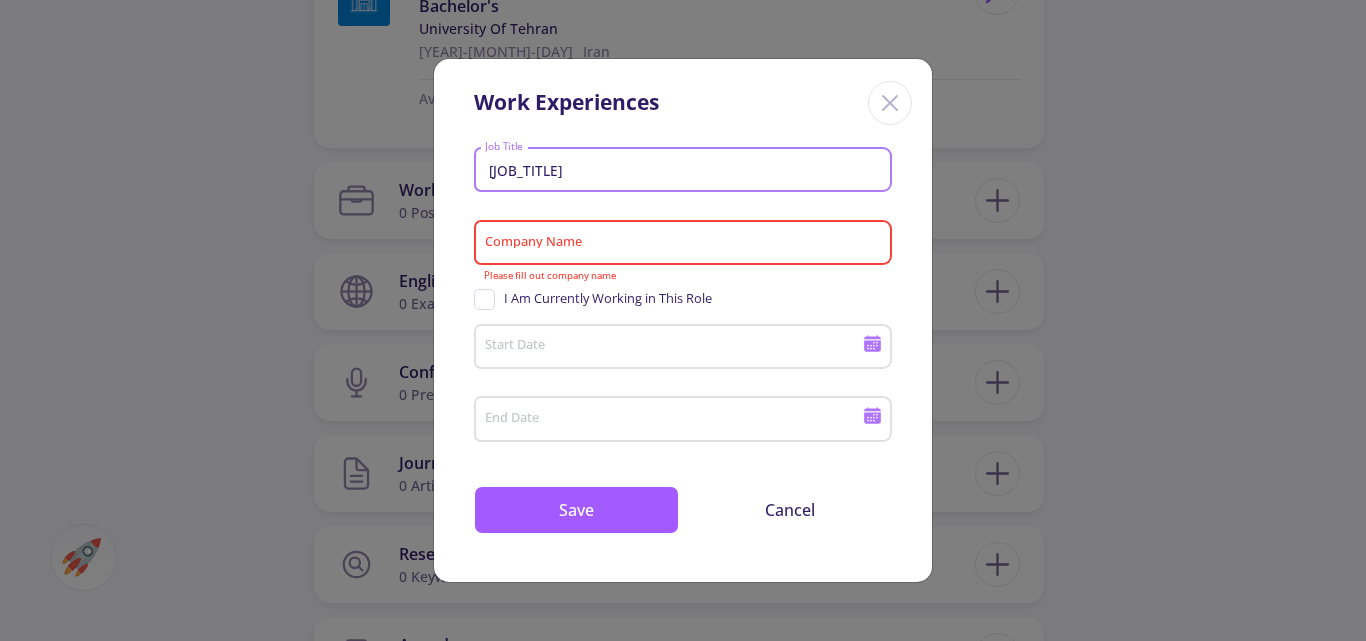 drag, startPoint x: 659, startPoint y: 170, endPoint x: 576, endPoint y: 177, distance: 83.294655 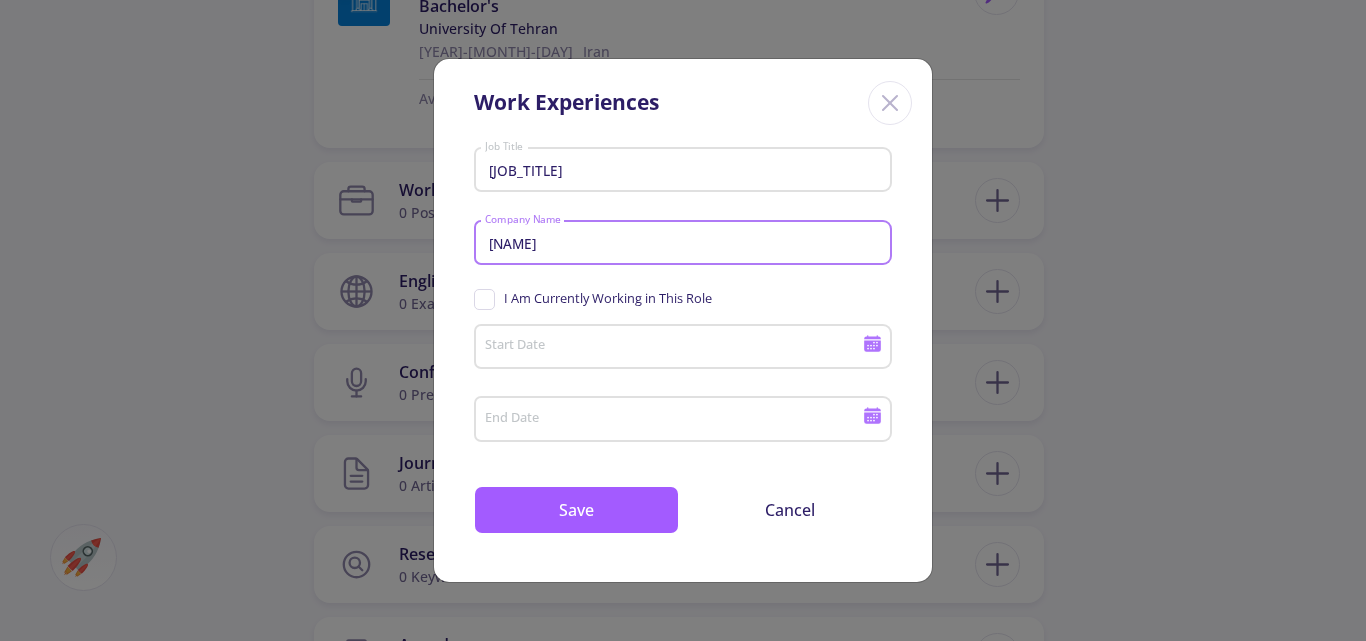 click on "[NAME]" at bounding box center [686, 244] 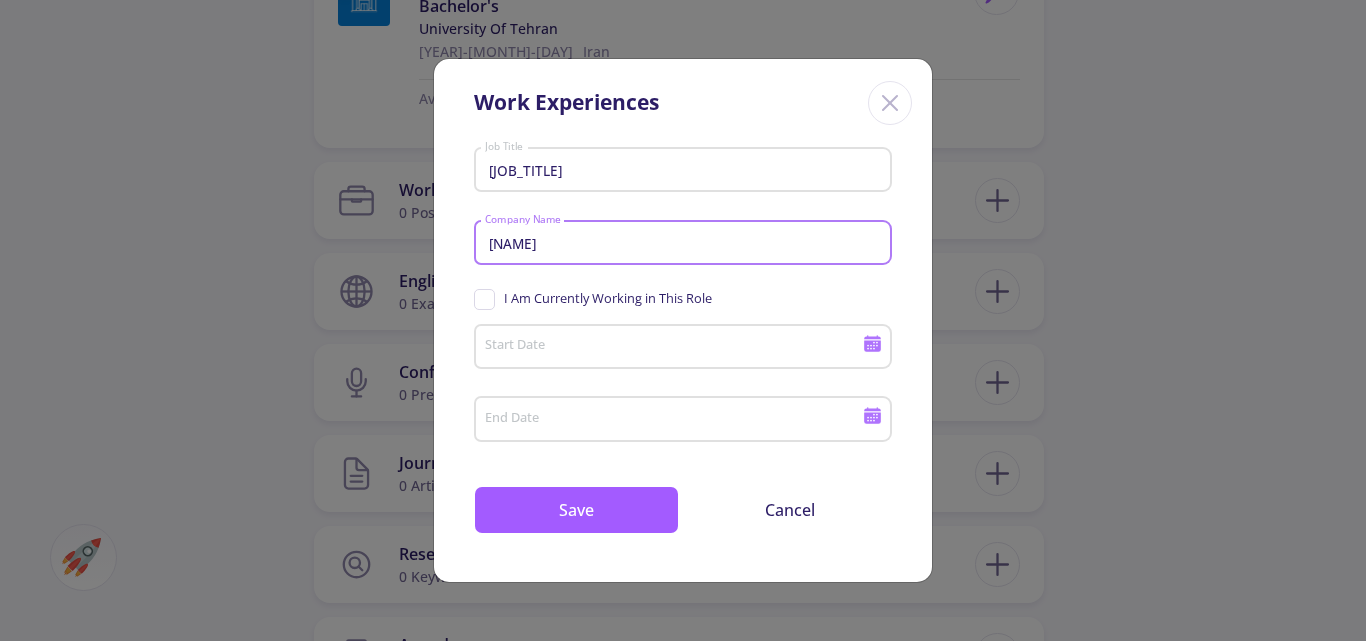 type on "[NAME]" 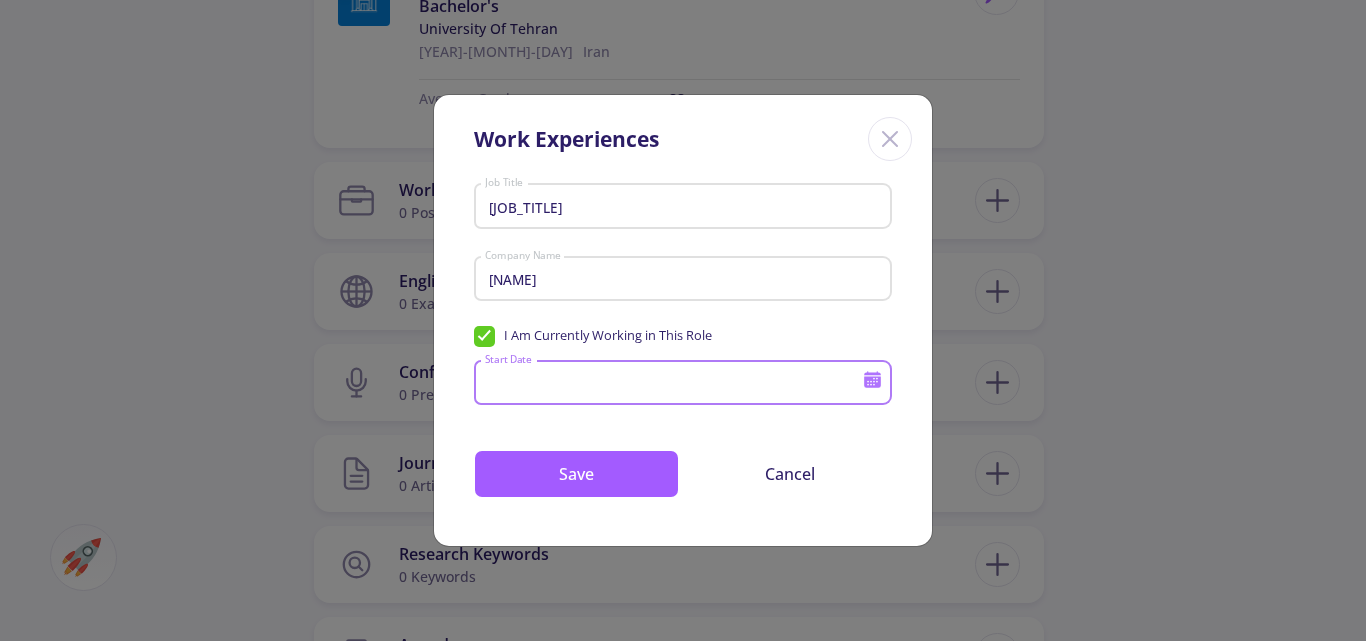 click on "Start Date" at bounding box center (676, 384) 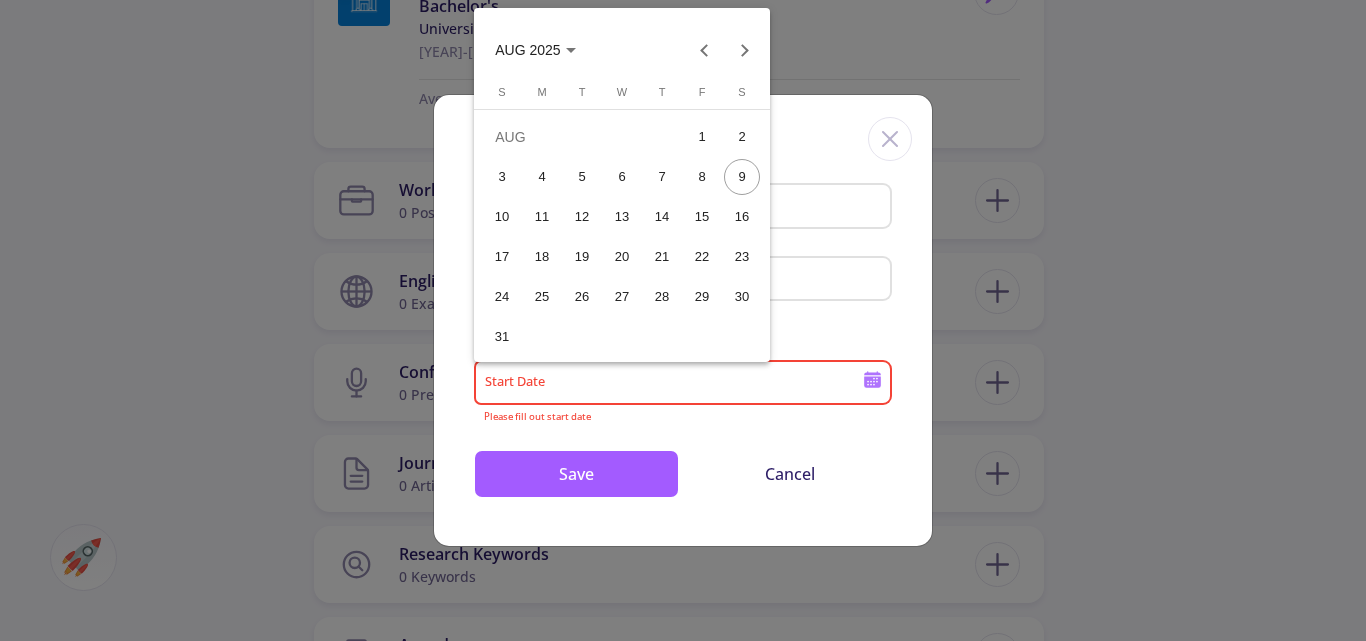 click at bounding box center (683, 320) 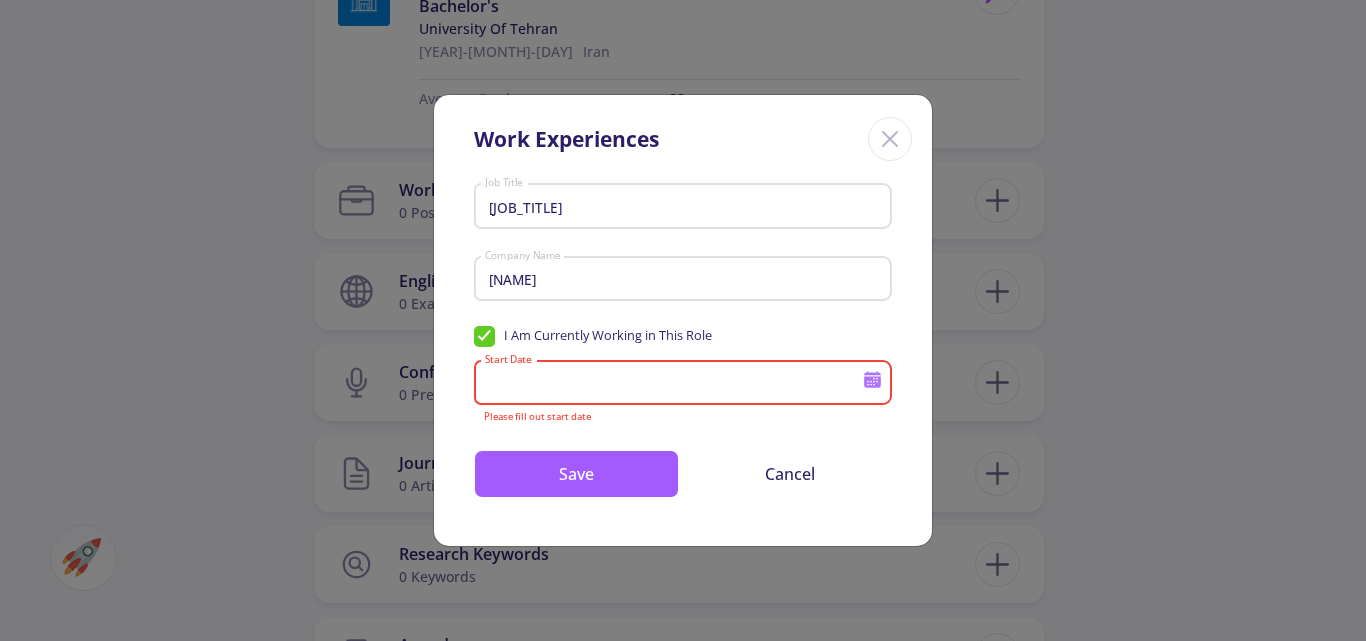 click on "Start Date" at bounding box center (676, 384) 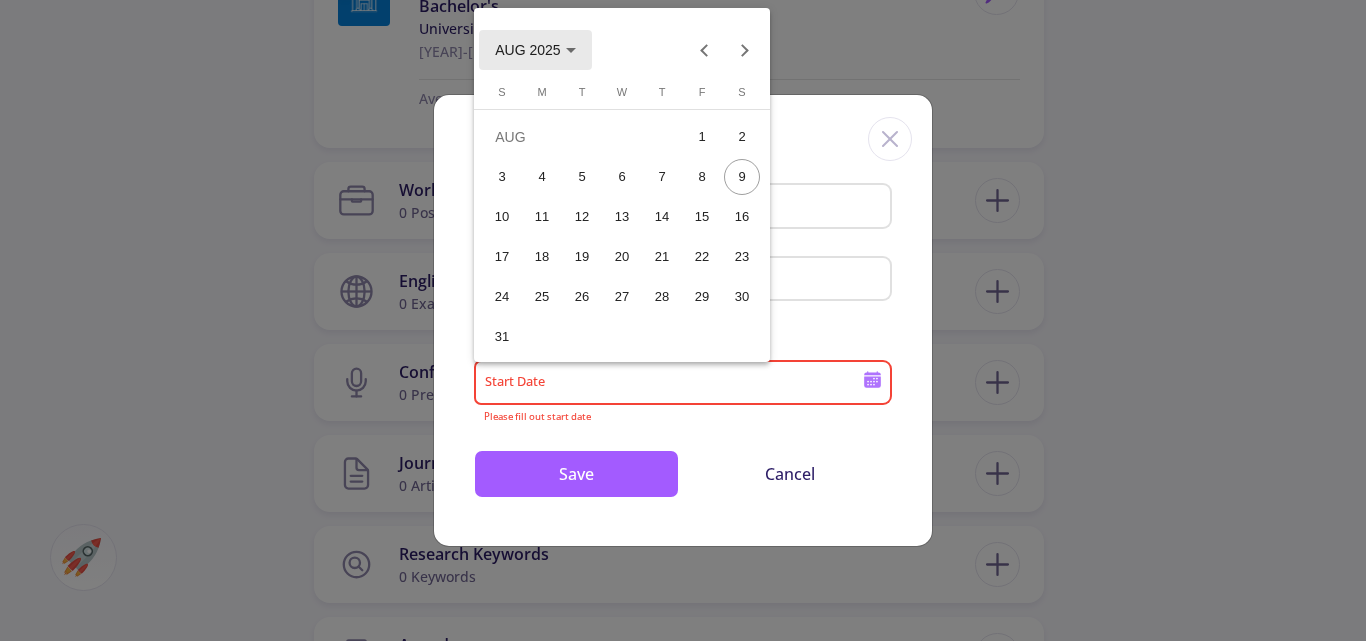 click 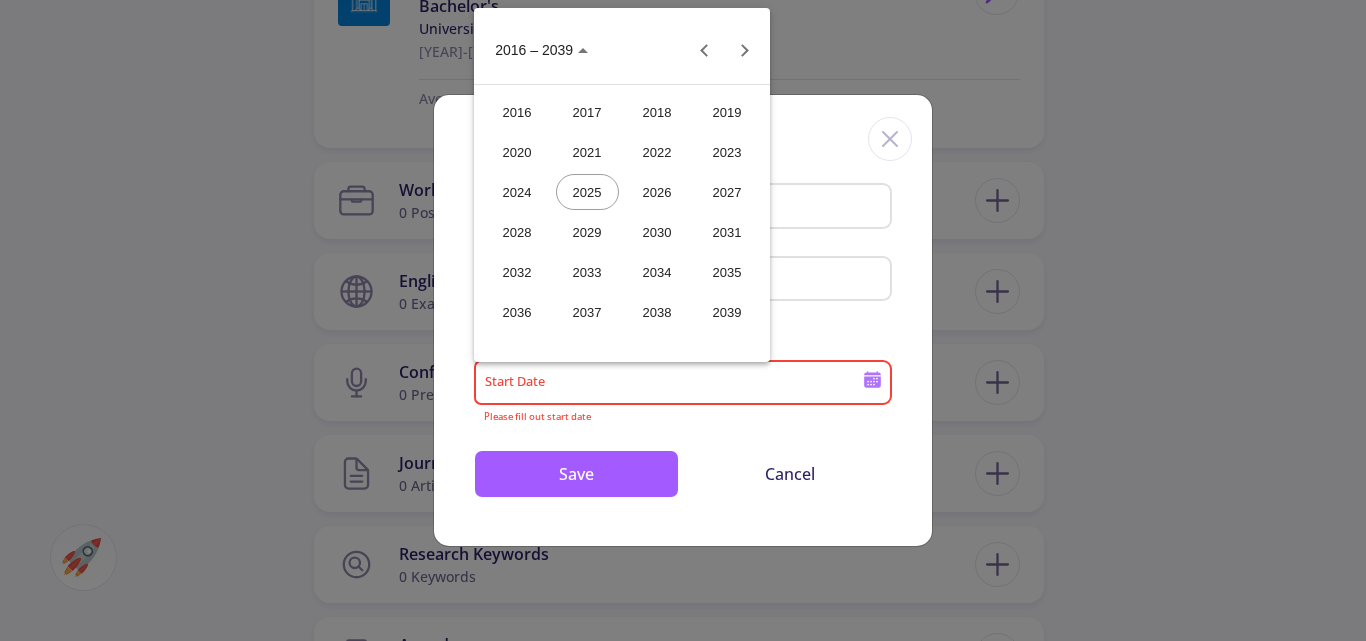 click on "2025" at bounding box center [587, 192] 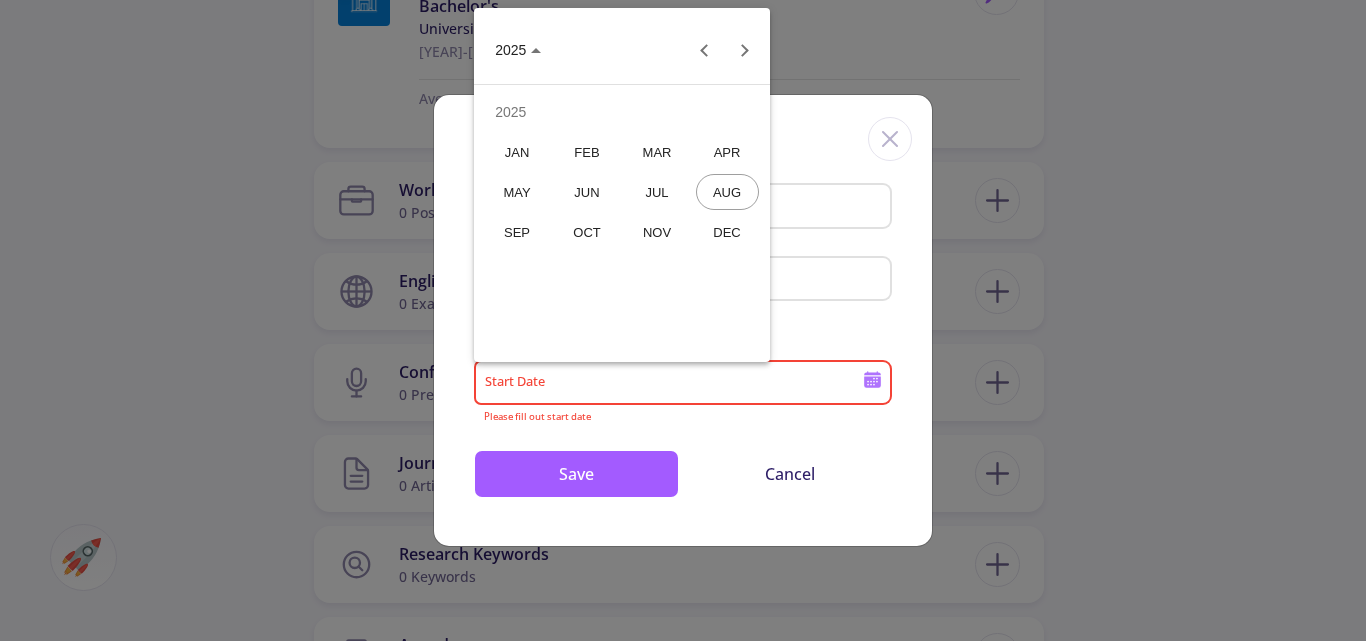 click on "JAN" at bounding box center [517, 152] 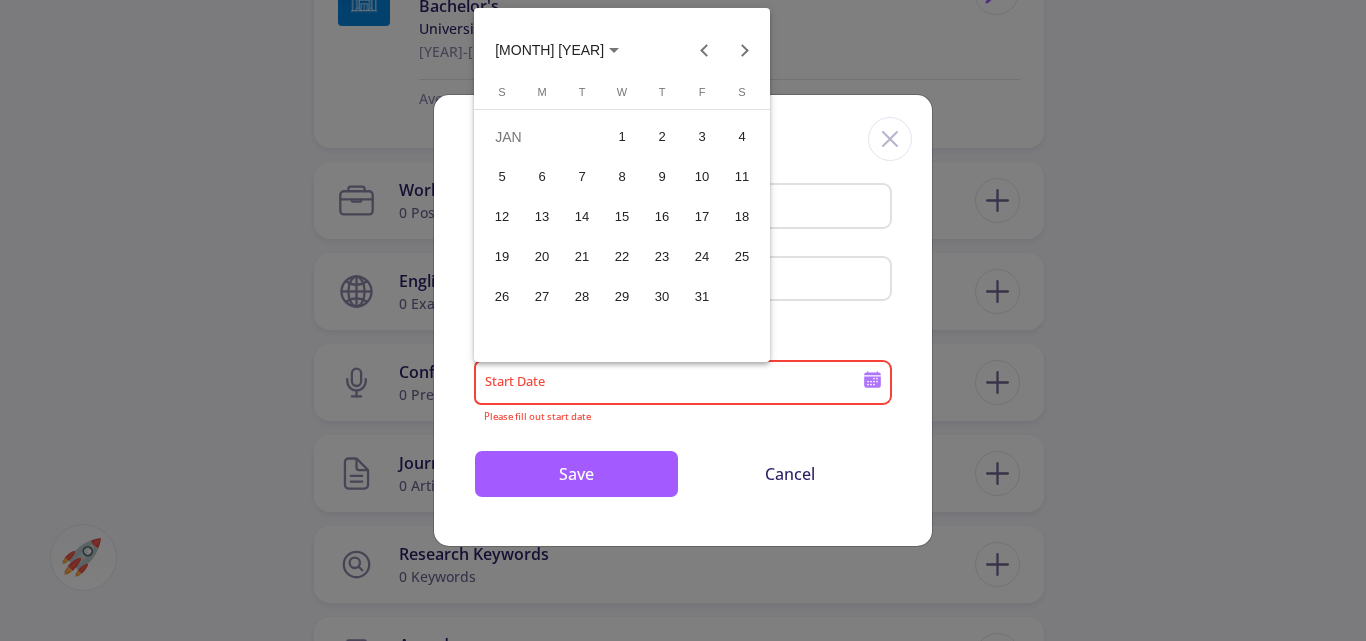 click on "1" at bounding box center [622, 137] 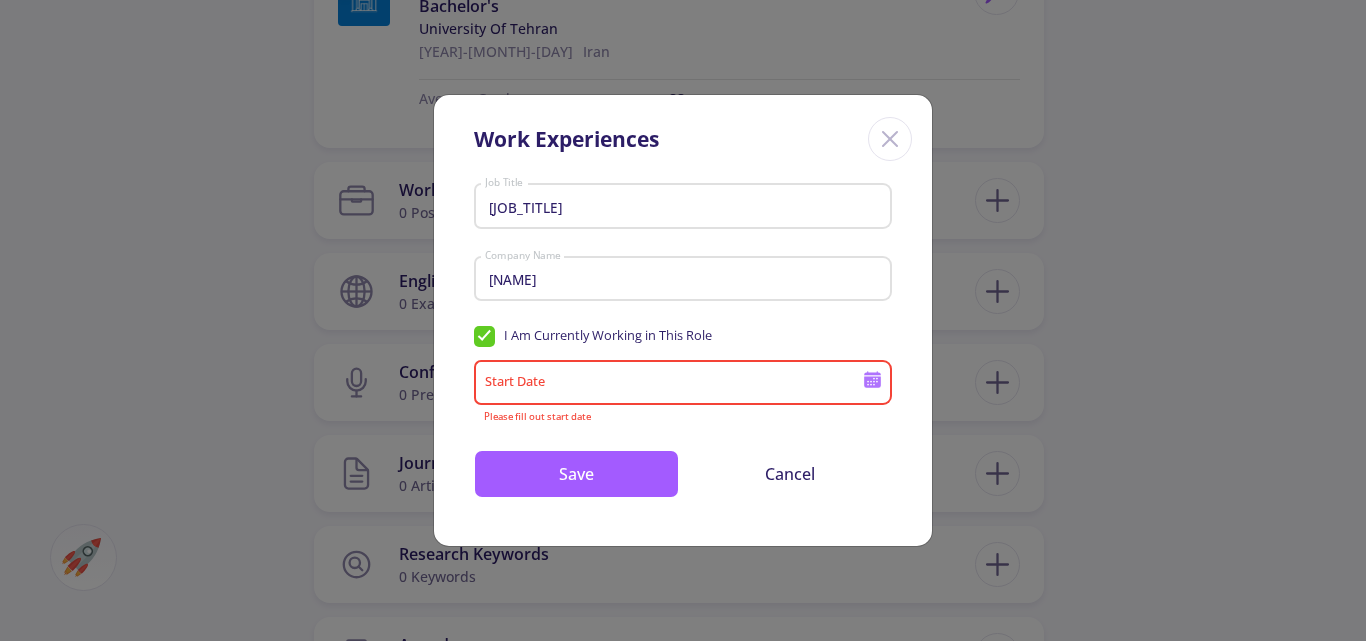 type on "[MONTH]/[DAY]/[YEAR]" 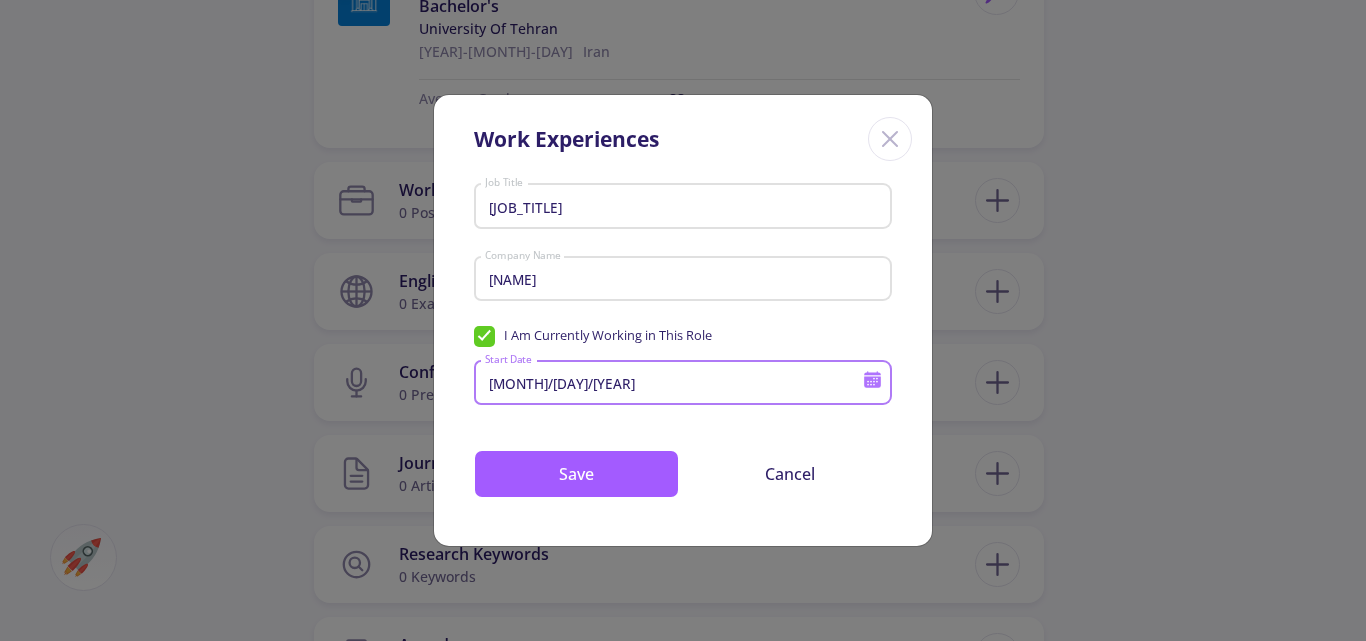 click on "[JOB_TITLE]" at bounding box center (686, 207) 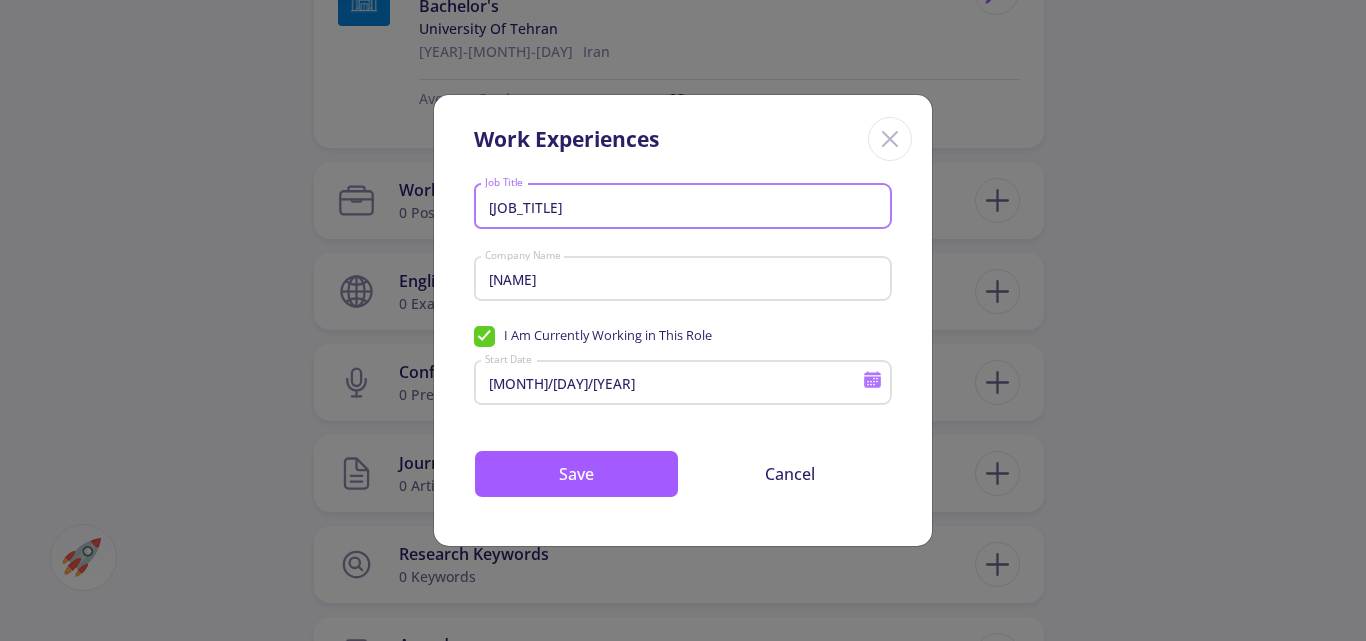 drag, startPoint x: 672, startPoint y: 210, endPoint x: 482, endPoint y: 211, distance: 190.00262 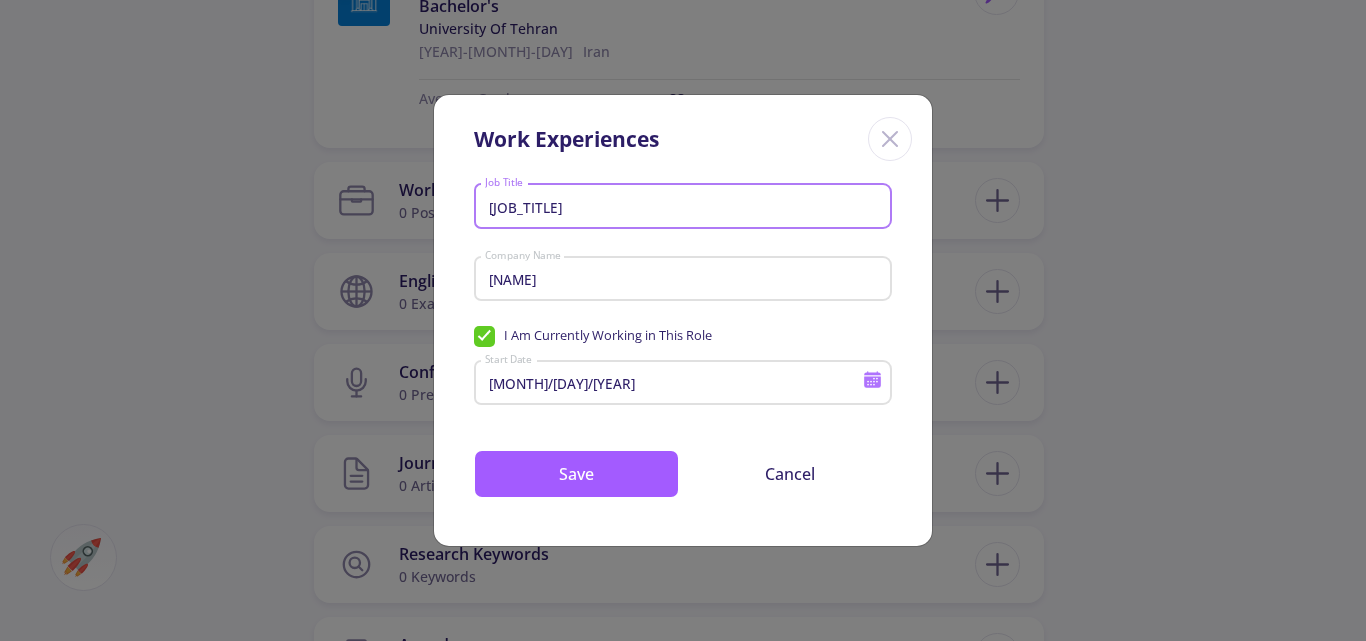 click on "Marketing and ERP establi Job Title" at bounding box center (683, 202) 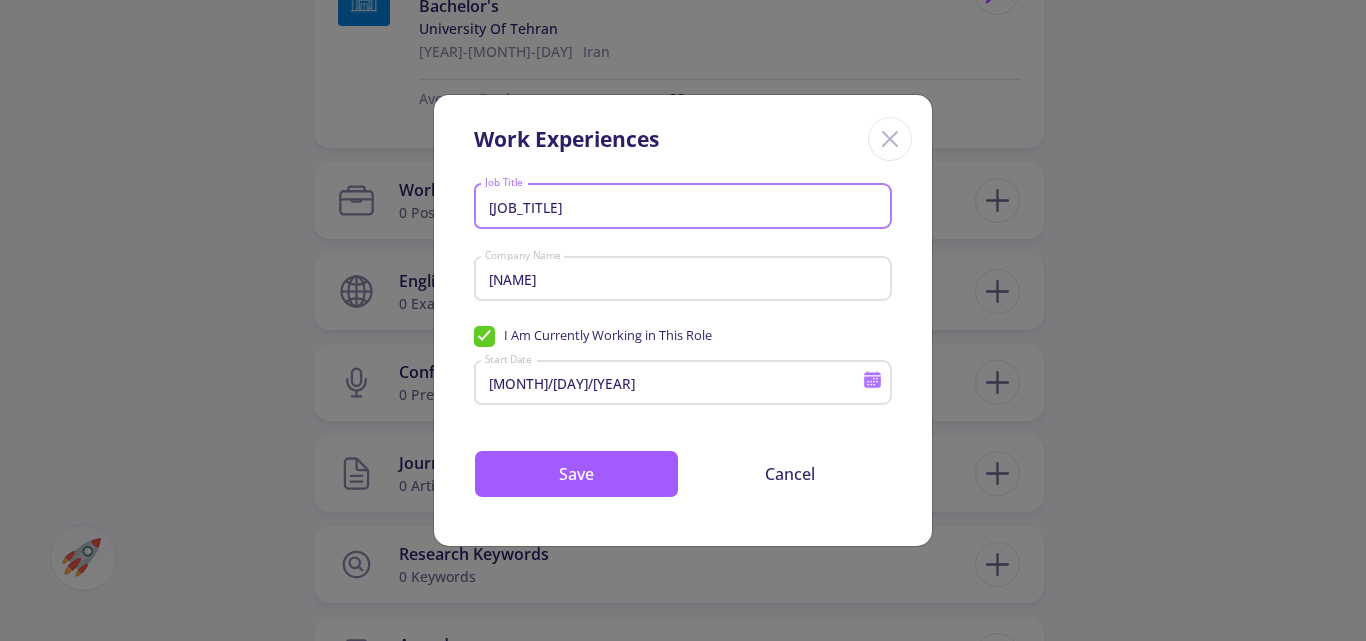 click on "[JOB_TITLE]" at bounding box center (686, 207) 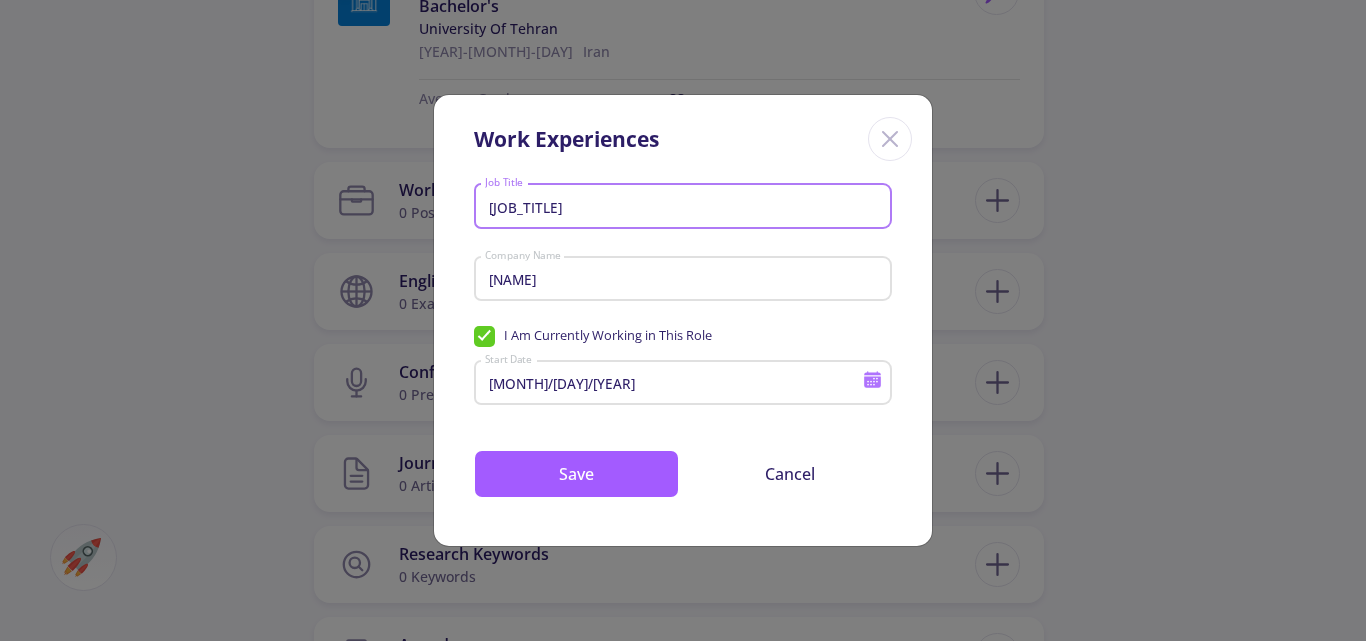 click on "[JOB_TITLE]" at bounding box center [686, 207] 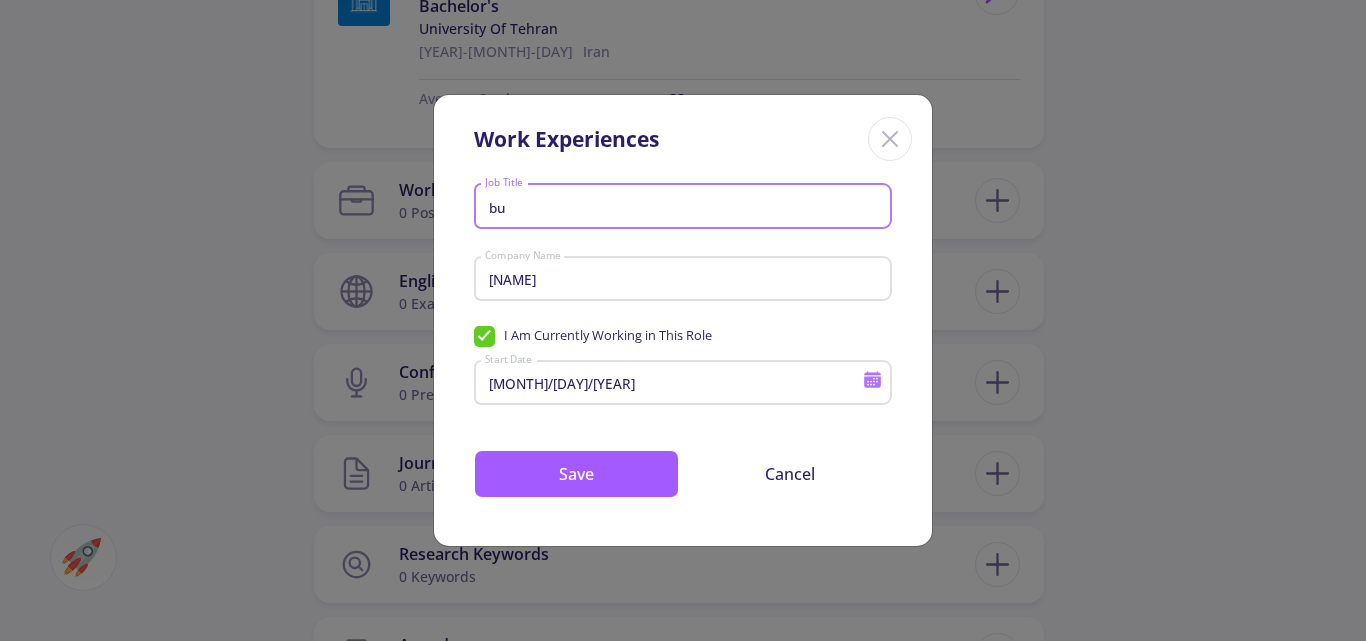 type on "b" 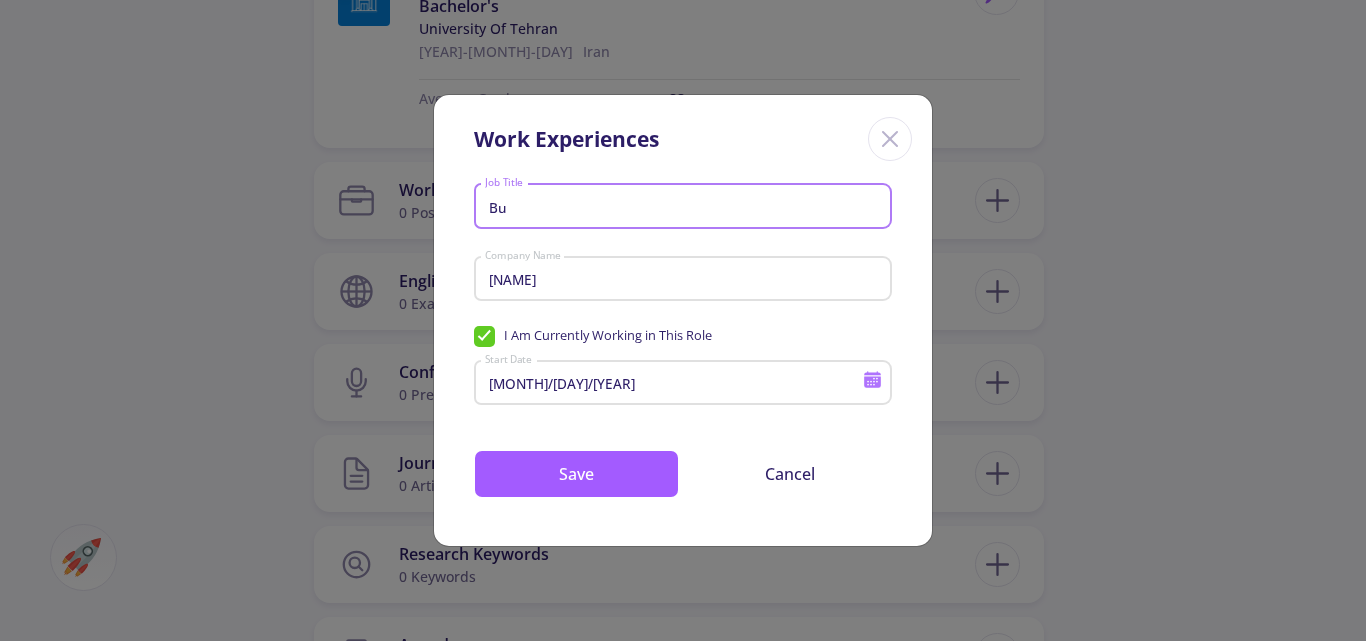 type on "B" 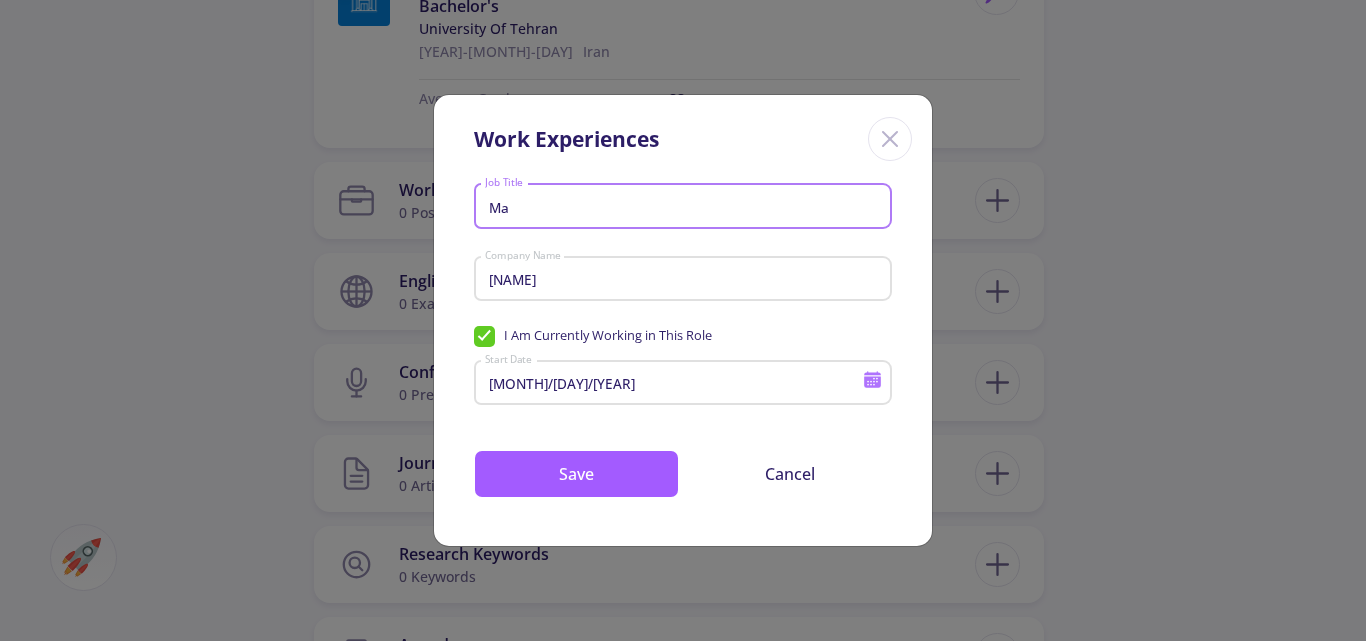 type on "M" 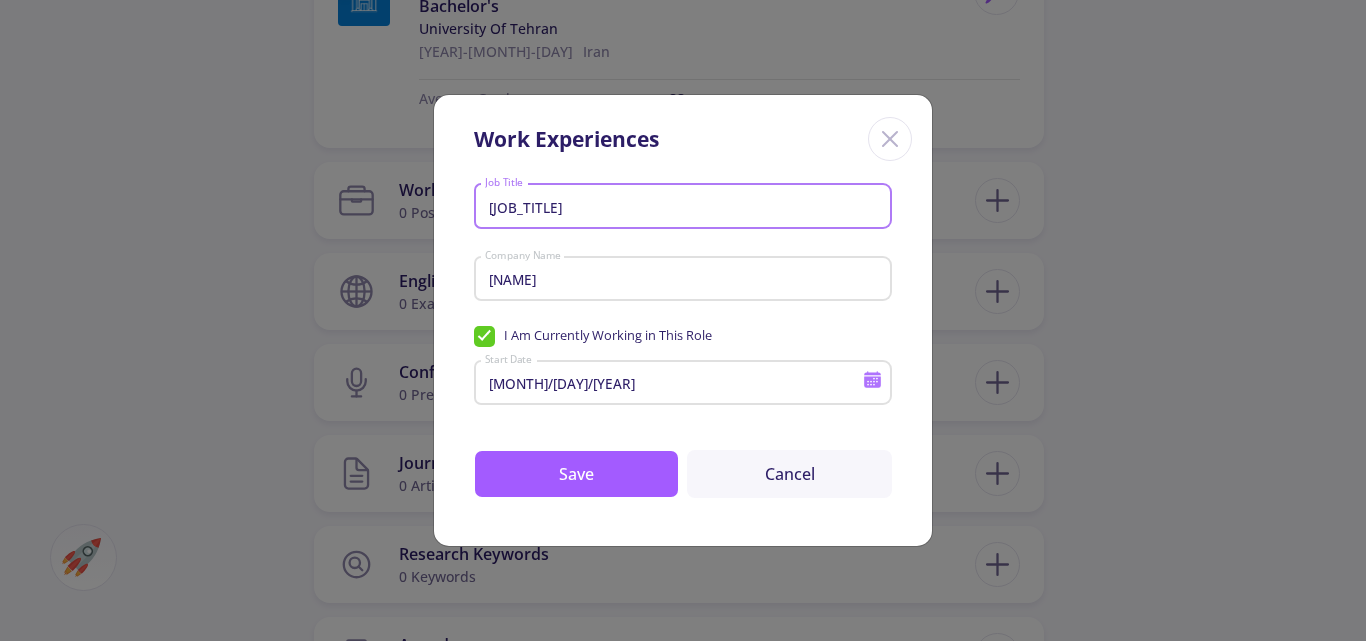 type on "[JOB_TITLE]" 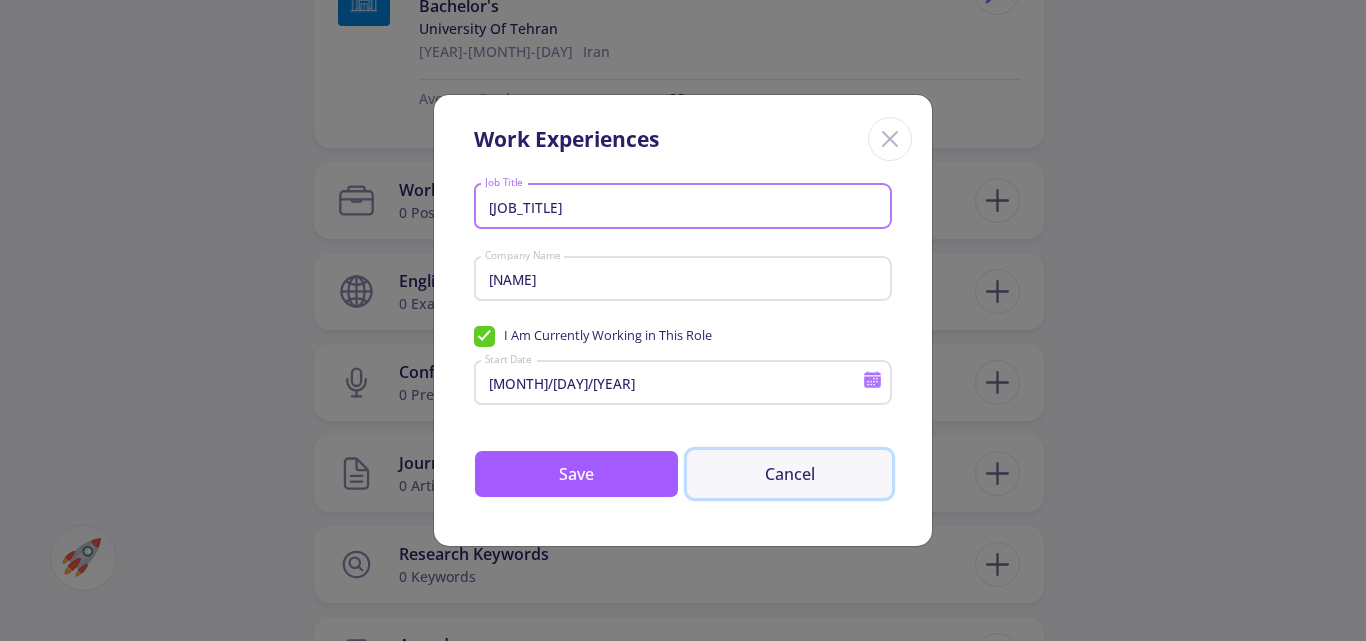 click on "Cancel" at bounding box center [789, 474] 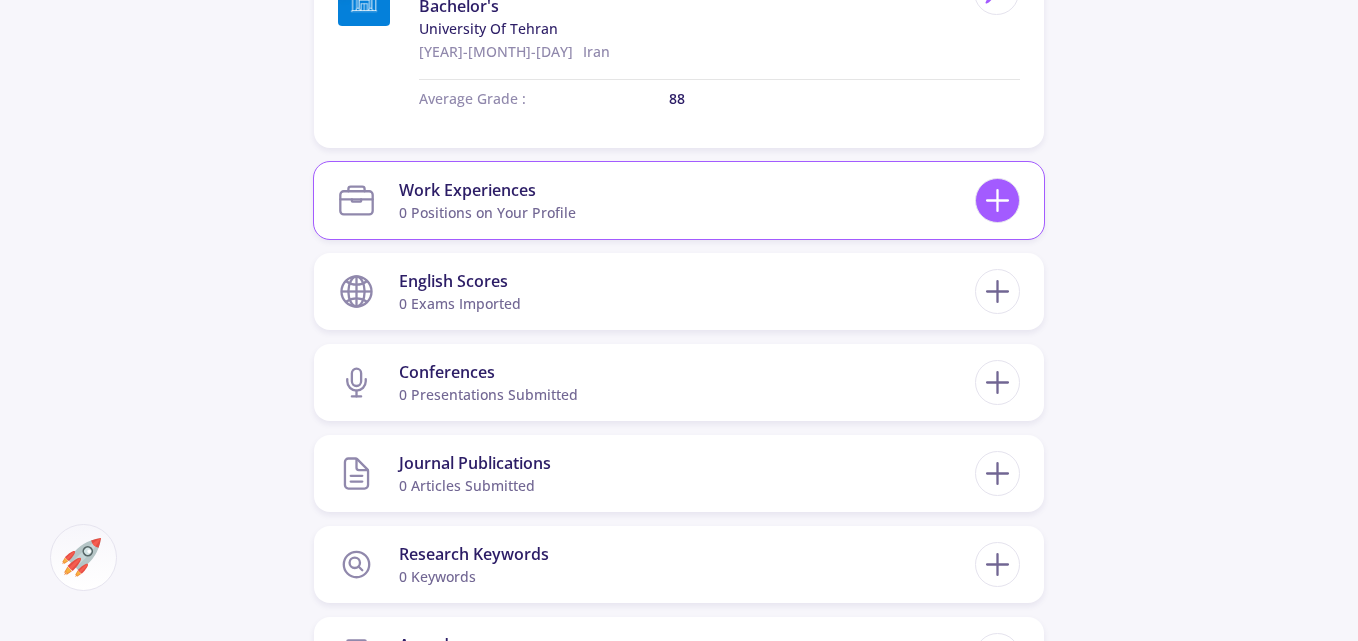 click 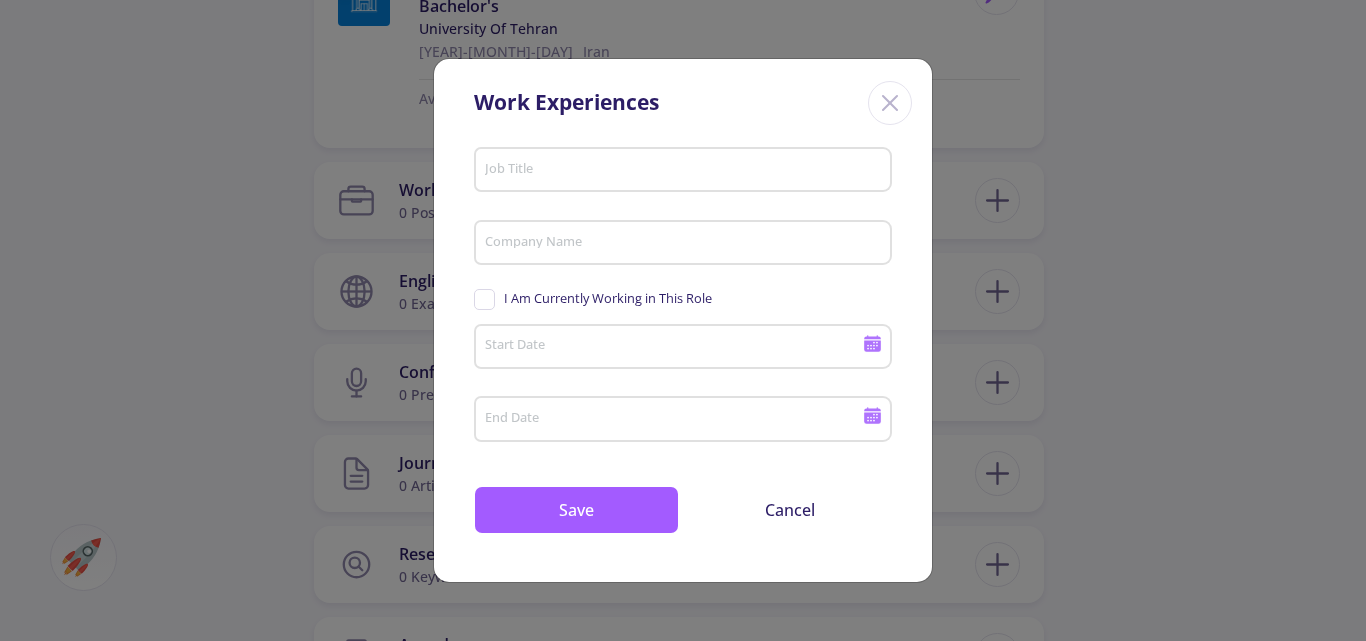 click on "Job Title" at bounding box center [683, 166] 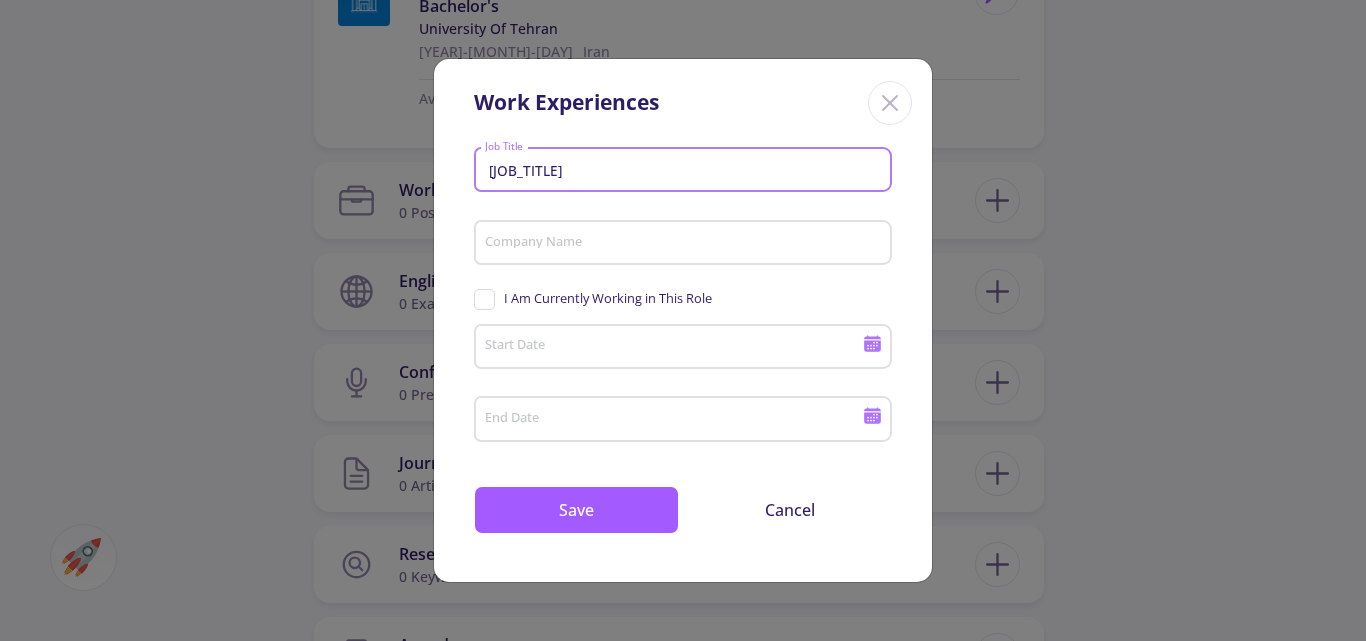 type on "[JOB_TITLE]" 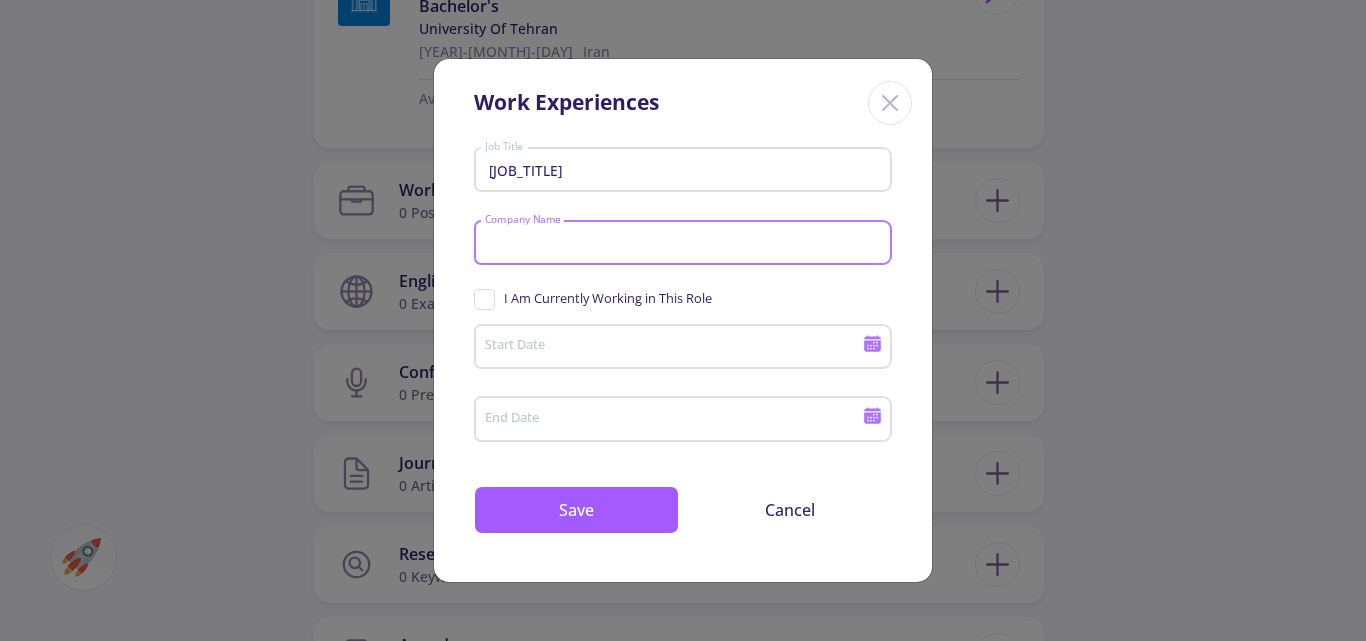 click on "Company Name" at bounding box center (686, 244) 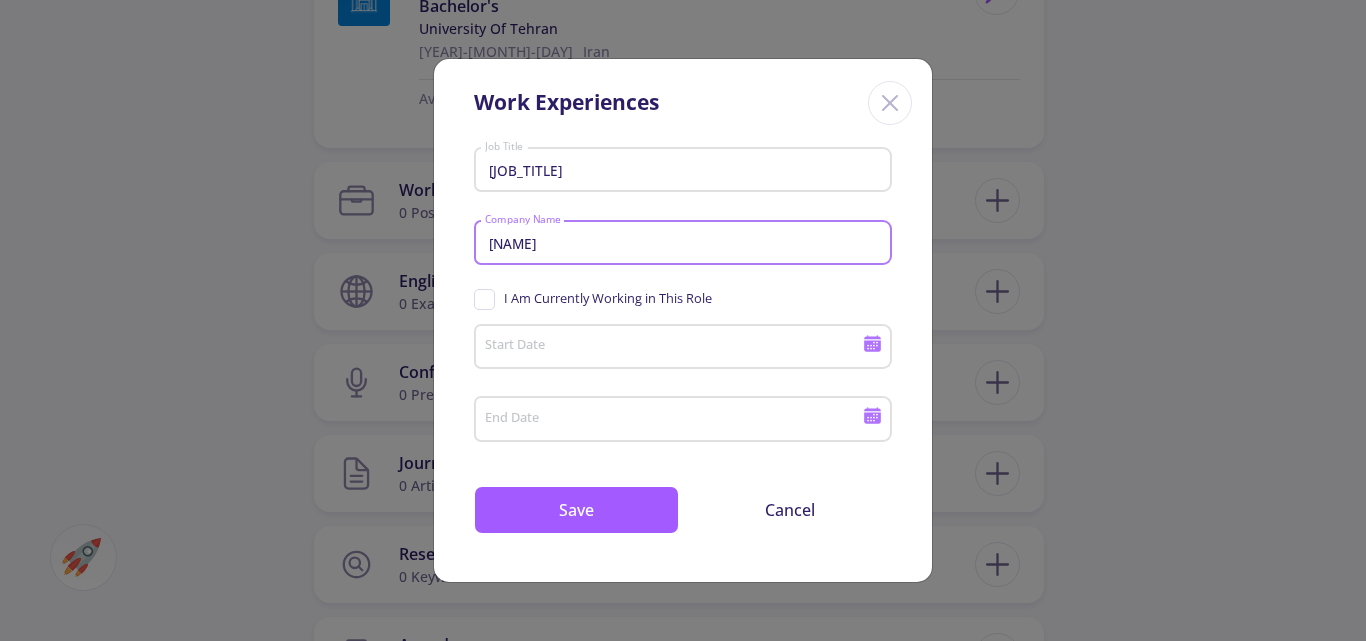 type on "[NAME]" 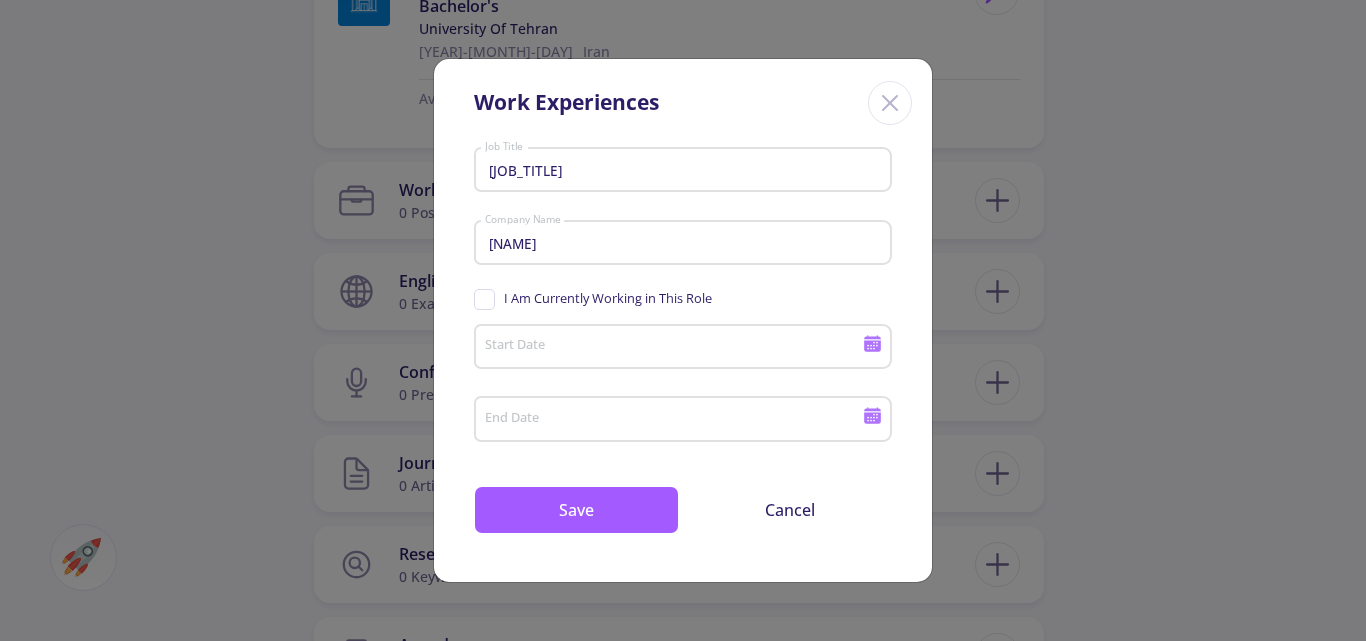 click on "I Am Currently Working in This Role" at bounding box center [593, 298] 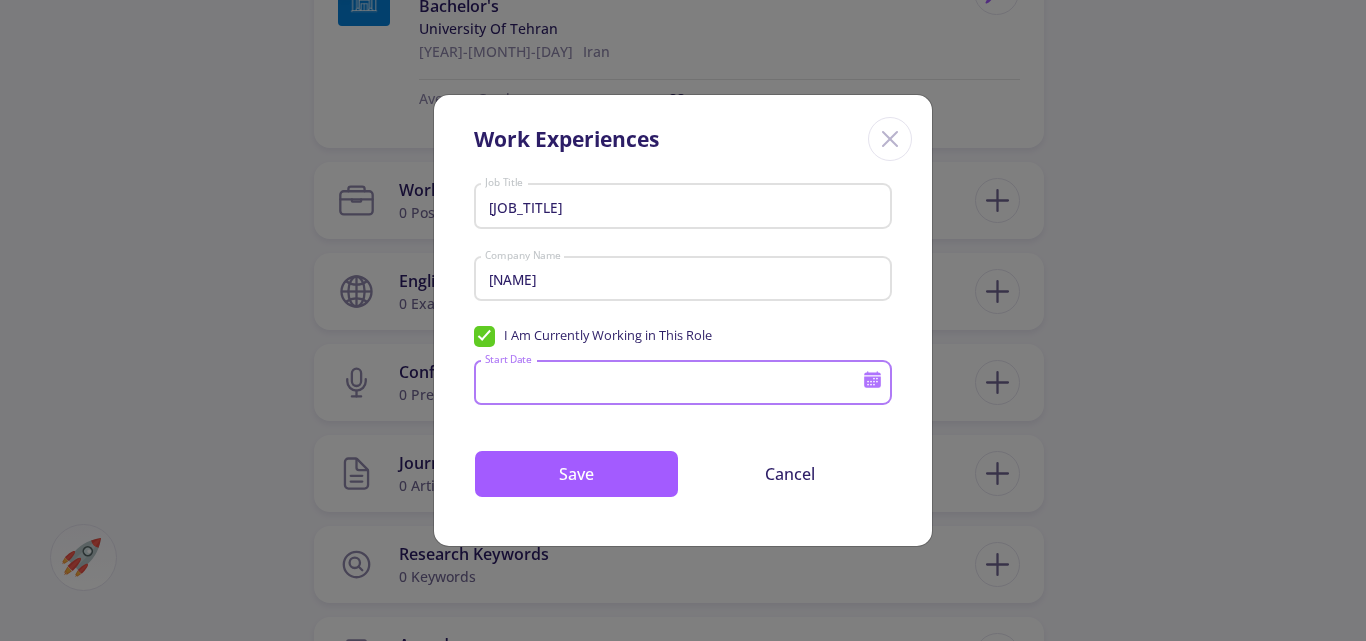 click on "Start Date" at bounding box center (676, 384) 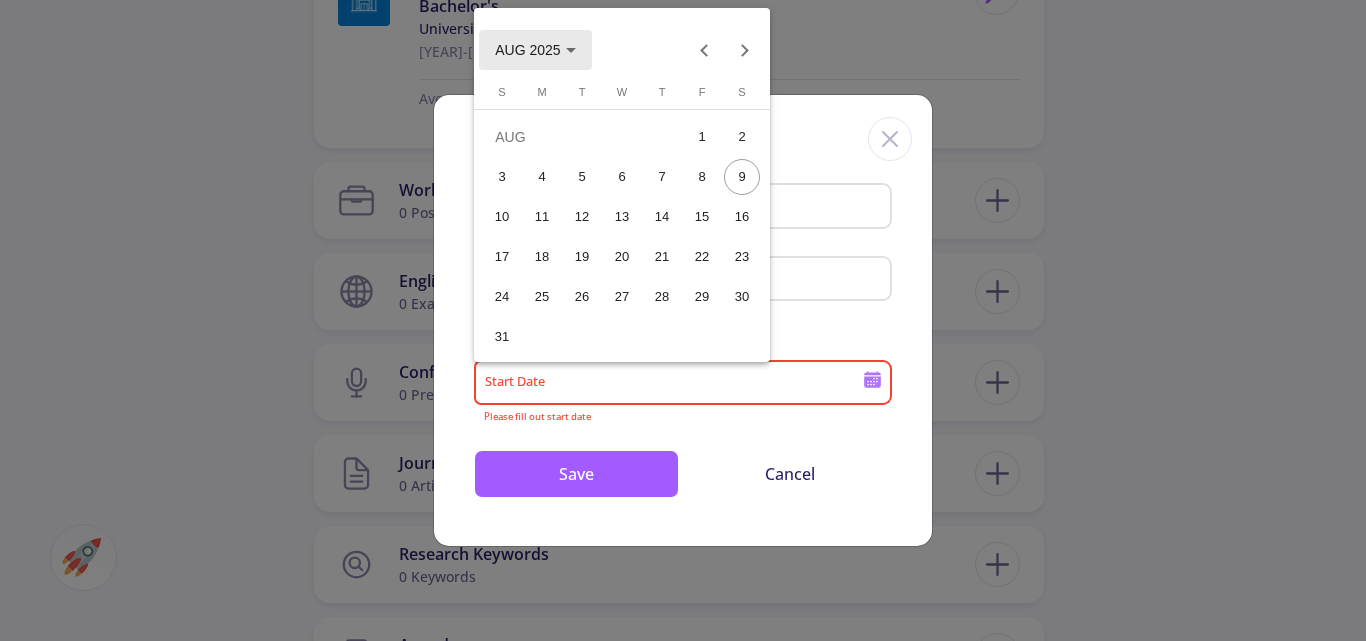 click on "AUG 2025" at bounding box center (527, 51) 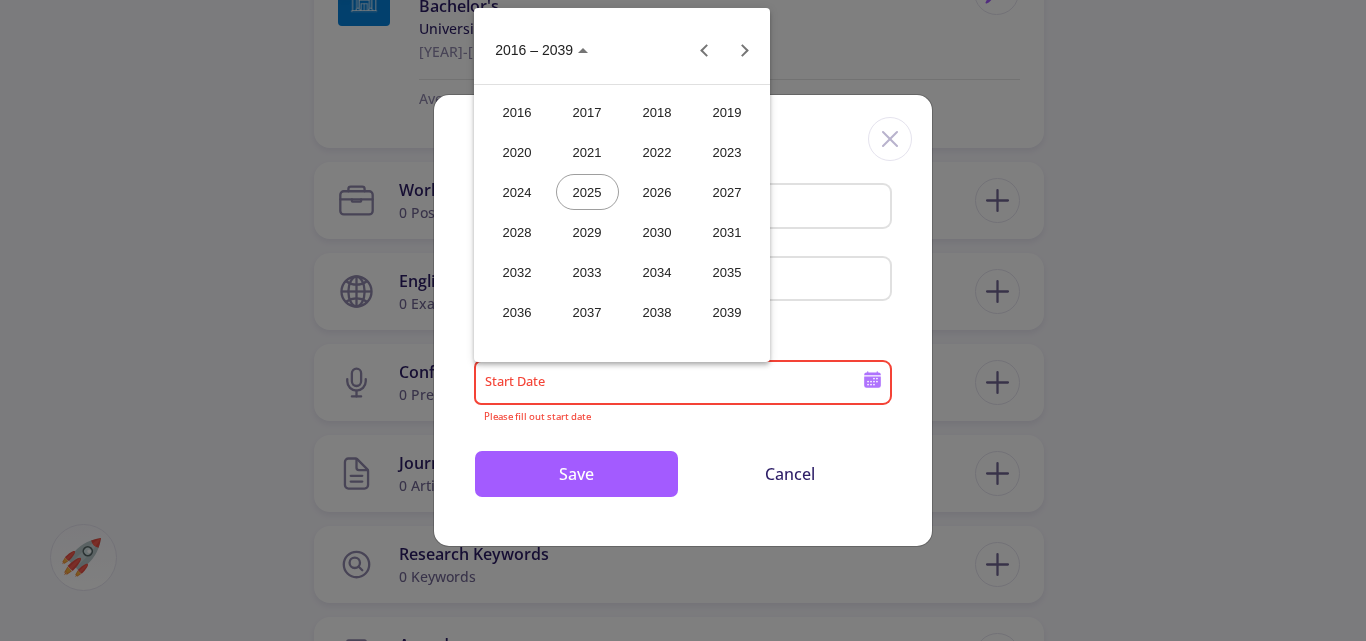 click on "2025" at bounding box center (587, 192) 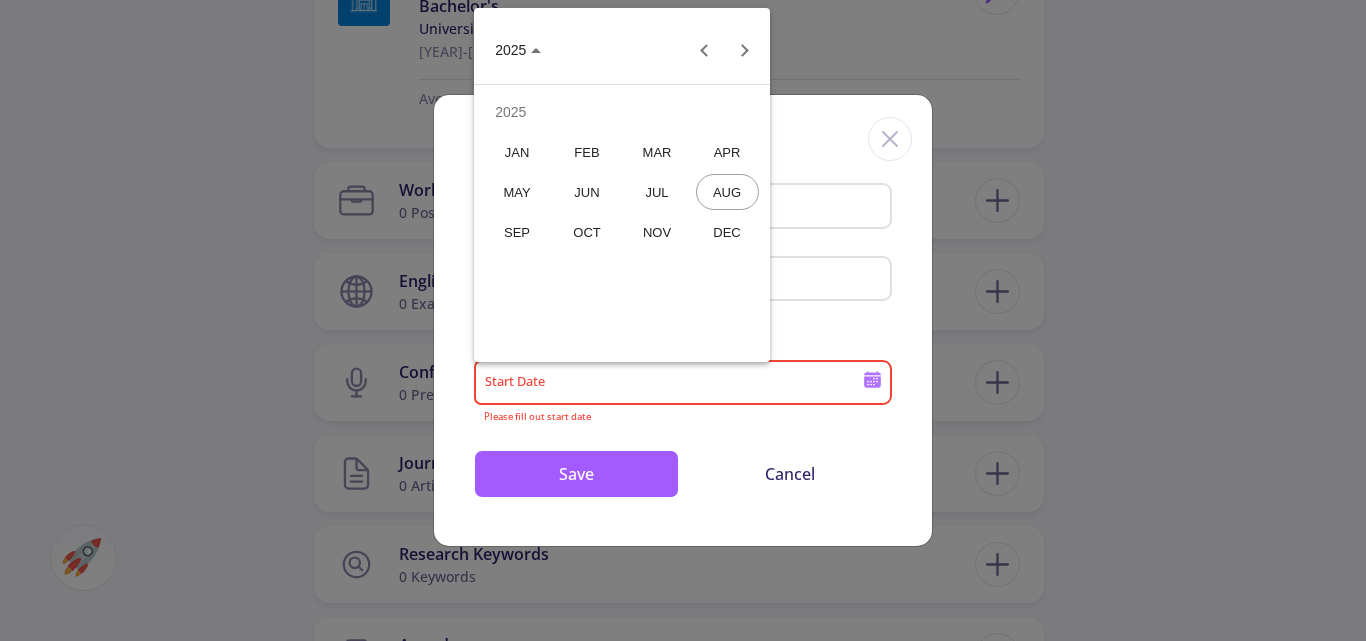 click on "JAN" at bounding box center (517, 152) 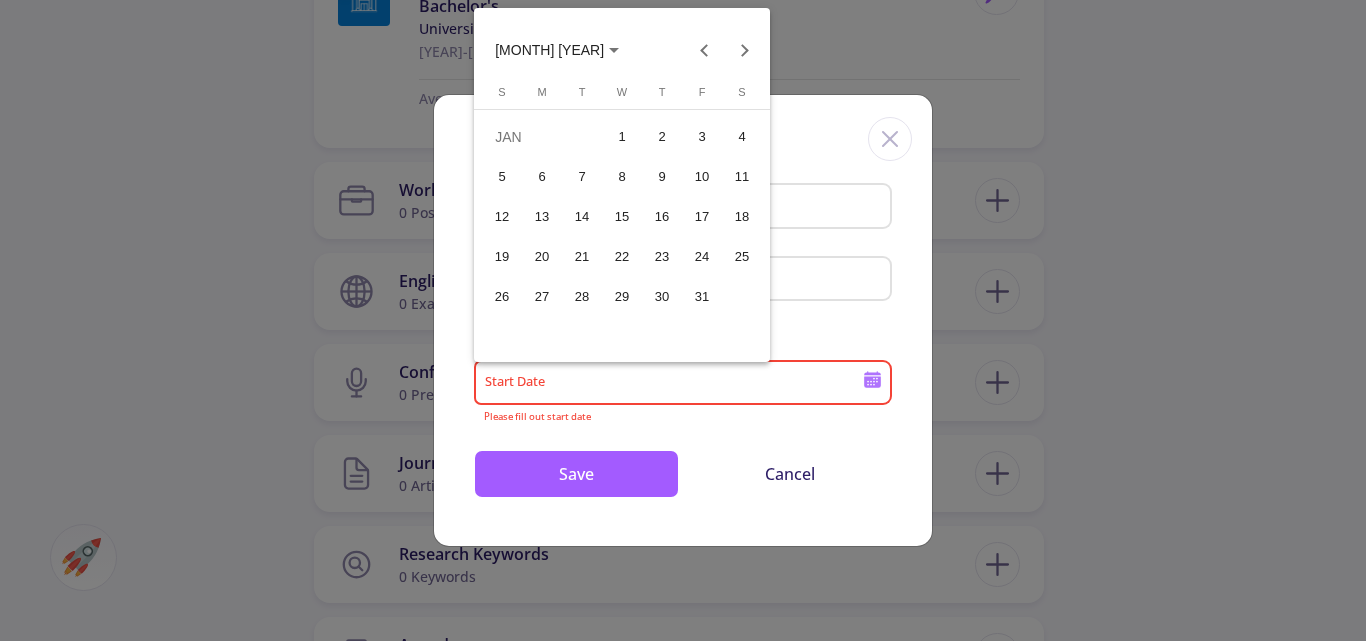 click on "1" at bounding box center [622, 137] 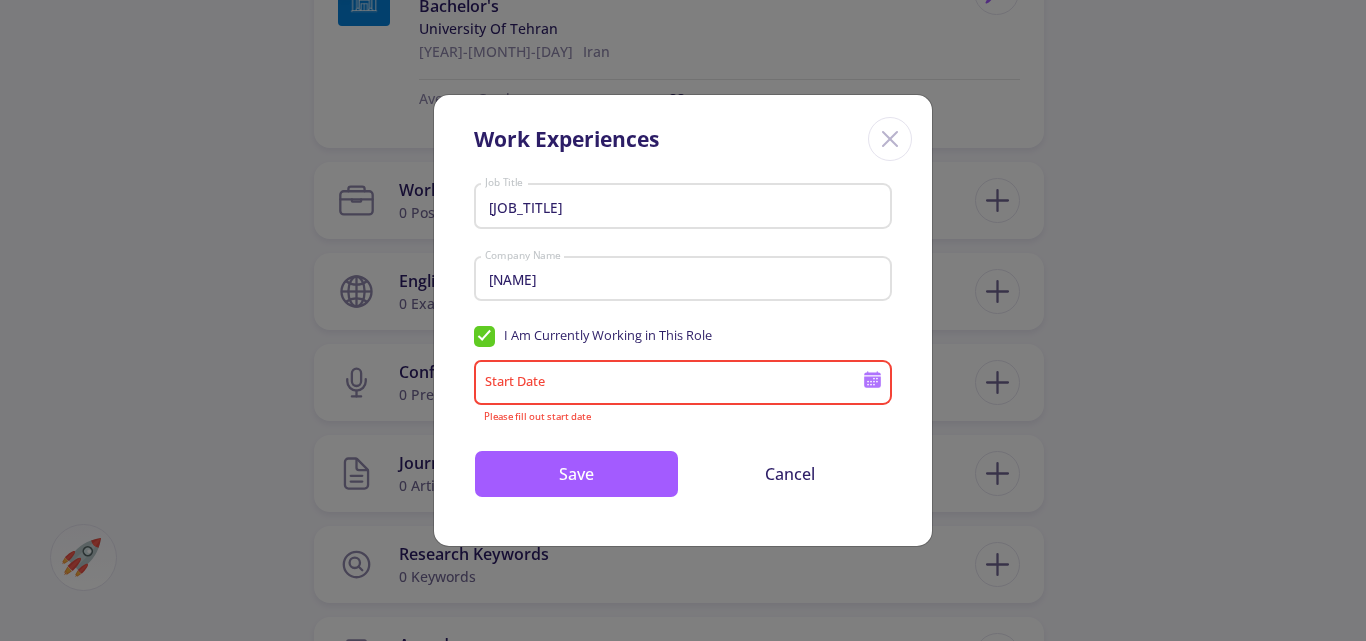 type on "[MONTH]/[DAY]/[YEAR]" 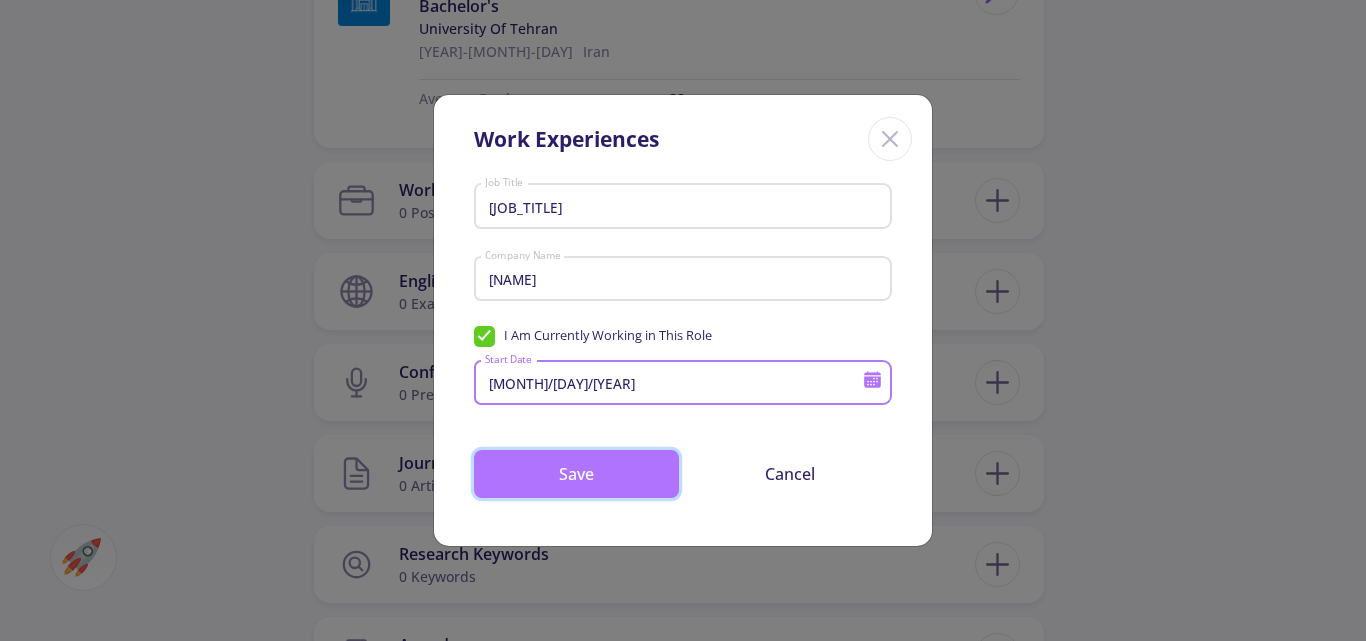 click on "Save" at bounding box center (576, 474) 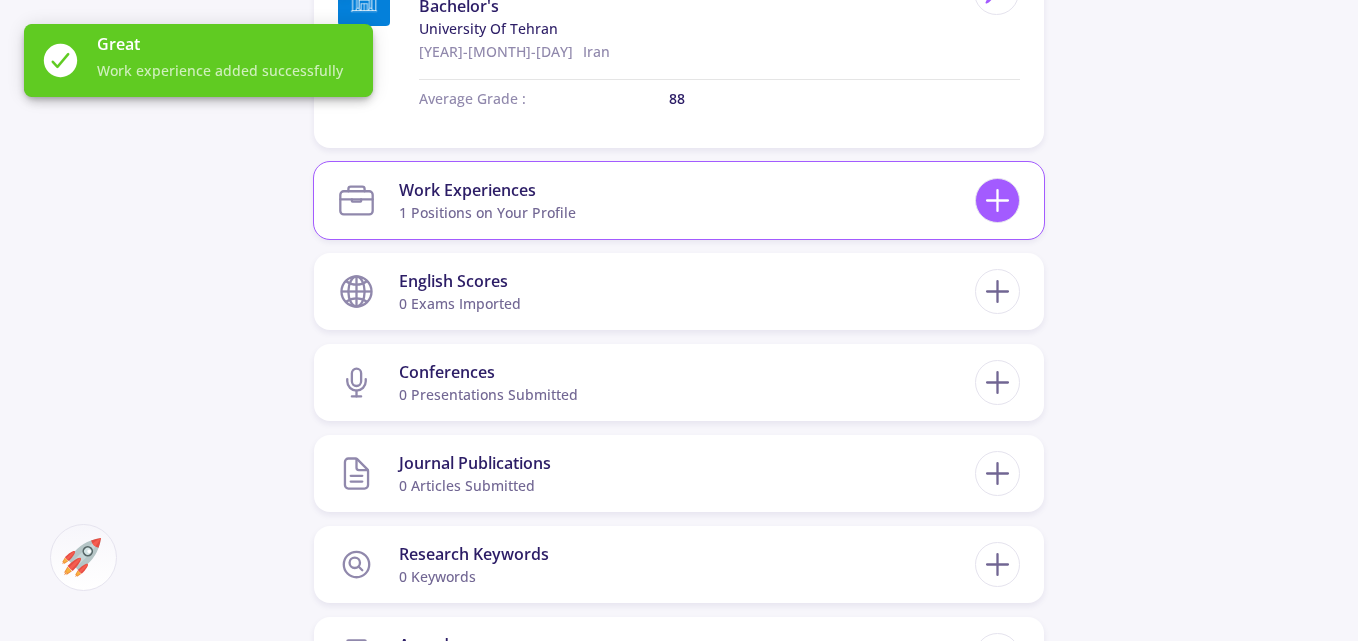 click 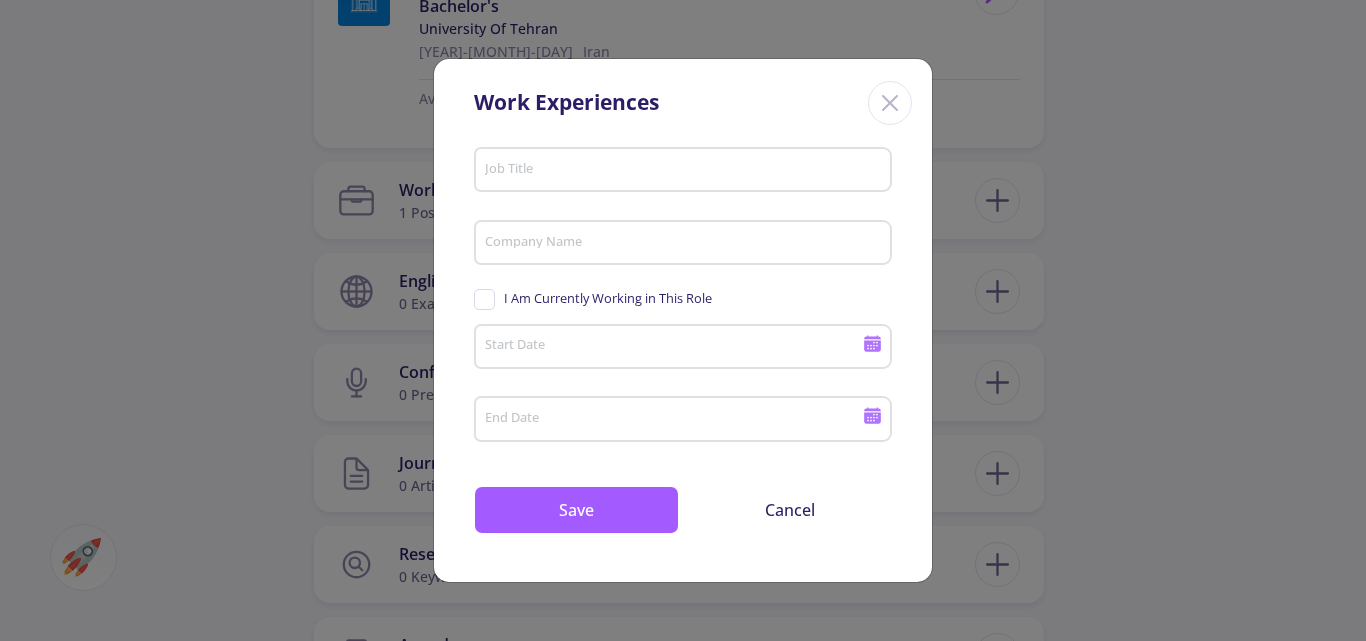 click on "Work Experiences Job Title Company Name  I Am Currently Working in This Role  Start Date End Date Save  Cancel" at bounding box center (683, 320) 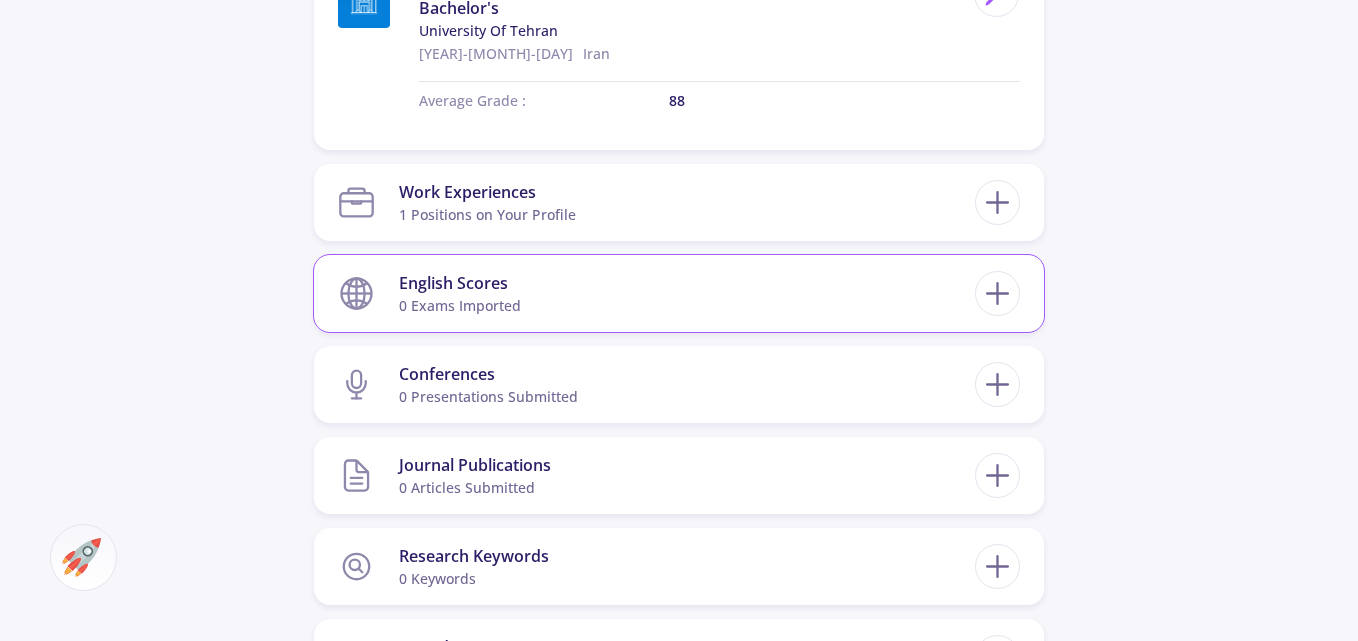 scroll, scrollTop: 1500, scrollLeft: 0, axis: vertical 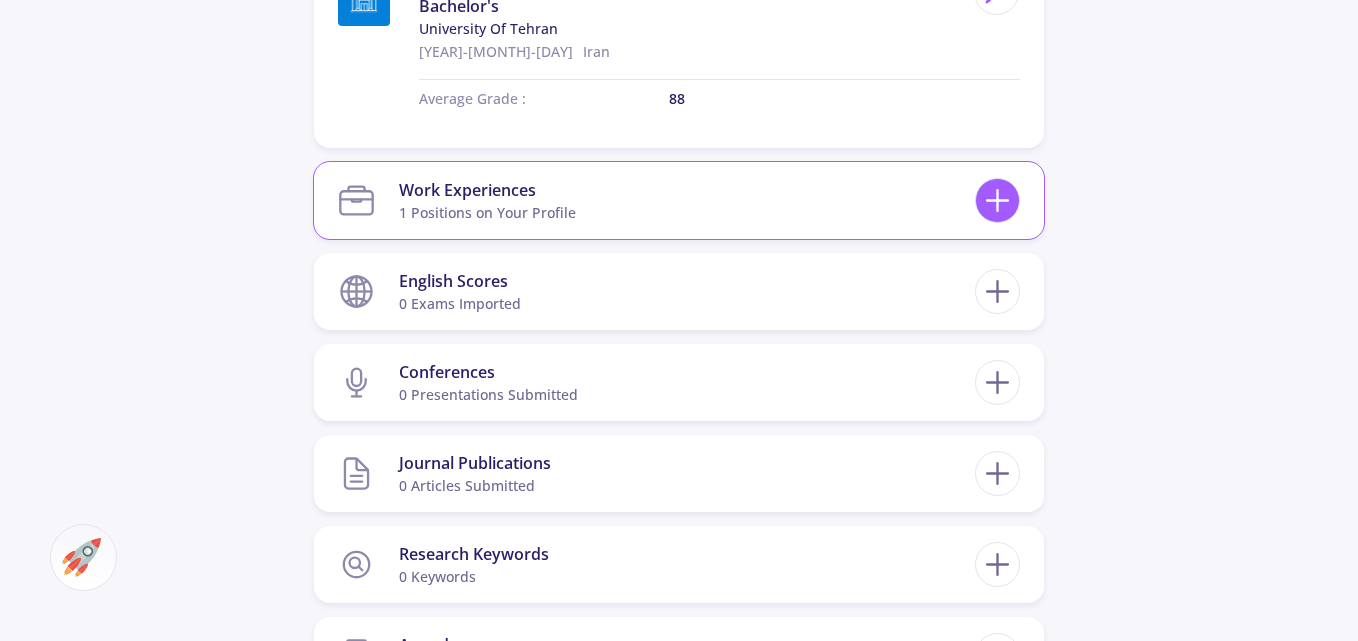 click 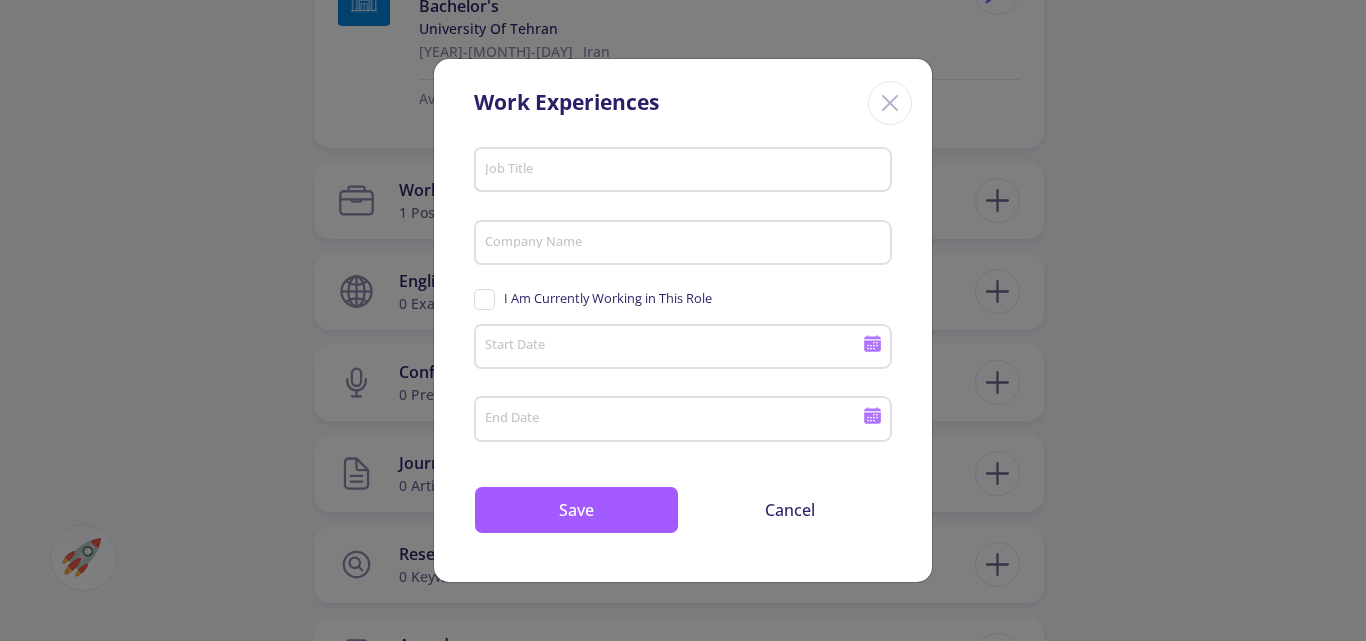 click on "Job Title" at bounding box center (686, 171) 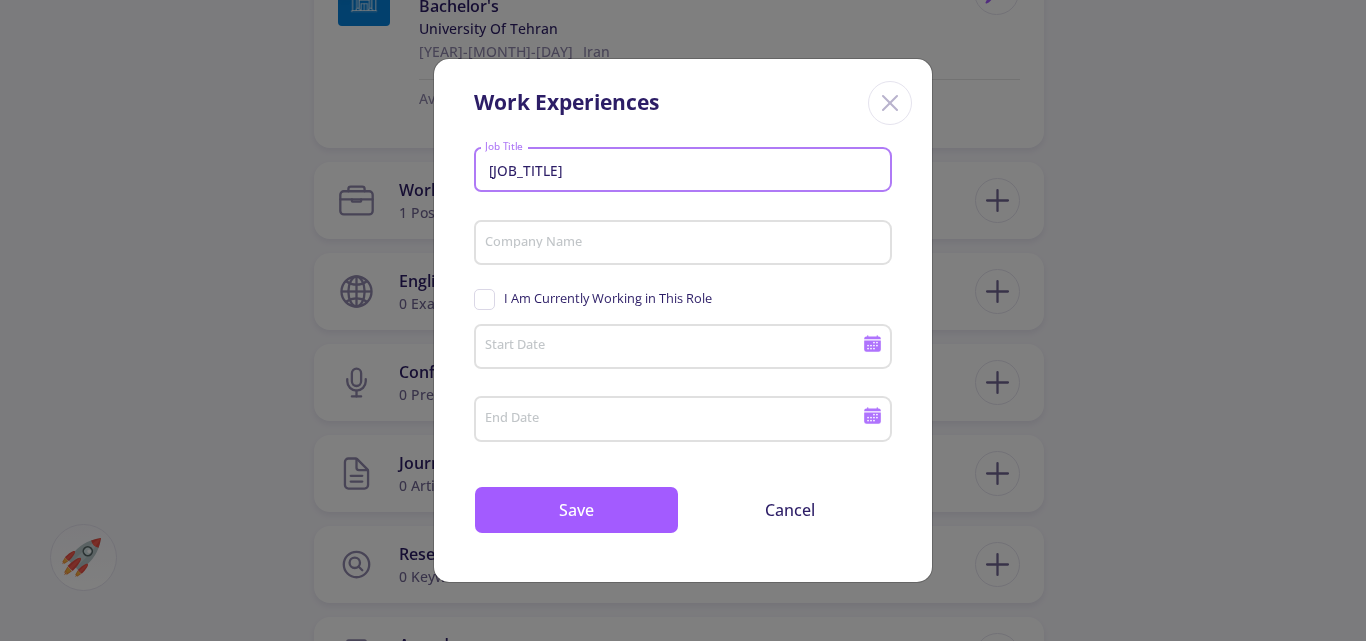 type on "[JOB_TITLE]" 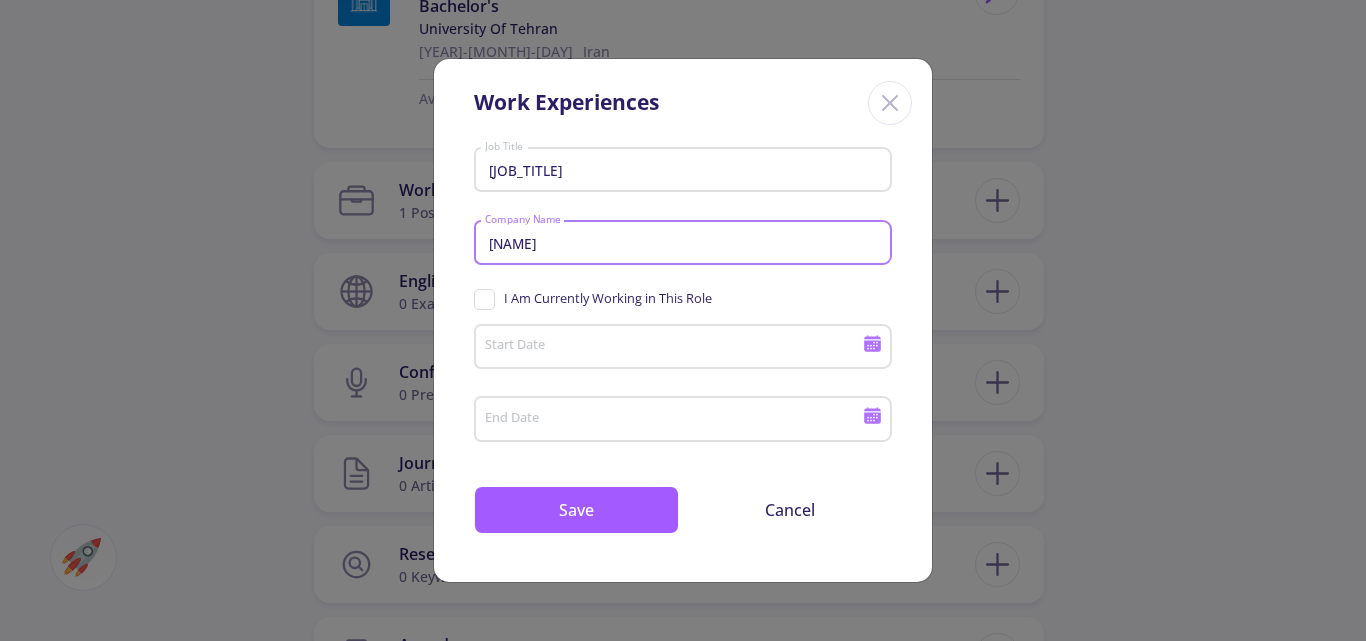 type on "[NAME]" 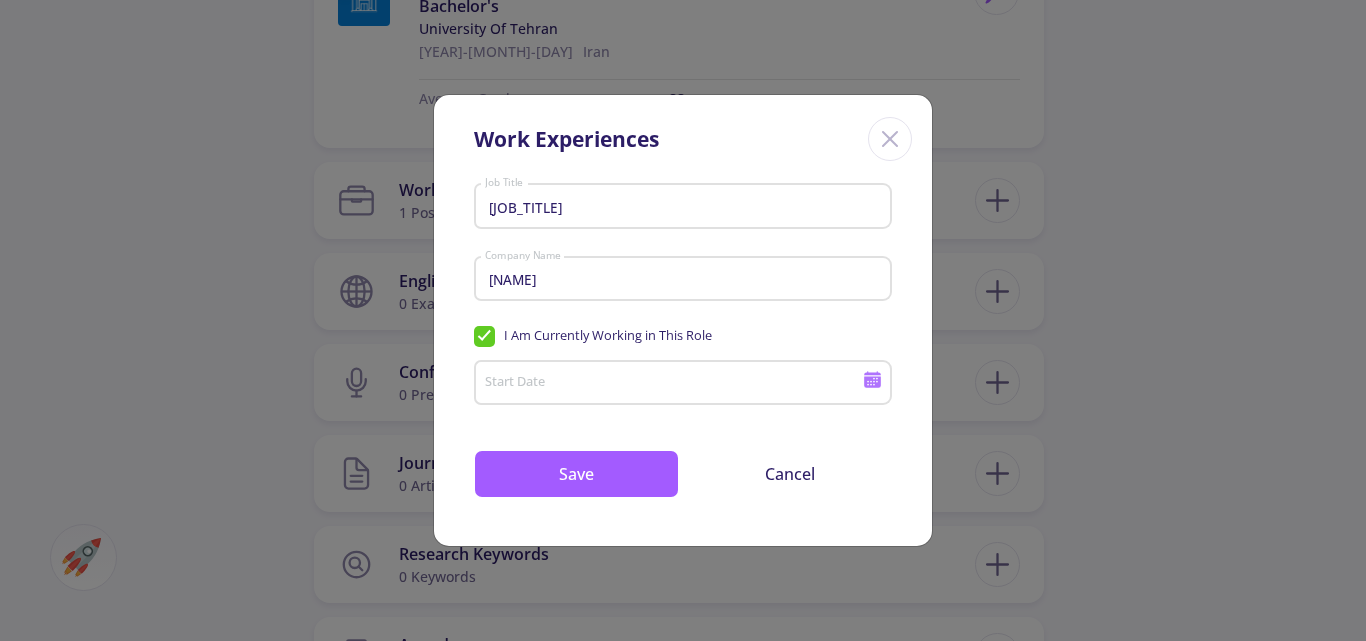 click on "Start Date" at bounding box center (676, 384) 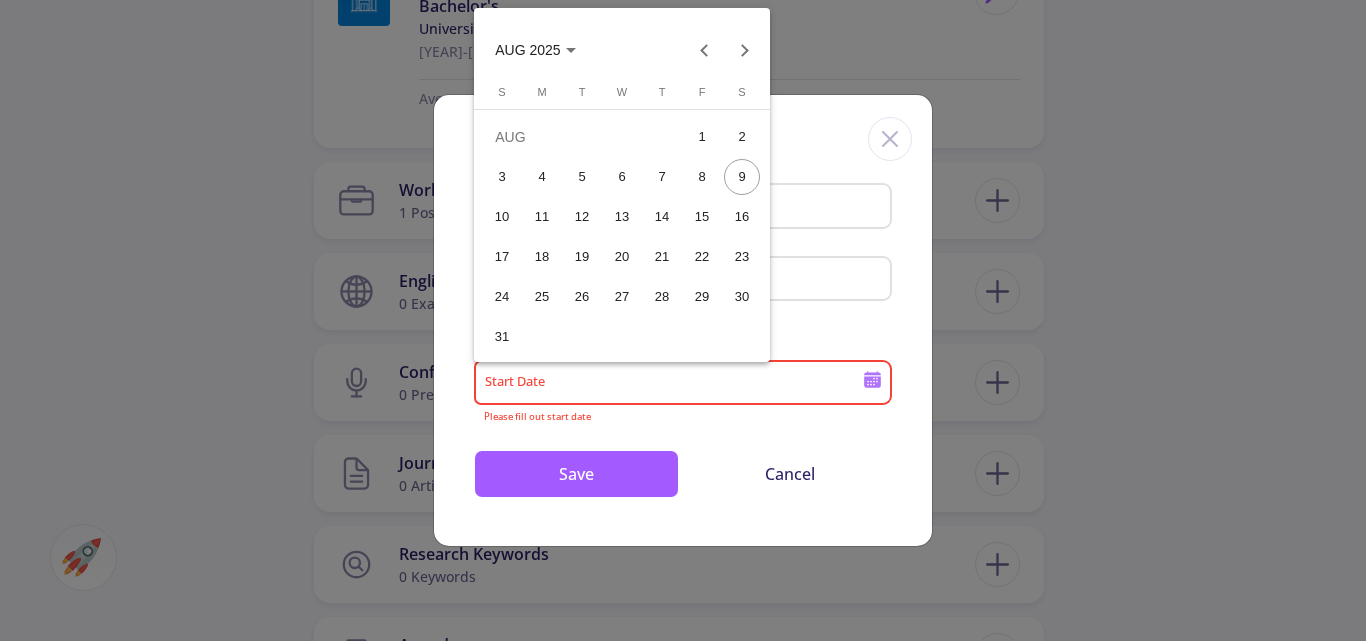 click on "AUG 2025" at bounding box center [527, 51] 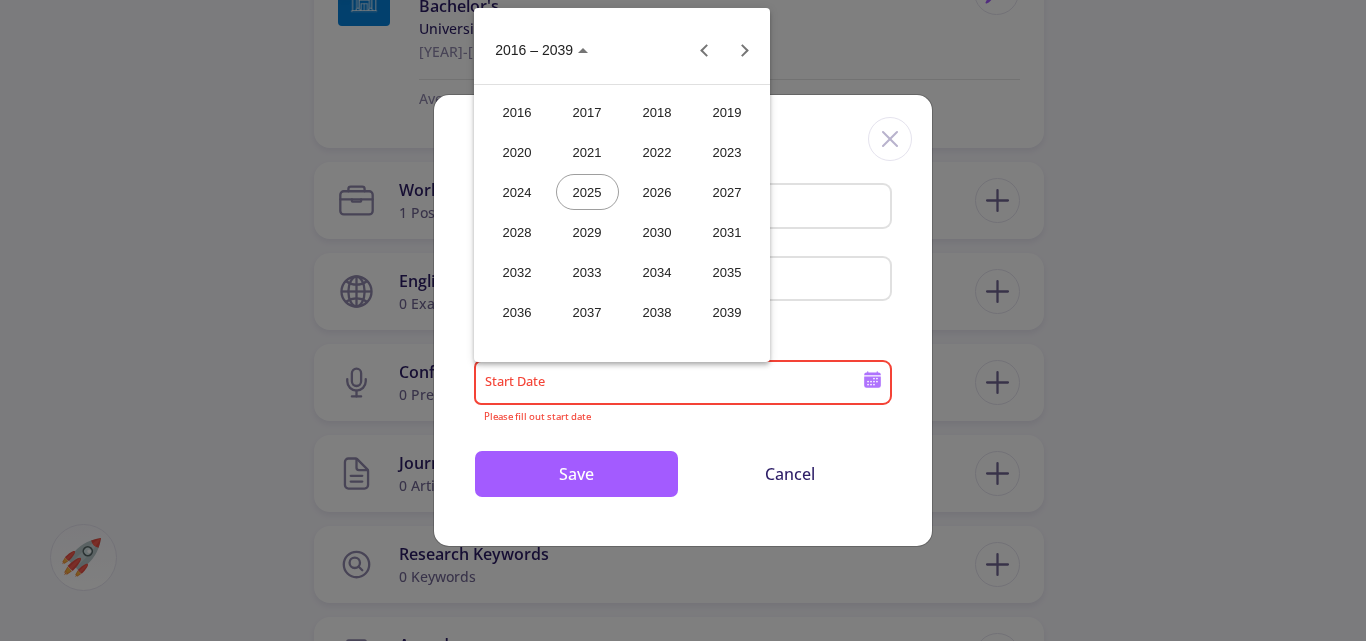 click on "2025" at bounding box center [587, 192] 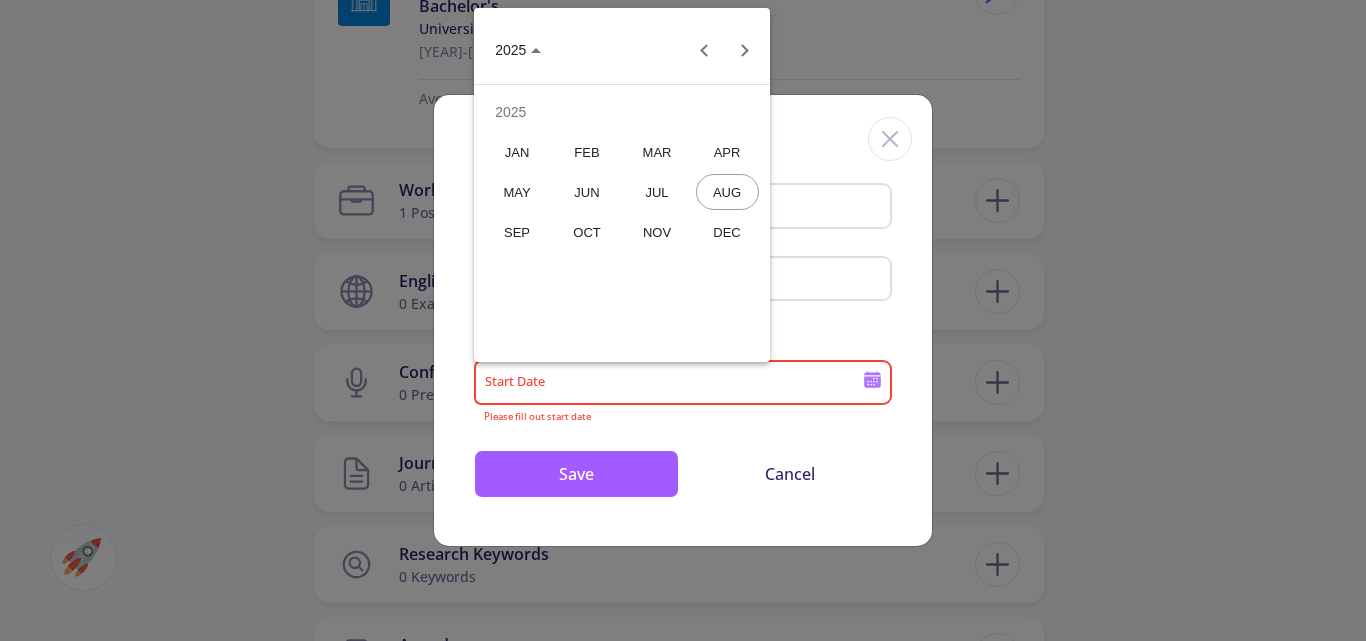 click on "JAN" at bounding box center [517, 152] 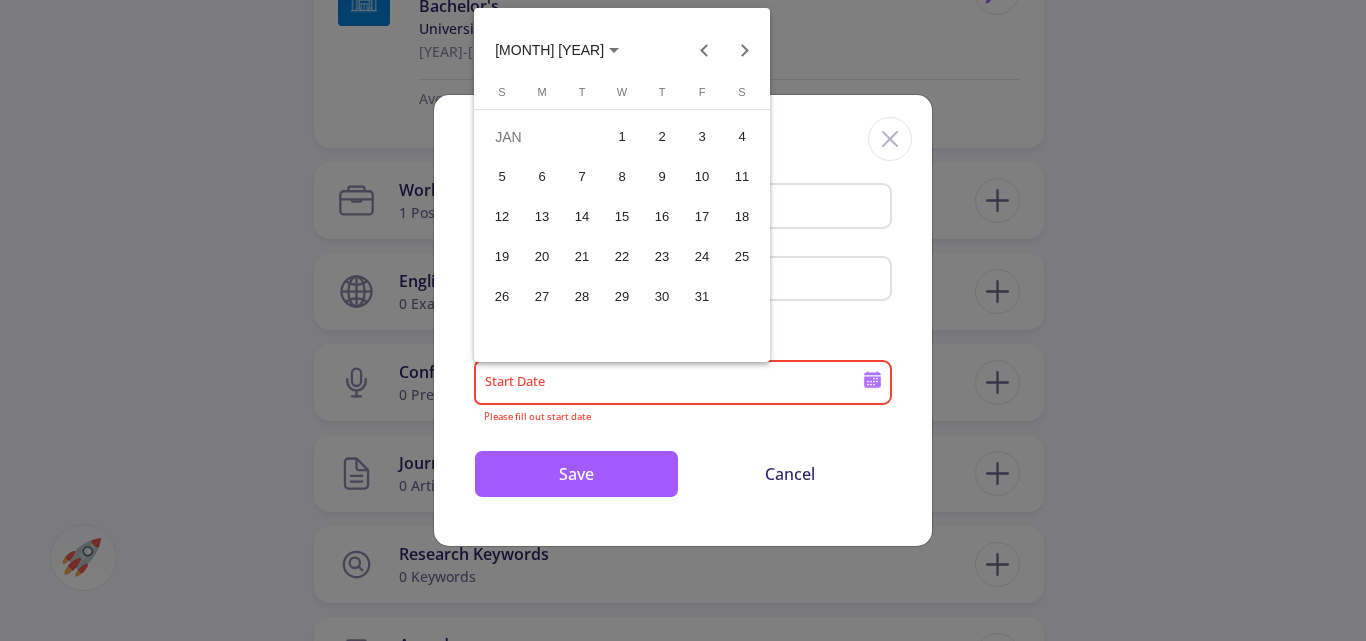 click on "[MONTH] [YEAR]" at bounding box center [557, 49] 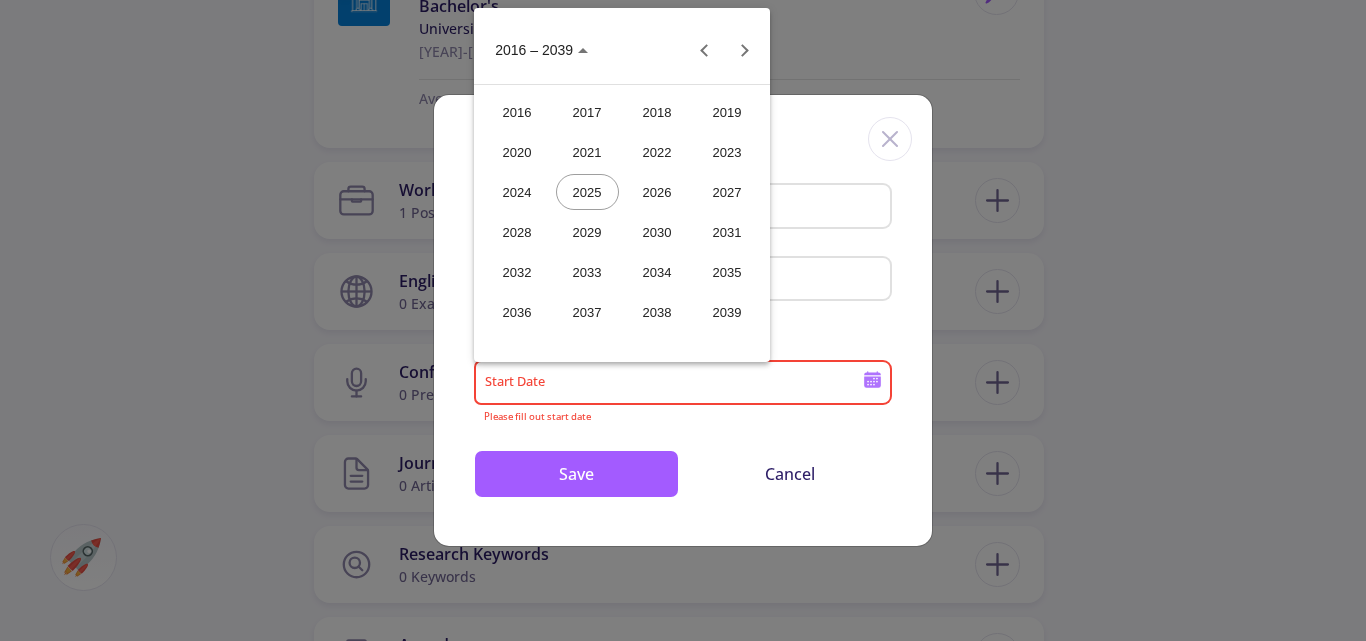 click on "2025" at bounding box center [587, 192] 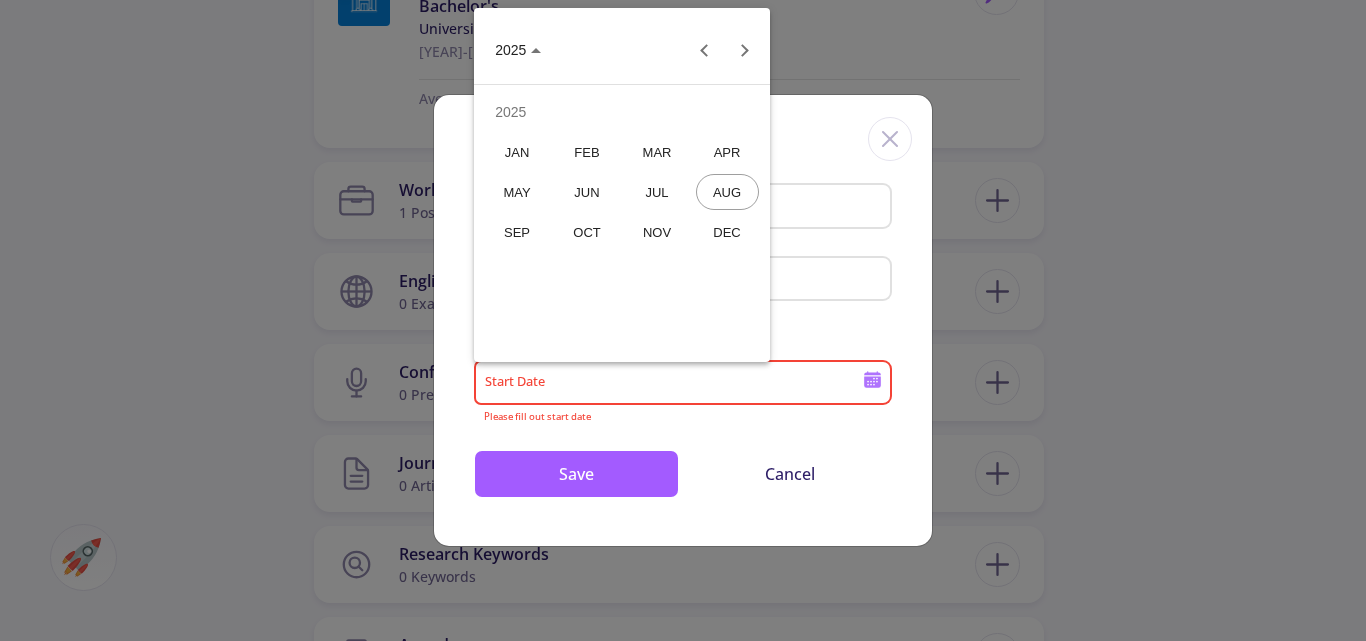 click on "MAR" at bounding box center [657, 152] 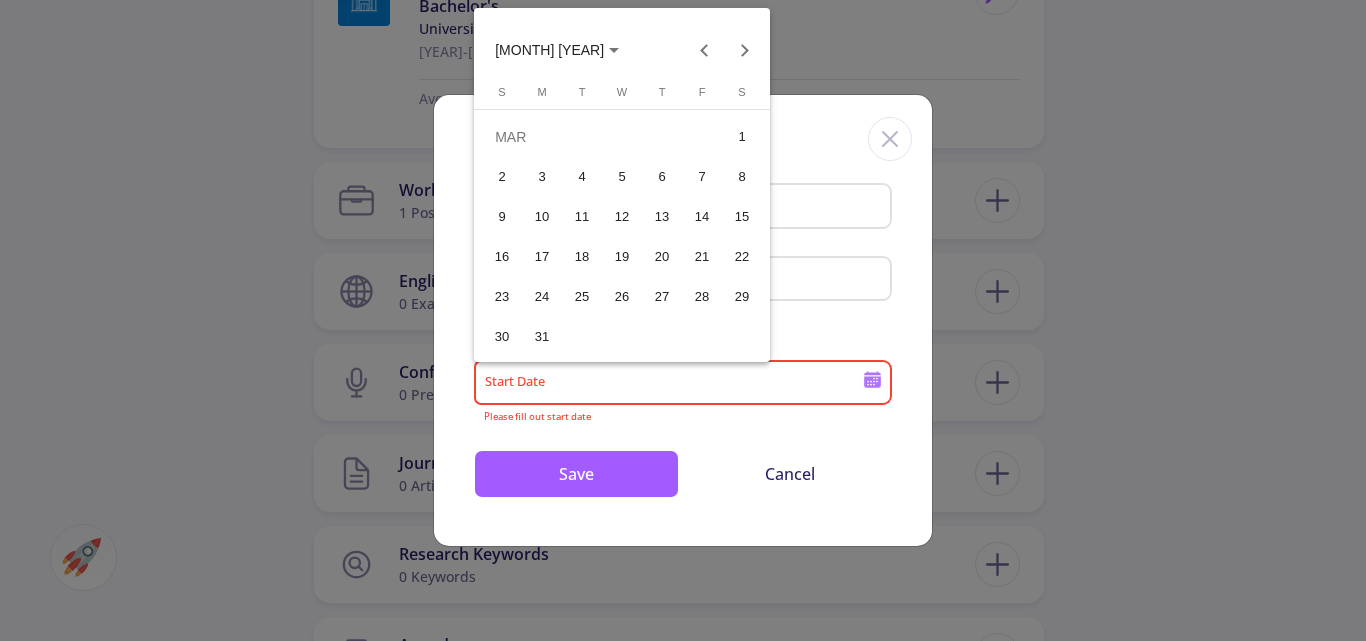 click on "1" at bounding box center (742, 137) 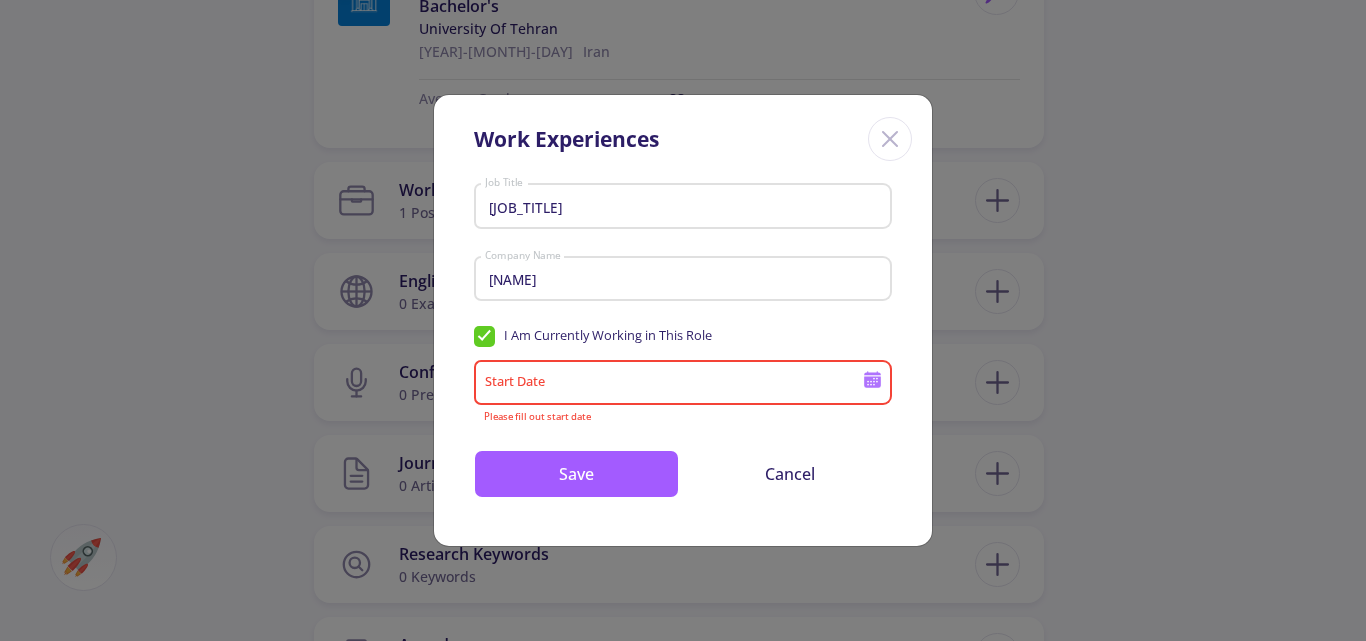 type on "3/1/2025" 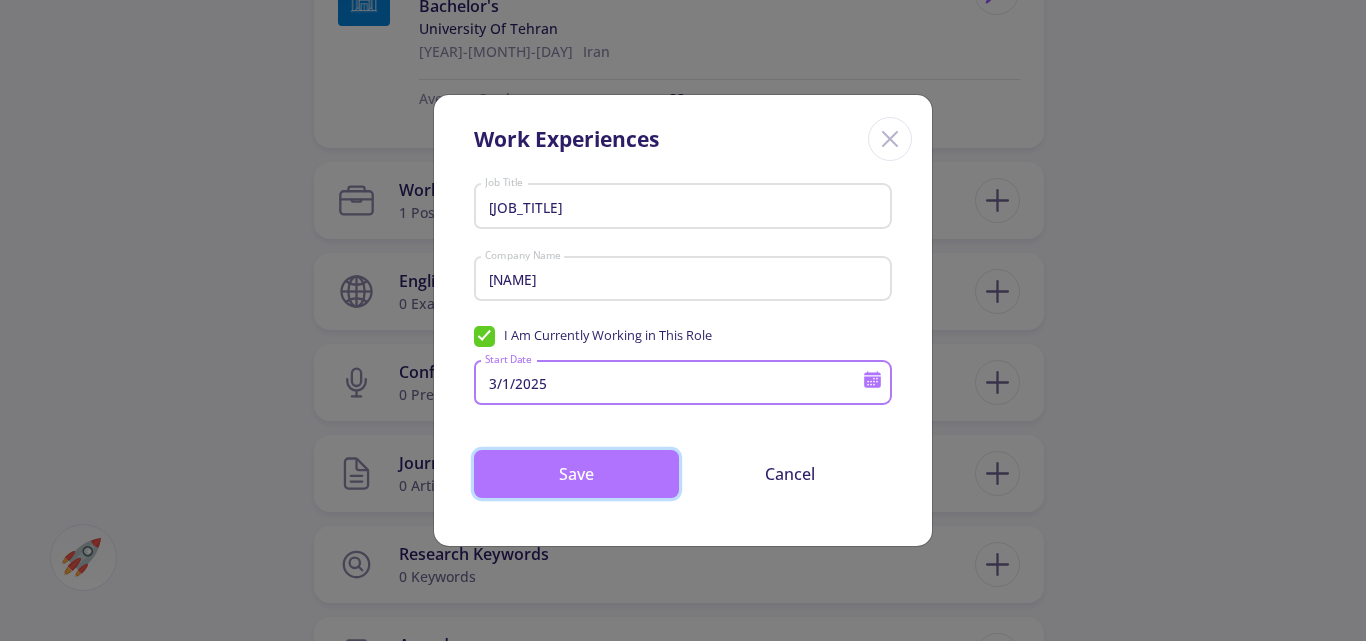 click on "Save" at bounding box center [576, 474] 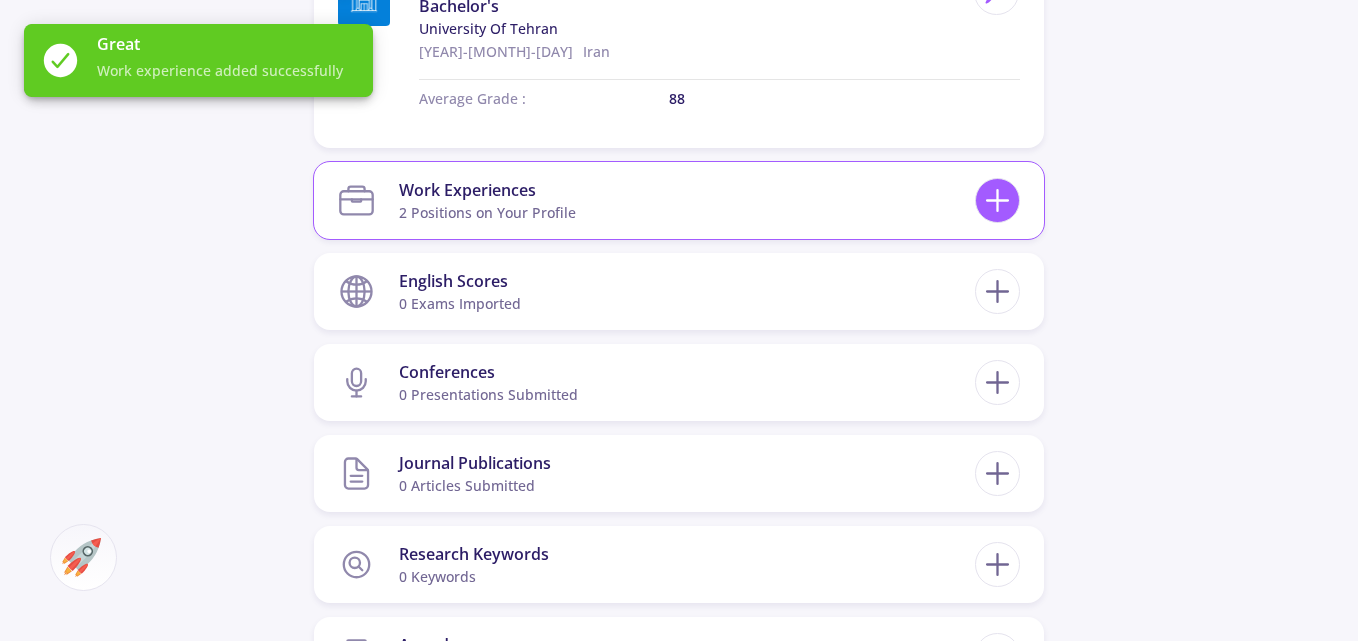 click 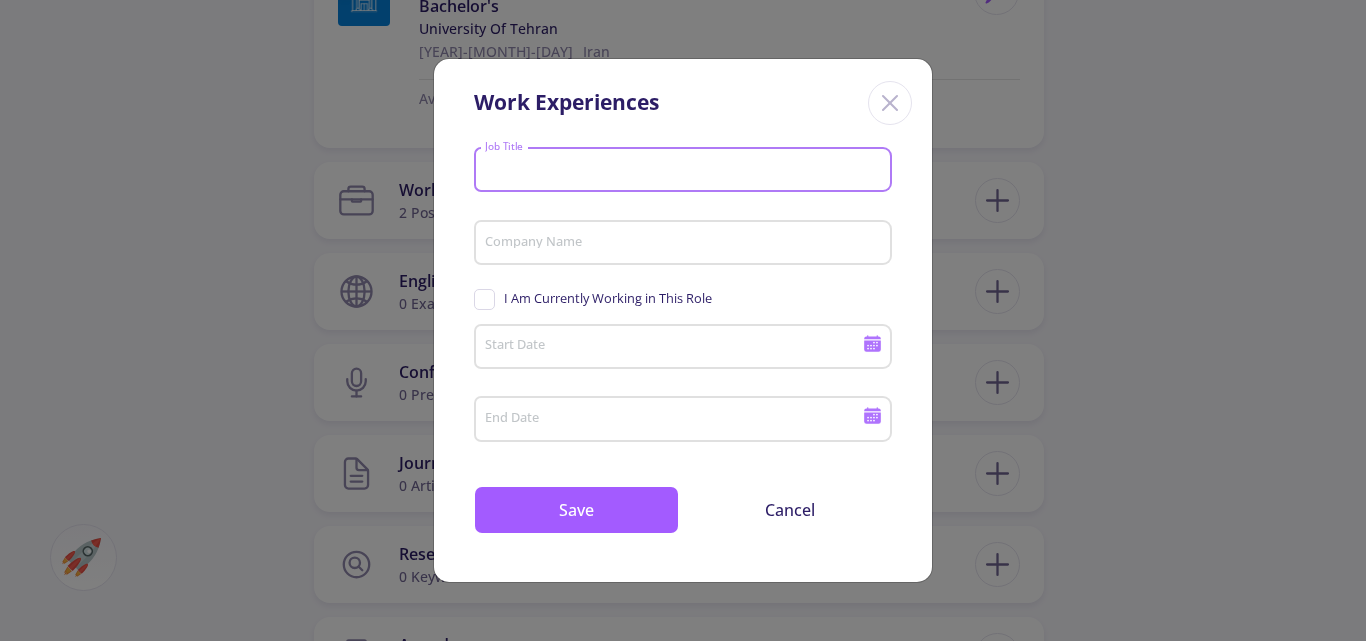 click on "Job Title" at bounding box center [686, 171] 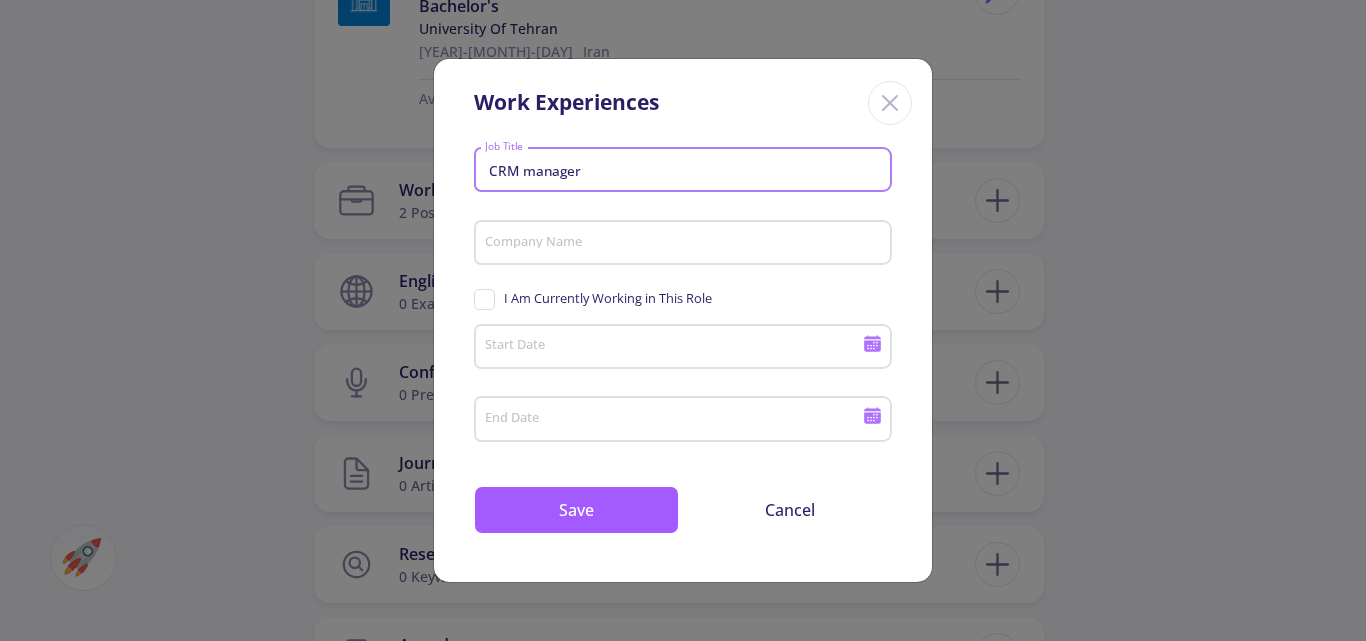 type on "CRM manager" 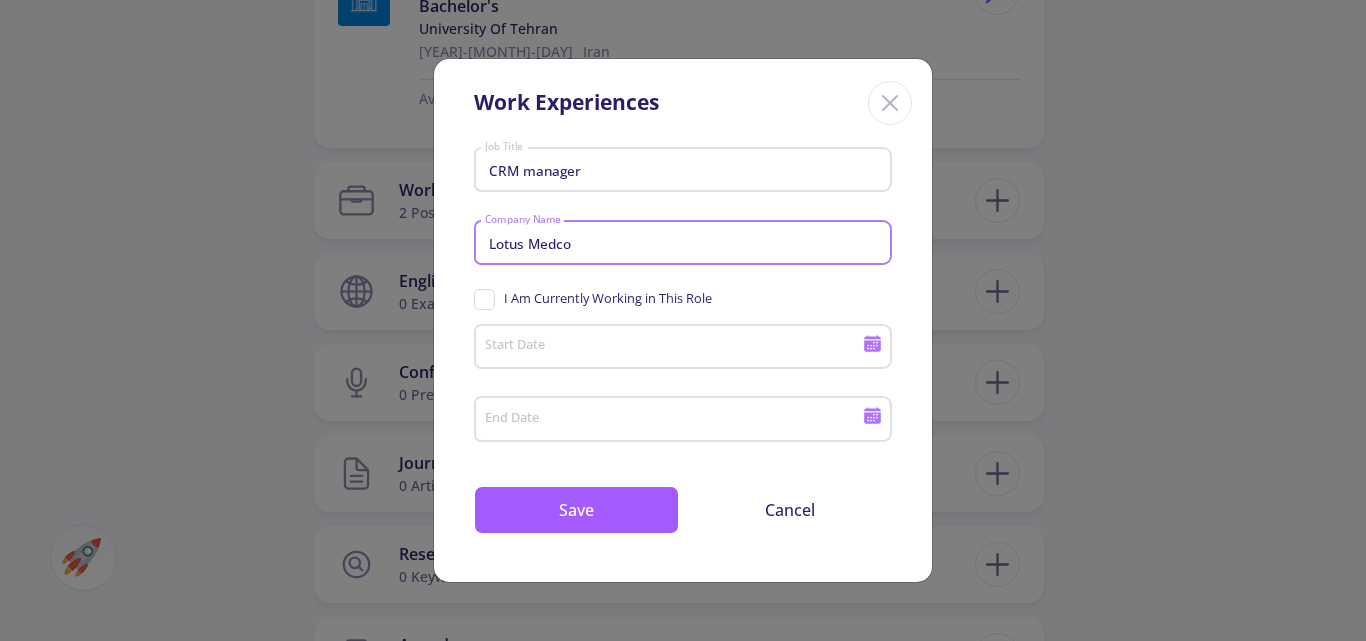 type on "Lotus Medco" 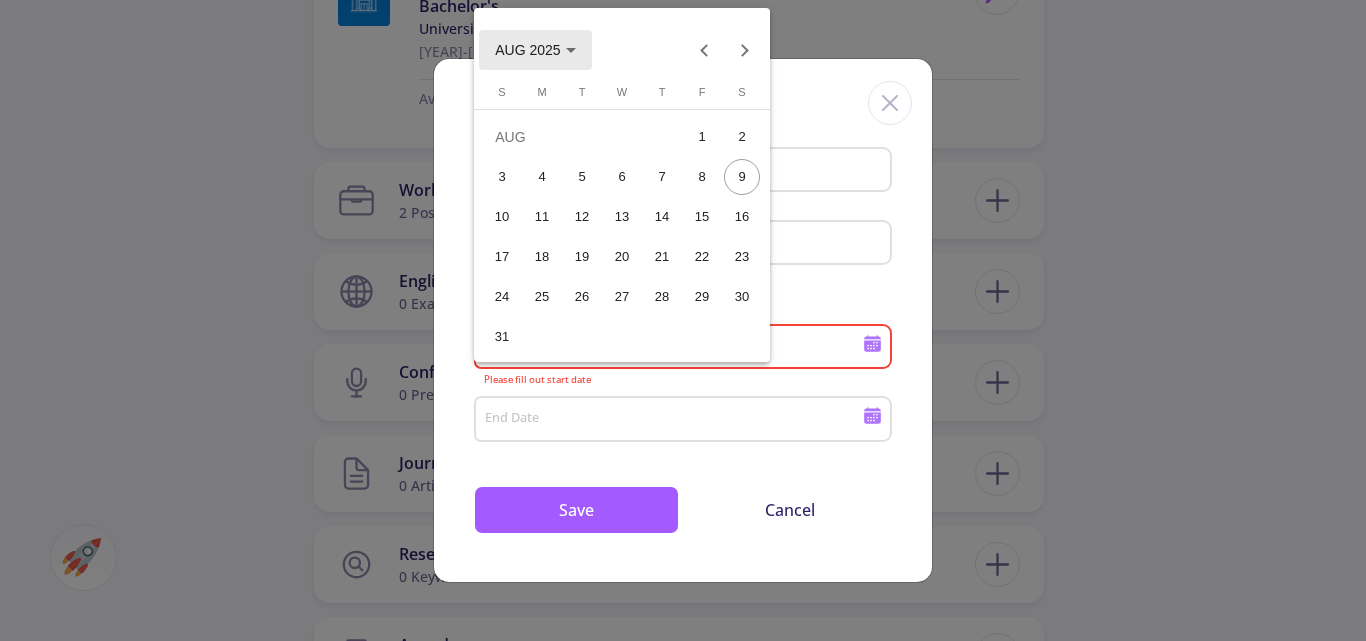 click on "AUG 2025" at bounding box center (527, 51) 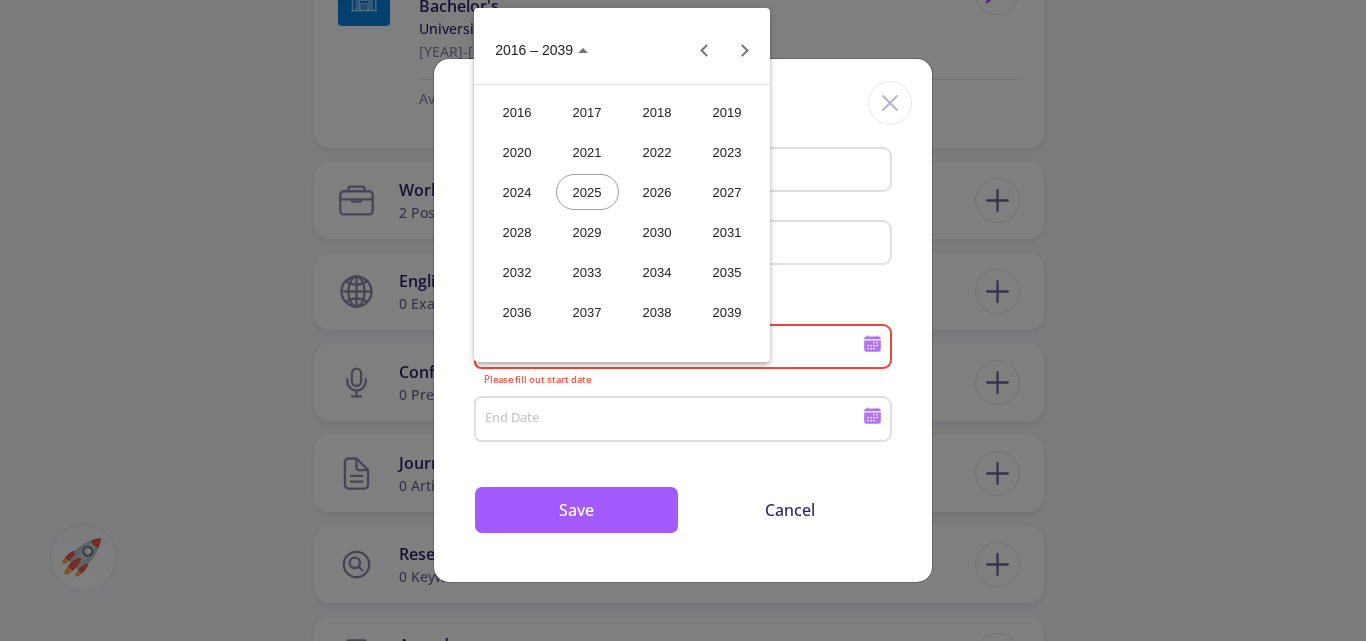 click on "2024" at bounding box center (517, 192) 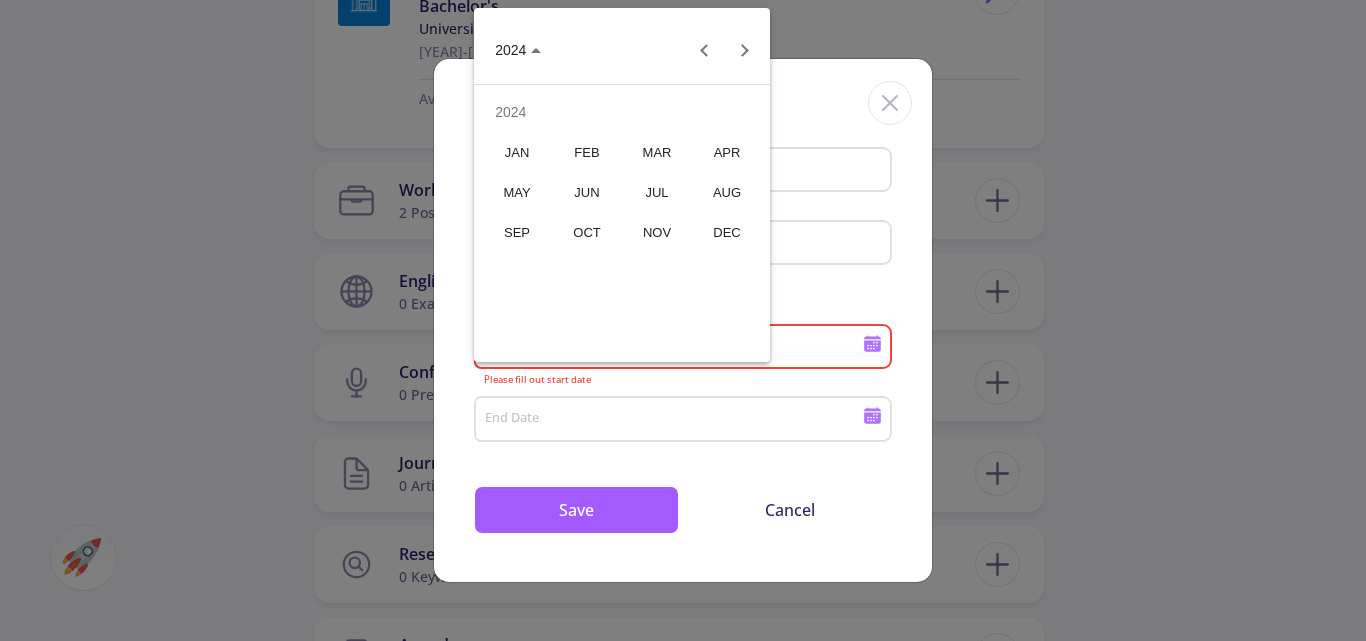 click on "AUG" at bounding box center [727, 192] 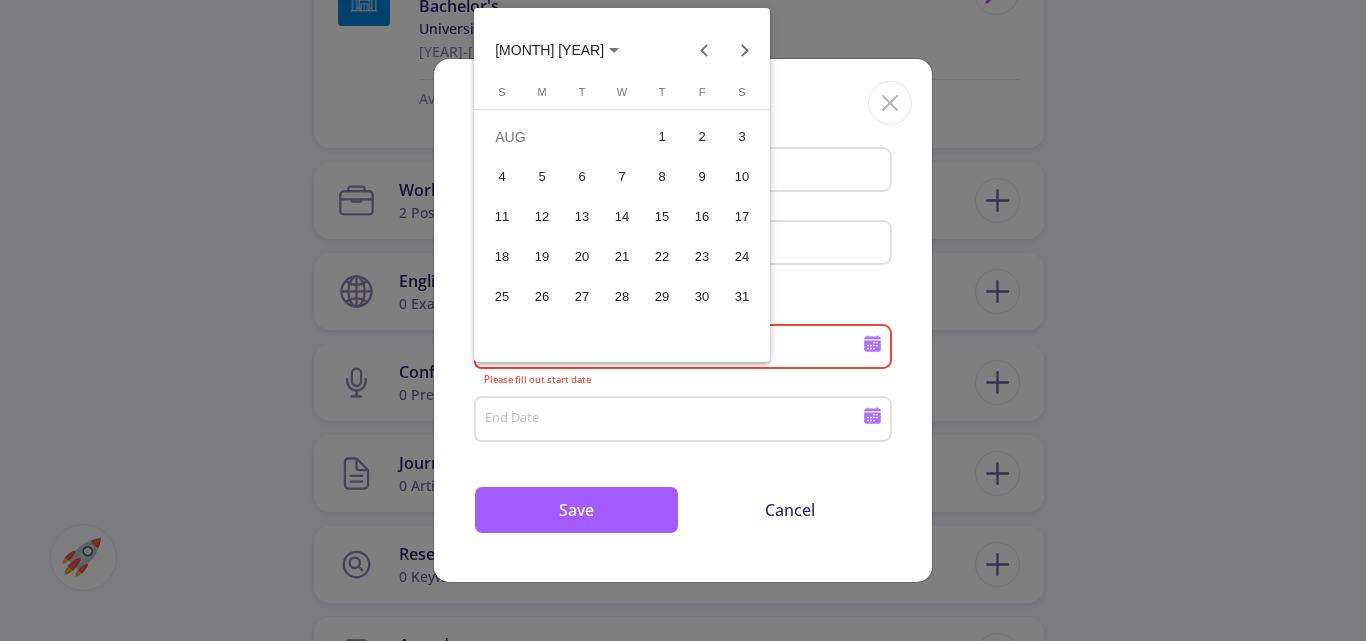 click on "1" at bounding box center [662, 137] 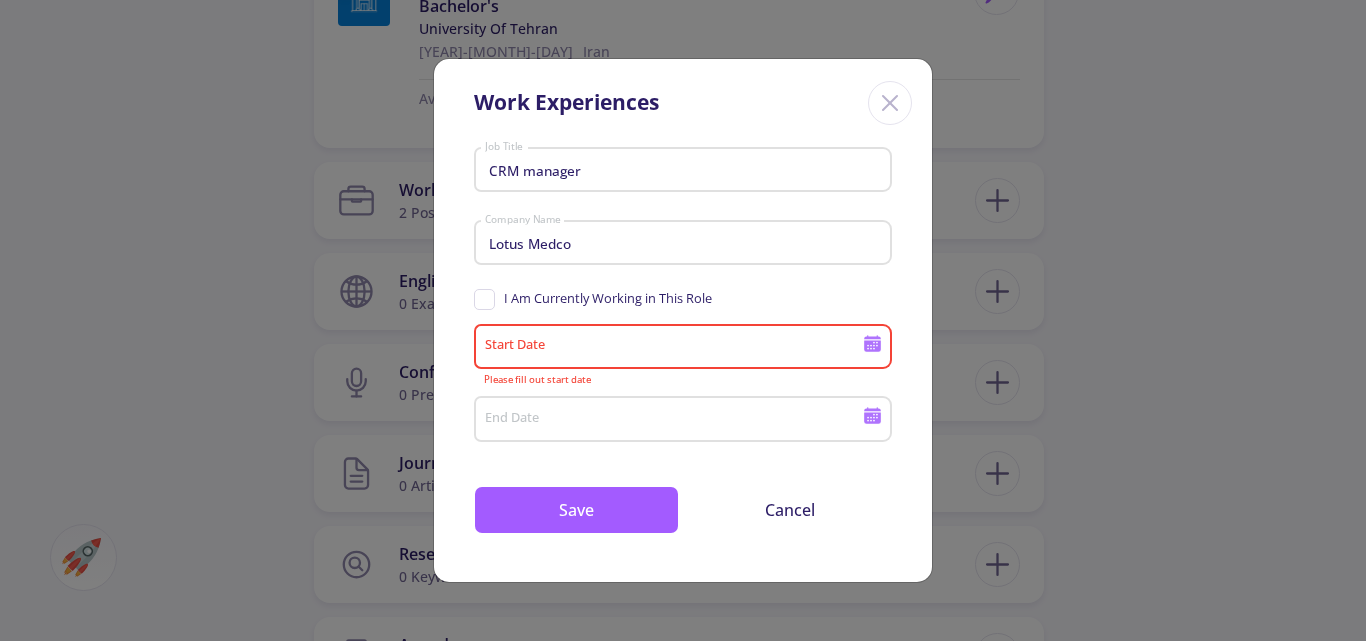 type on "[MONTH]/[DAY]/[YEAR]" 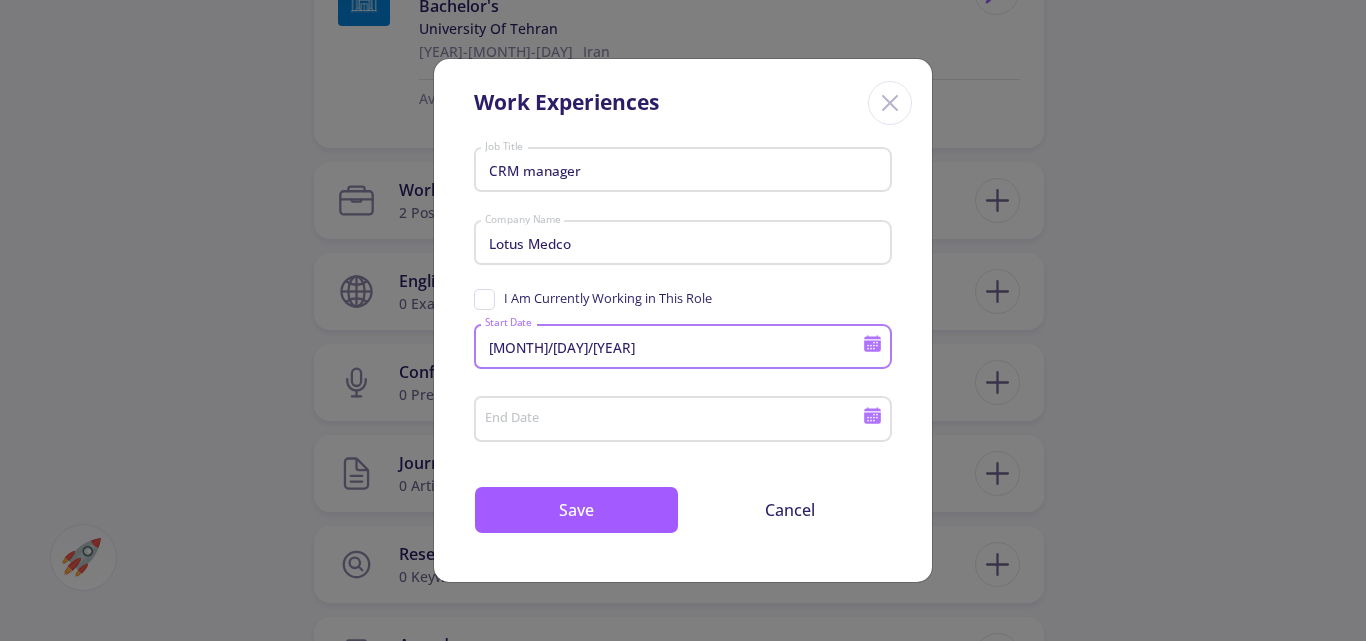 click on "End Date" at bounding box center (674, 415) 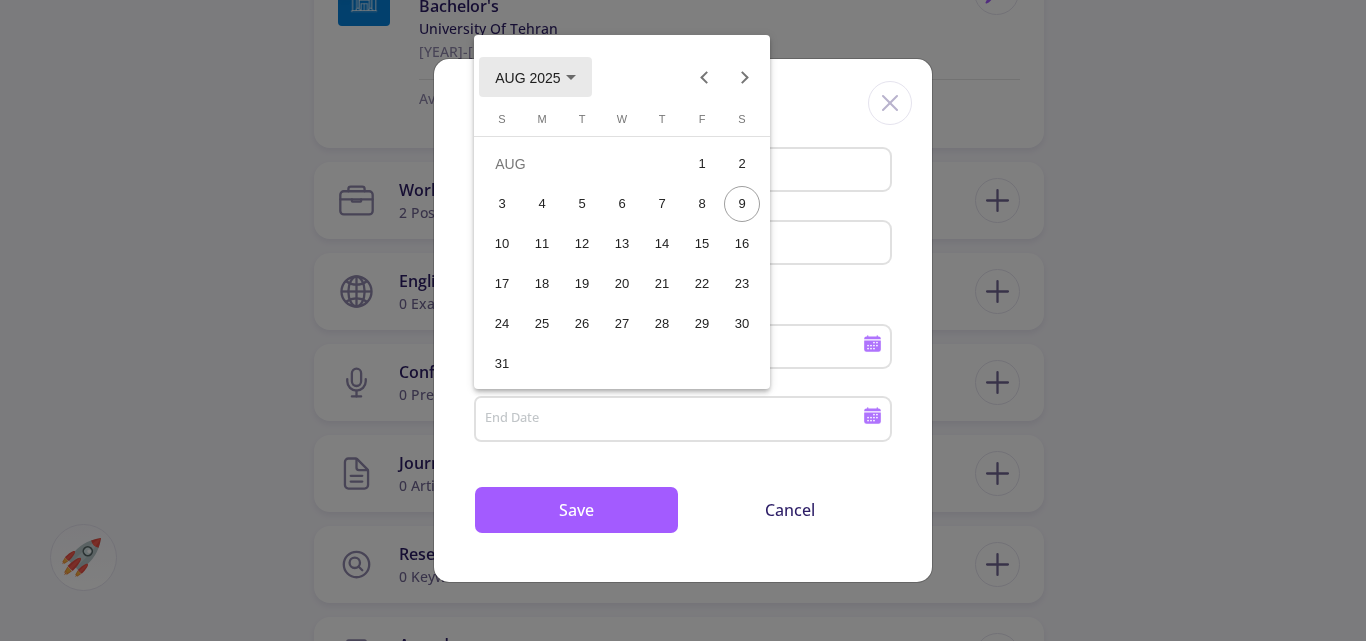 click on "AUG 2025" at bounding box center [527, 78] 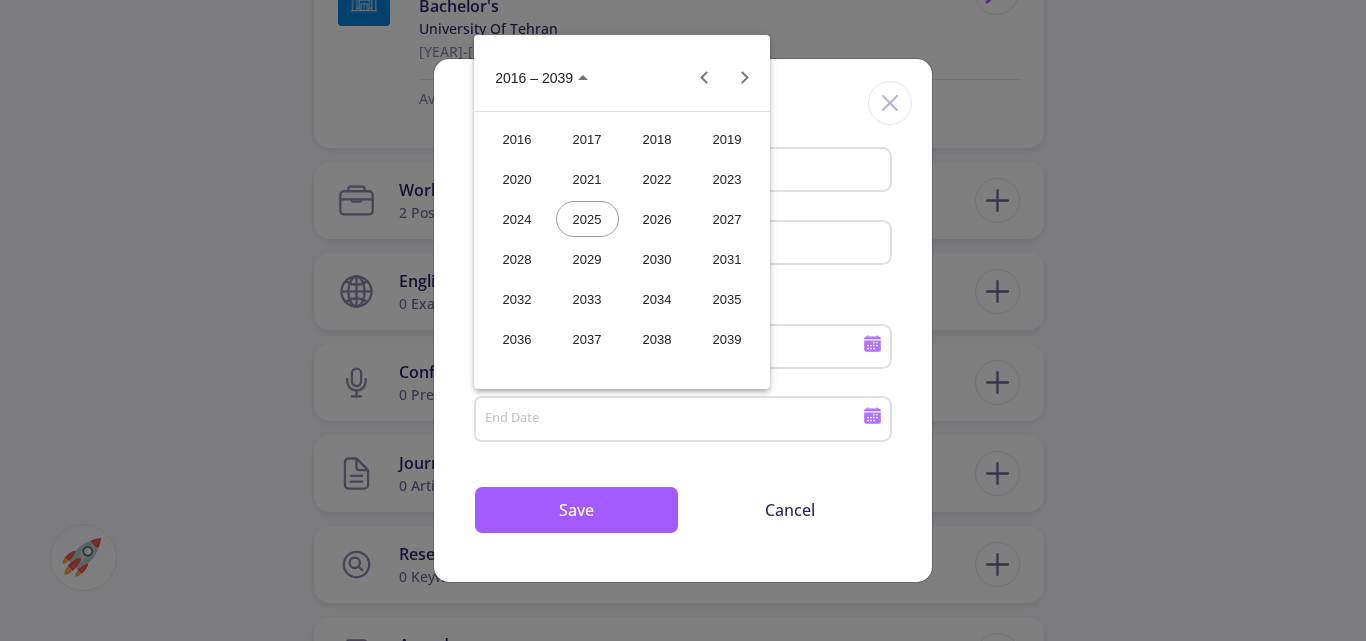 click on "2025" at bounding box center (587, 219) 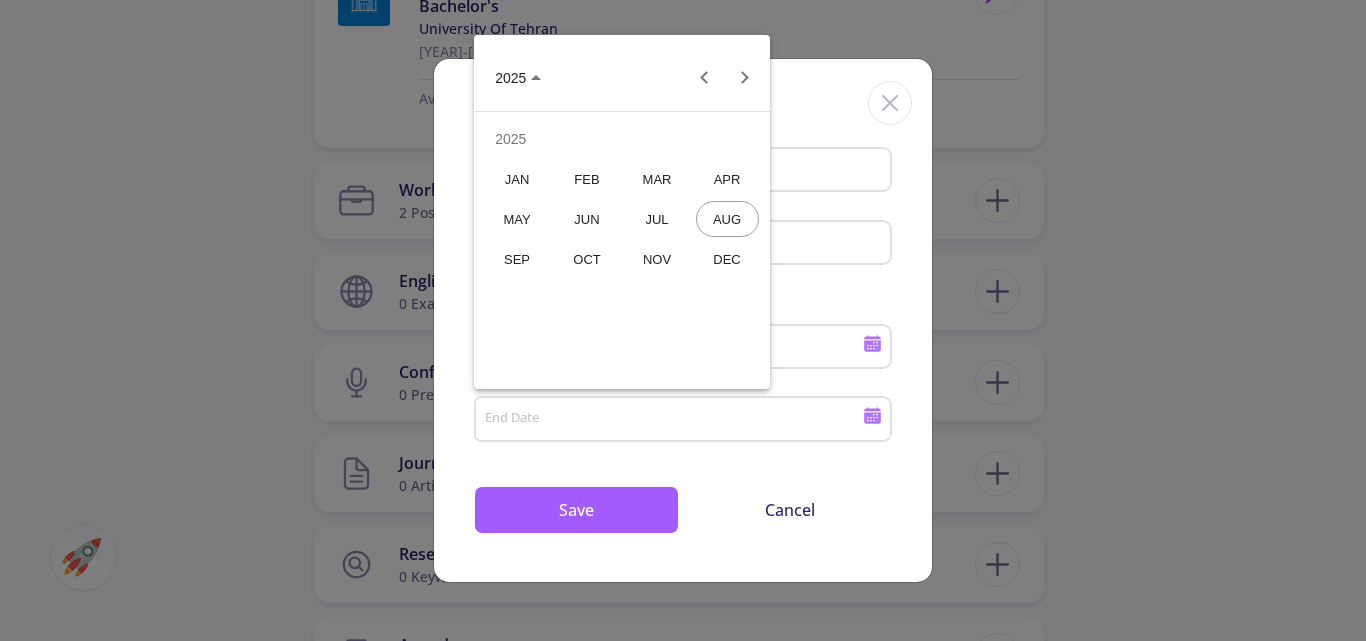 click on "JAN" at bounding box center (517, 179) 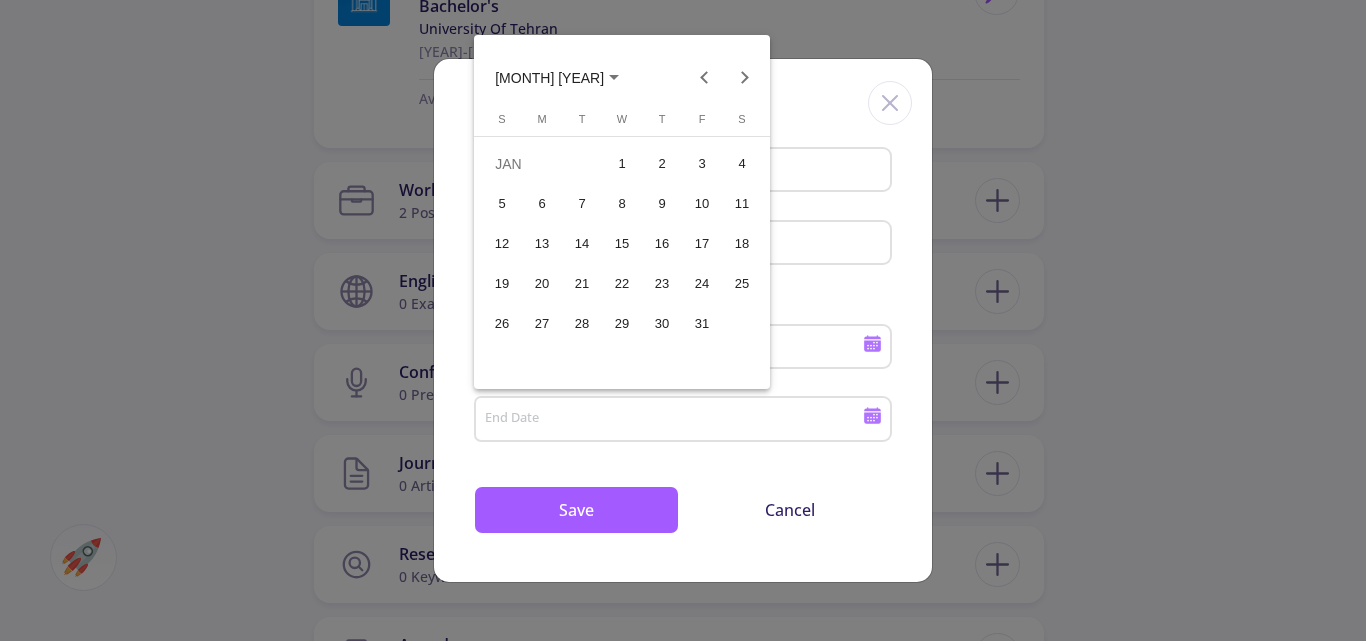 click on "1" at bounding box center (622, 164) 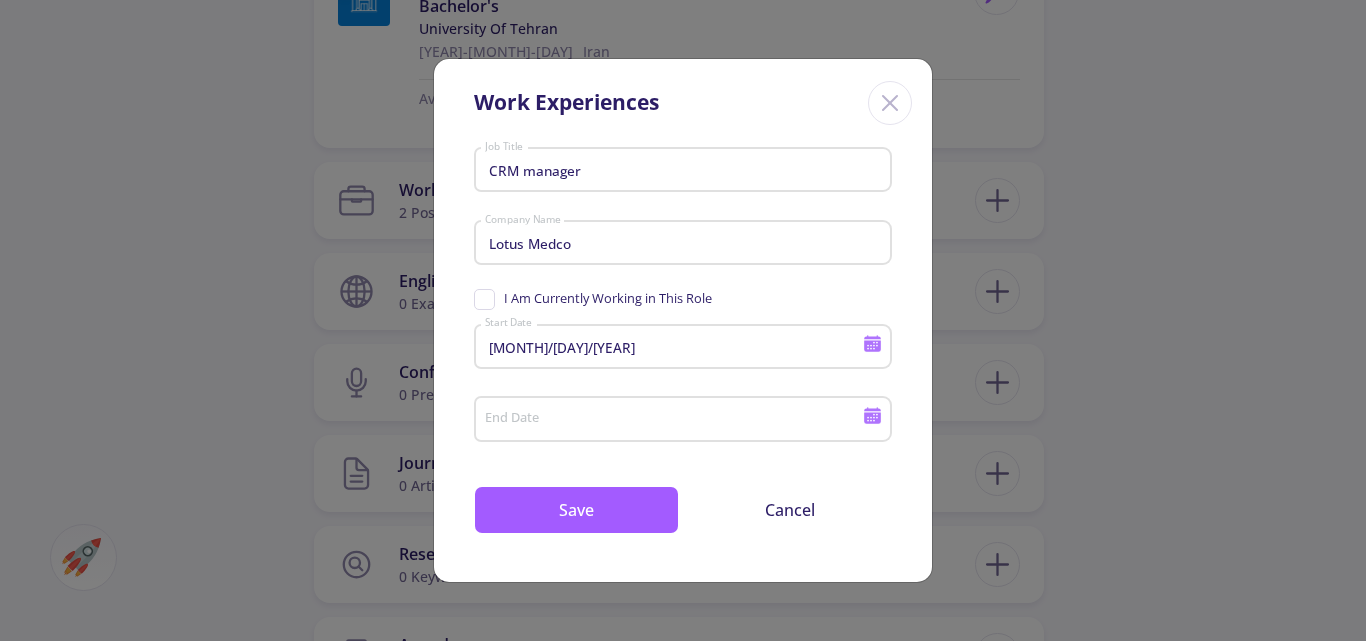 type on "[MONTH]/[DAY]/[YEAR]" 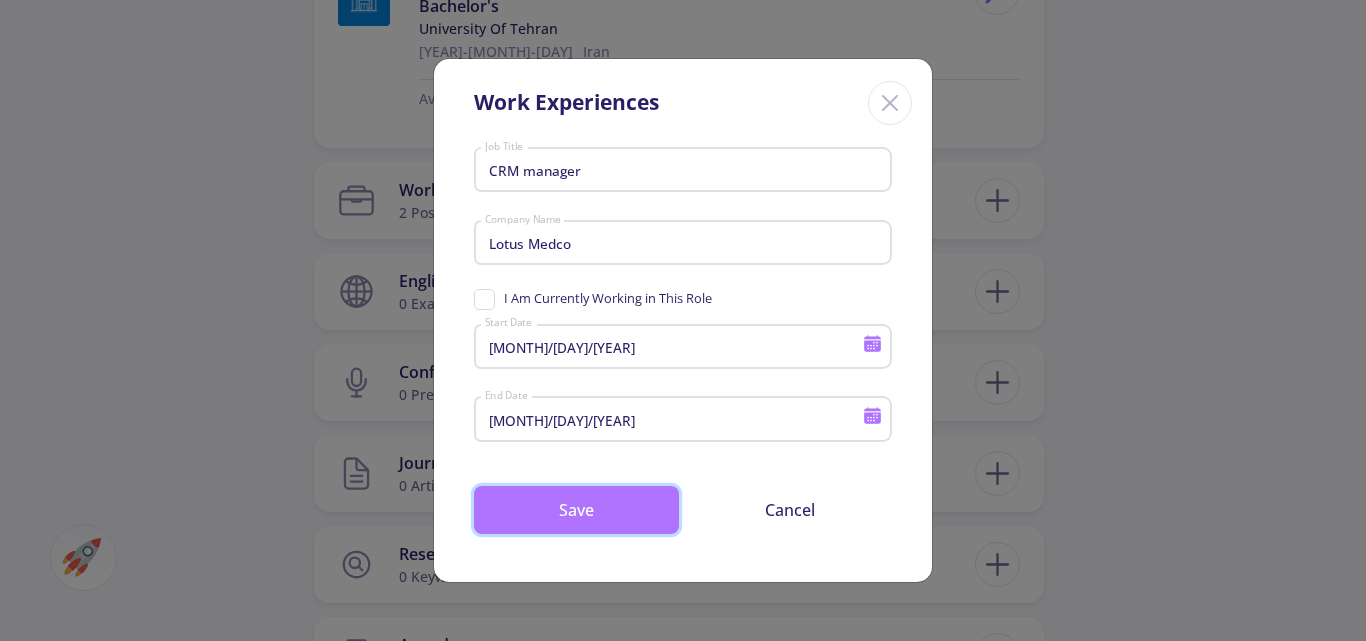 click on "Save" at bounding box center (576, 510) 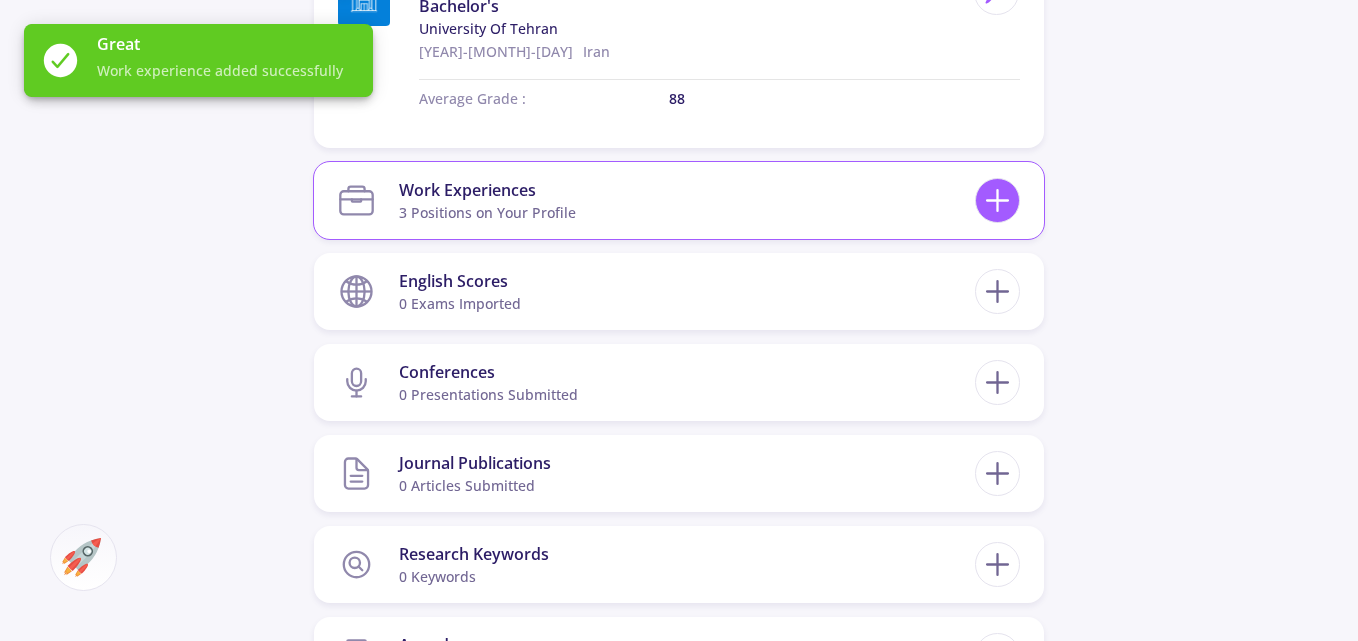 click 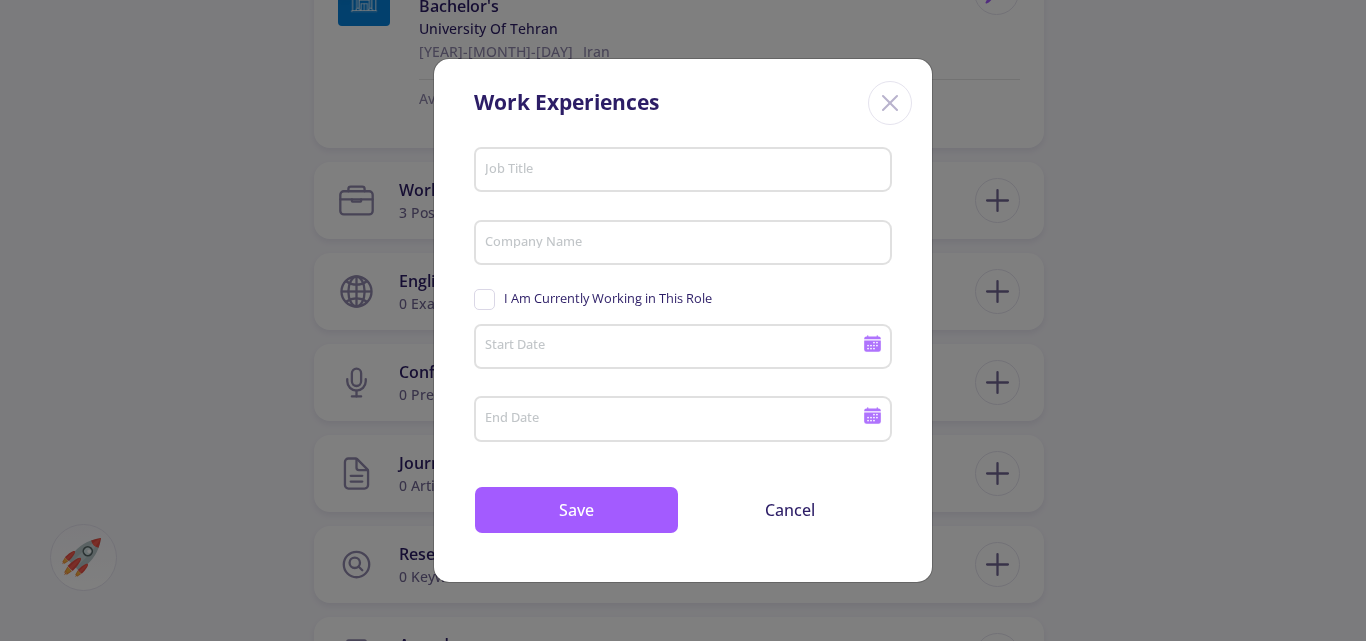 click on "Work Experiences" at bounding box center (683, 99) 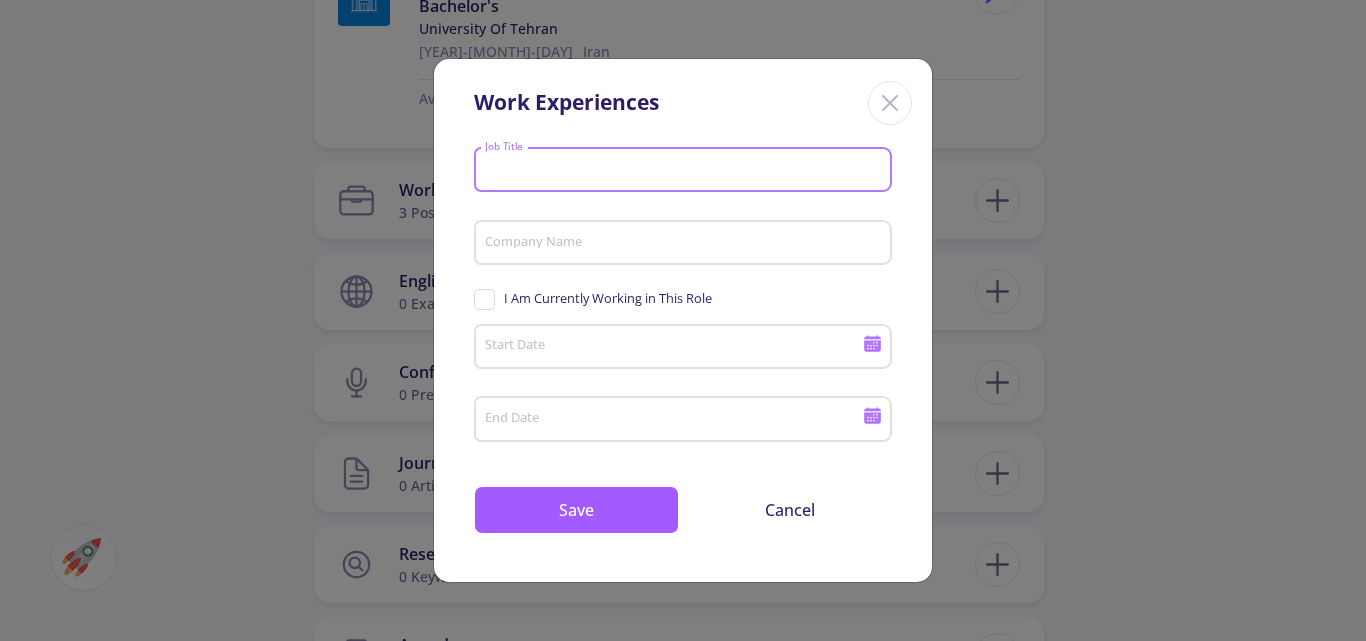click on "Job Title" at bounding box center [686, 171] 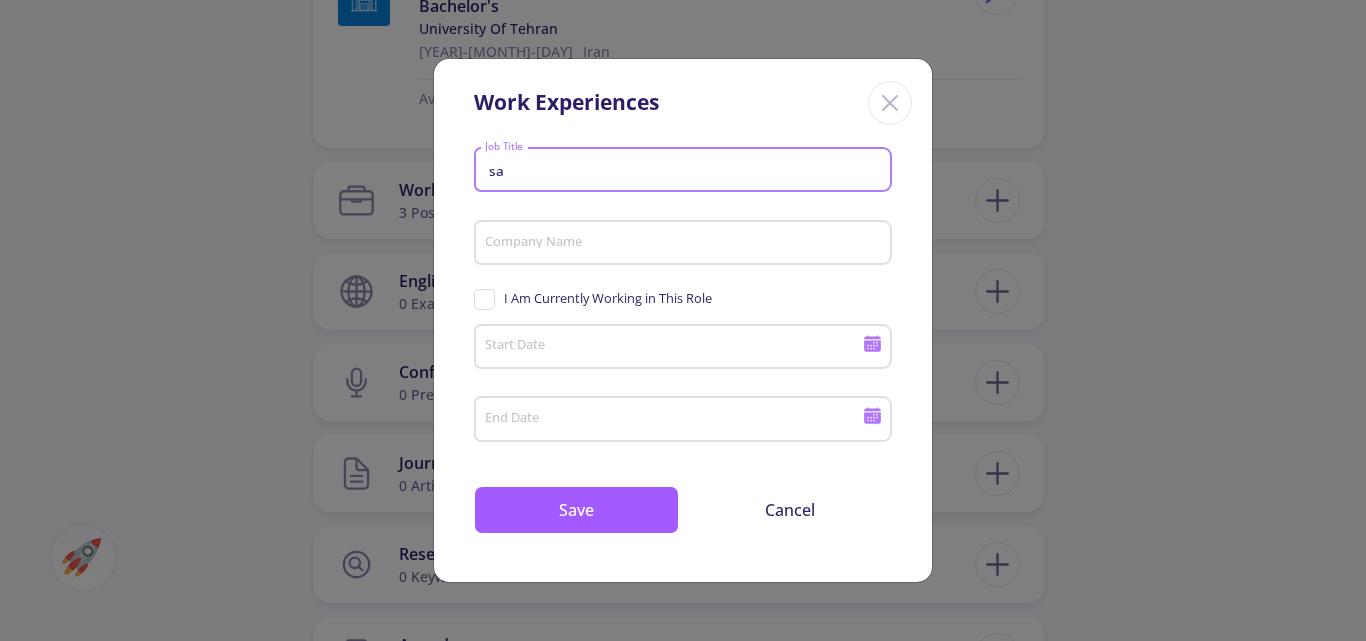 type on "s" 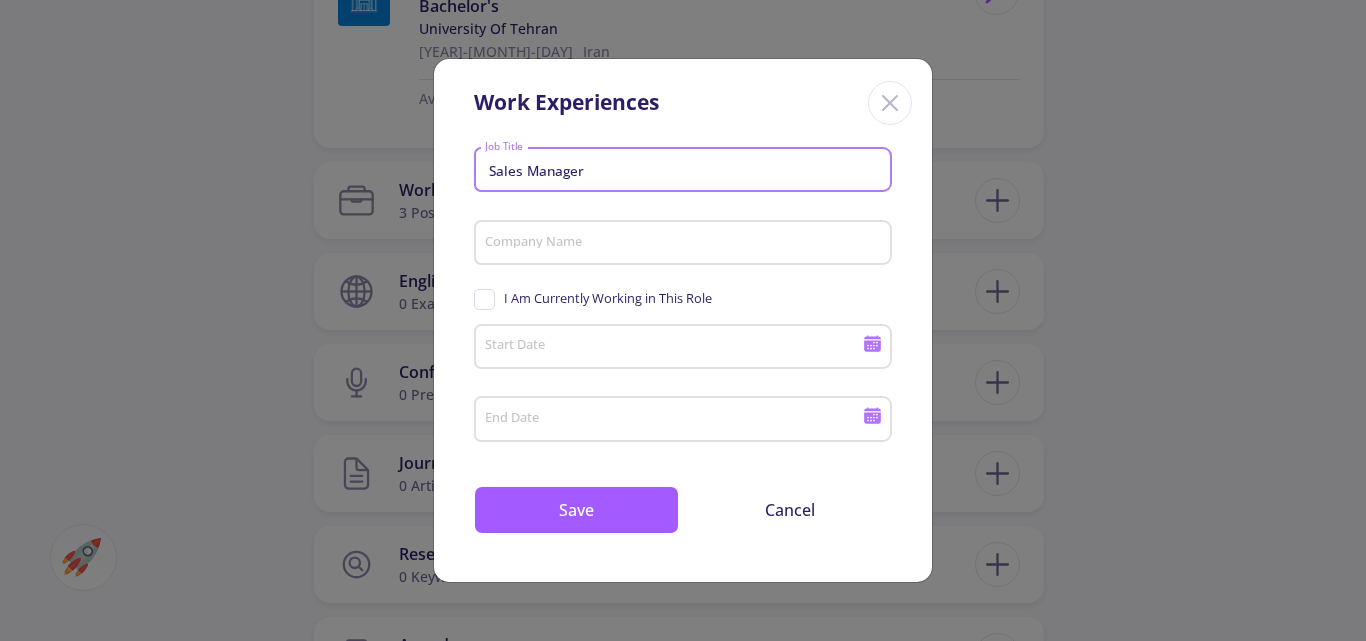 type on "Sales Manager" 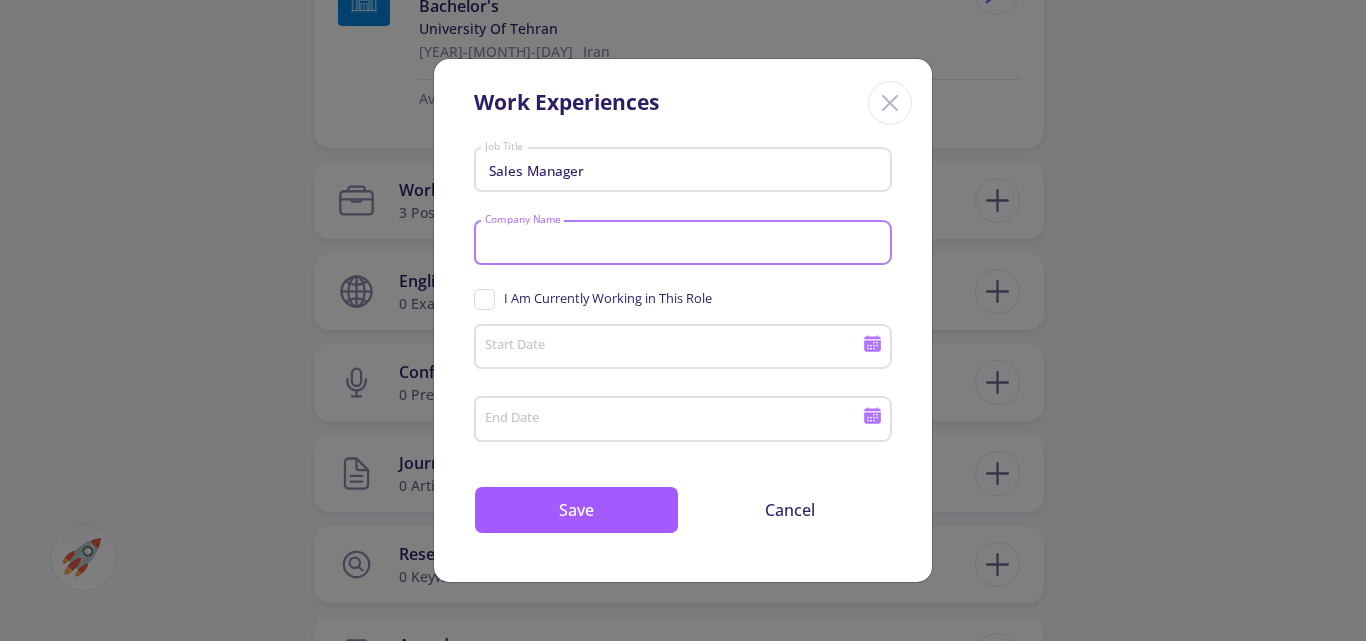 click on "Company Name" at bounding box center (686, 244) 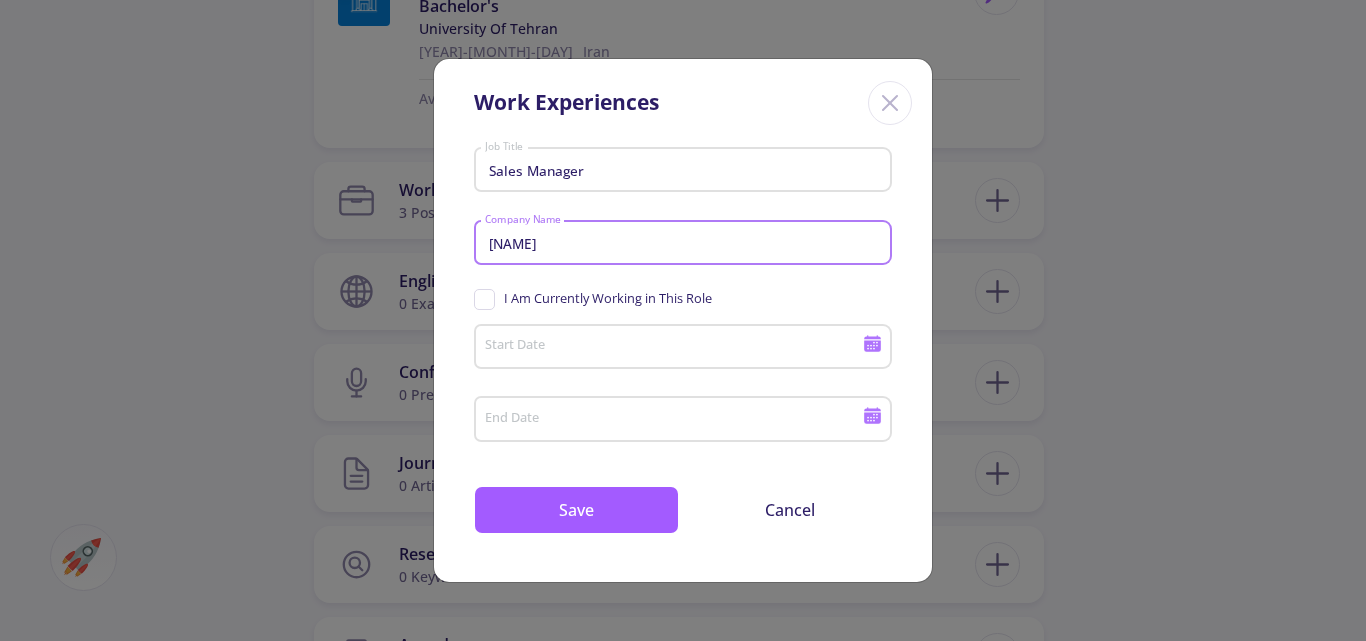 type on "[NAME]" 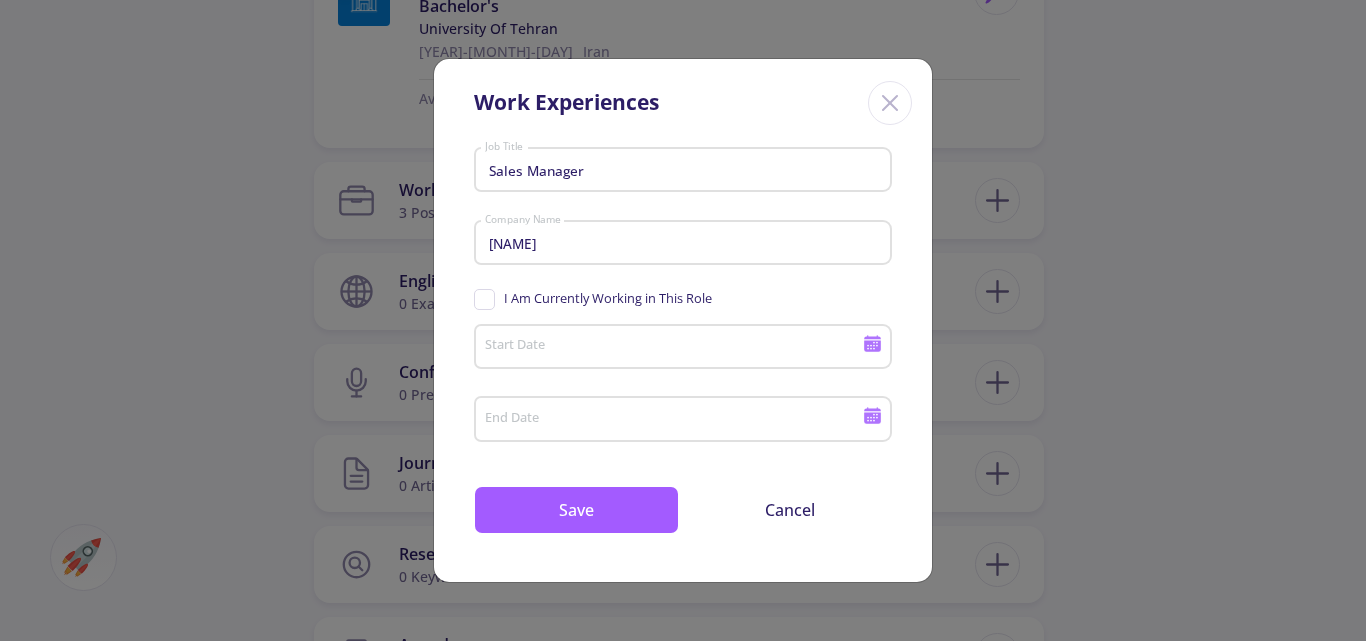 click on "Work Experiences" at bounding box center (683, 99) 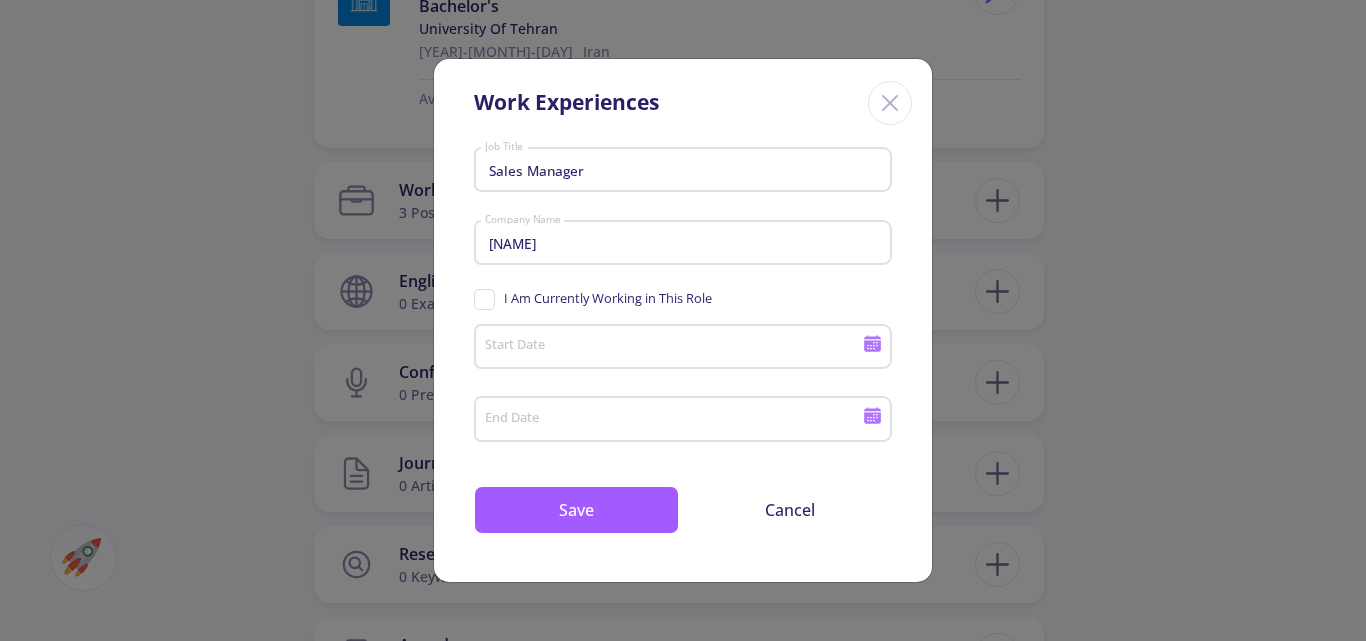 click 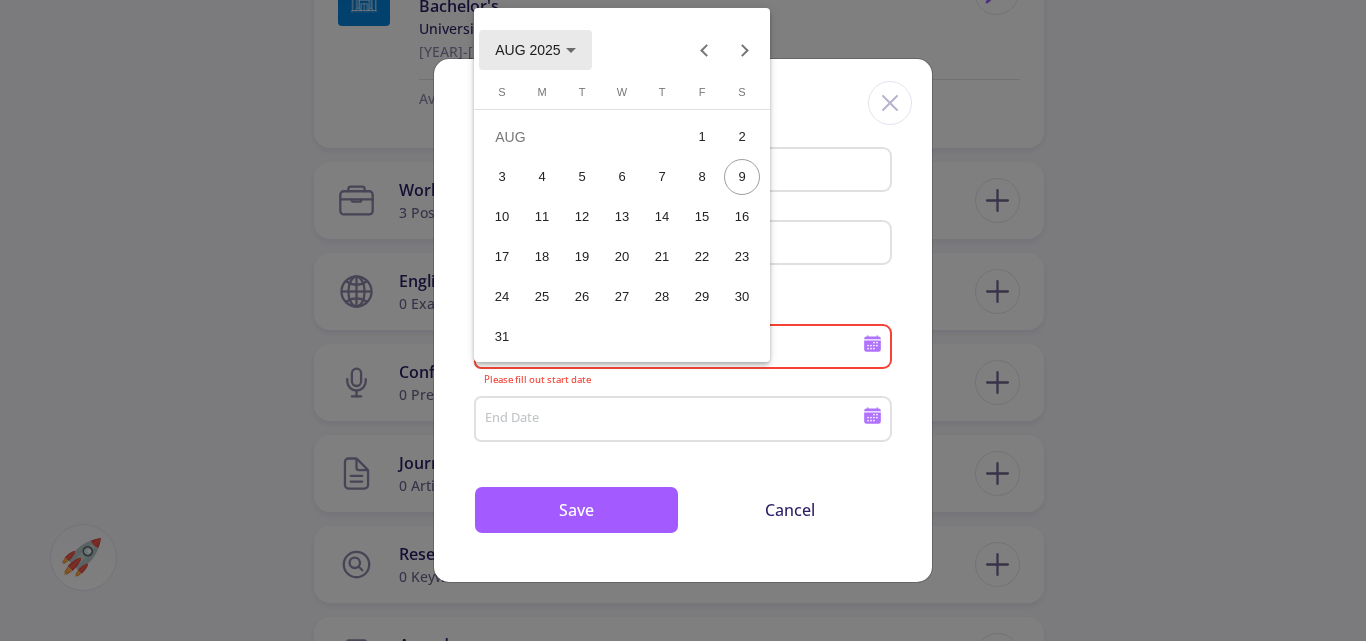 click on "AUG 2025" at bounding box center [527, 51] 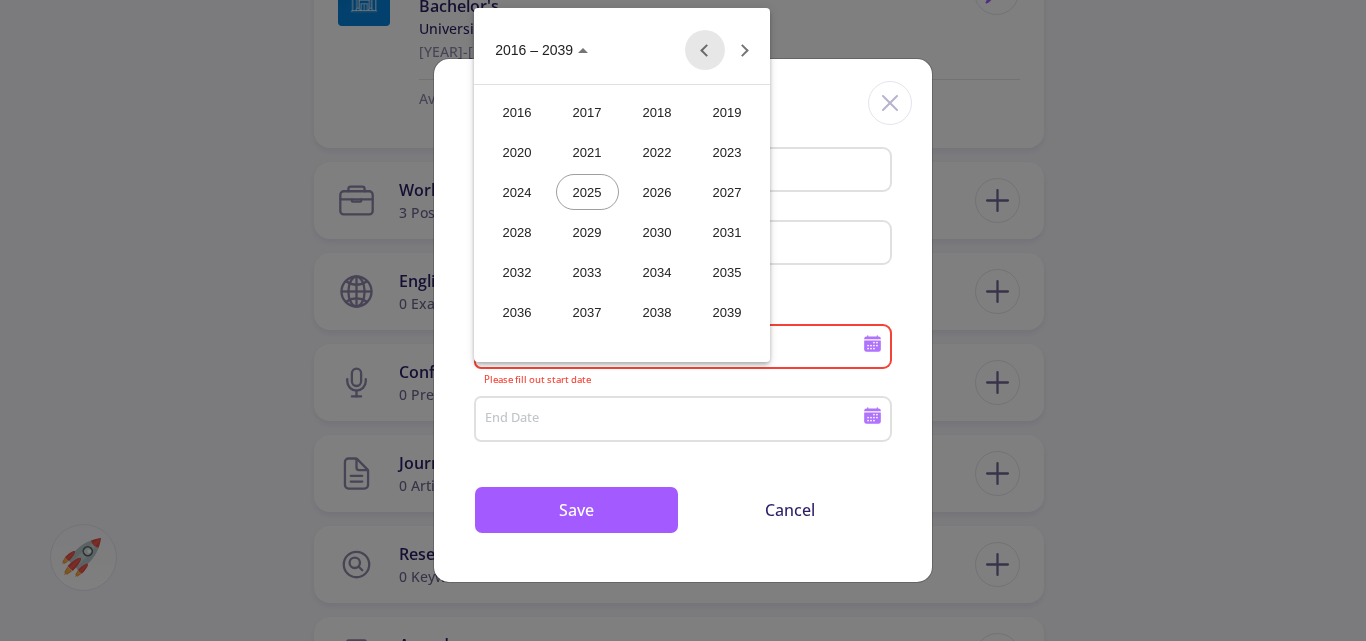 click at bounding box center (705, 50) 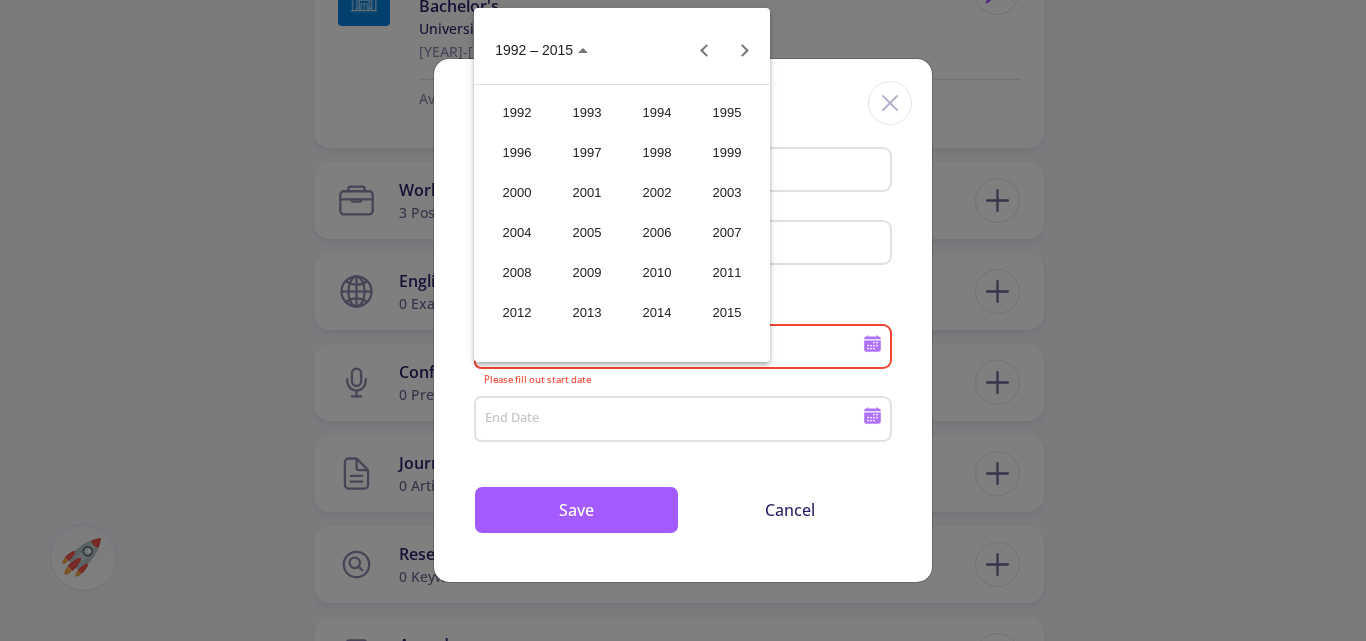 click on "2015" at bounding box center (727, 312) 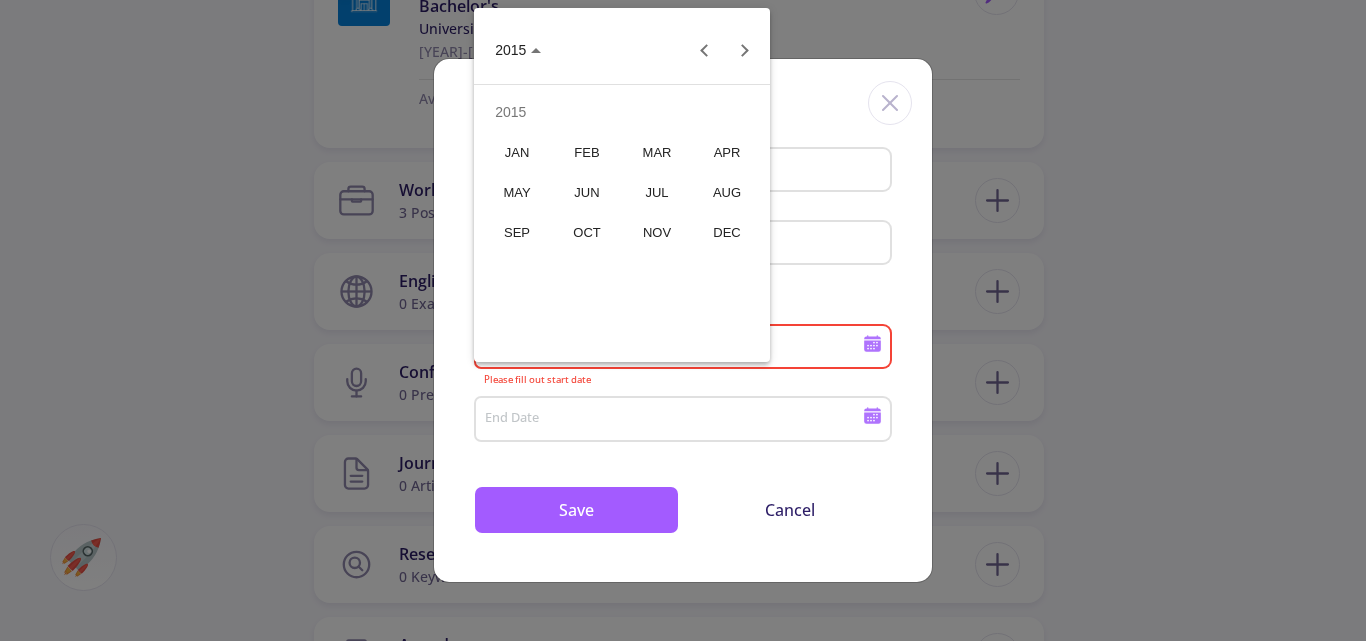 click on "MAY" at bounding box center (517, 192) 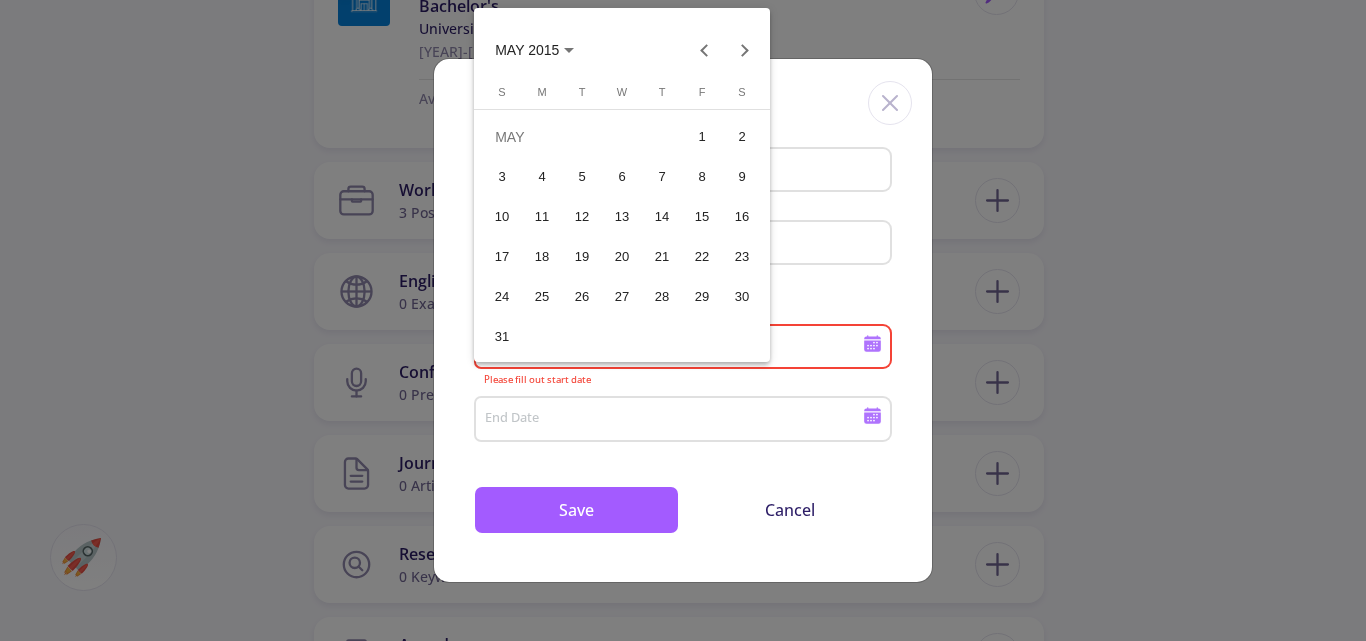 click on "1" at bounding box center (702, 137) 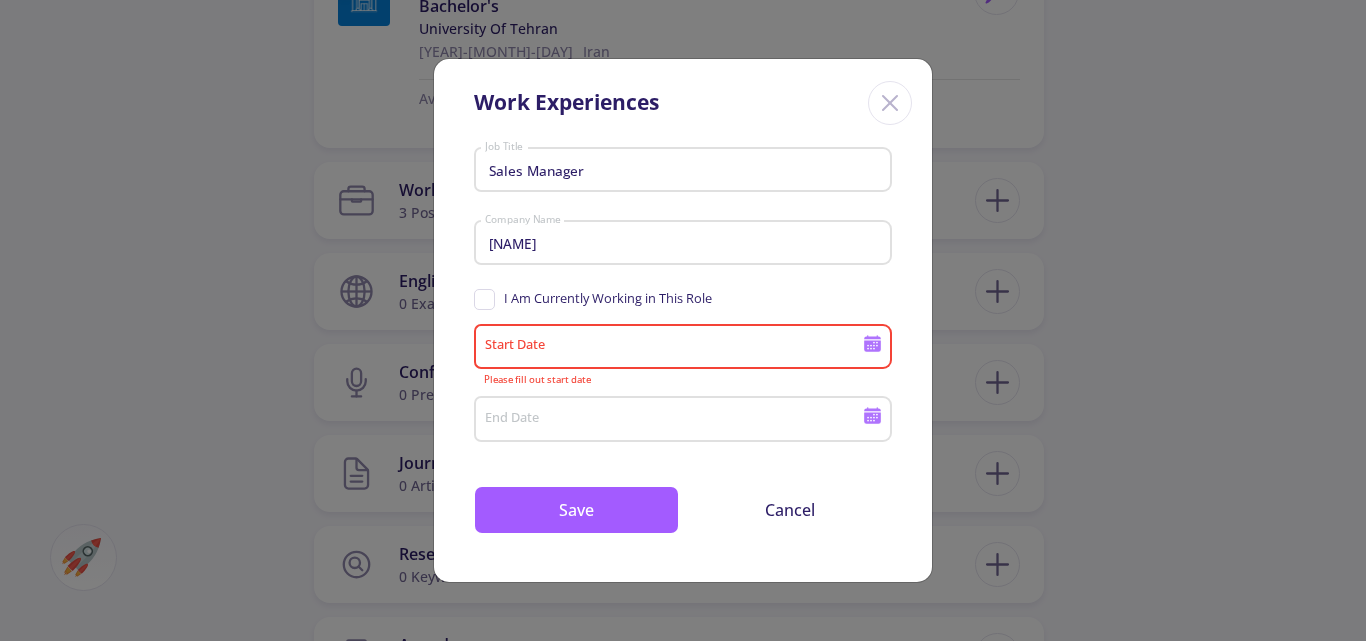type on "[MONTH]/[DAY]/[YEAR]" 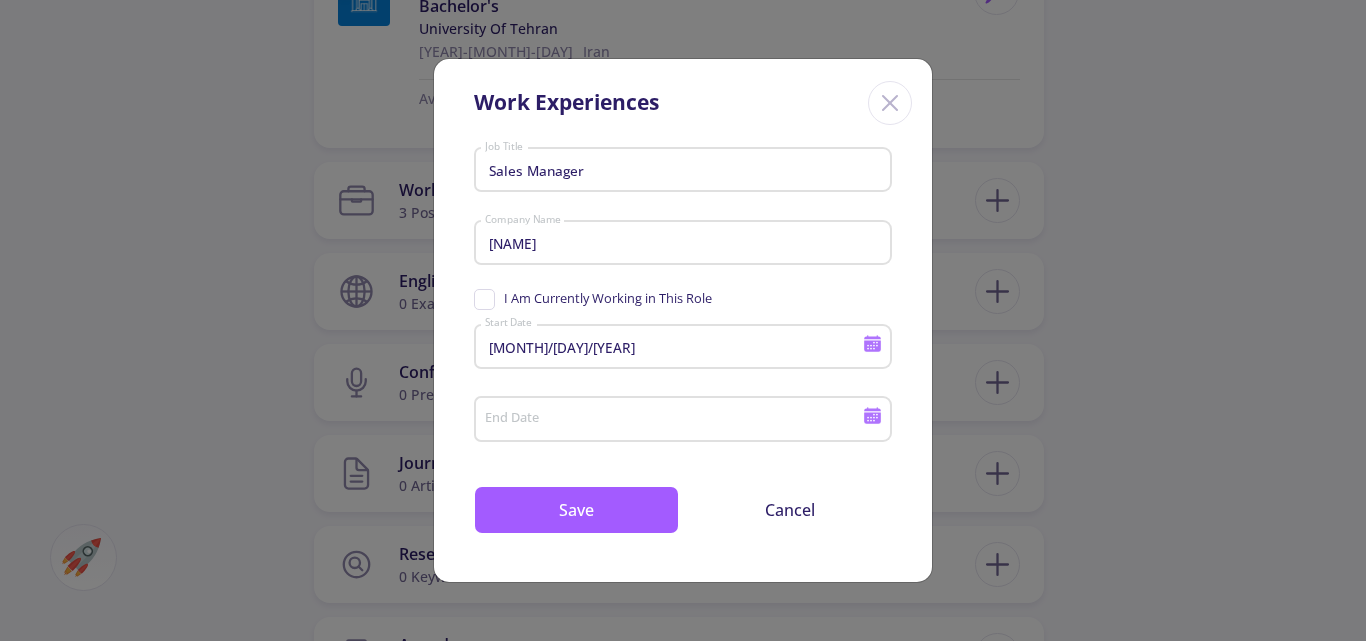 click 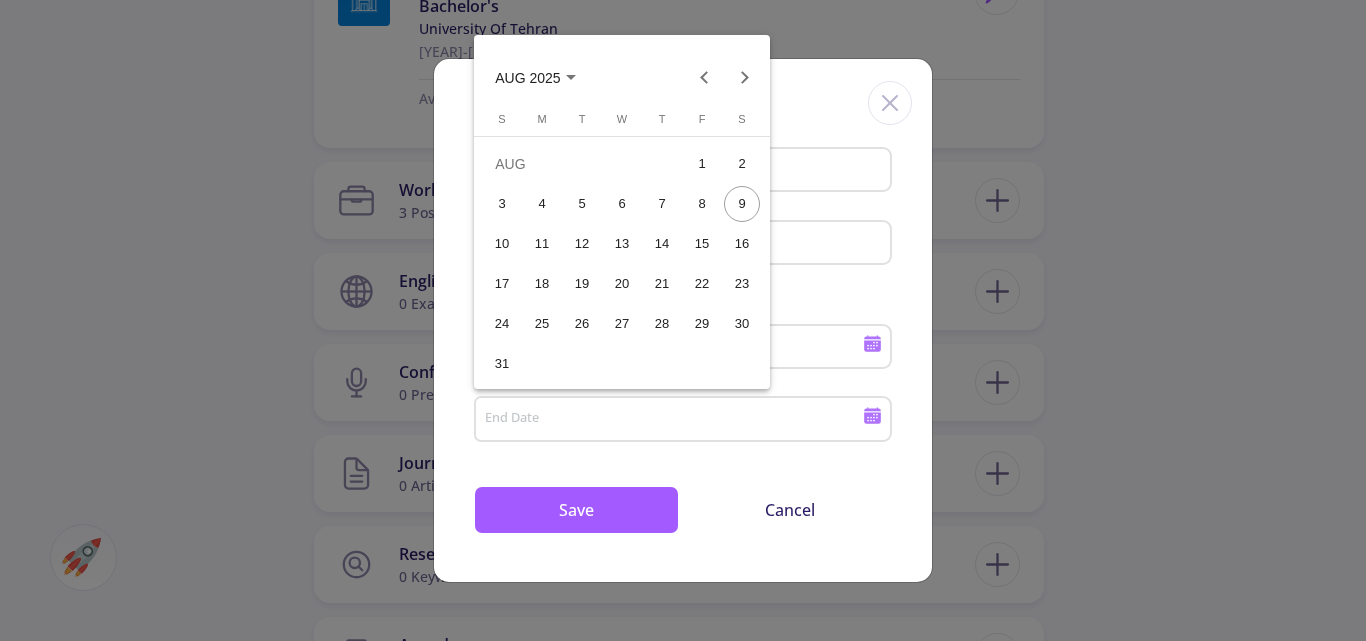 click on "AUG 2025" at bounding box center [527, 78] 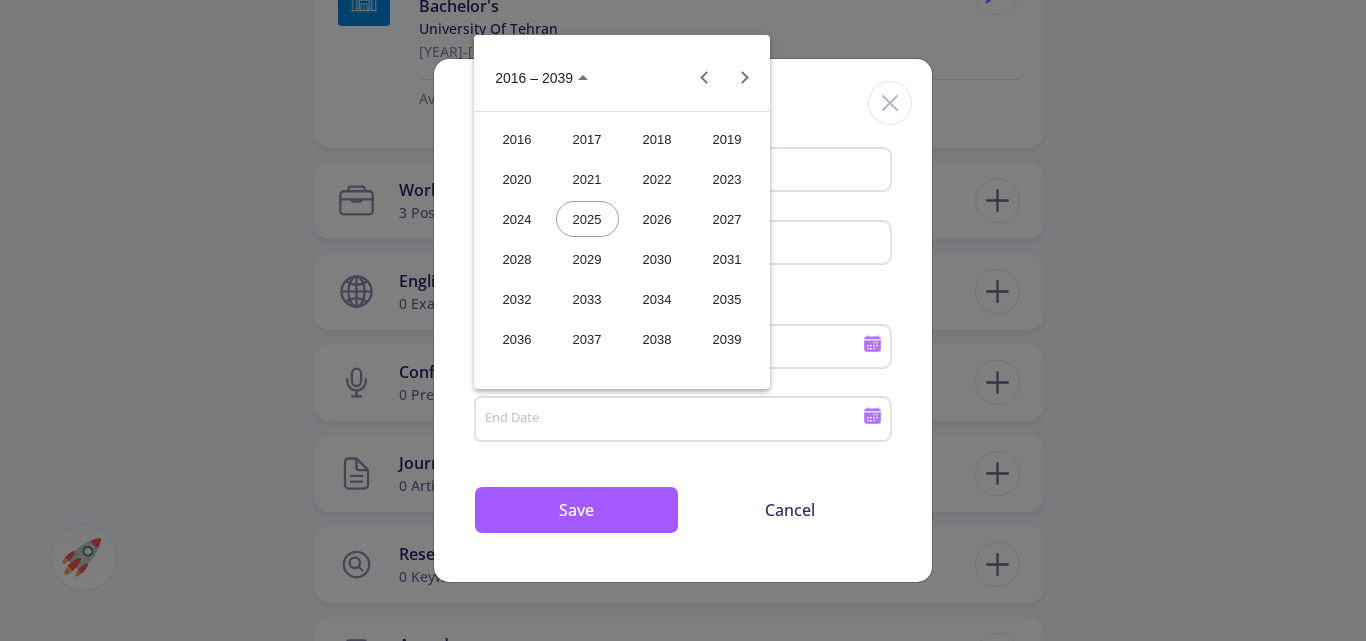 click on "2023" at bounding box center (727, 179) 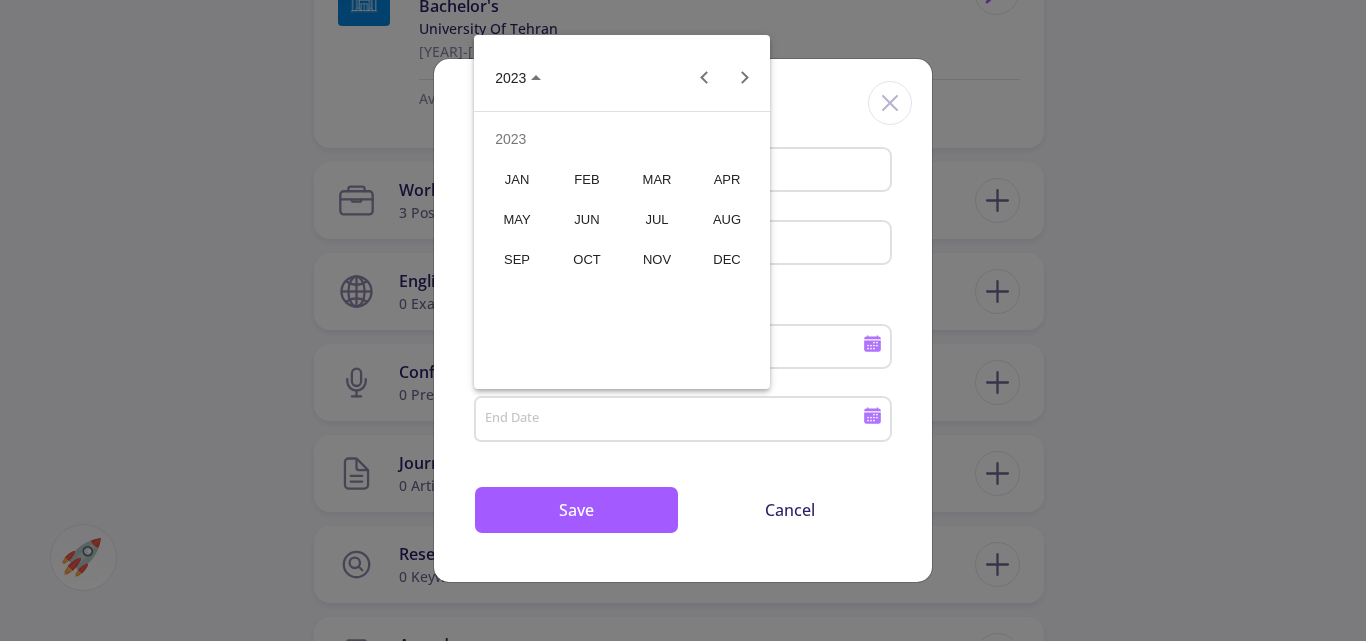 click on "SEP" at bounding box center [517, 259] 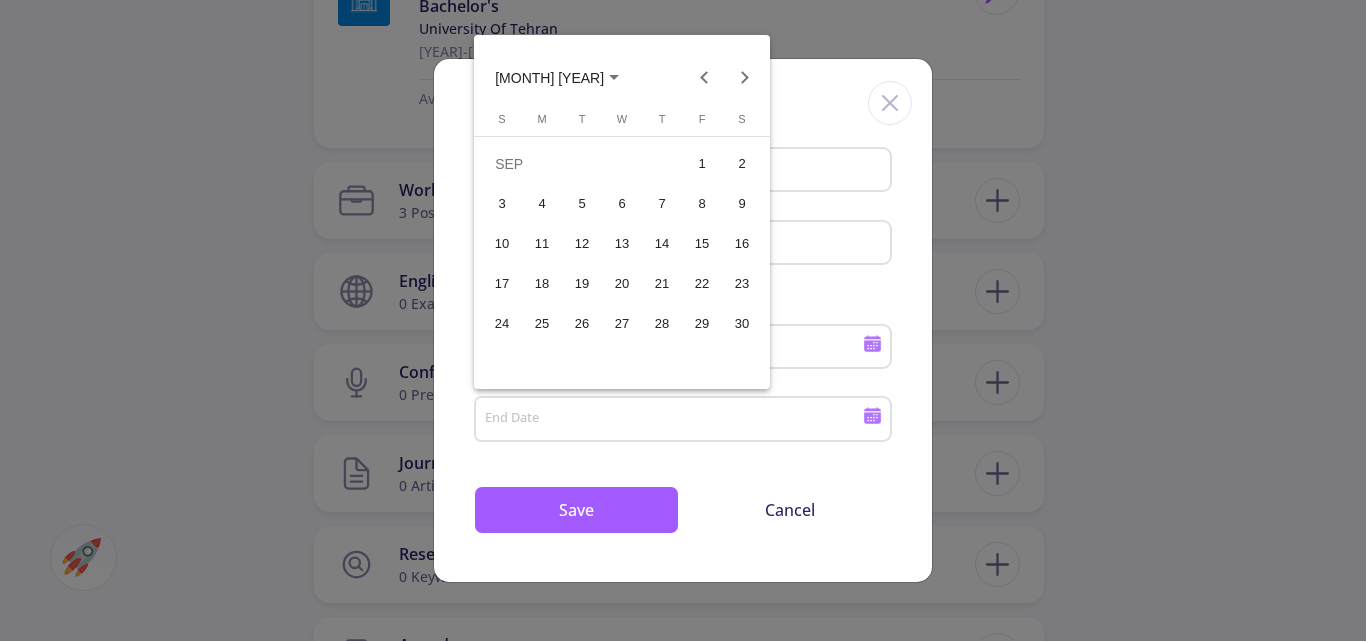 click on "1" at bounding box center [702, 164] 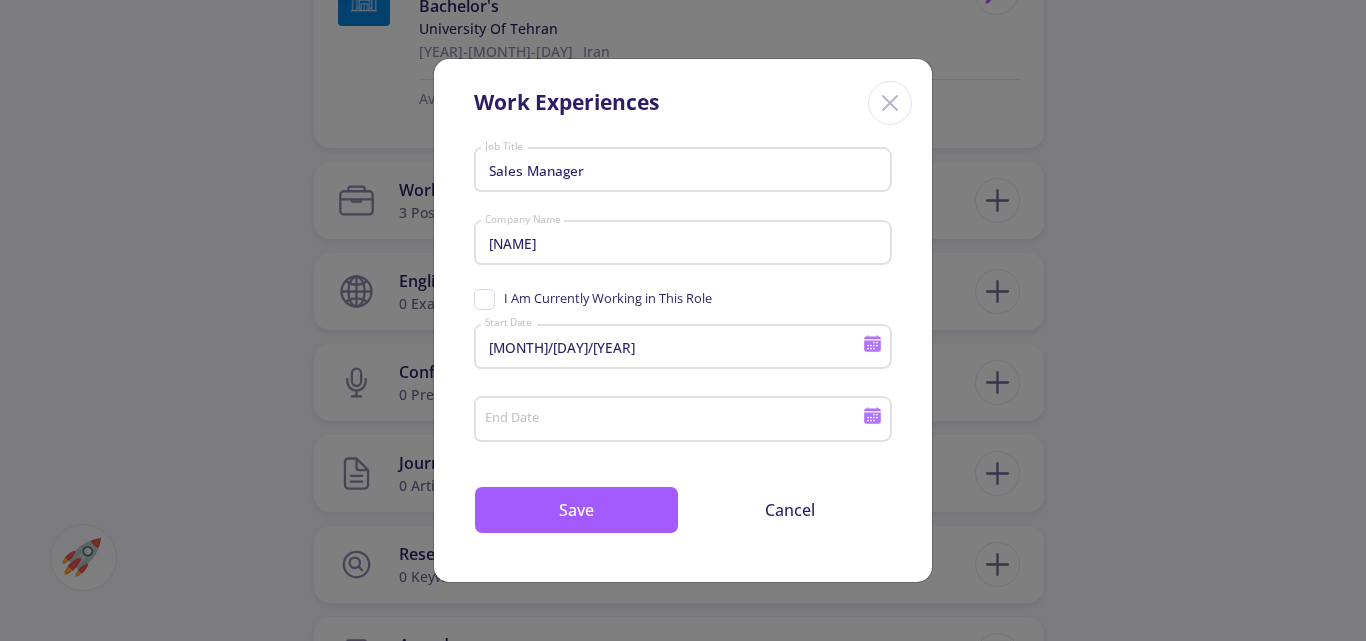 type on "[MONTH]/[DAY]/[YEAR]" 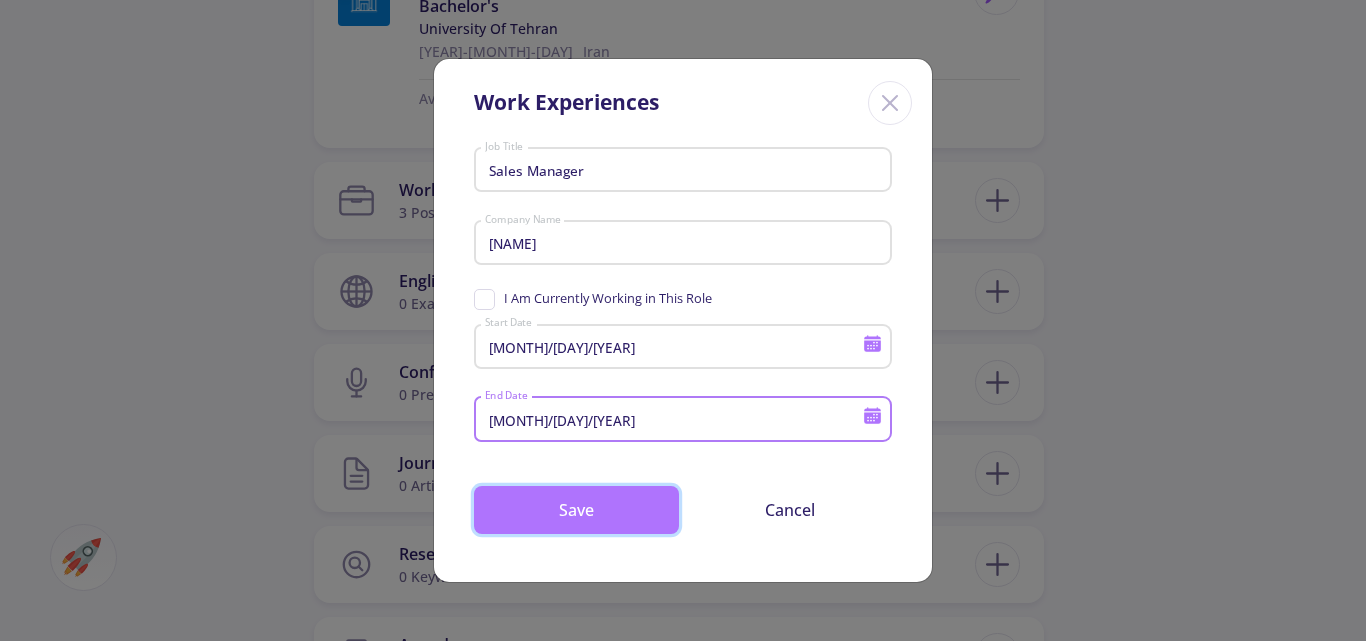 click on "Save" at bounding box center [576, 510] 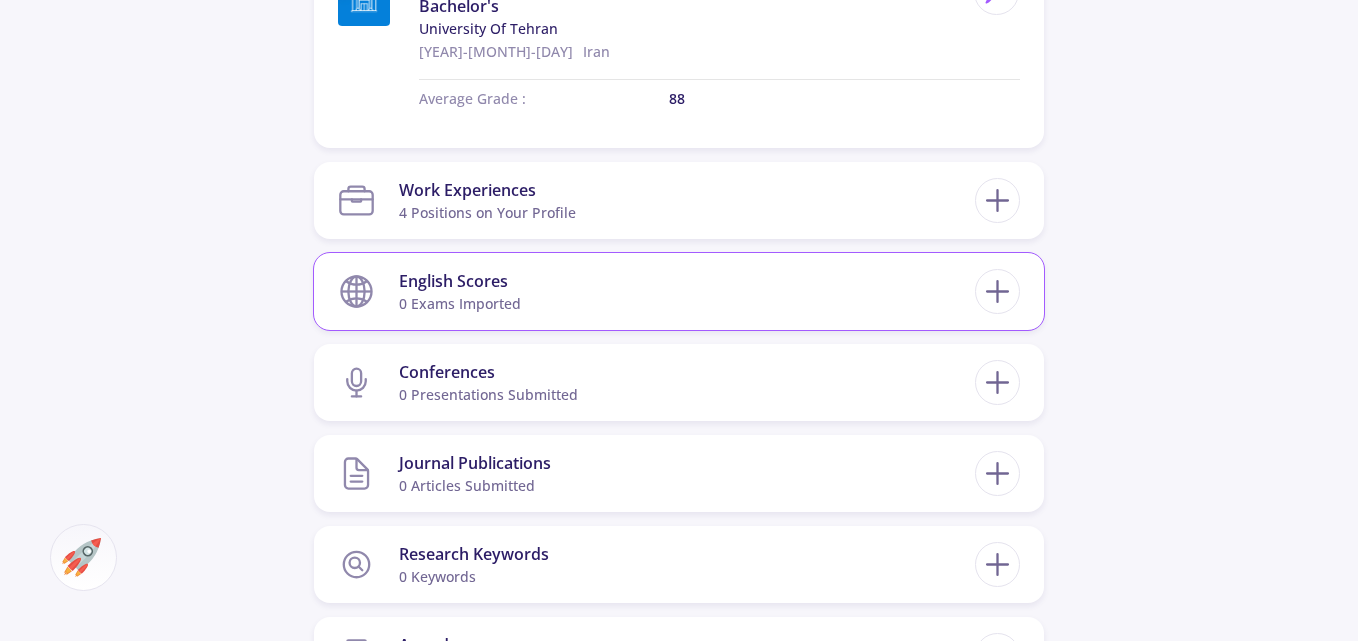 click on "English Scores" at bounding box center (460, 281) 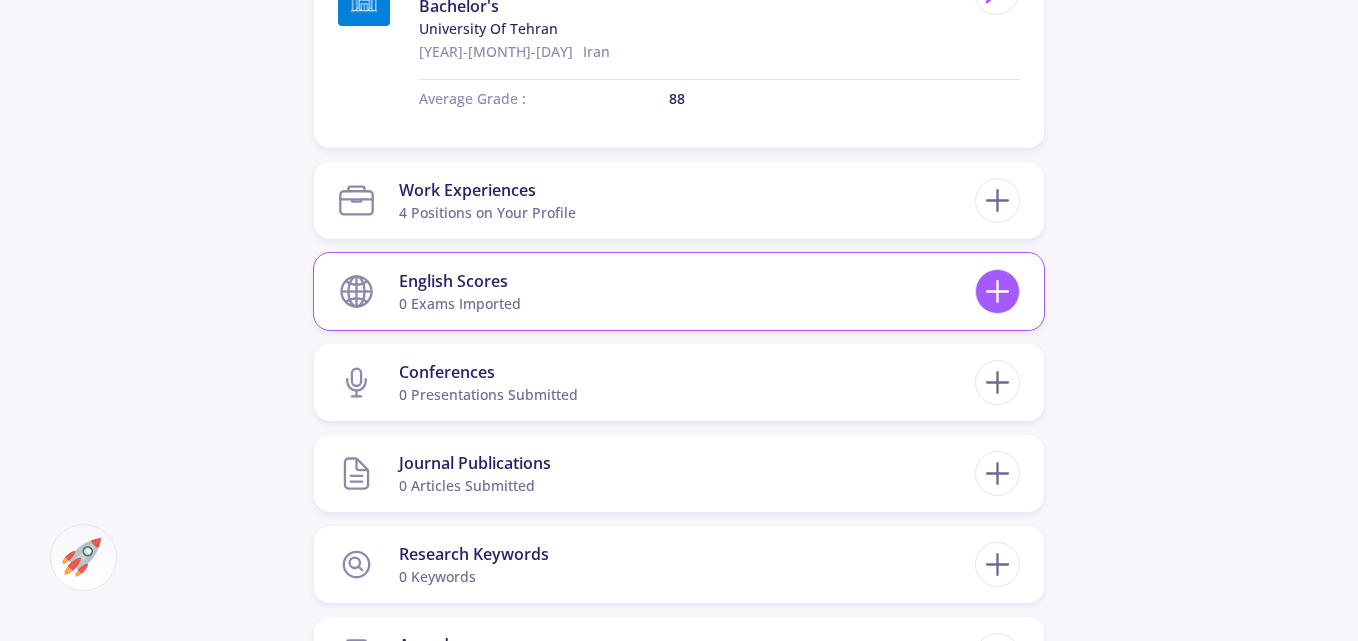 click 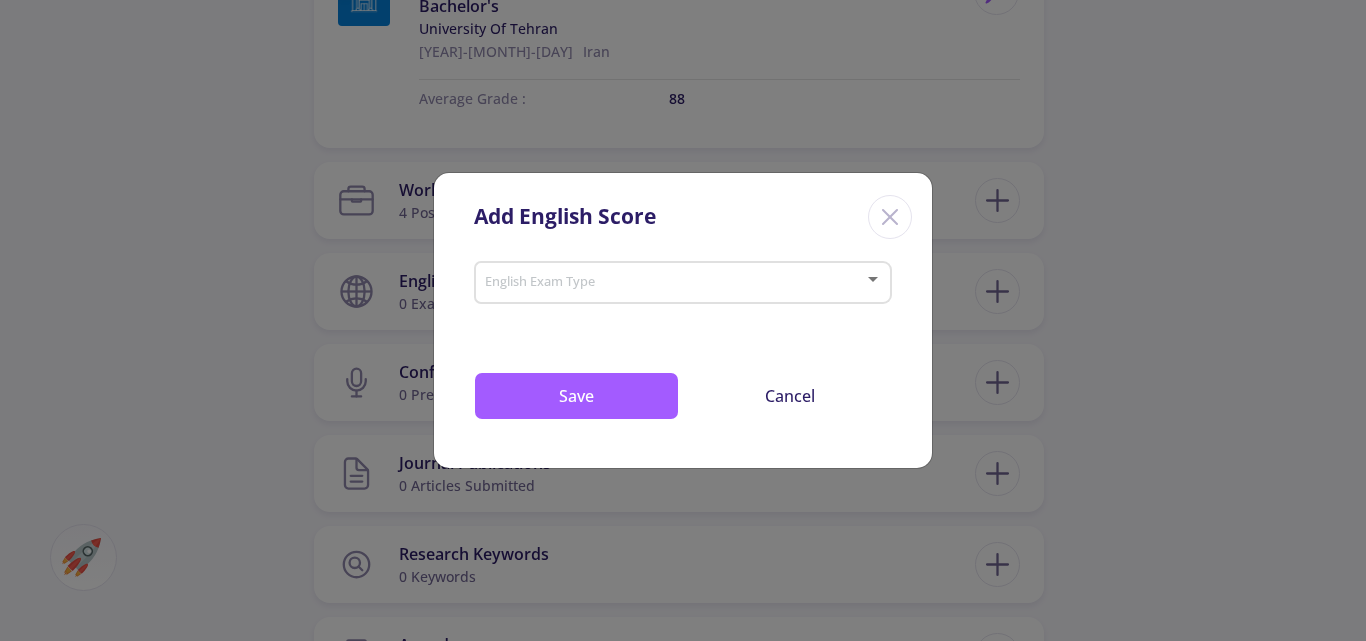 click at bounding box center (677, 283) 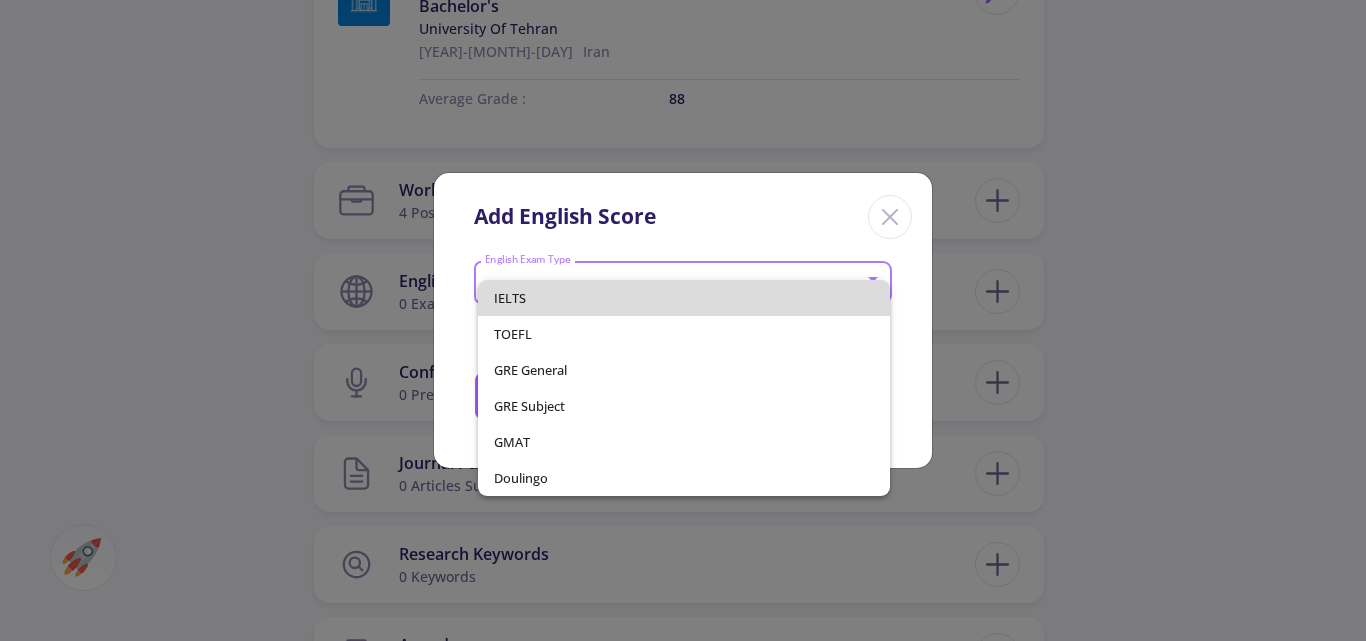 click on "IELTS" at bounding box center (684, 298) 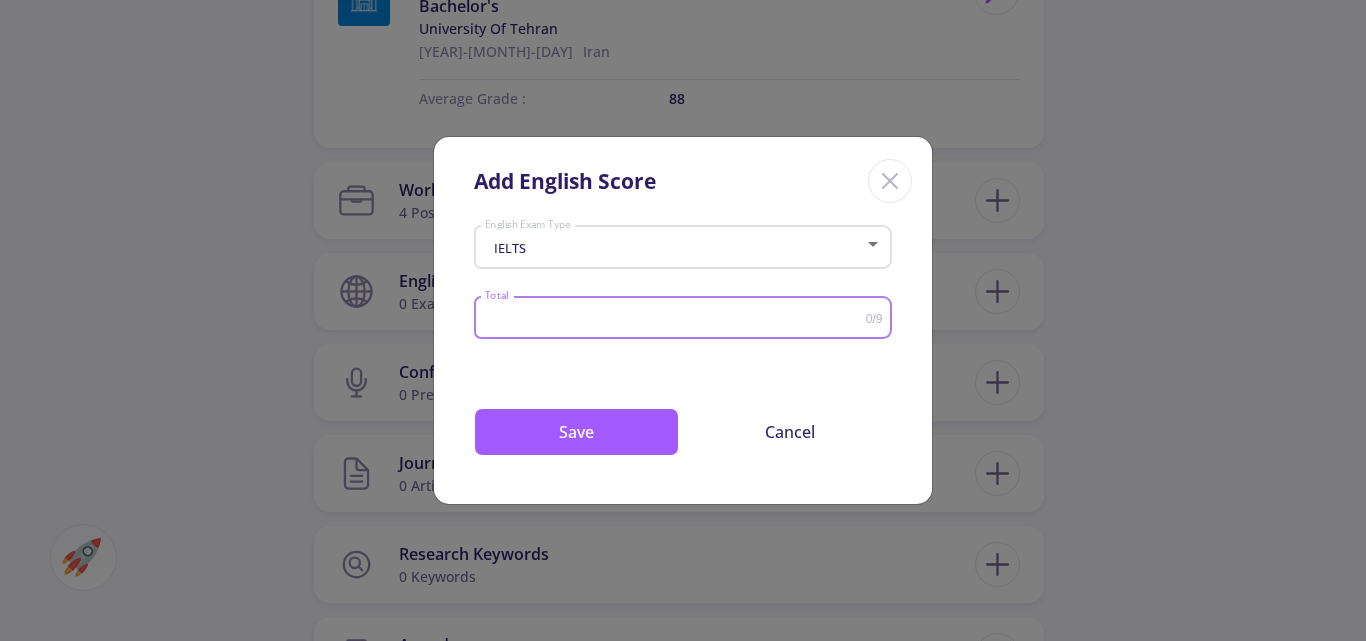 click on "Total" at bounding box center (675, 318) 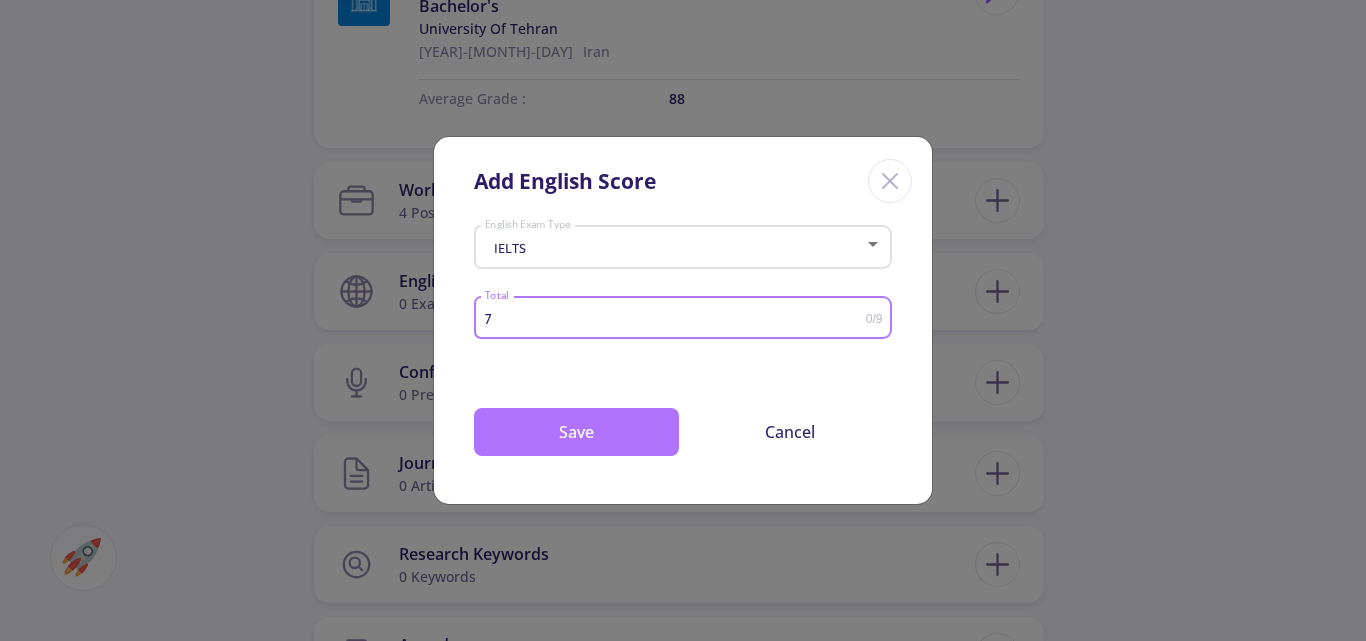 type on "7" 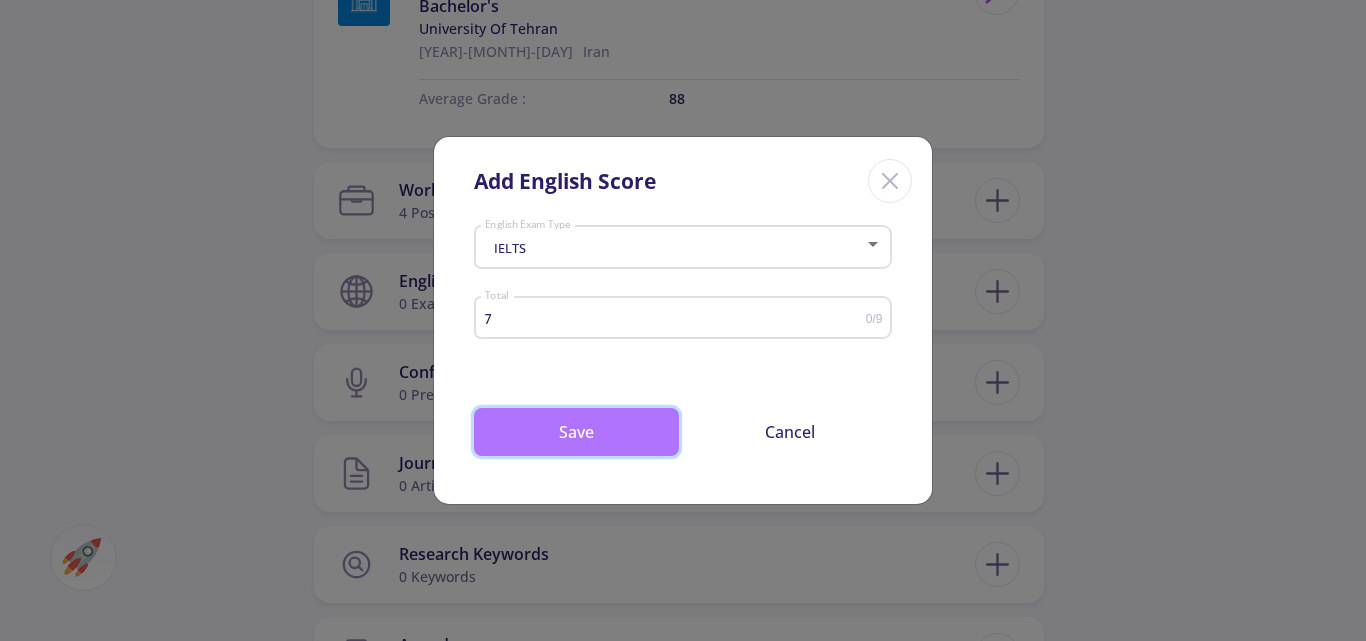 click on "Save" at bounding box center (576, 432) 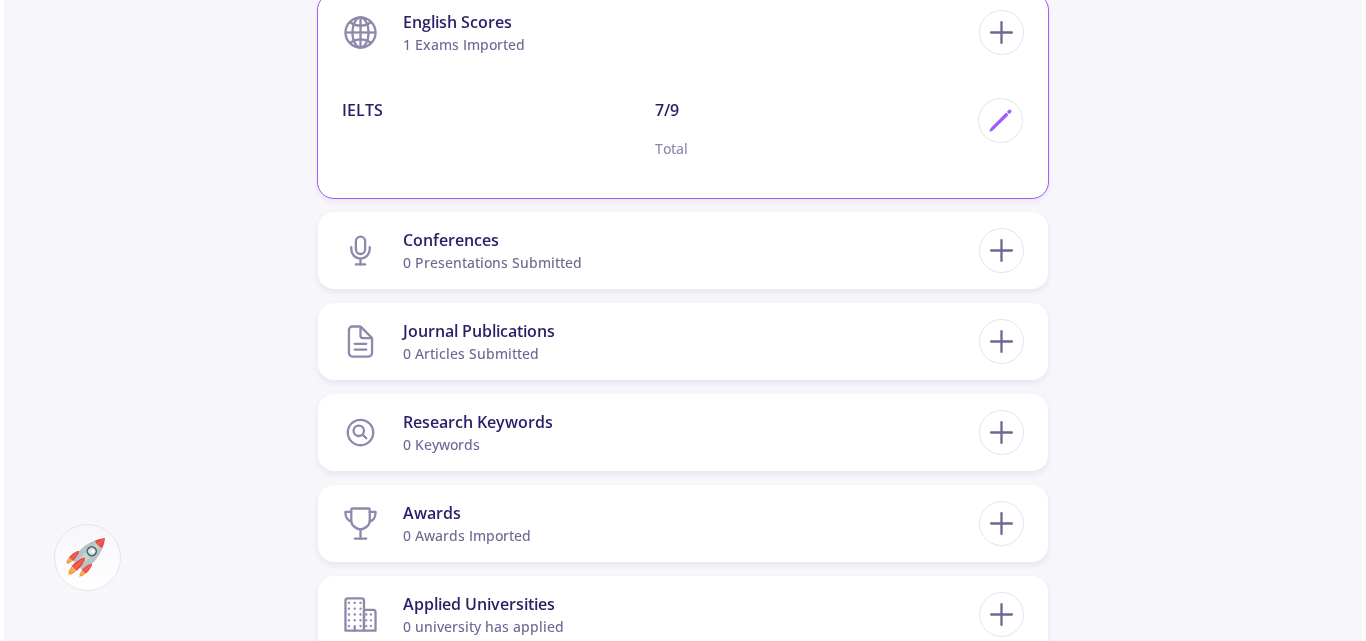 scroll, scrollTop: 1800, scrollLeft: 0, axis: vertical 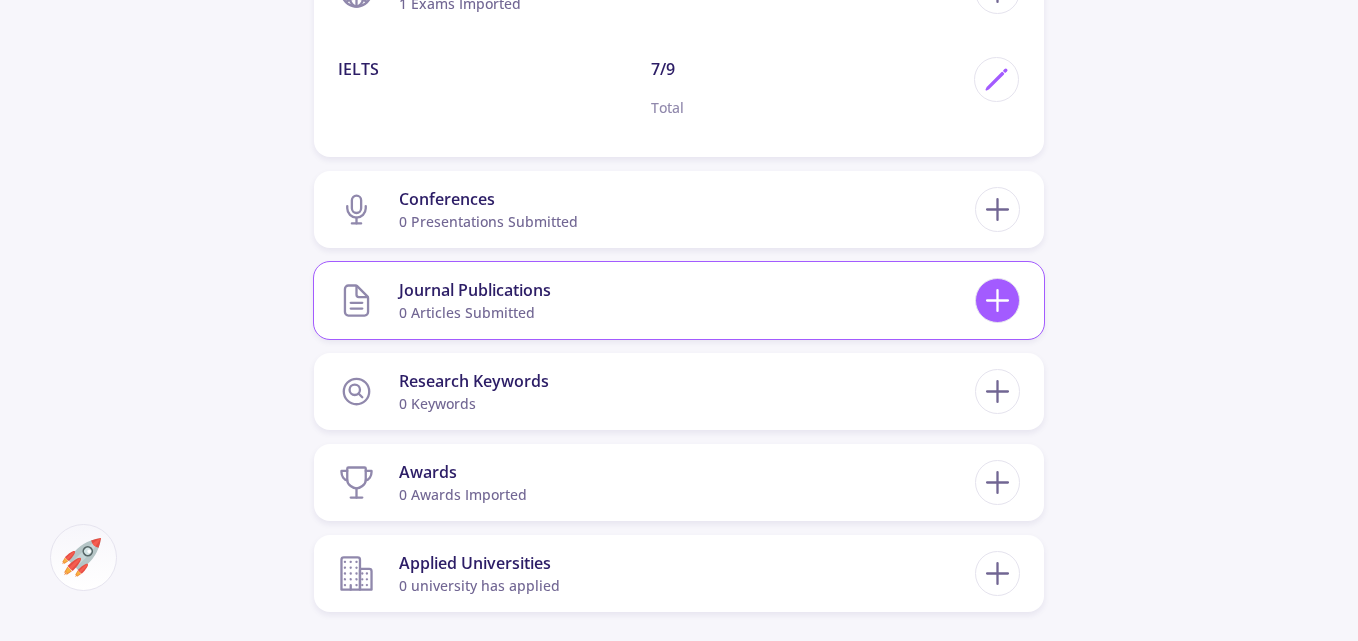 click 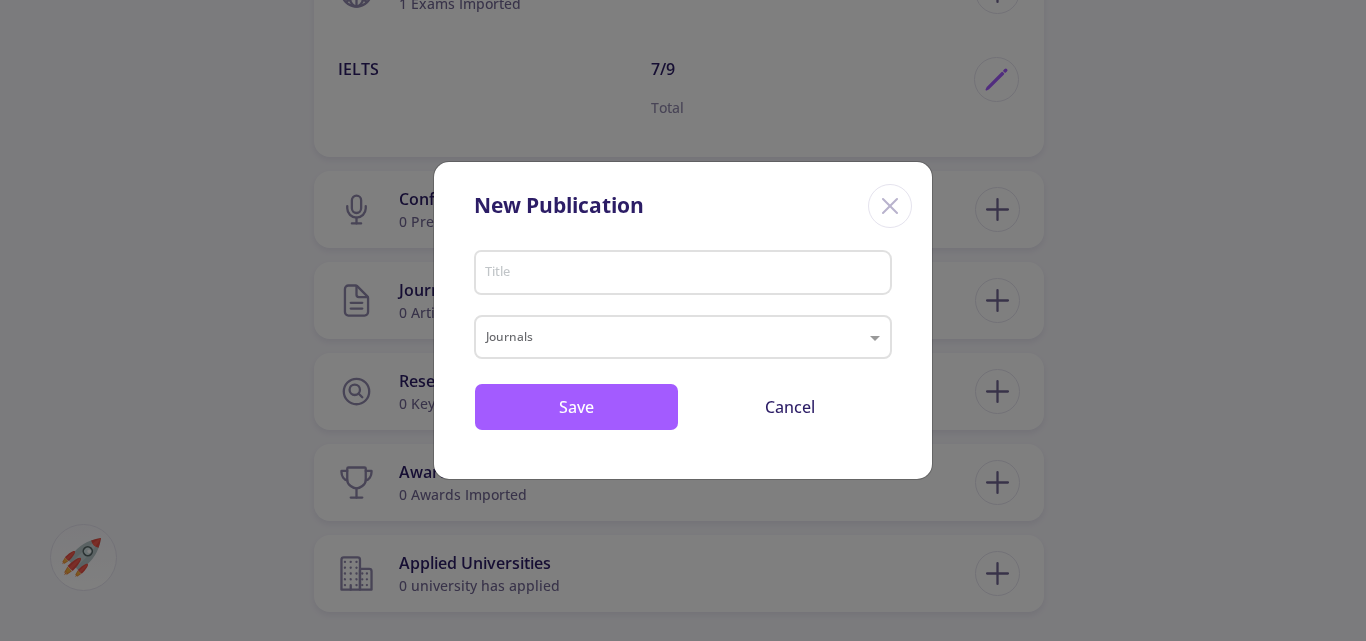 click on "New Publication" at bounding box center (683, 202) 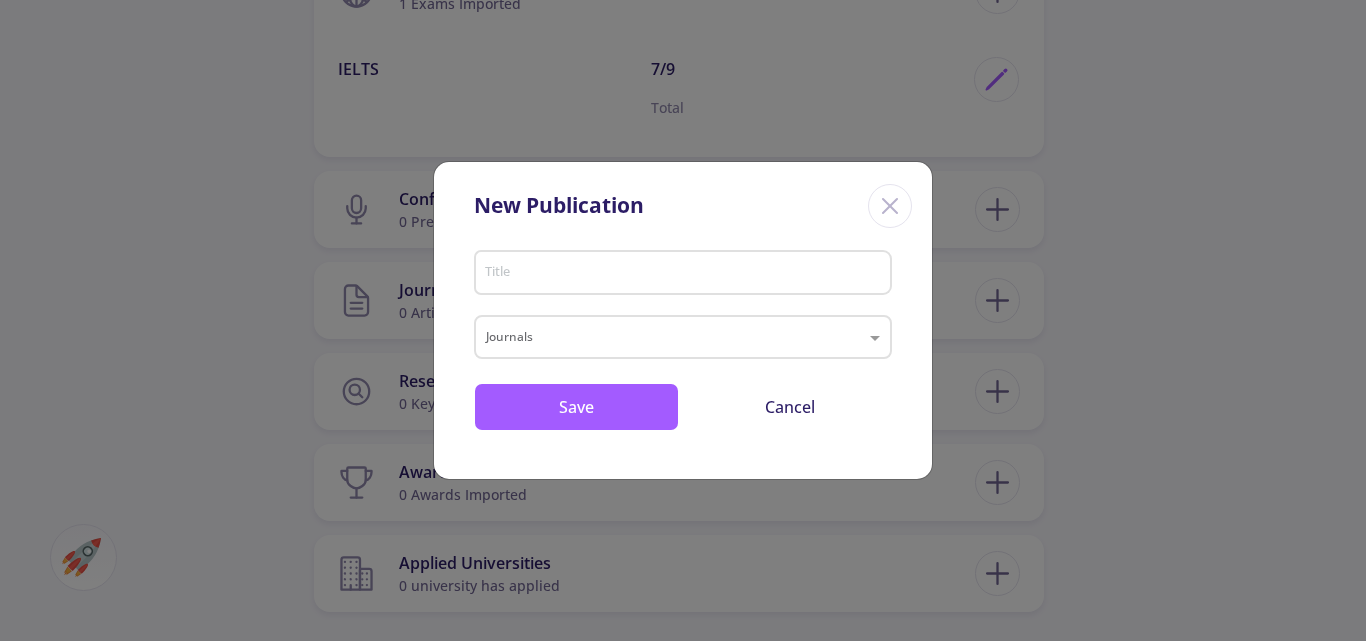 click on "Title" at bounding box center [683, 269] 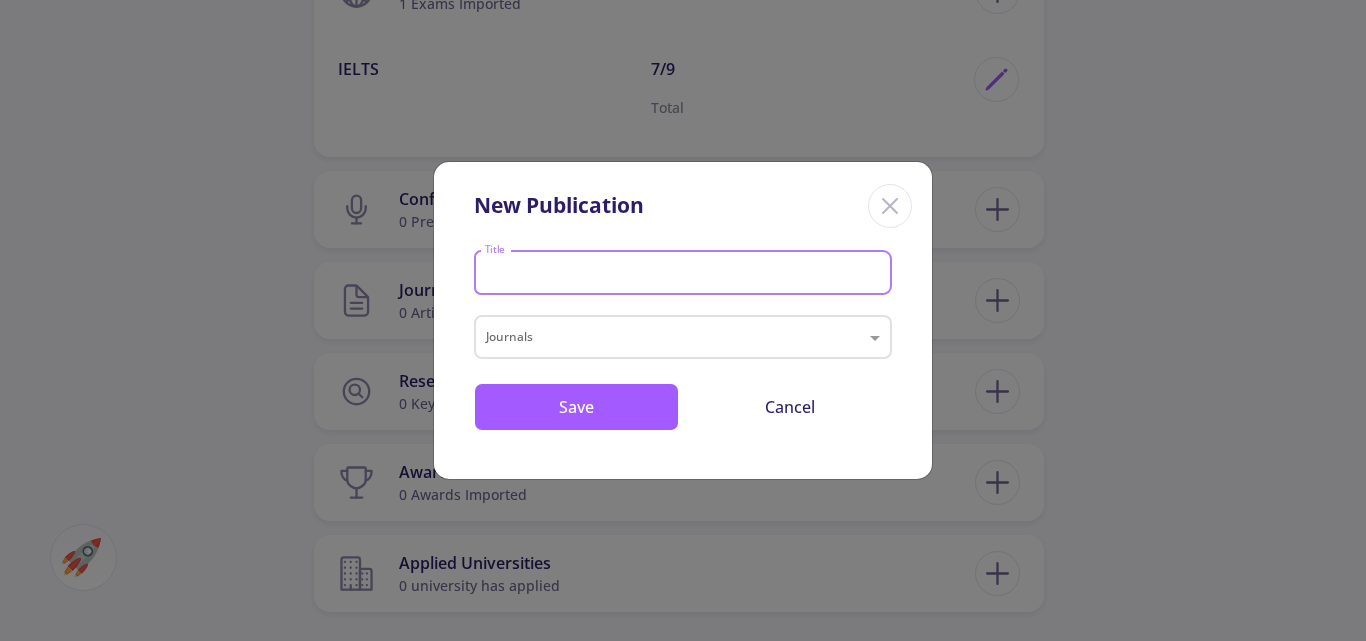 paste on "Energy and GHG emissions management of agricultural systems using multi objective particle swarm optimization algorithm: a case study" 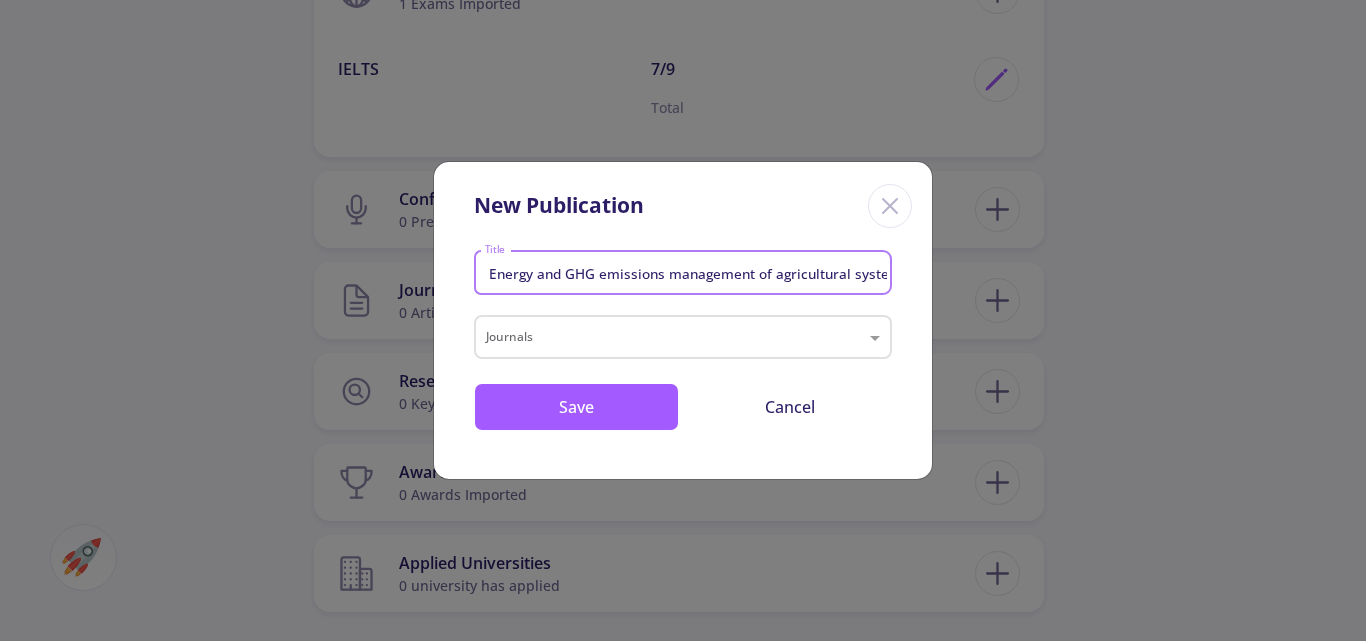 scroll, scrollTop: 0, scrollLeft: 487, axis: horizontal 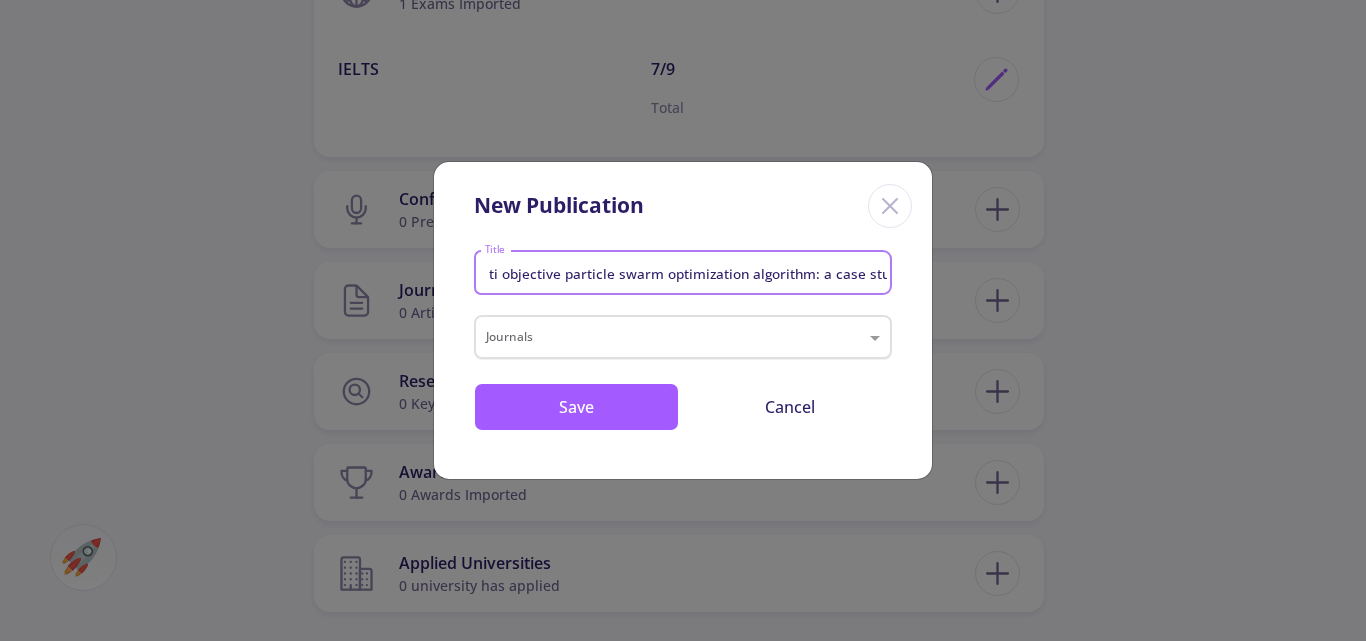 type on "Energy and GHG emissions management of agricultural systems using multi objective particle swarm optimization algorithm: a case study" 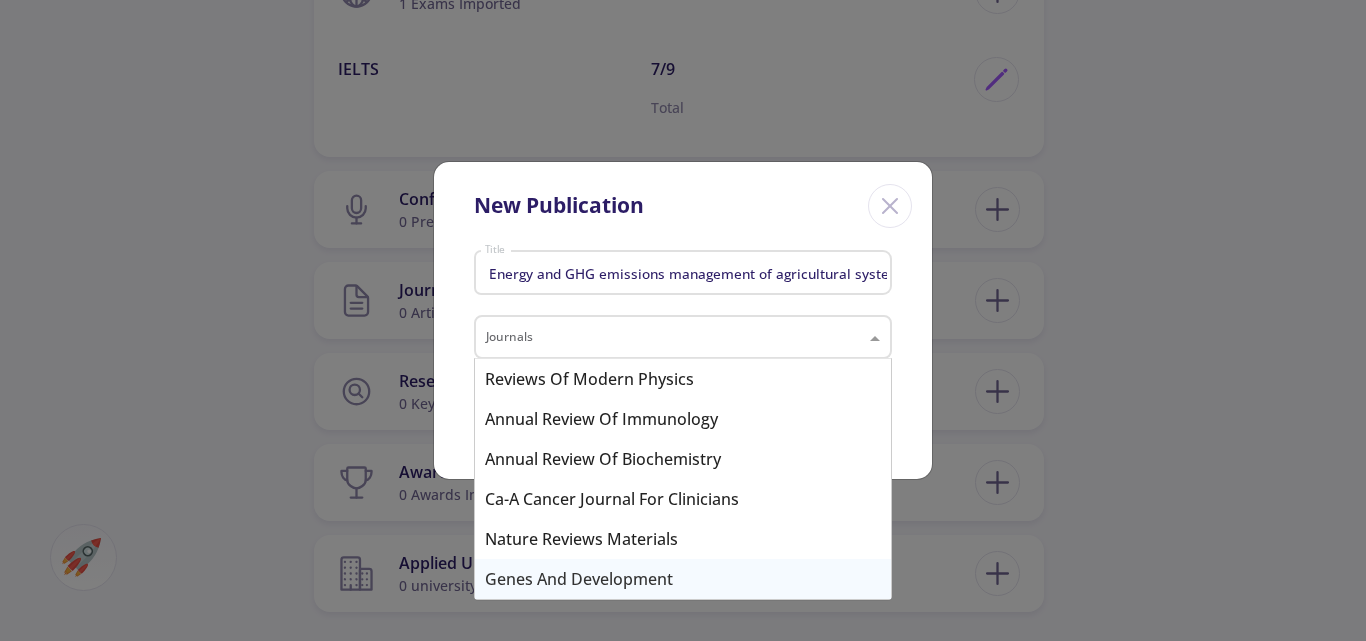 click on "New Publication" at bounding box center (683, 202) 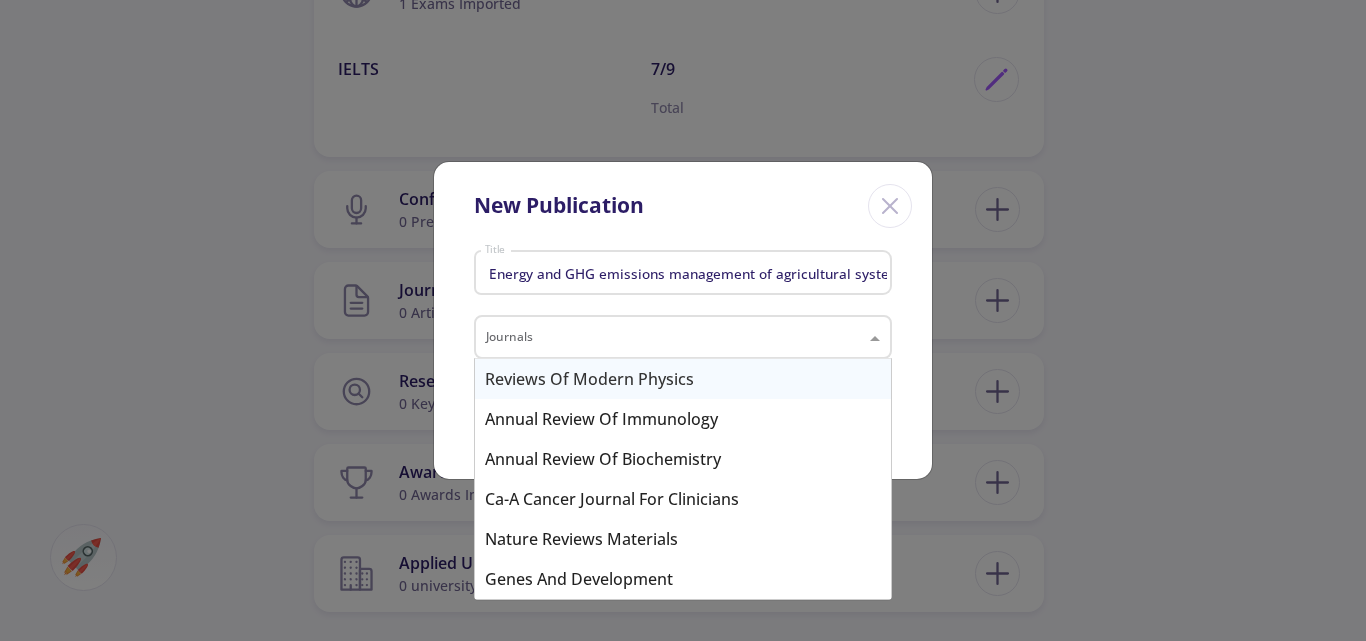 click 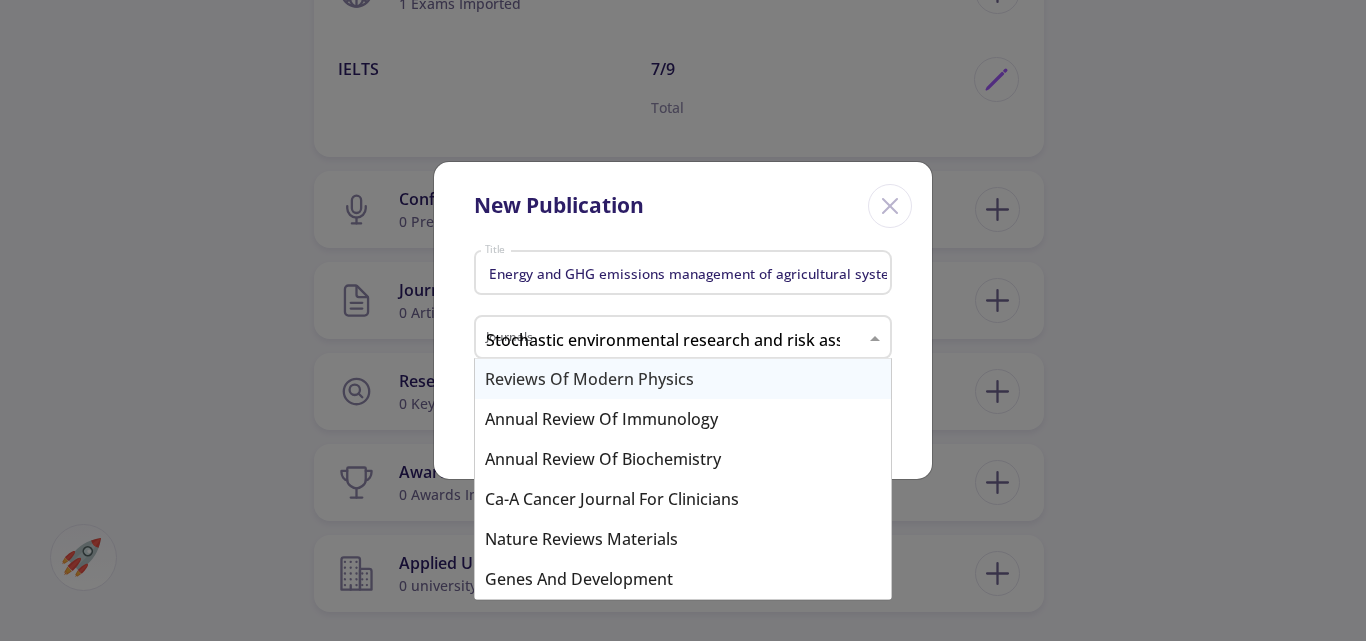 scroll, scrollTop: 0, scrollLeft: 67, axis: horizontal 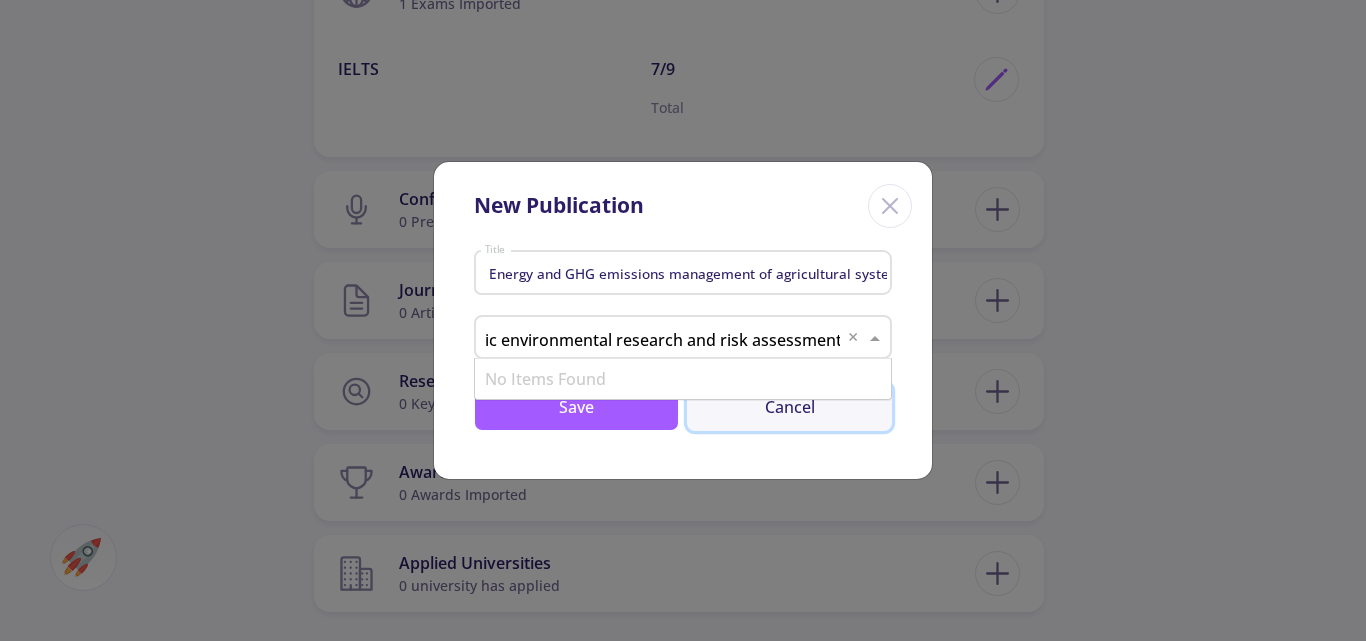 type 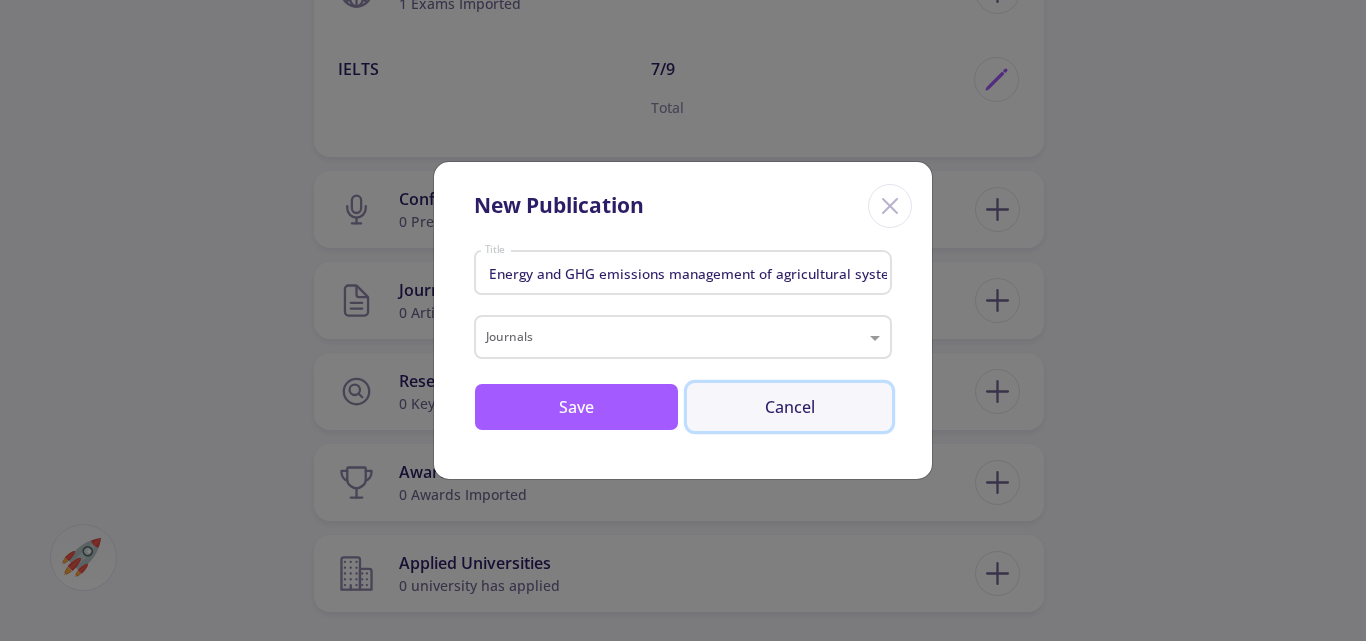 scroll, scrollTop: 0, scrollLeft: 0, axis: both 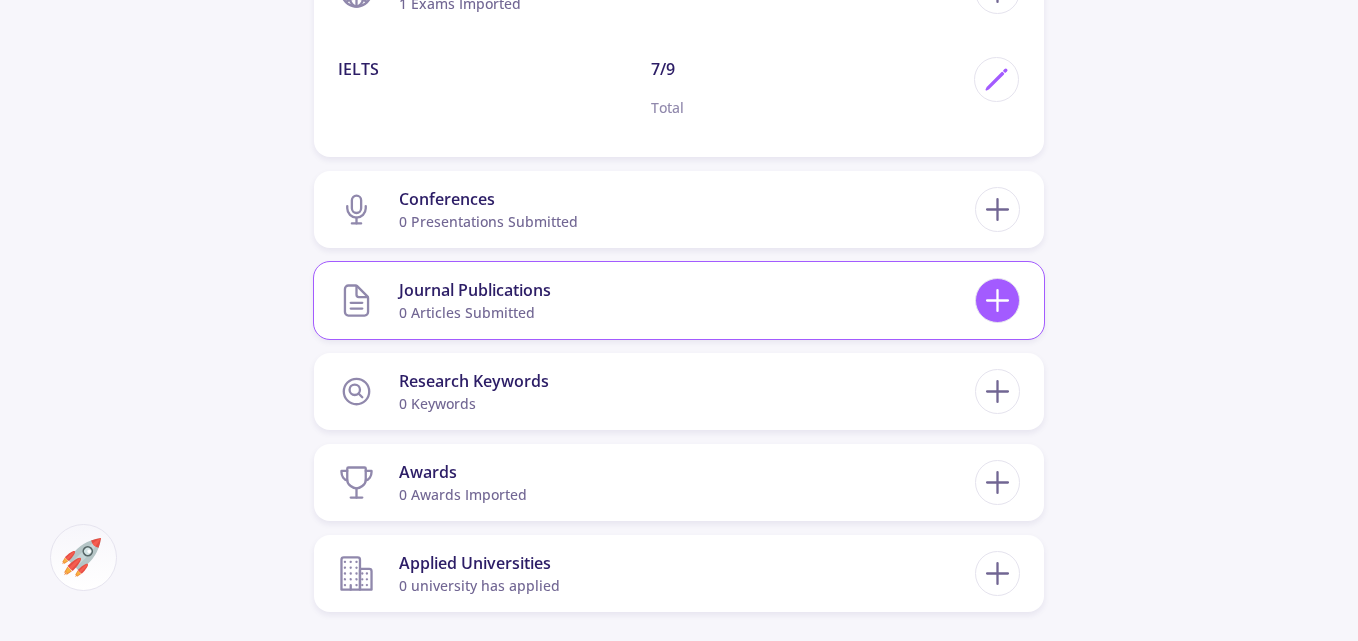 click 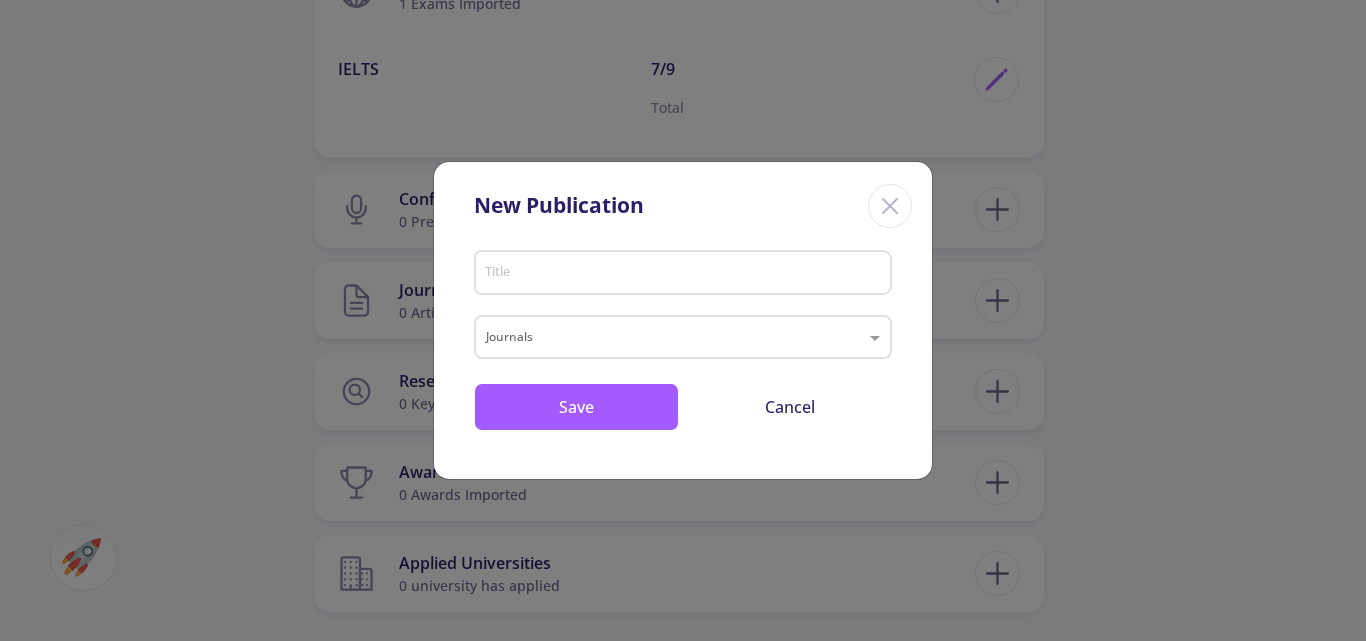 click on "New Publication" at bounding box center [683, 202] 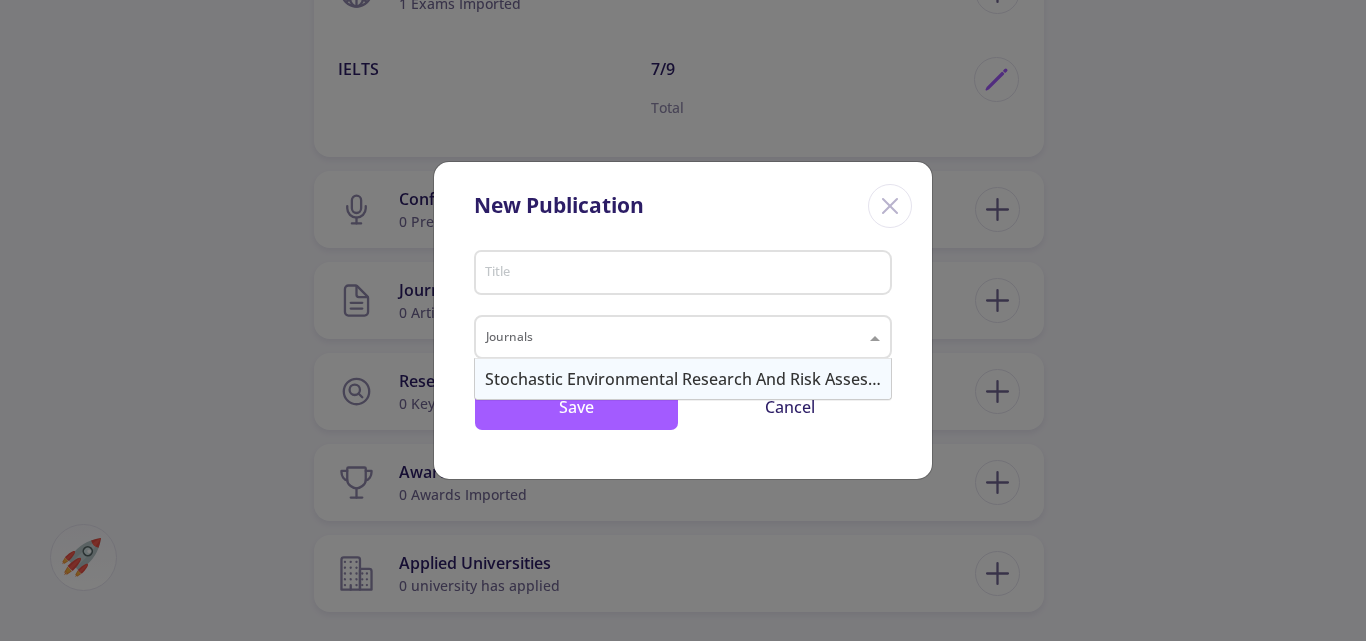 click 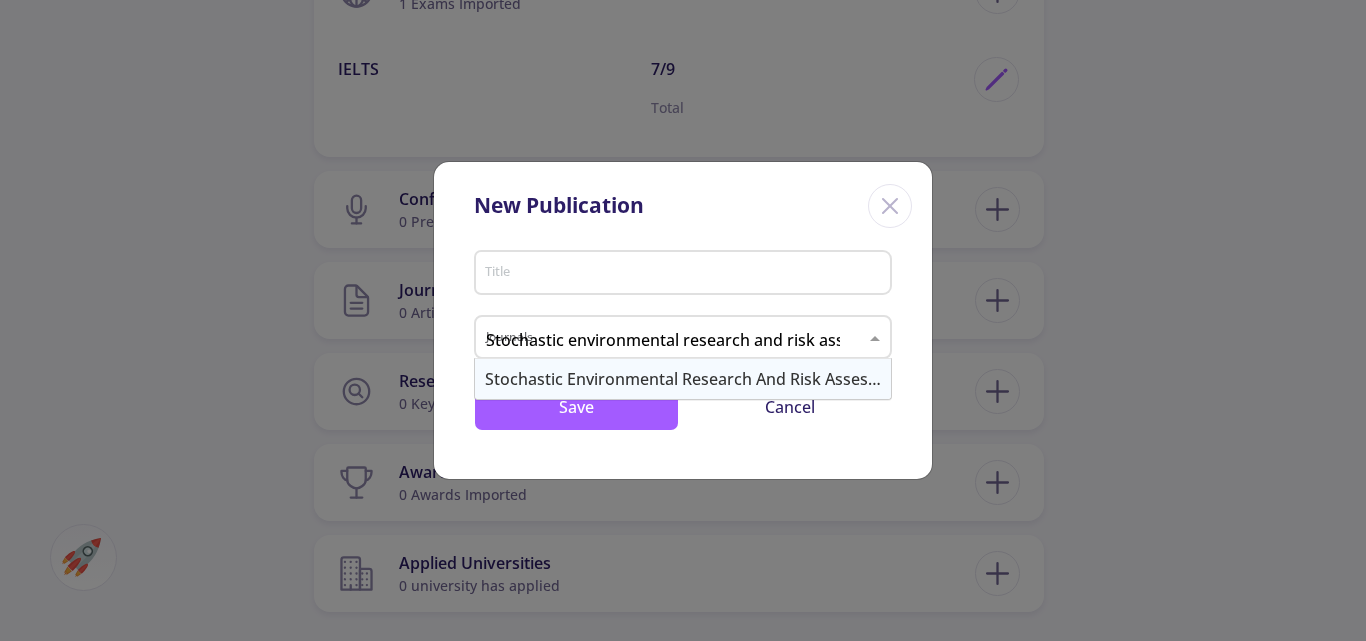 scroll, scrollTop: 0, scrollLeft: 67, axis: horizontal 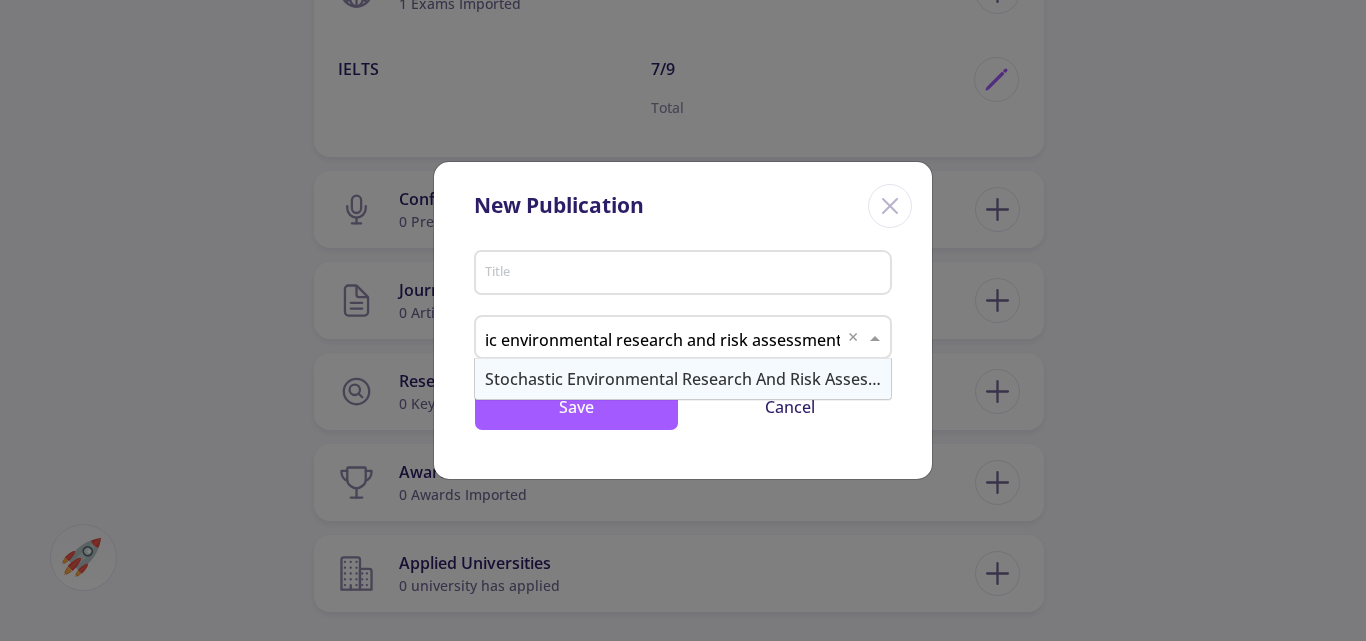 click on "Stochastic environmental research and risk assessment" 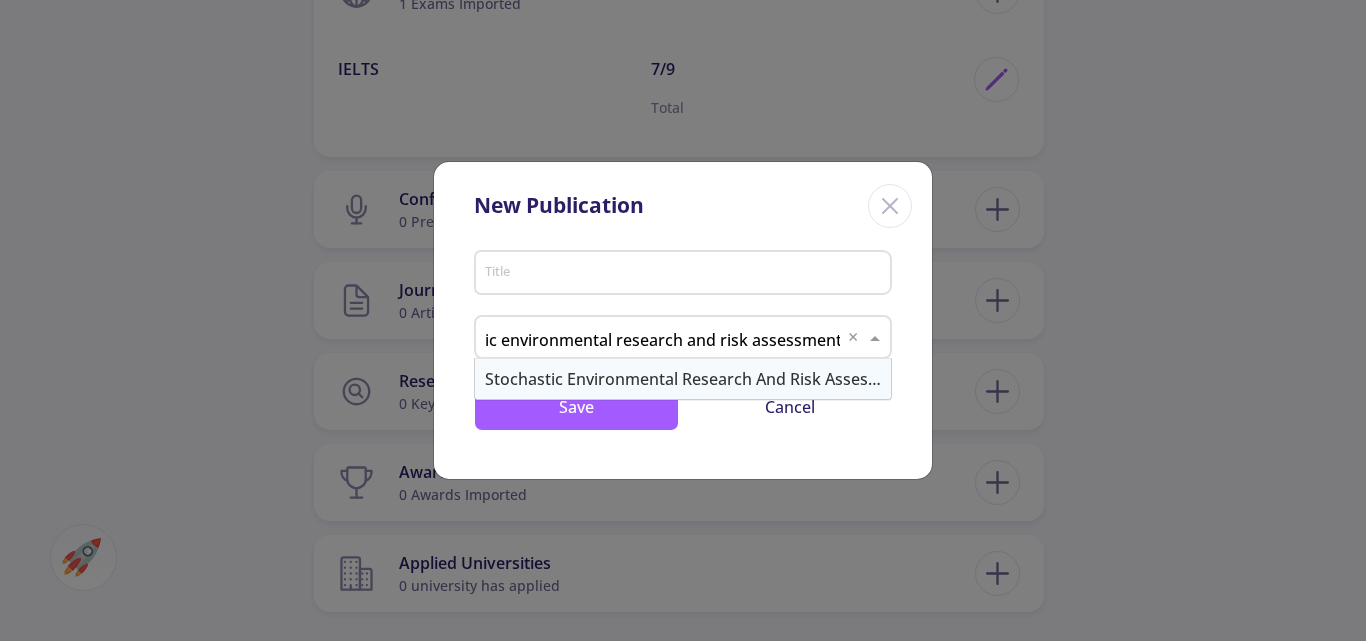 click on "Stochastic Environmental Research and Risk Assessment" at bounding box center (683, 379) 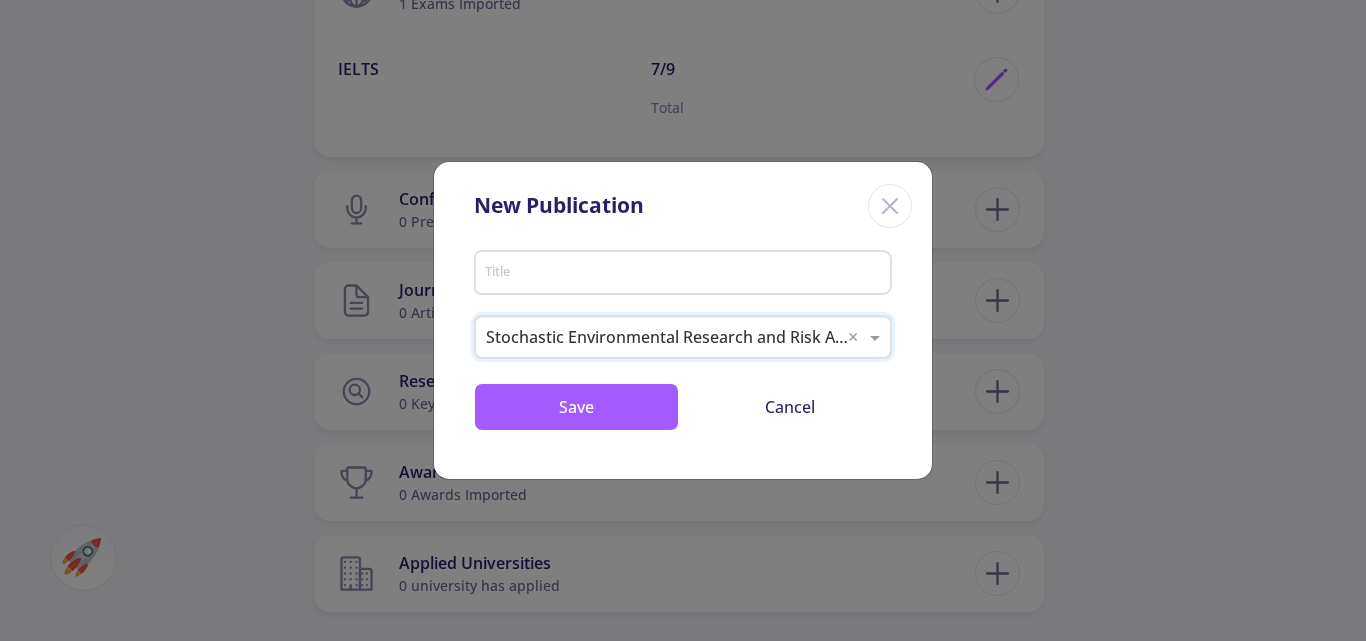 scroll, scrollTop: 0, scrollLeft: 0, axis: both 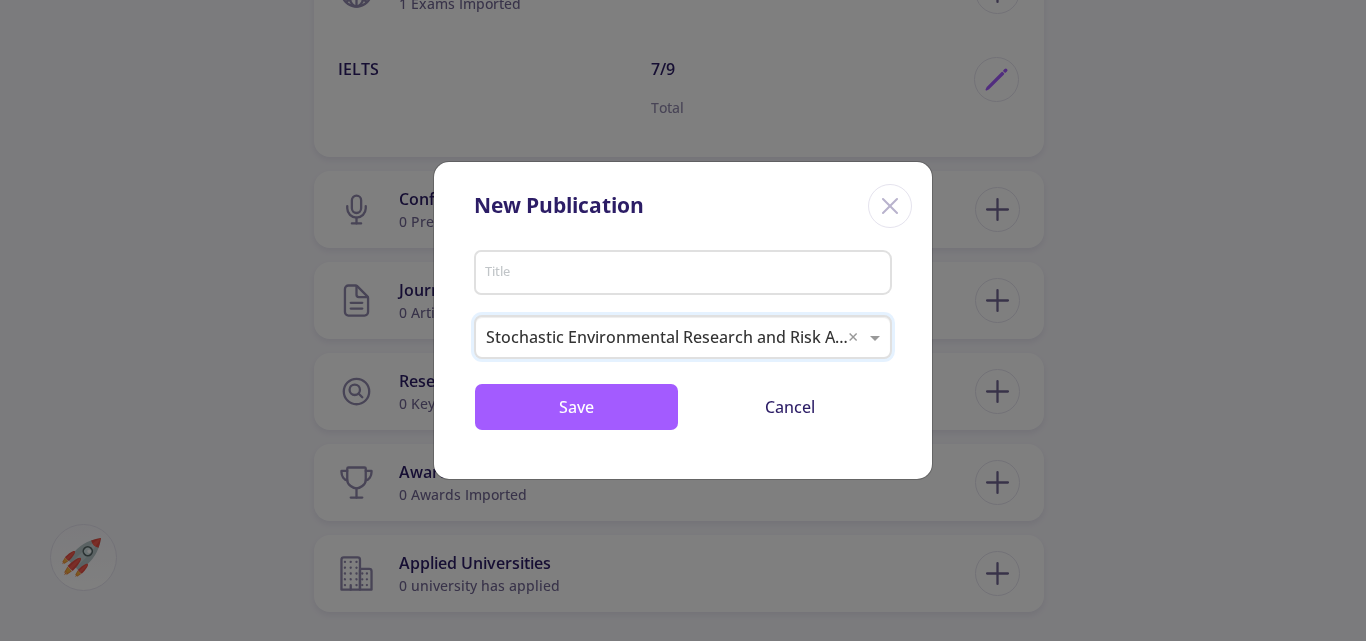 click on "Title" at bounding box center (683, 269) 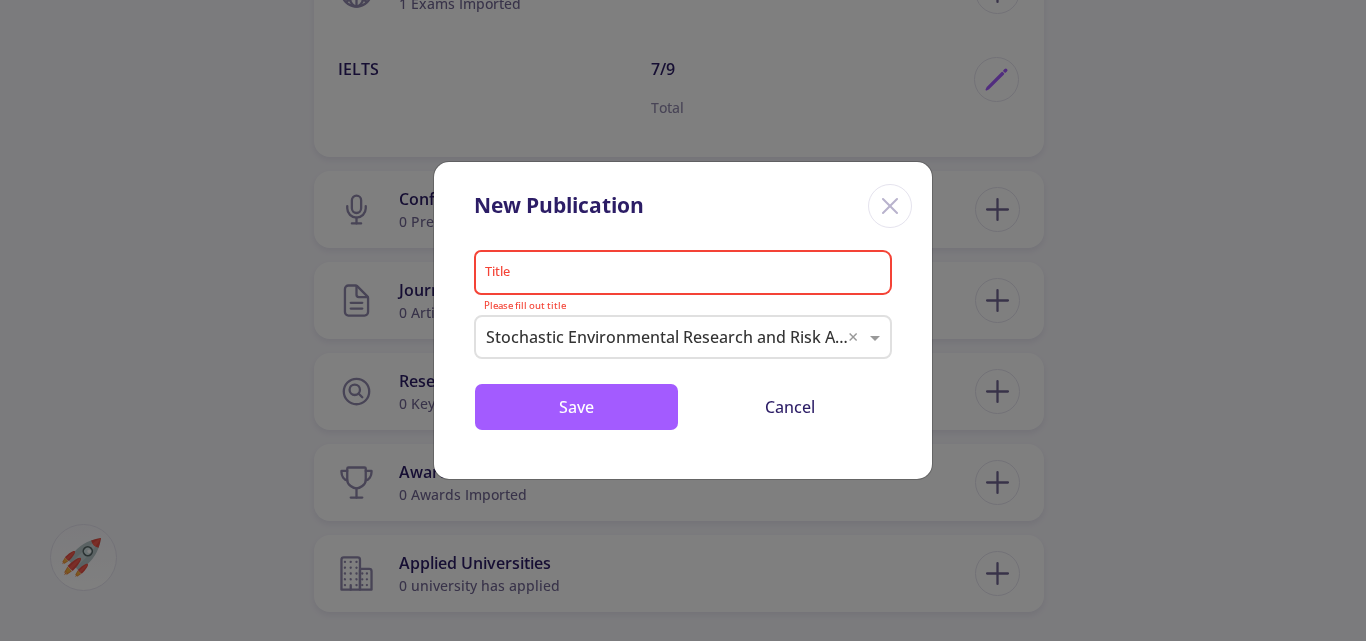 click on "New Publication" at bounding box center (683, 202) 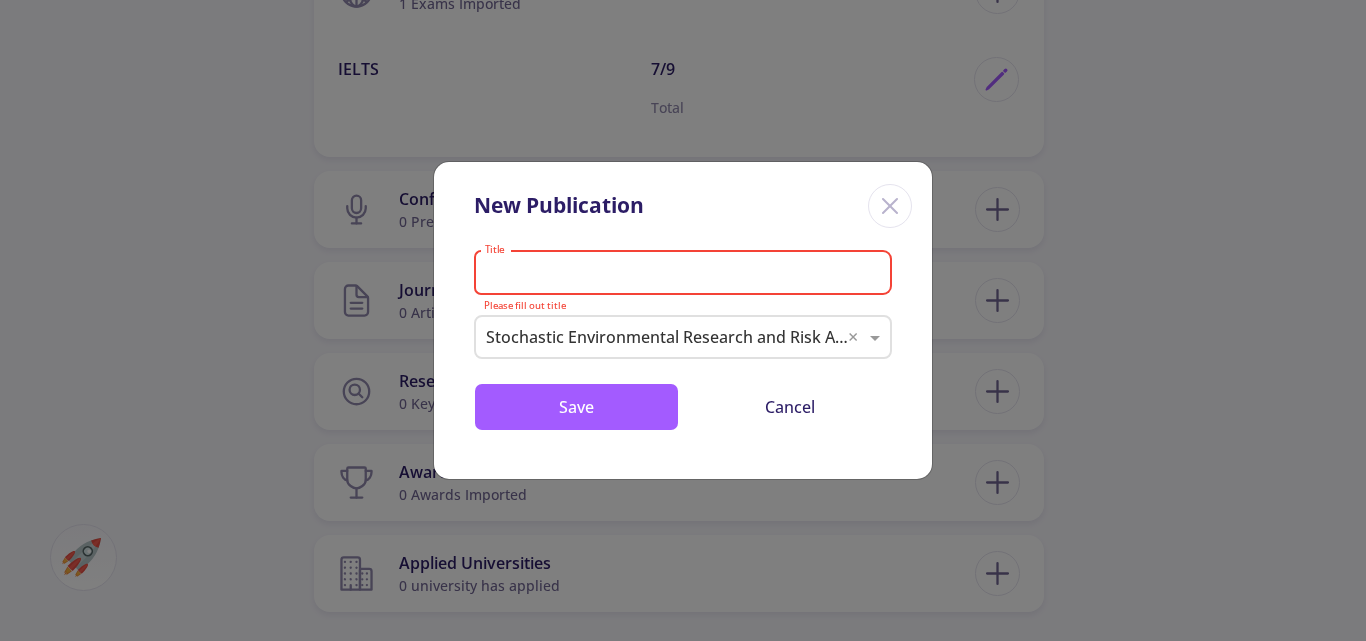 paste on "Energy and GHG emissions management of agricultural systems using multi objective particle swarm optimization algorithm: a case study" 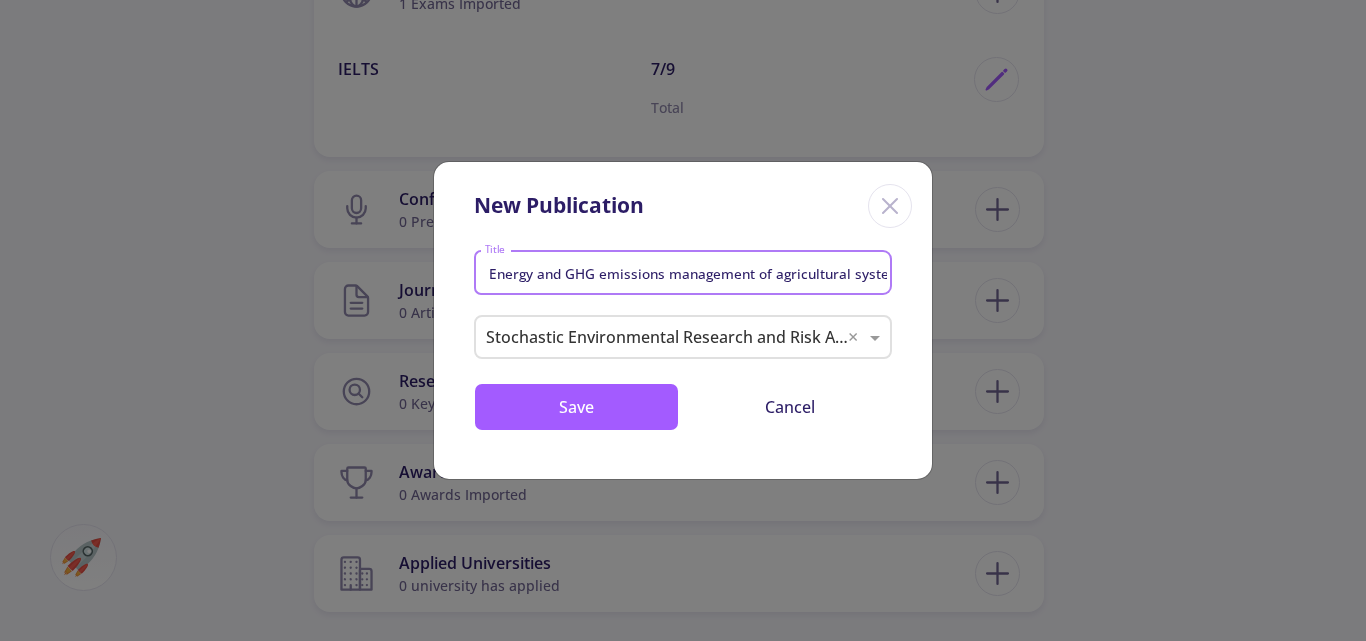 scroll, scrollTop: 0, scrollLeft: 487, axis: horizontal 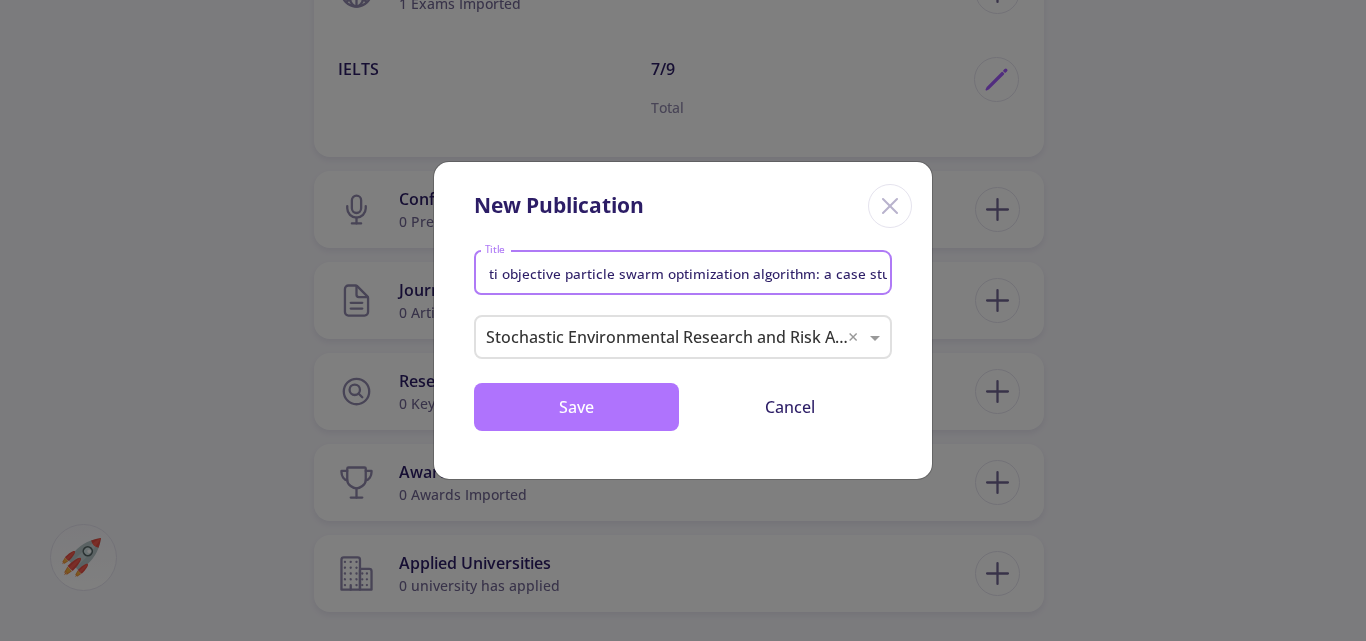 type on "Energy and GHG emissions management of agricultural systems using multi objective particle swarm optimization algorithm: a case study" 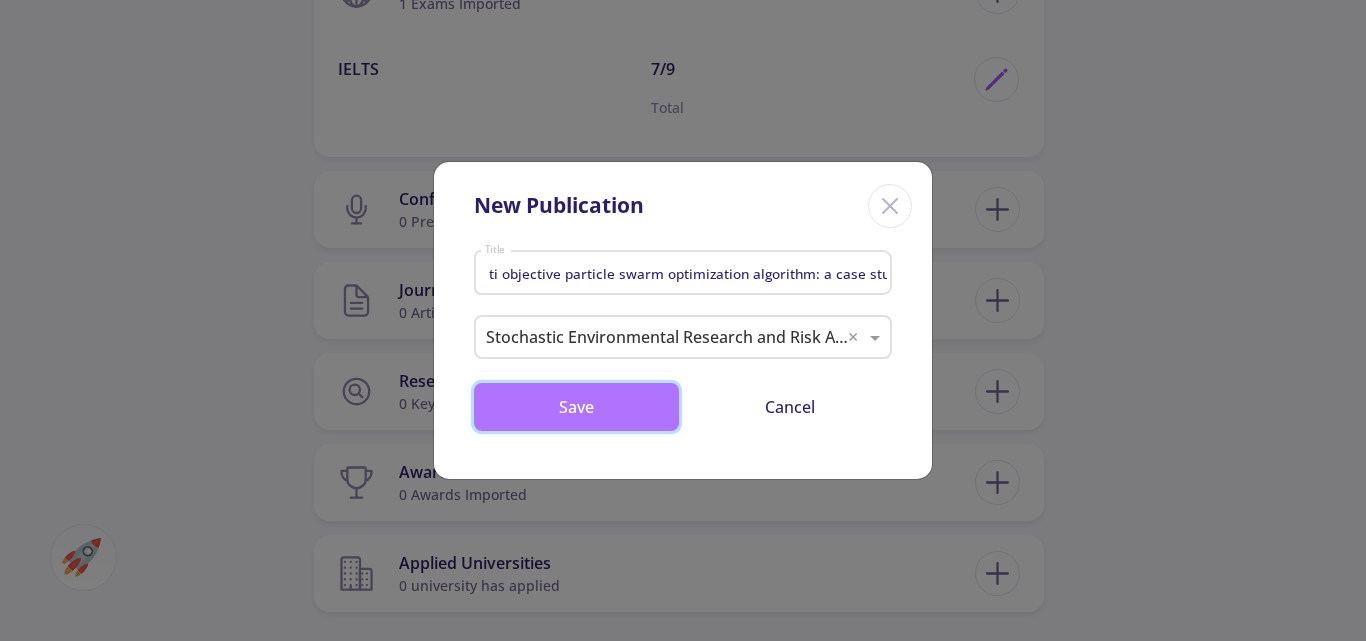 click on "Save" at bounding box center [576, 407] 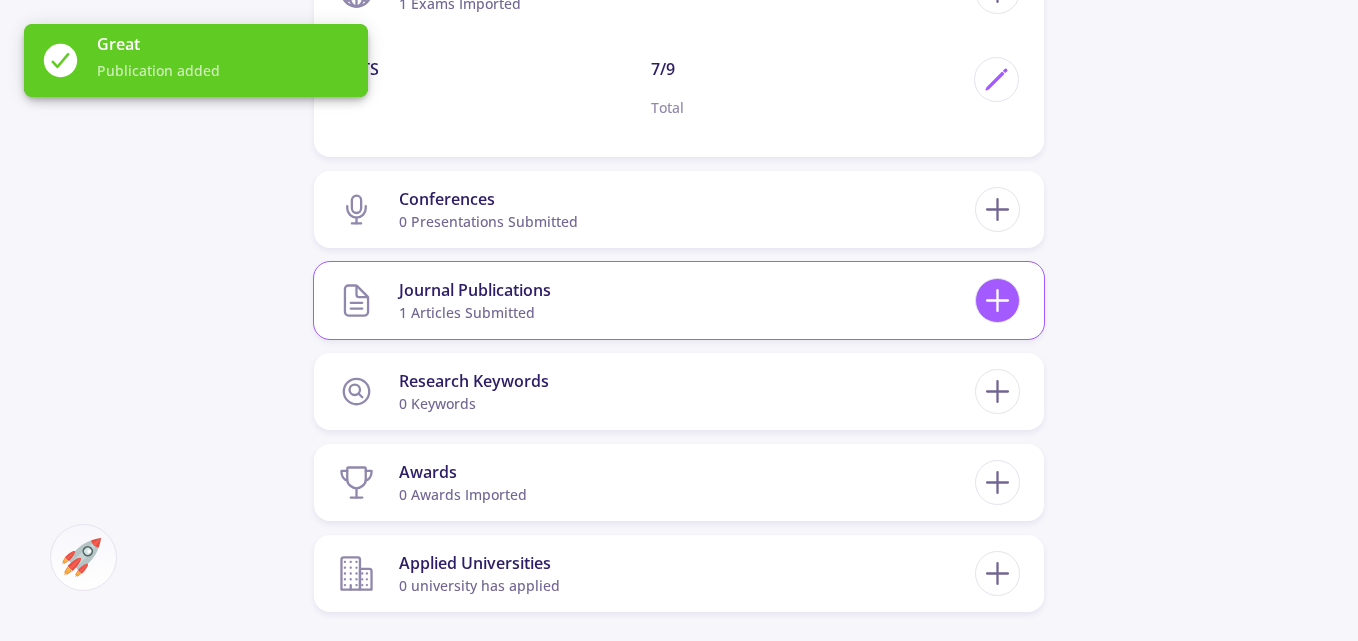 click 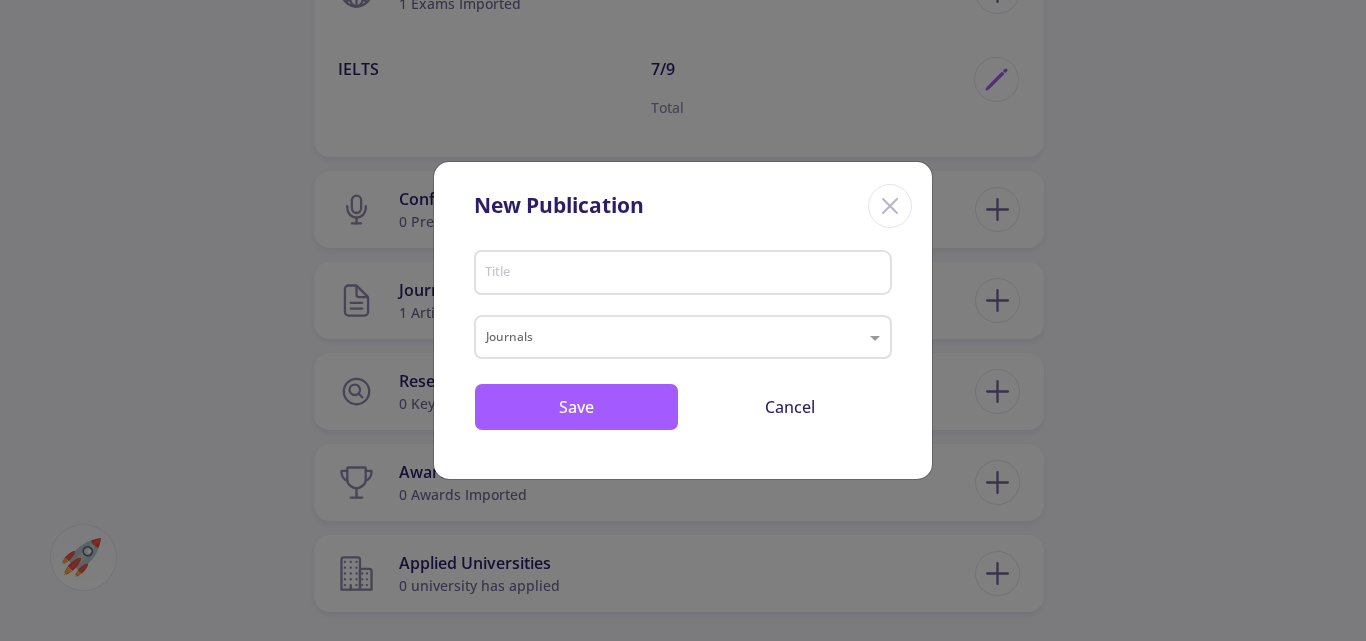click on "New Publication" at bounding box center (683, 202) 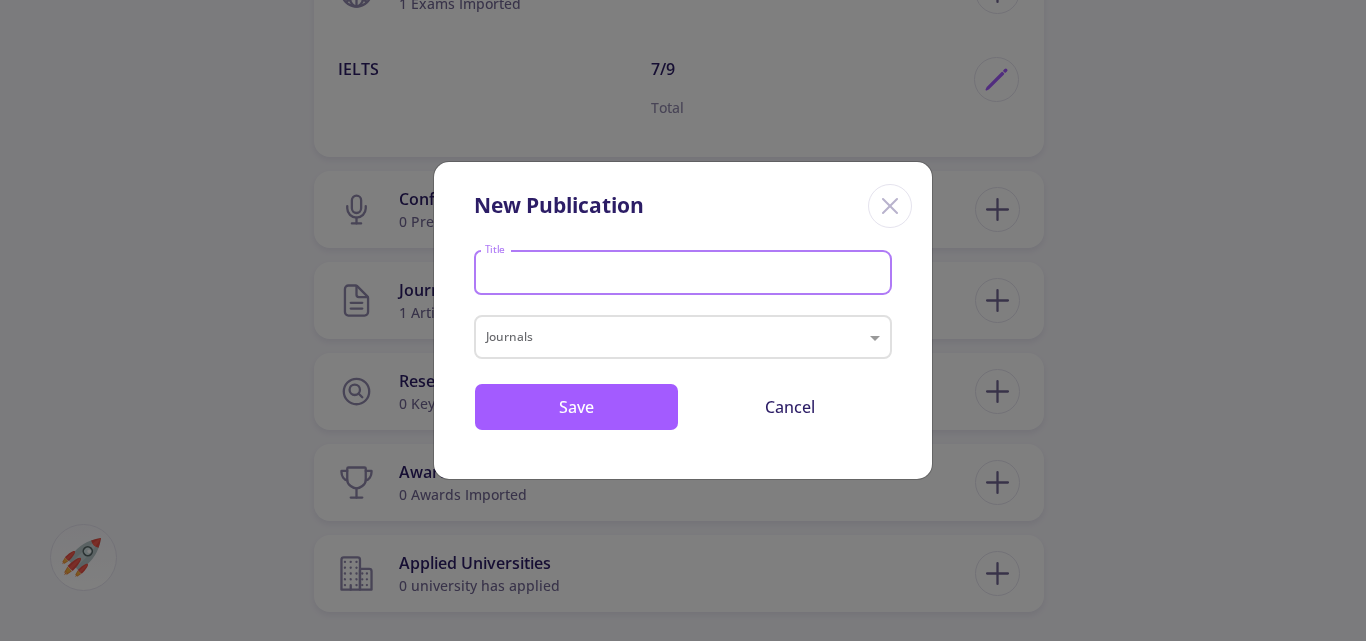 click on "Title" at bounding box center (686, 274) 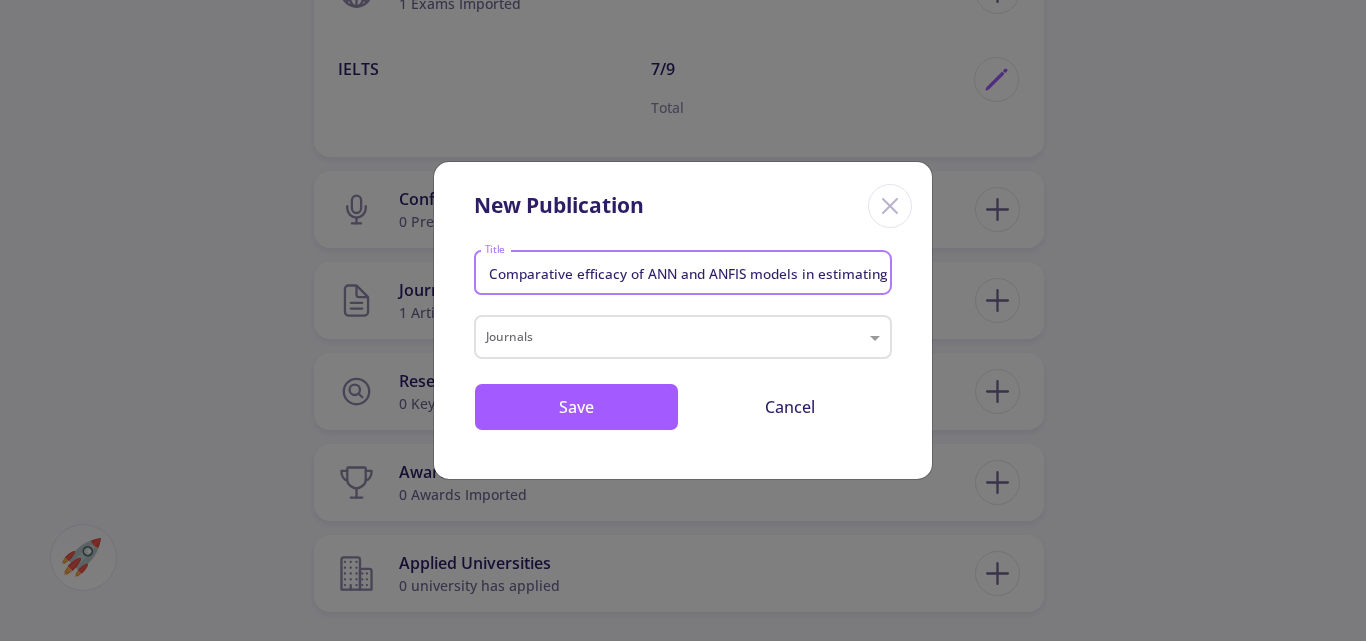 scroll, scrollTop: 0, scrollLeft: 326, axis: horizontal 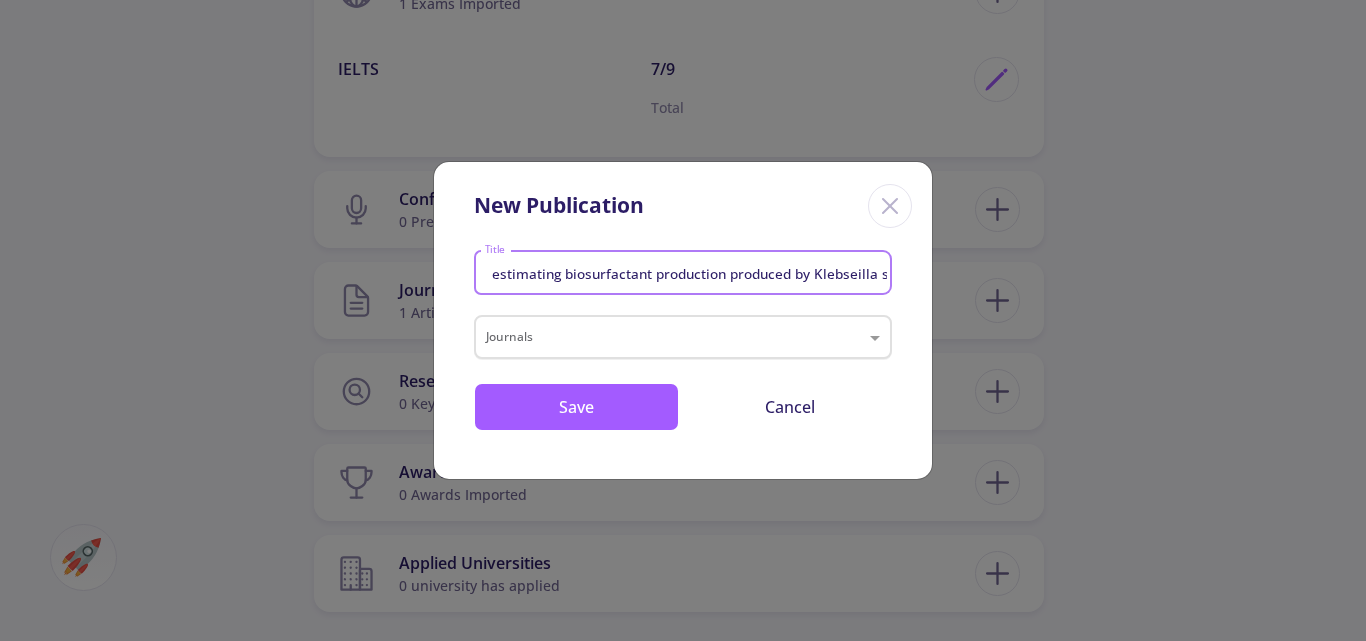 type on "Comparative efficacy of ANN and ANFIS models in estimating biosurfactant production produced by Klebseilla sp" 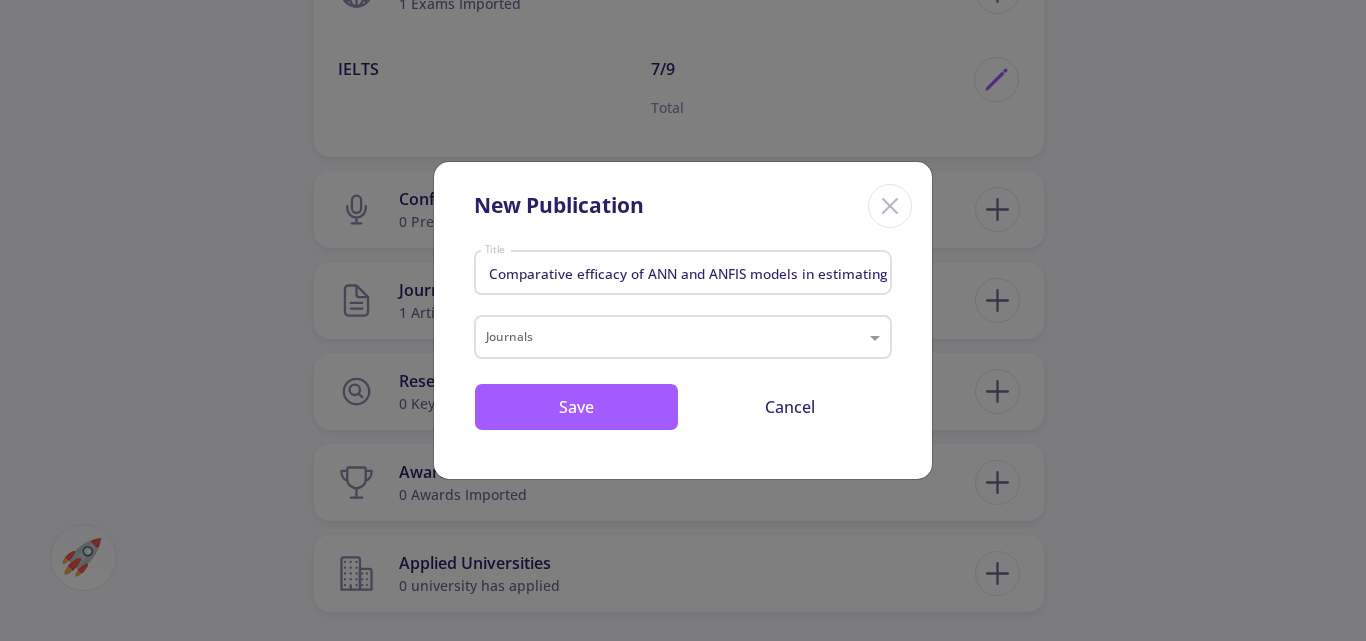 click on "New Publication" at bounding box center (683, 202) 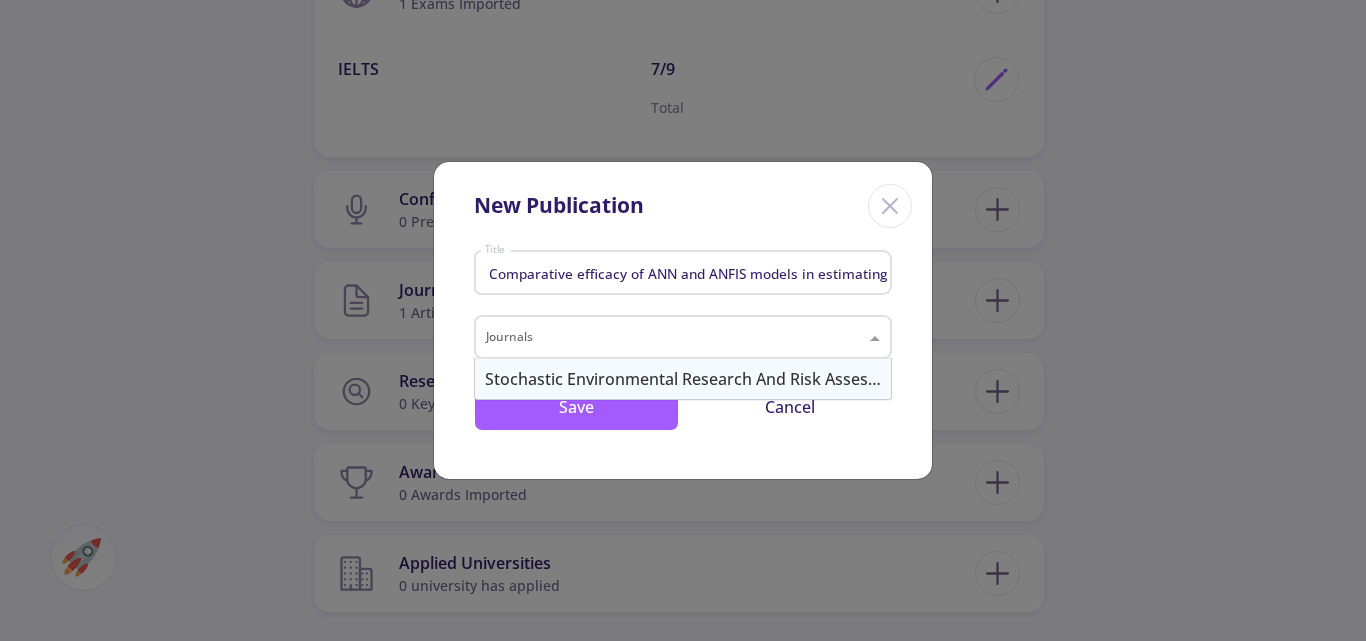 click 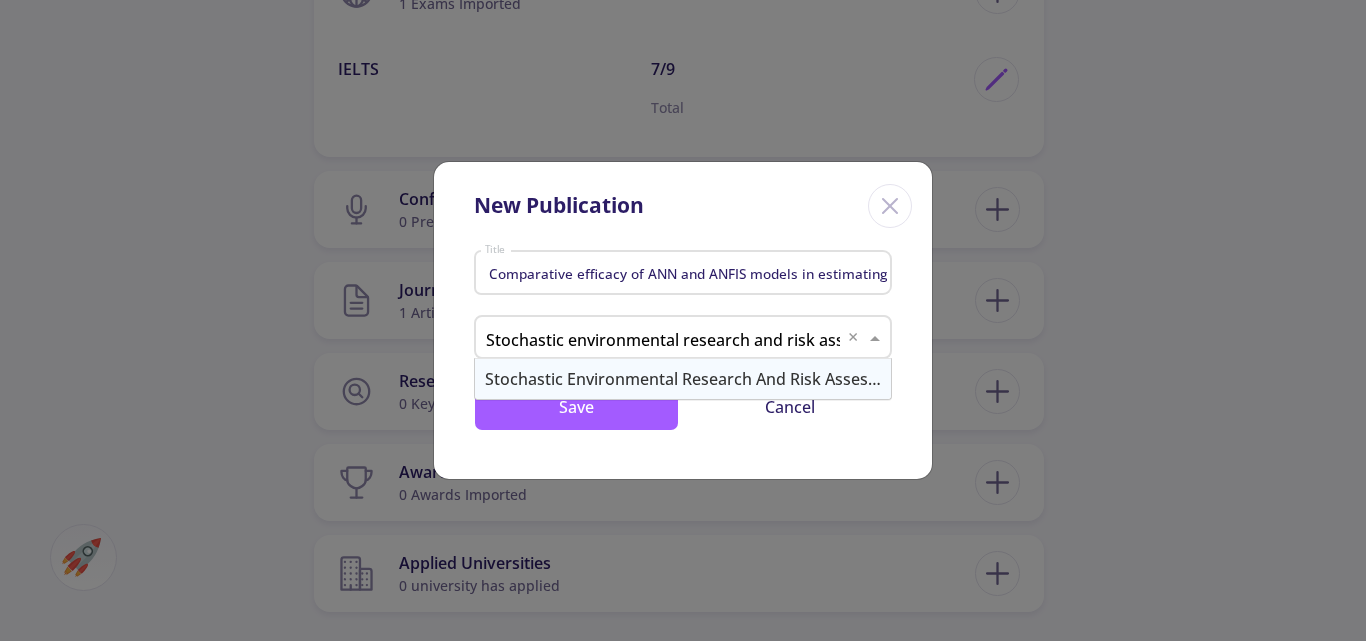 scroll, scrollTop: 0, scrollLeft: 67, axis: horizontal 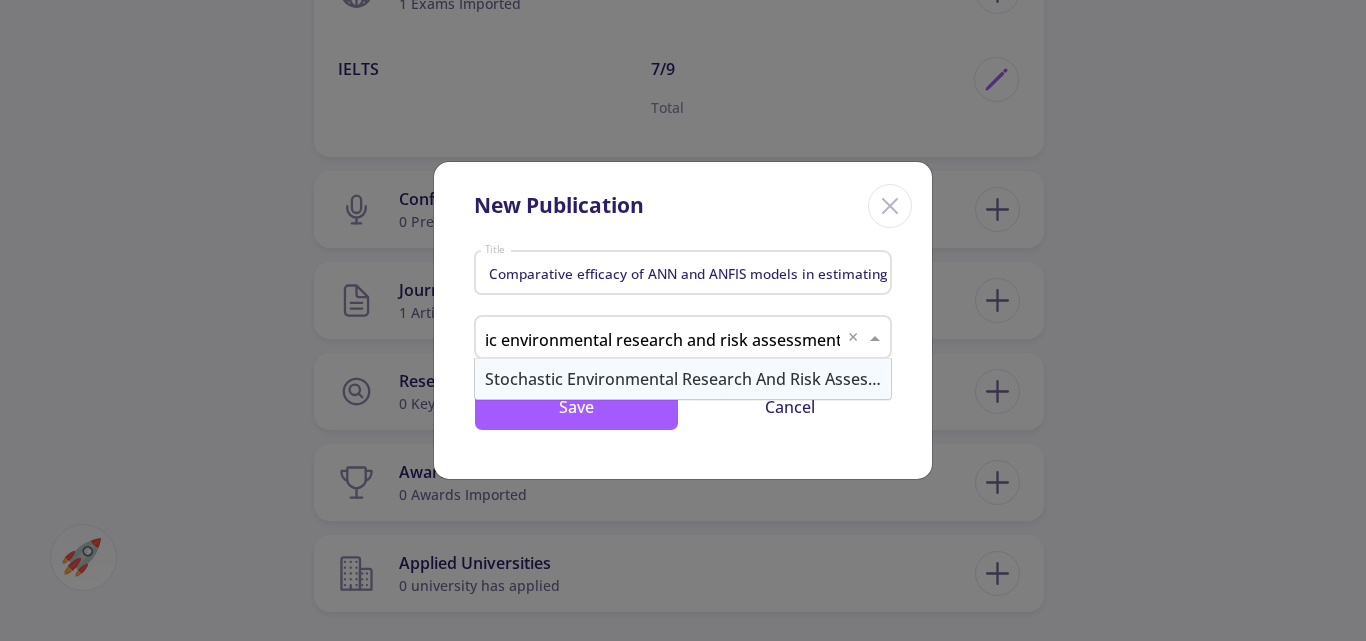 click on "Stochastic environmental research and risk assessment" 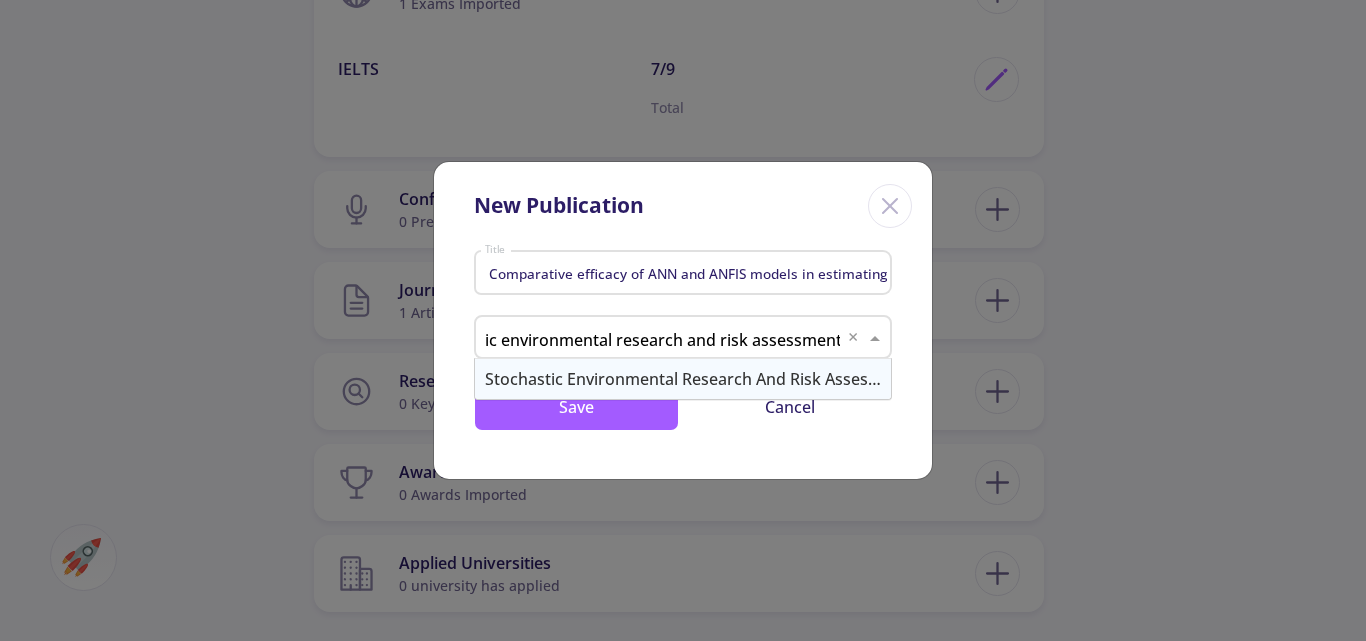 click on "Stochastic Environmental Research and Risk Assessment" at bounding box center [683, 379] 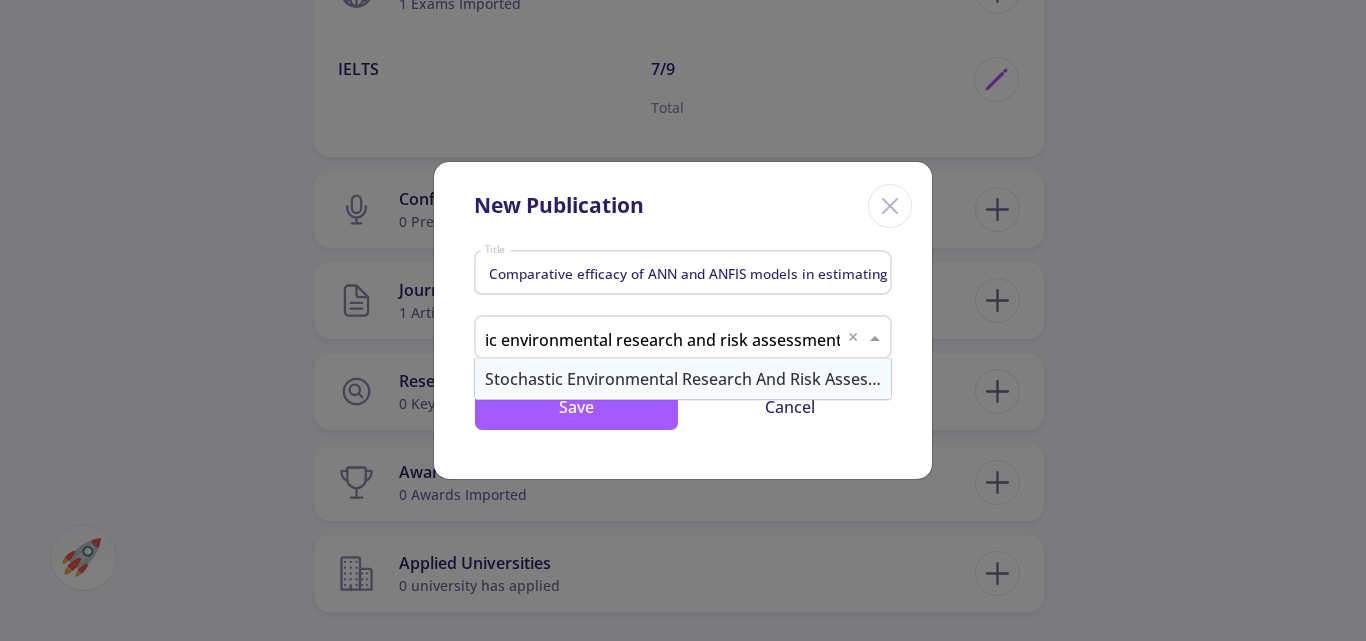 type 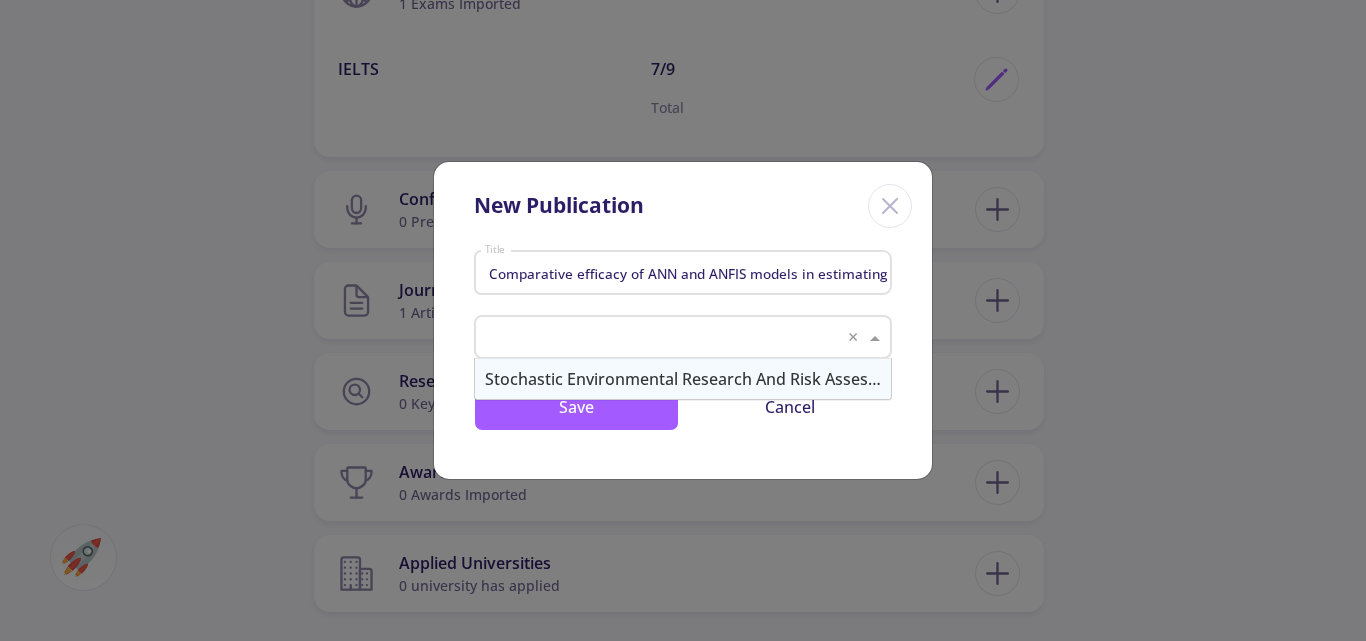 scroll, scrollTop: 0, scrollLeft: 0, axis: both 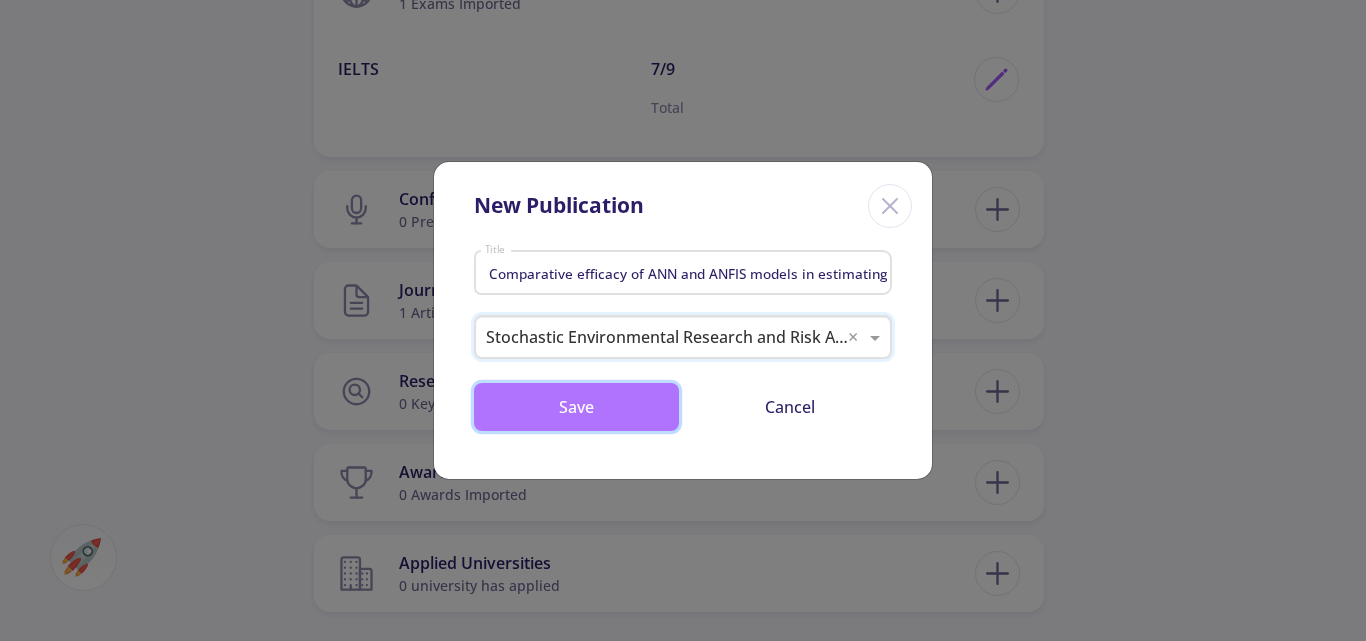 click on "Save" at bounding box center (576, 407) 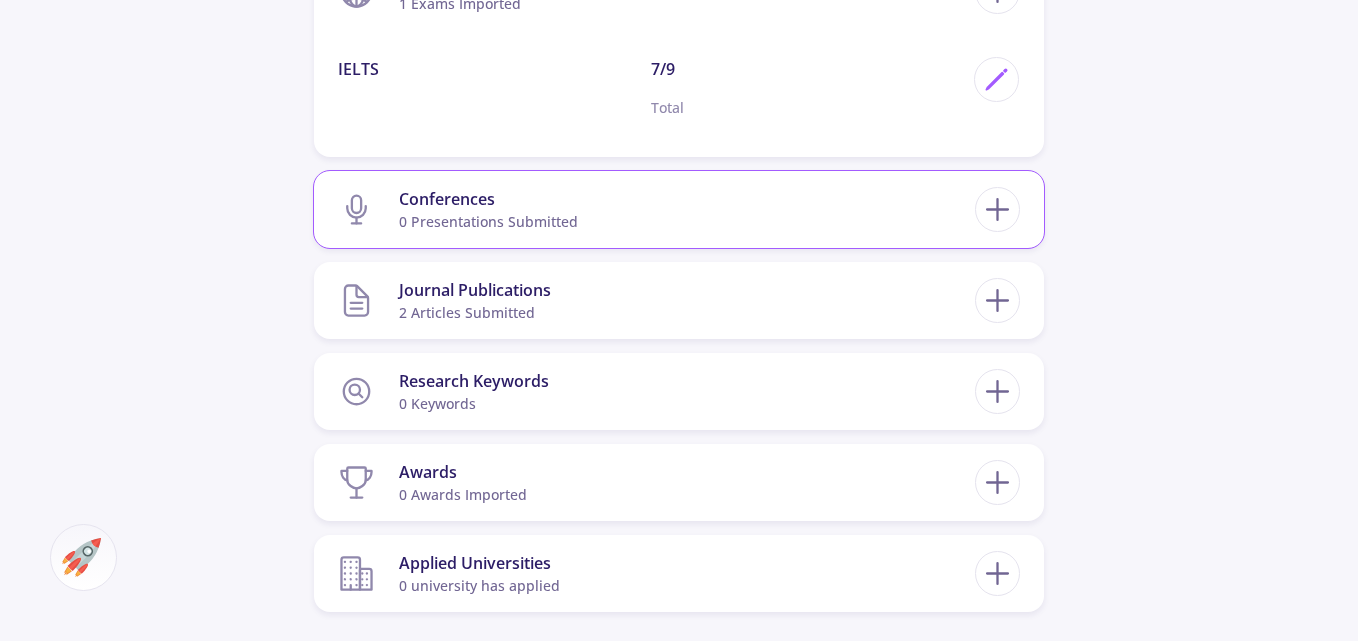 drag, startPoint x: 1120, startPoint y: 221, endPoint x: 1020, endPoint y: 234, distance: 100.84146 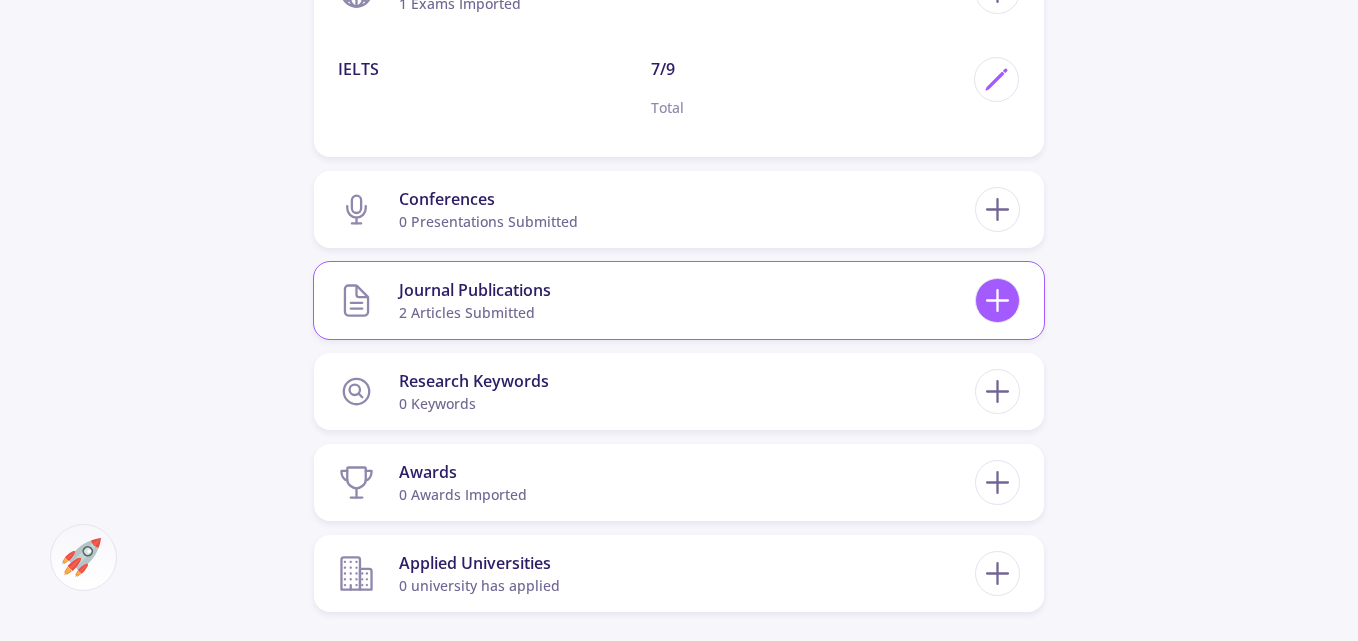 click 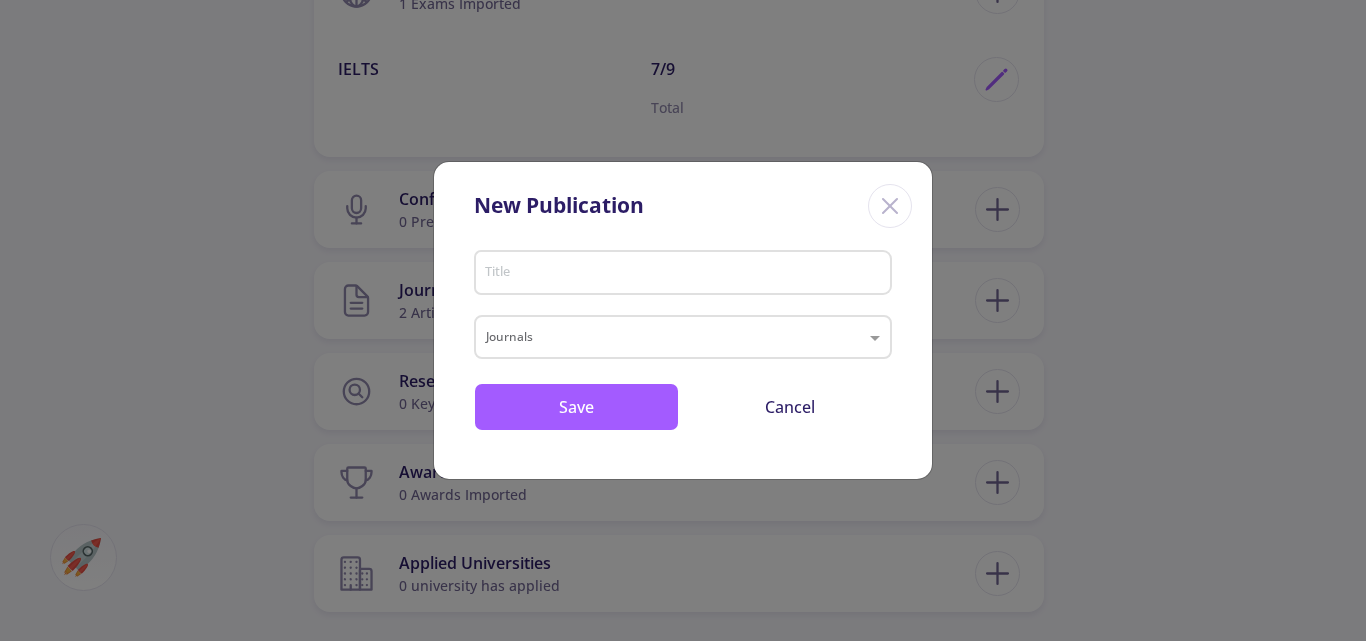 click on "Title" at bounding box center (686, 274) 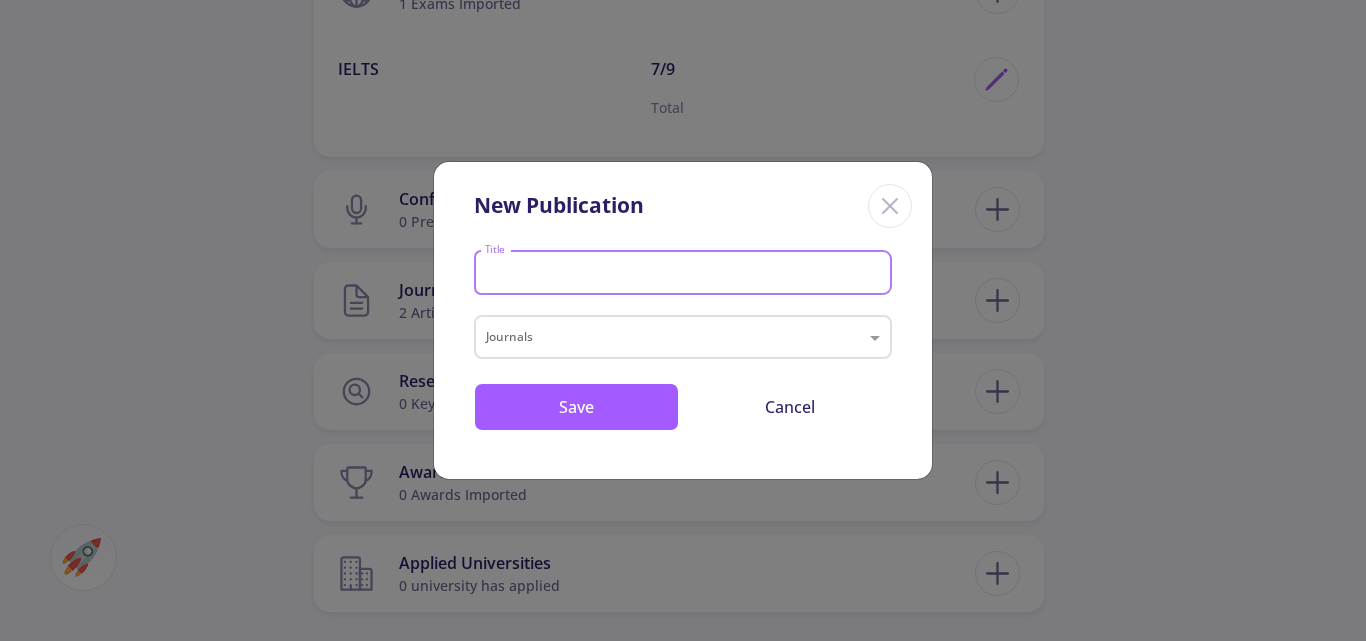 paste on "Investigating energy balance and carbon footprint in saffron cultivation–a case study in Iran" 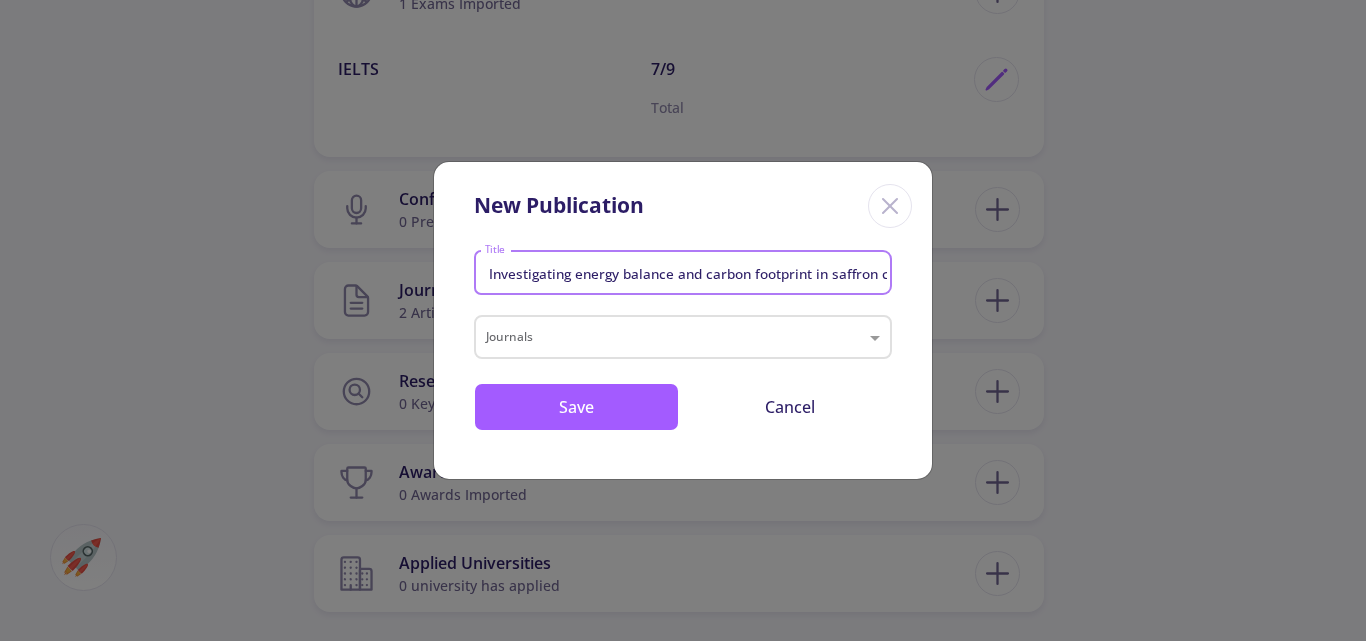 scroll, scrollTop: 0, scrollLeft: 191, axis: horizontal 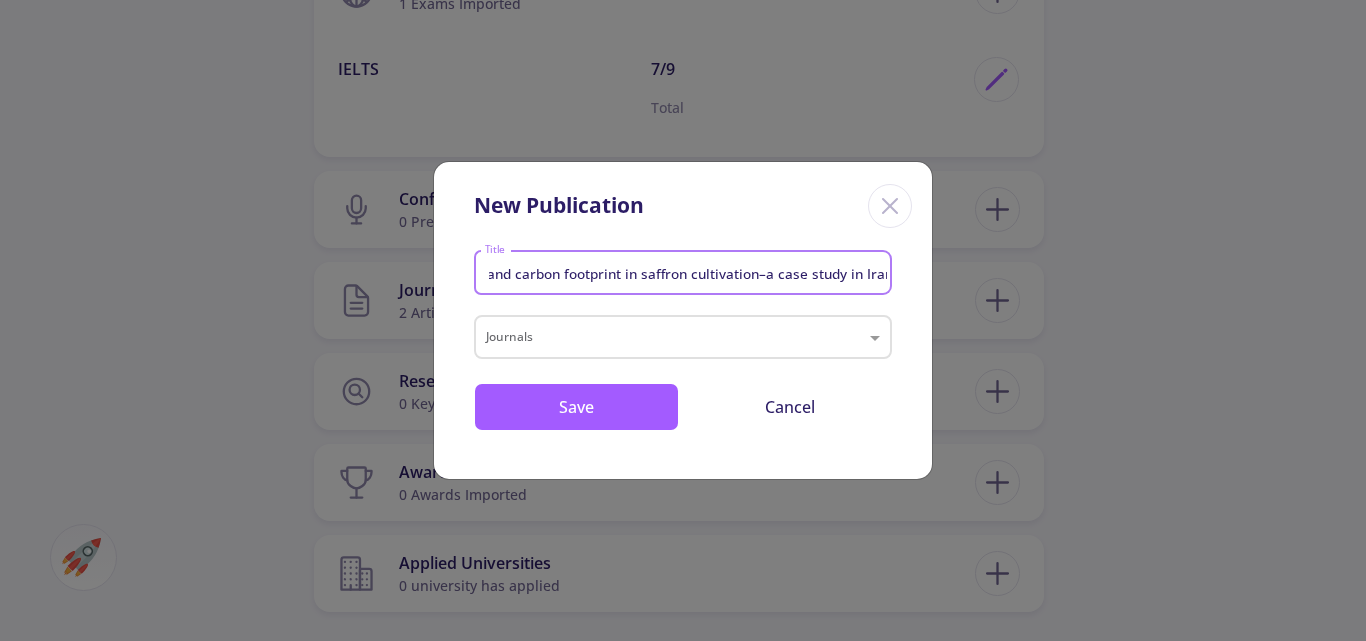 type on "Investigating energy balance and carbon footprint in saffron cultivation–a case study in Iran" 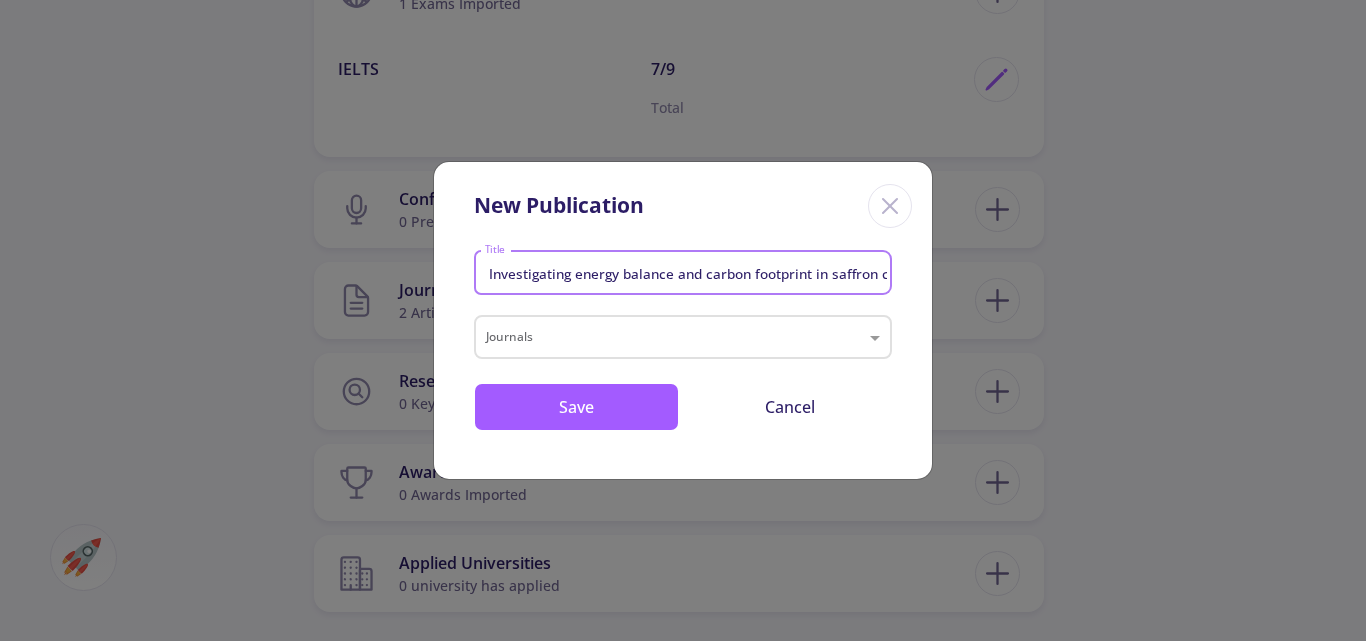click on "Investigating energy balance and carbon footprint in saffron cultivation–a case study in Iran Title  Journals Save  Cancel" at bounding box center (683, 361) 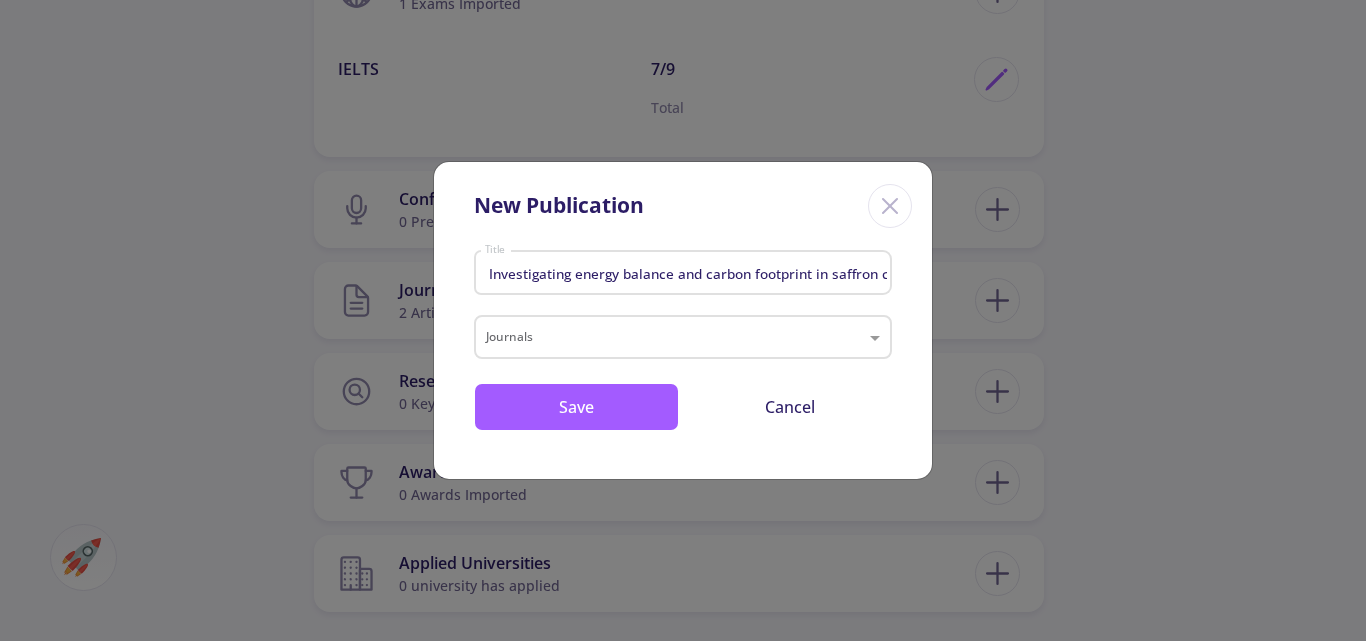 click on "New Publication" at bounding box center (559, 206) 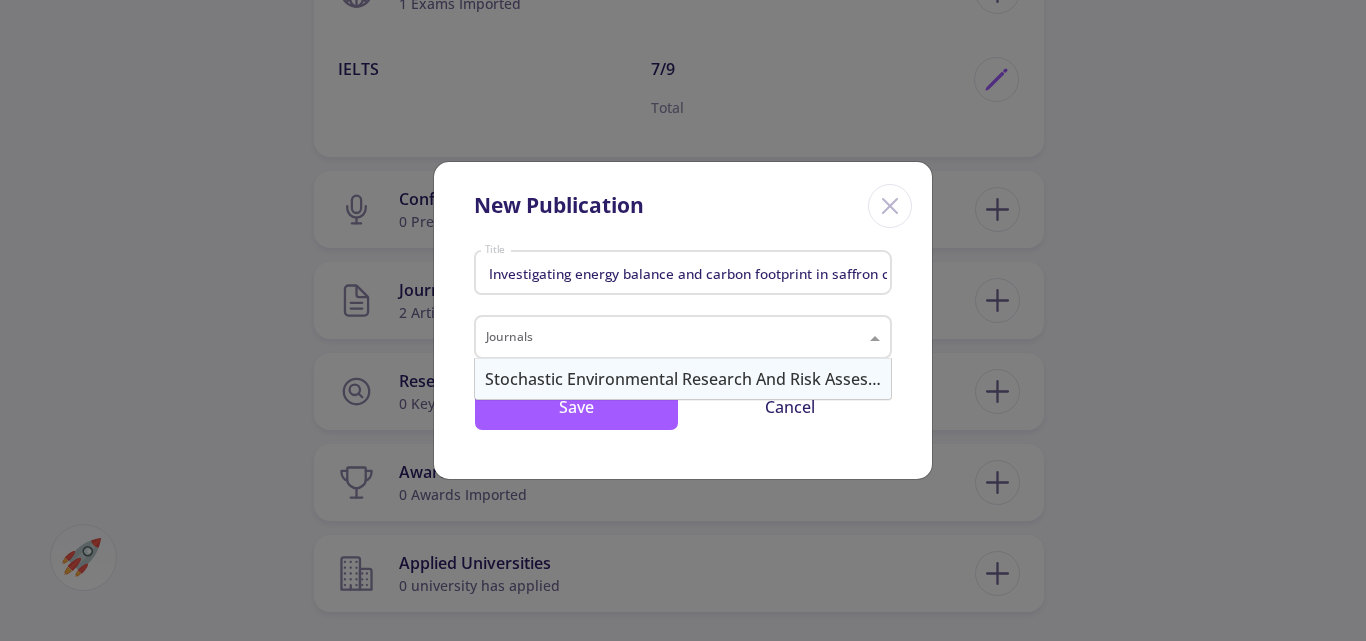 click 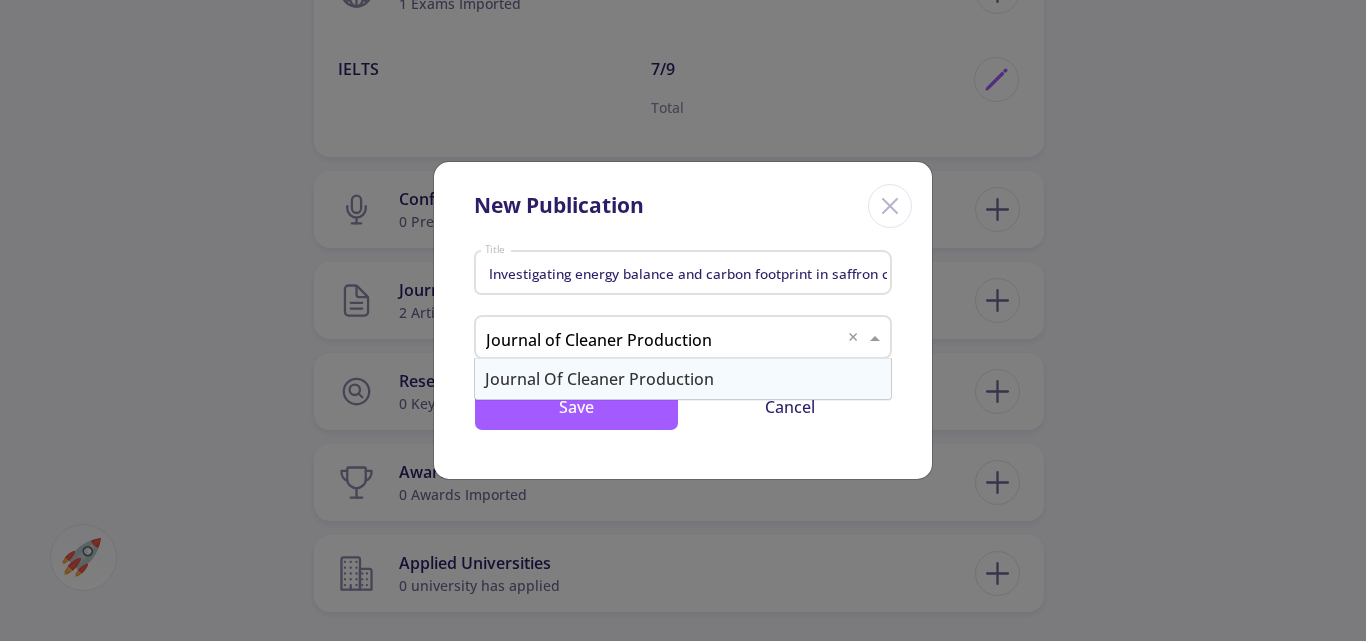 click on "Journal of Cleaner Production" at bounding box center [683, 379] 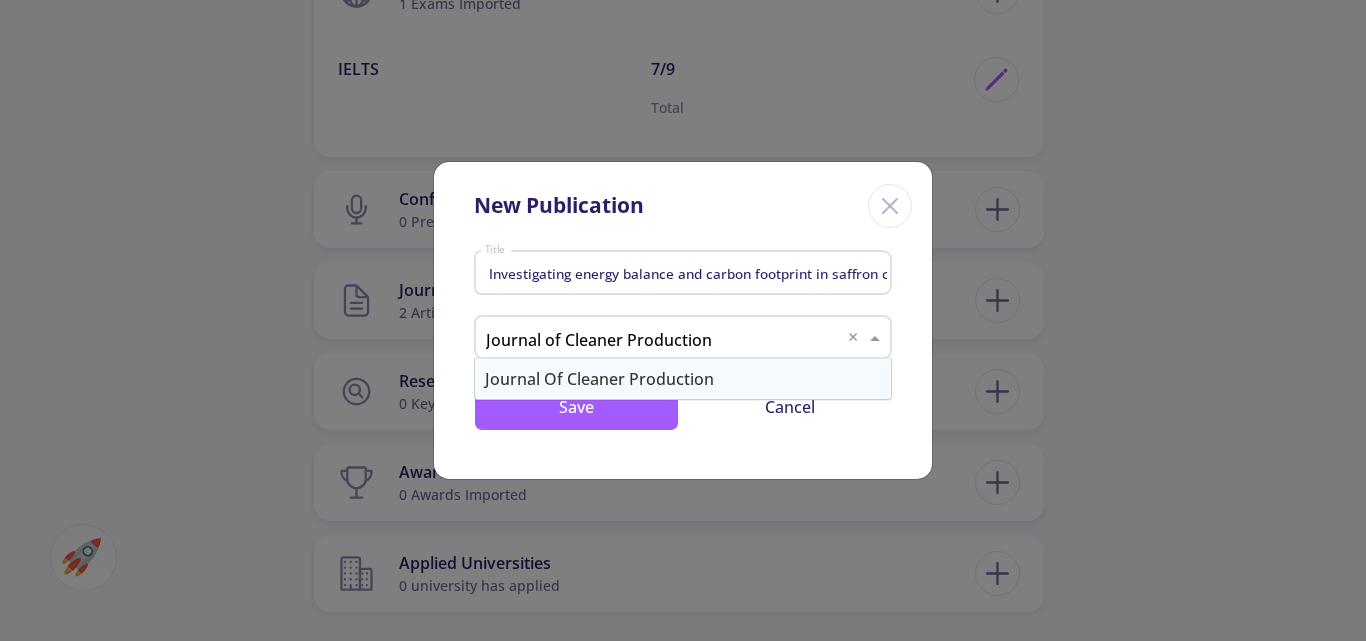 type 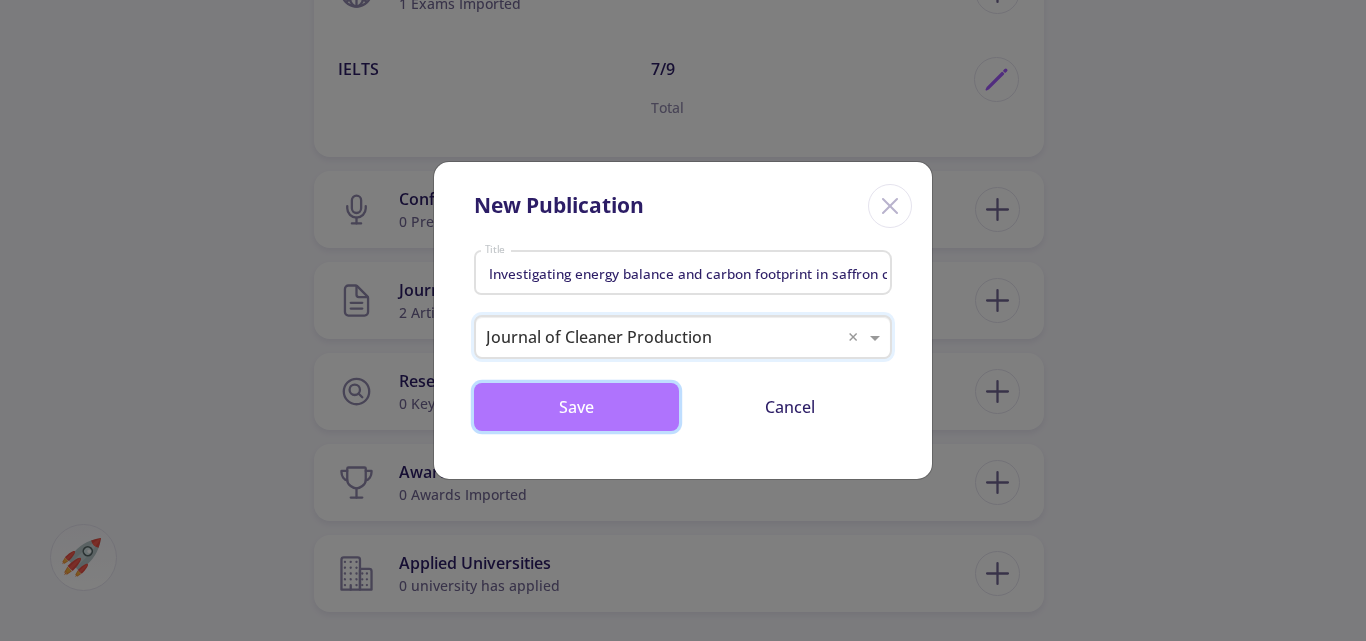 click on "Save" at bounding box center [576, 407] 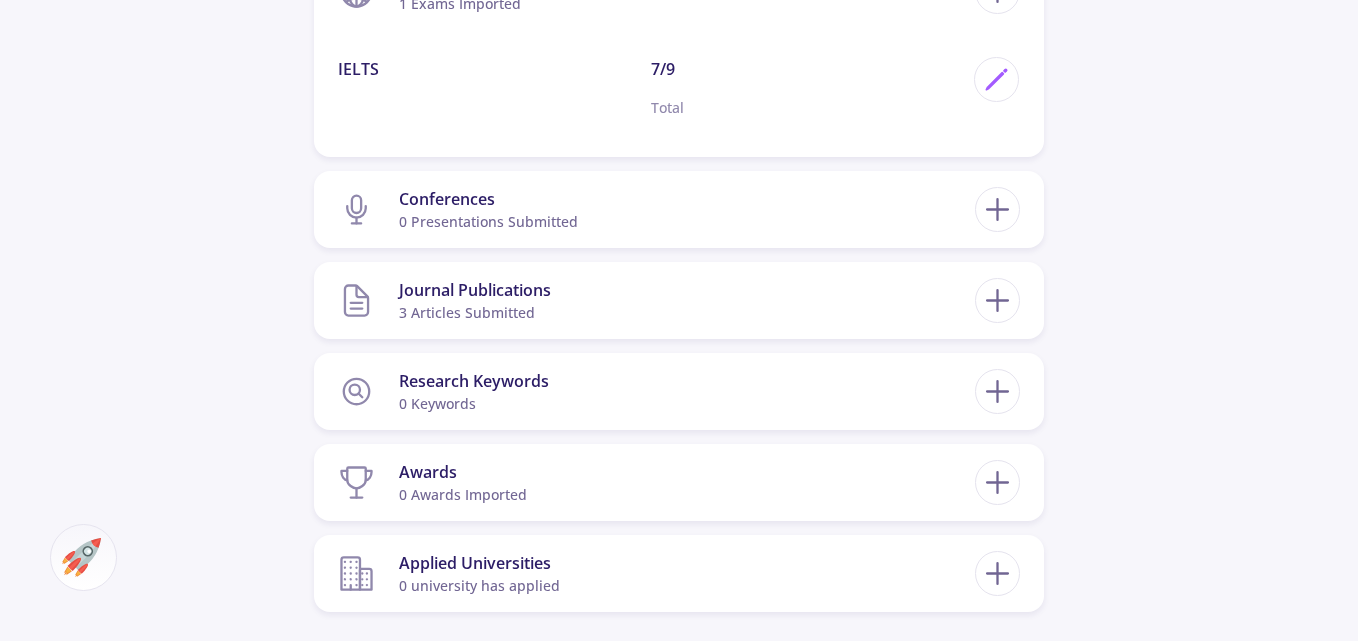 click on "[FIRST] [LAST] 0 Followers 0 Following [AC_SCORE] AC-Score Respectable Outstanding Outstanding By Completing Your CV, Find Out Your Ac-Score Based on Admission Metrics of Universities in a Specific Country. Canada Set on My Profile For a More Accurate Calculation, Please Update Your CV By Completing Your CV, Find Out Your Ac-Score Based on Admission Metrics Of Universities in a Specific Country. What is AC-Score? Ac-Score is a Number Between 150-850 Representing Your Entire Academic Activities. This Number Not Only Gives You a Vision of Your Strengths and Weaknesses in Your Academic Background but Also Helps You Compare Yourself with Other Competitors in This Domain. OK My CV Information Education 3 Degrees on Your Profile MBA Master's [YEAR]-[MONTH]-[DAY]" 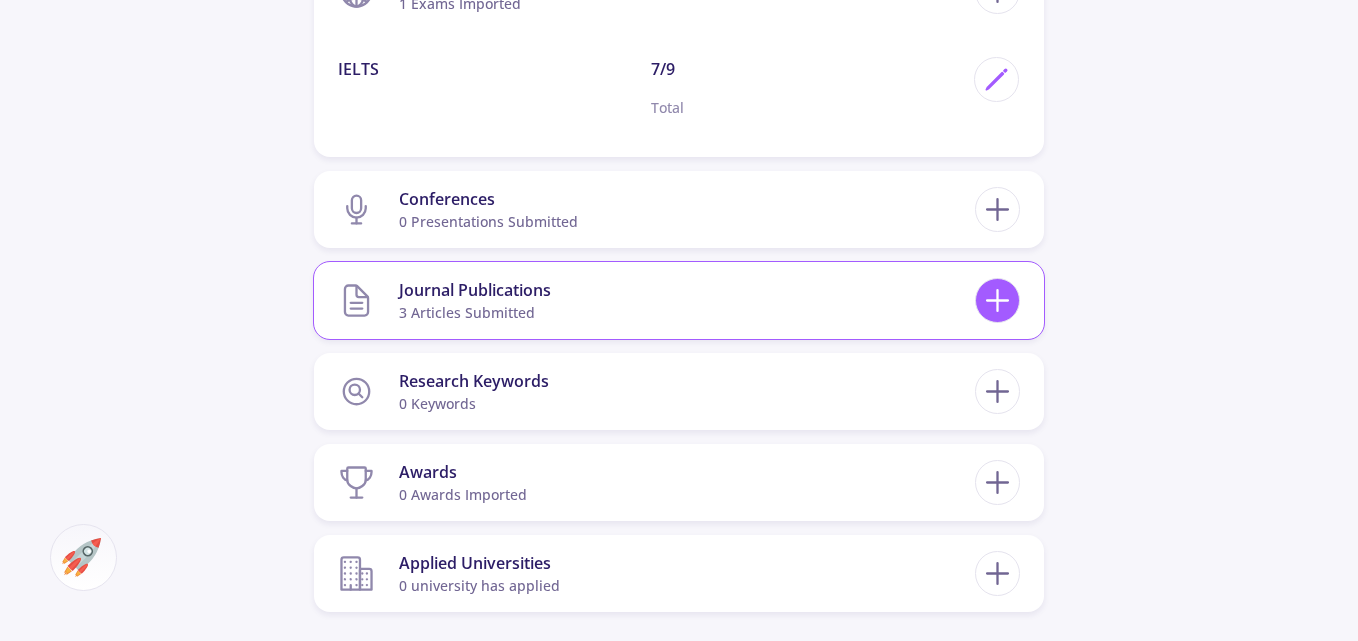 click 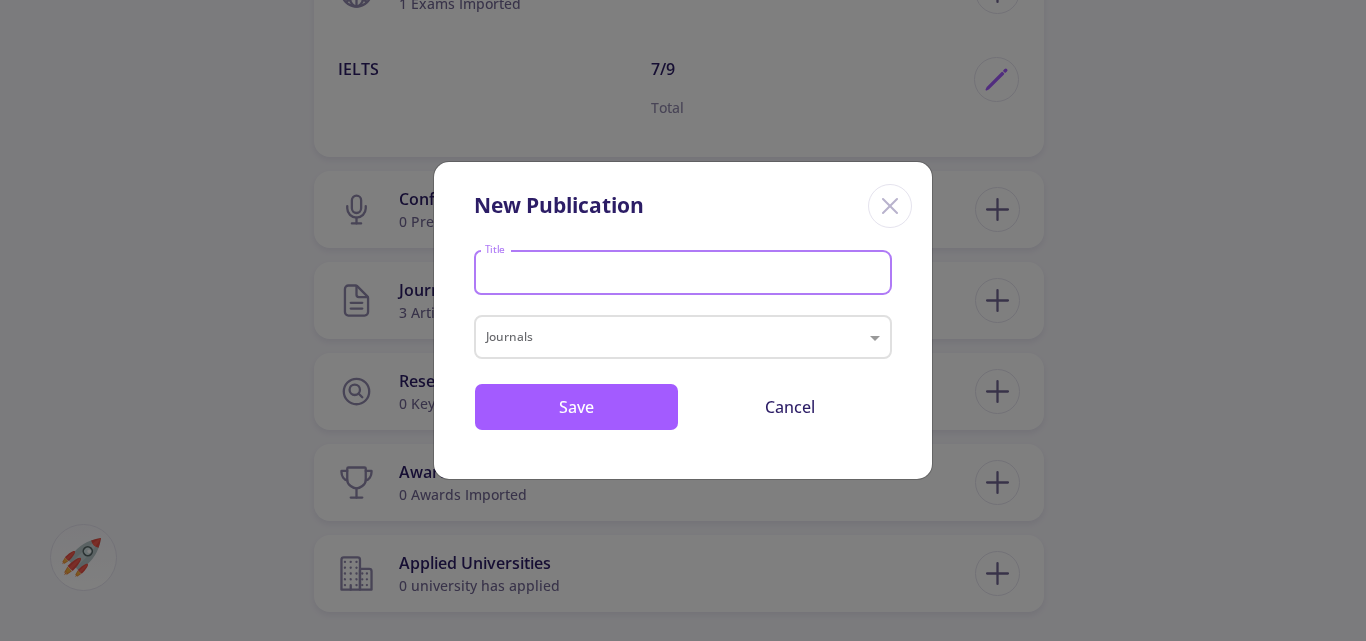 click on "Title" at bounding box center [686, 274] 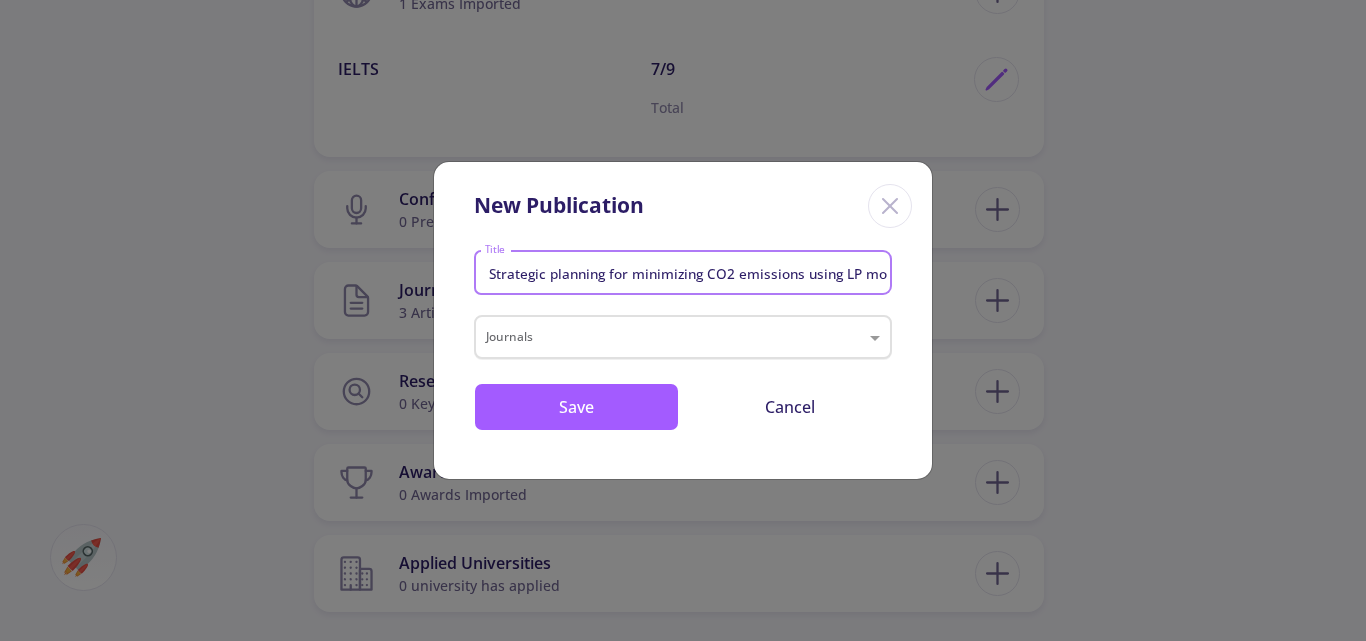scroll, scrollTop: 0, scrollLeft: 431, axis: horizontal 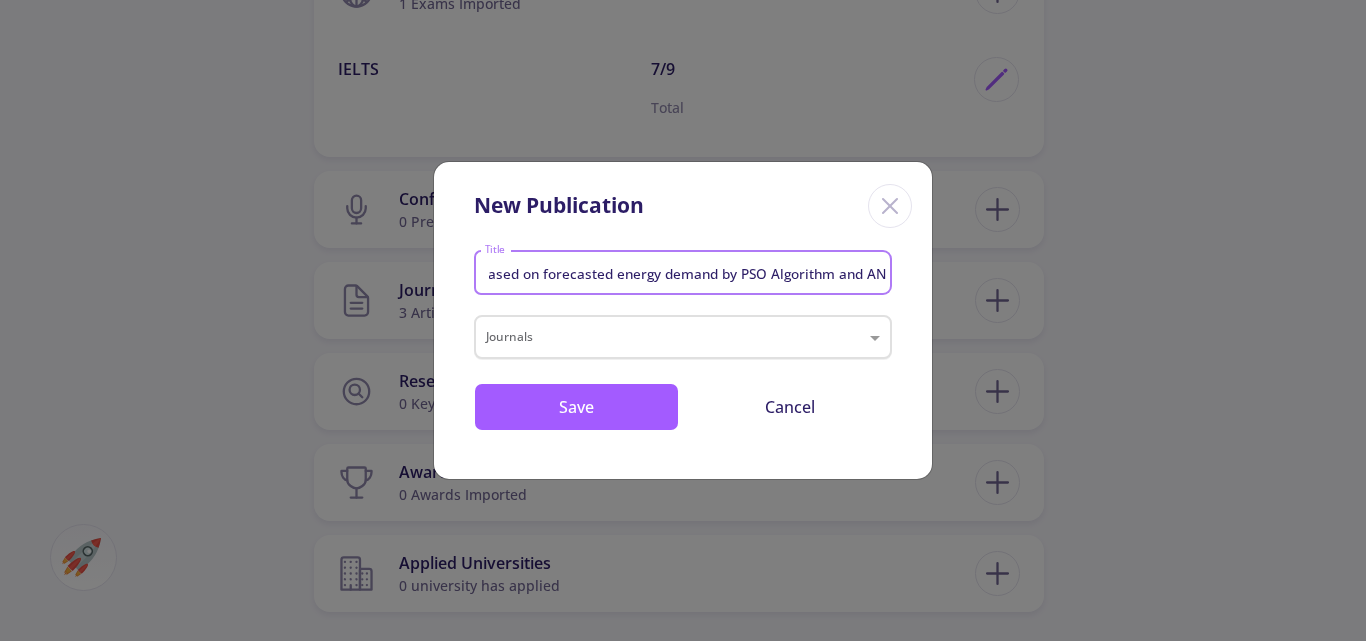type on "Strategic planning for minimizing CO2 emissions using LP model based on forecasted energy demand by PSO Algorithm and ANN" 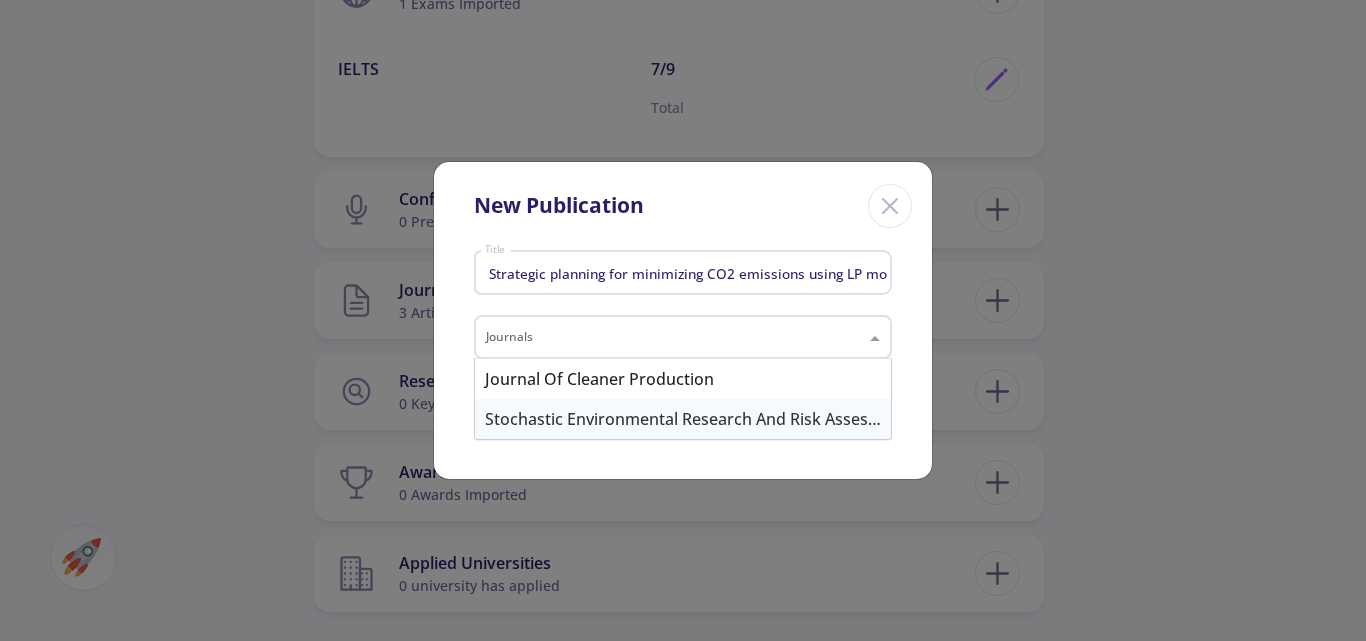 click on "New Publication" at bounding box center (683, 202) 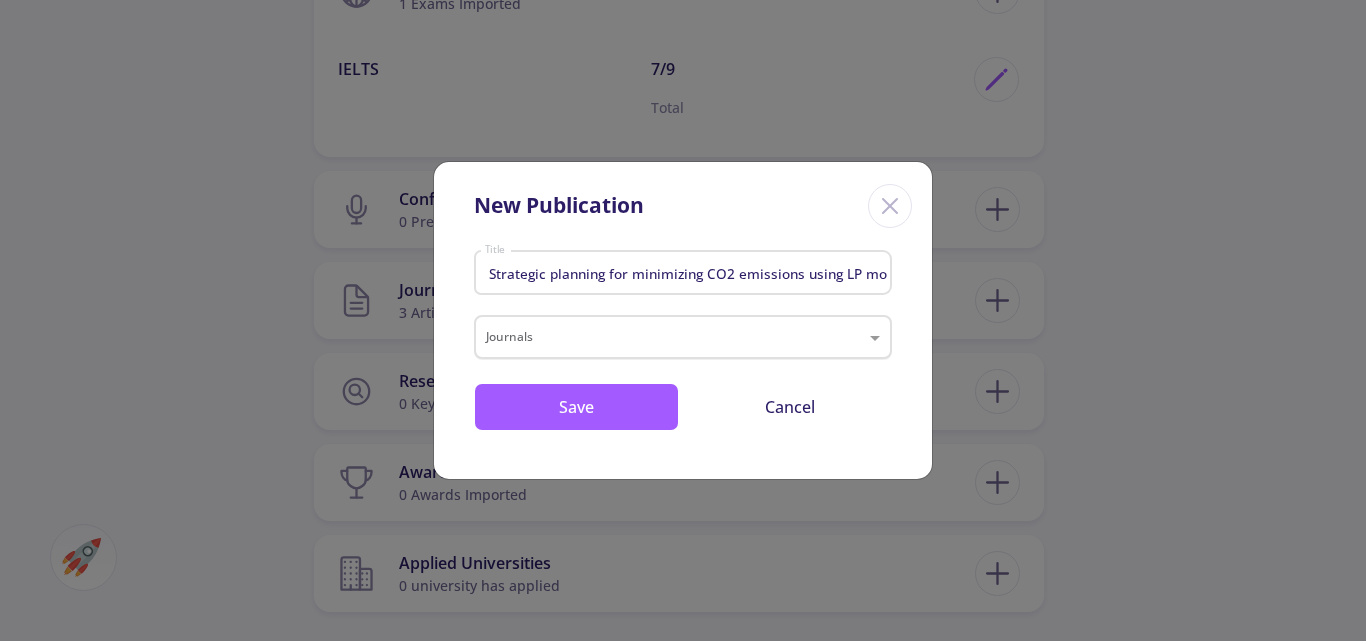 click 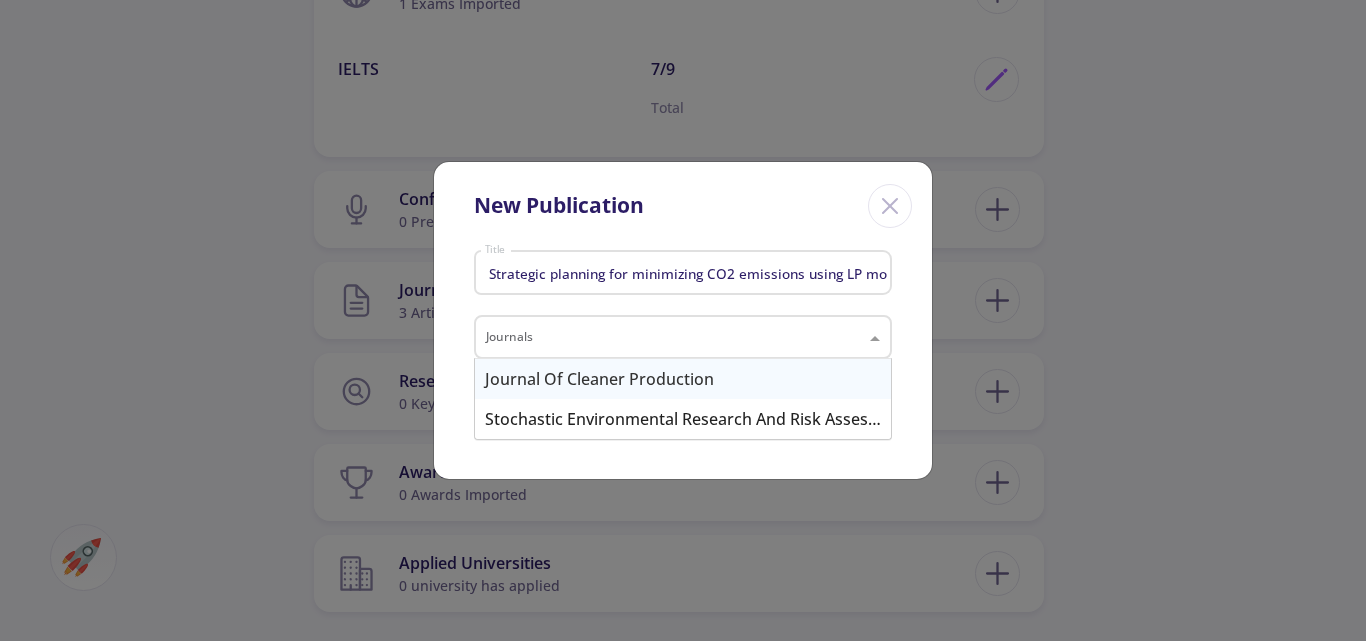 paste on "International Journal of Energy and Environment" 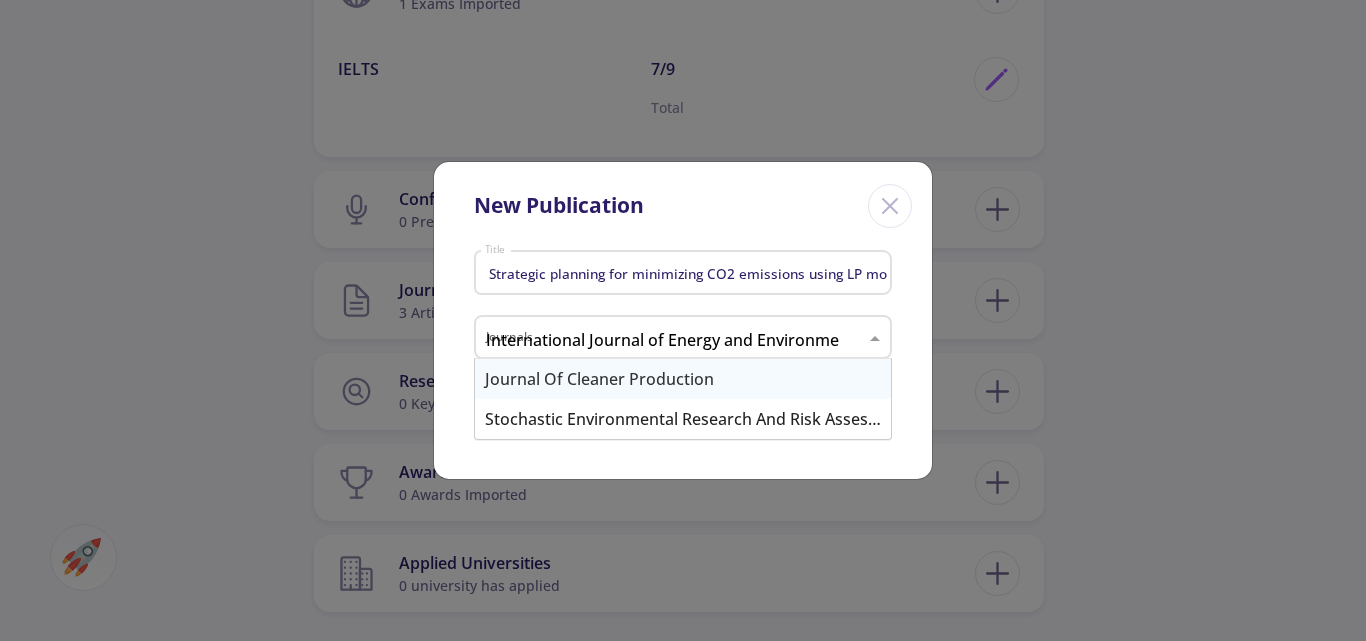 scroll, scrollTop: 0, scrollLeft: 18, axis: horizontal 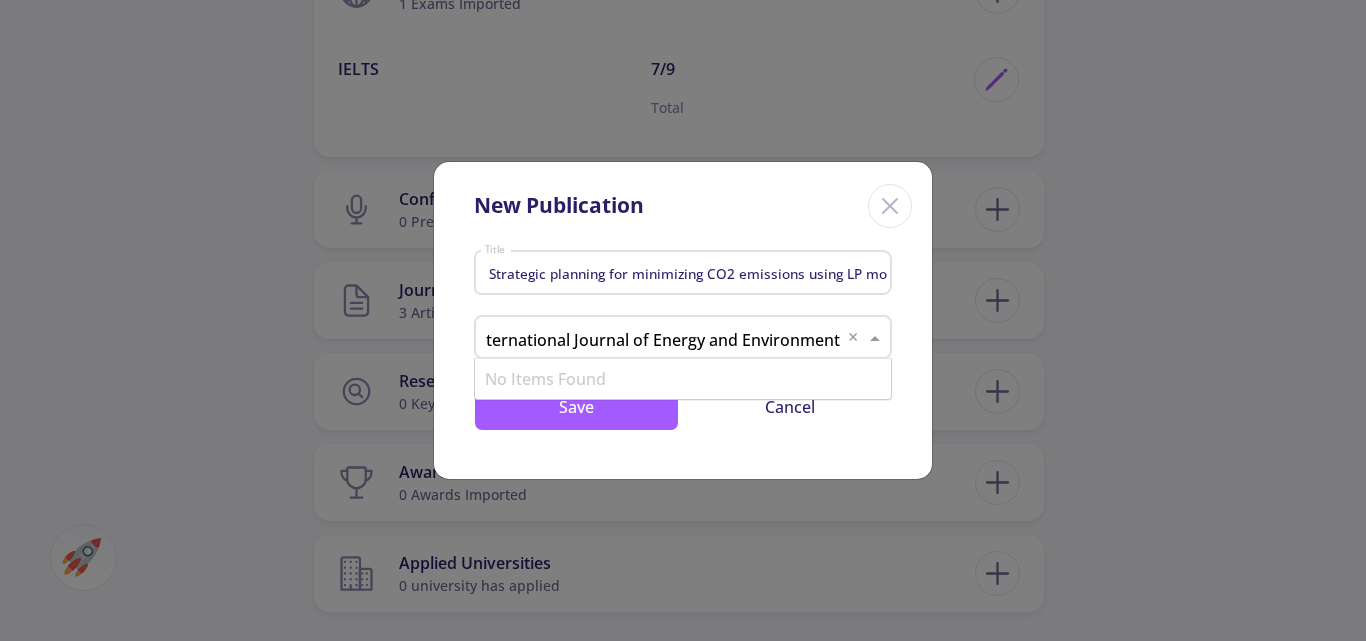 type on "International Journal of Energy and Environment" 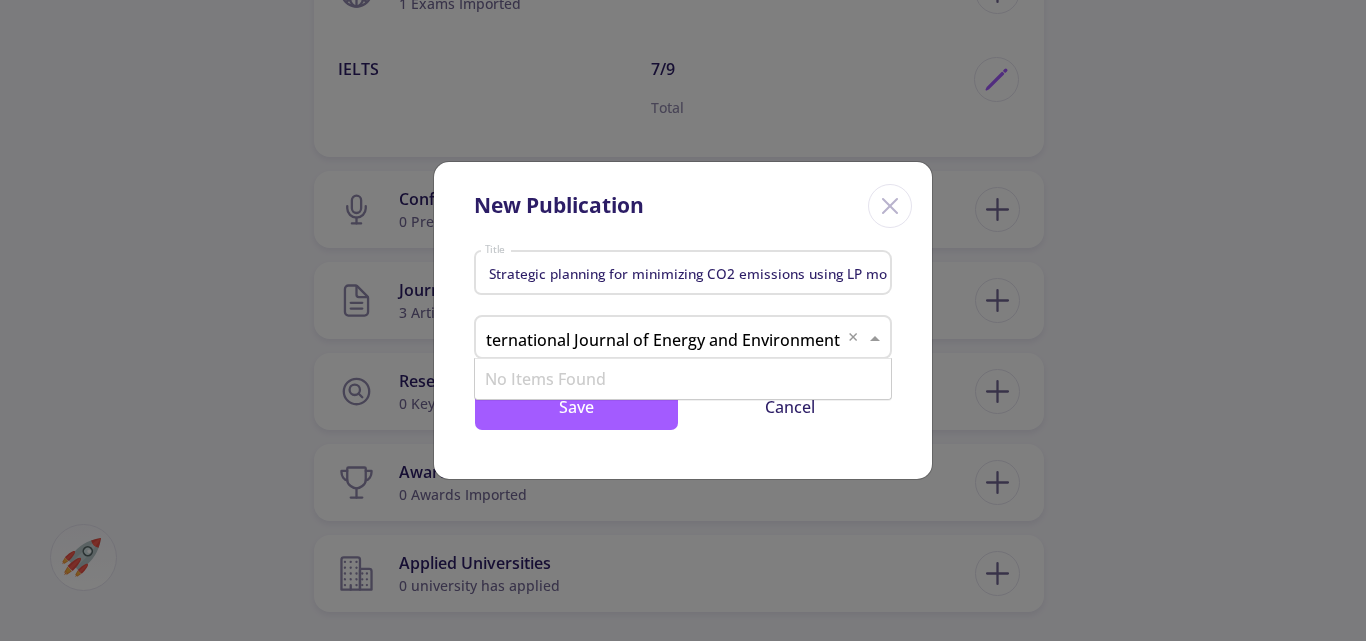 scroll, scrollTop: 0, scrollLeft: 14, axis: horizontal 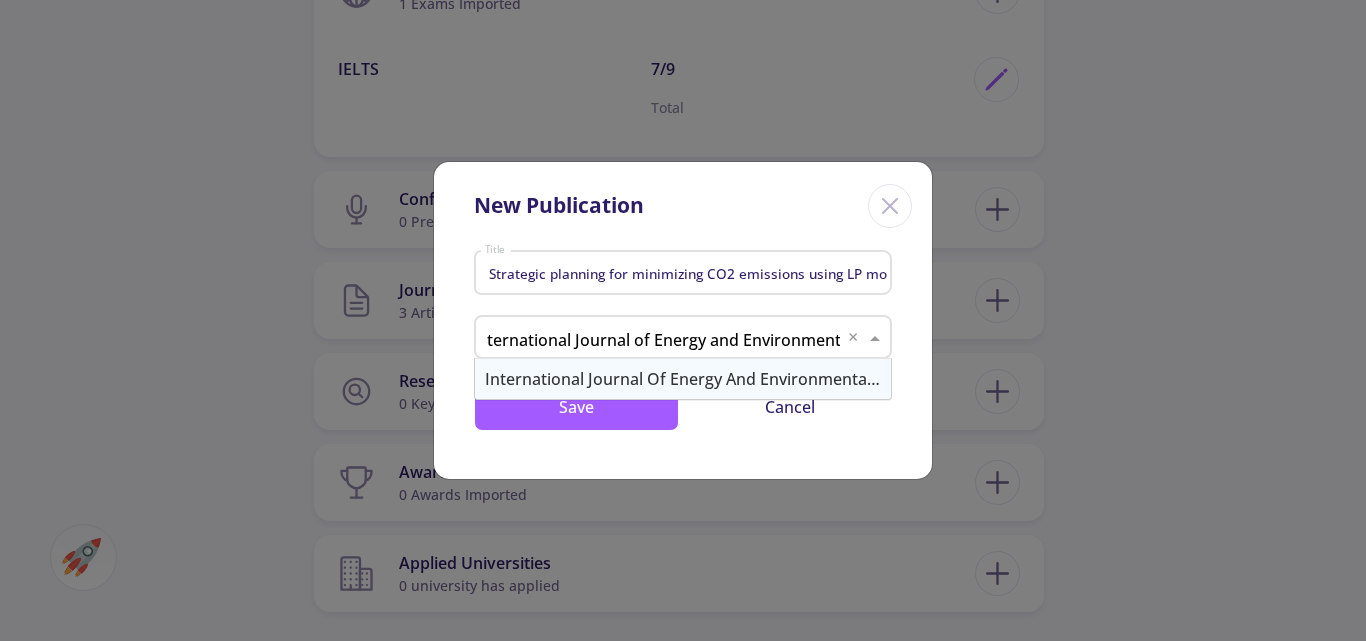 click on "International Journal of Energy and Environmental Engineering" at bounding box center [683, 379] 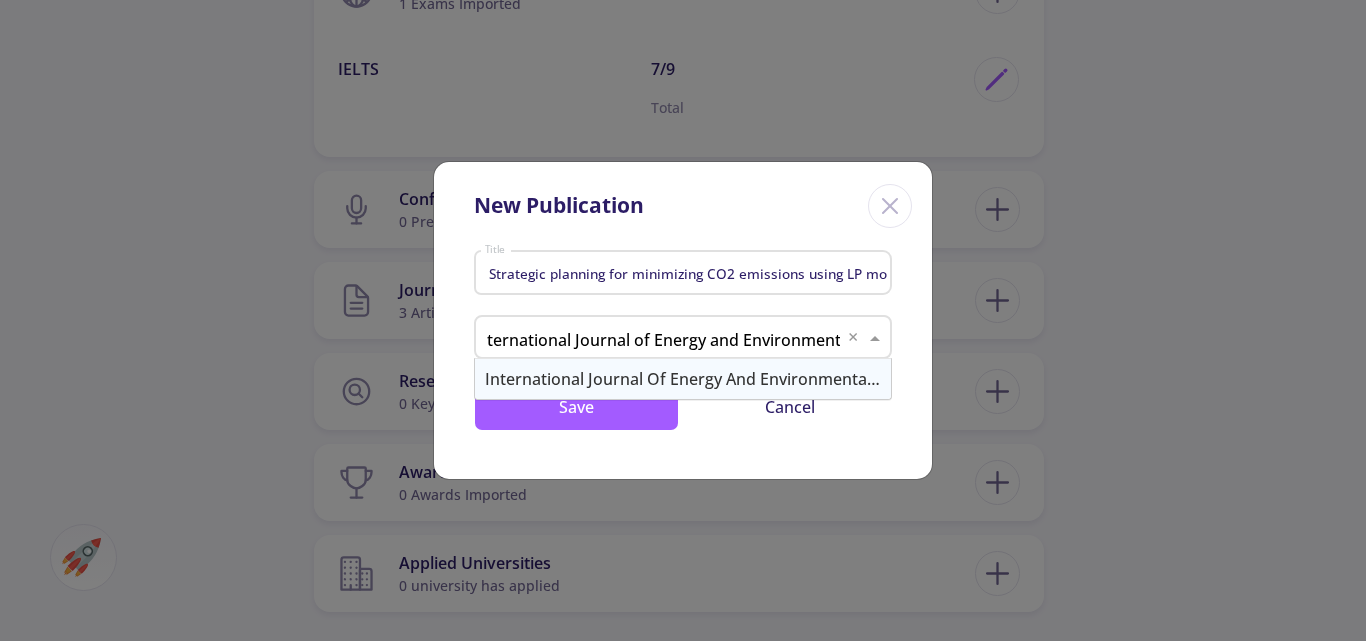 type 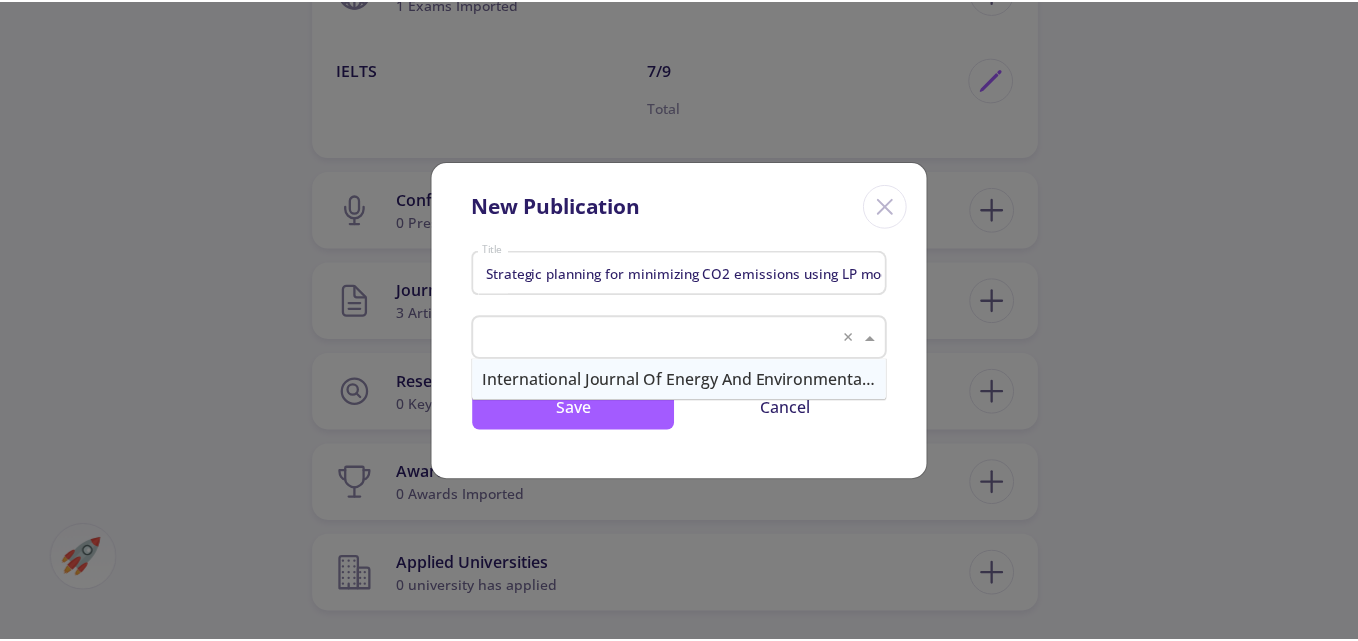 scroll, scrollTop: 0, scrollLeft: 0, axis: both 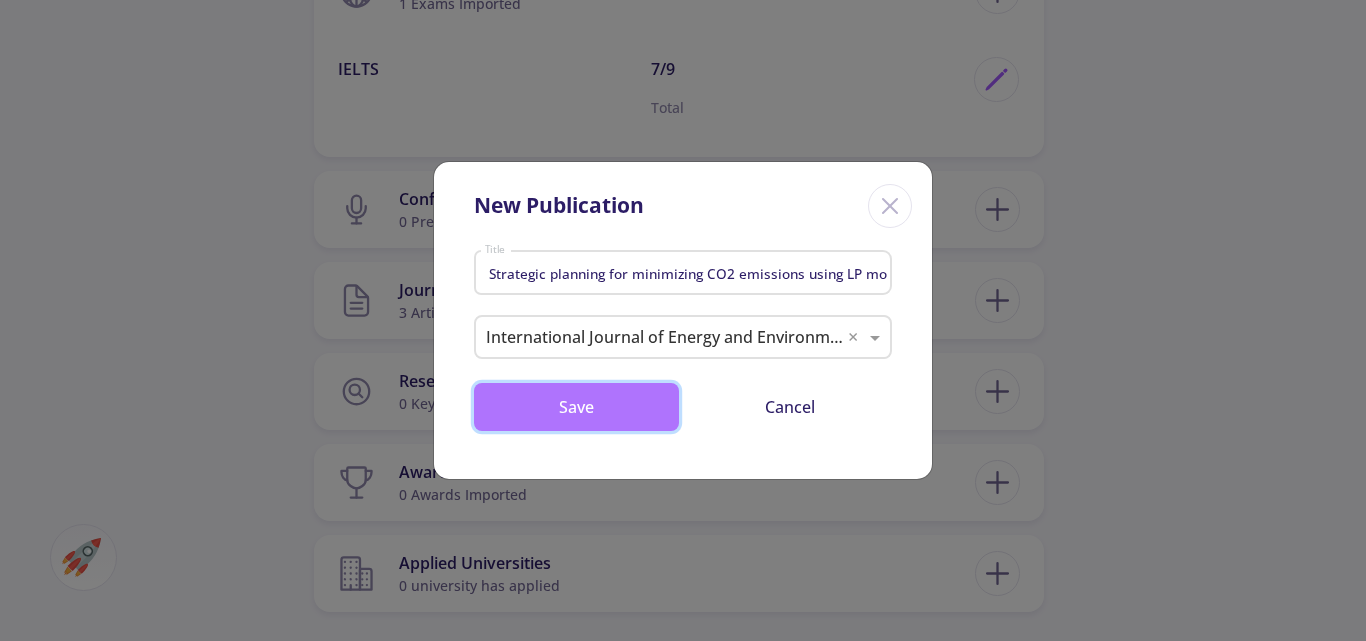 click on "Save" at bounding box center (576, 407) 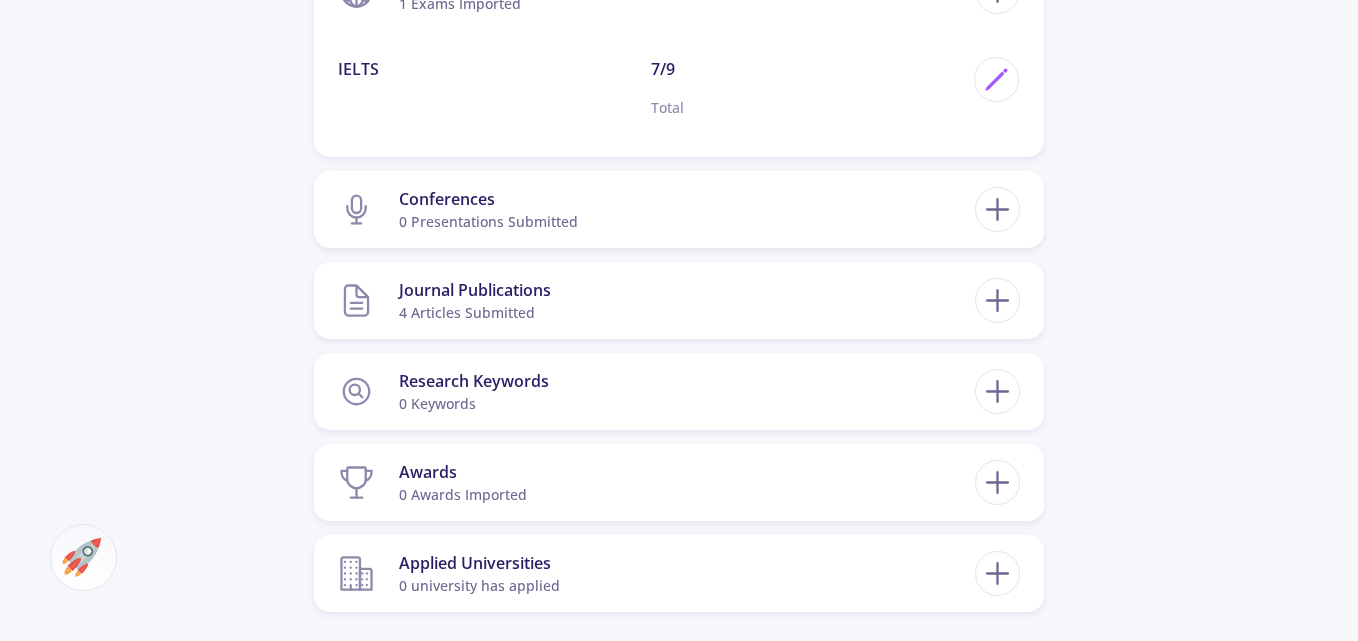 click on "Marziye Yousefi 0 Followers 0 Following 501 AC-Score Outstanding Outstanding Outstanding By Completing Your CV, Find Out Your Ac-Score Based on Admission Metrics of Universities in a Specific Country. Canada Set on My Profile For a More Accurate Calculation, Please Update Your CV By Completing Your CV, Find Out Your Ac-Score Based on Admission Metrics Of Universities in a Specific Country. What is AC-Score? Ac-Score is a Number Between 150-850 Representing Your Entire Academic Activities. This Number Not Only Gives You a Vision of Your Strengths and Weaknesses in Your Academic Background but Also Helps You Compare Yourself with Other Competitors in This Domain. OK My CV Information Education 3 Degrees on Your Profile MBA Master's 2022-08-30" 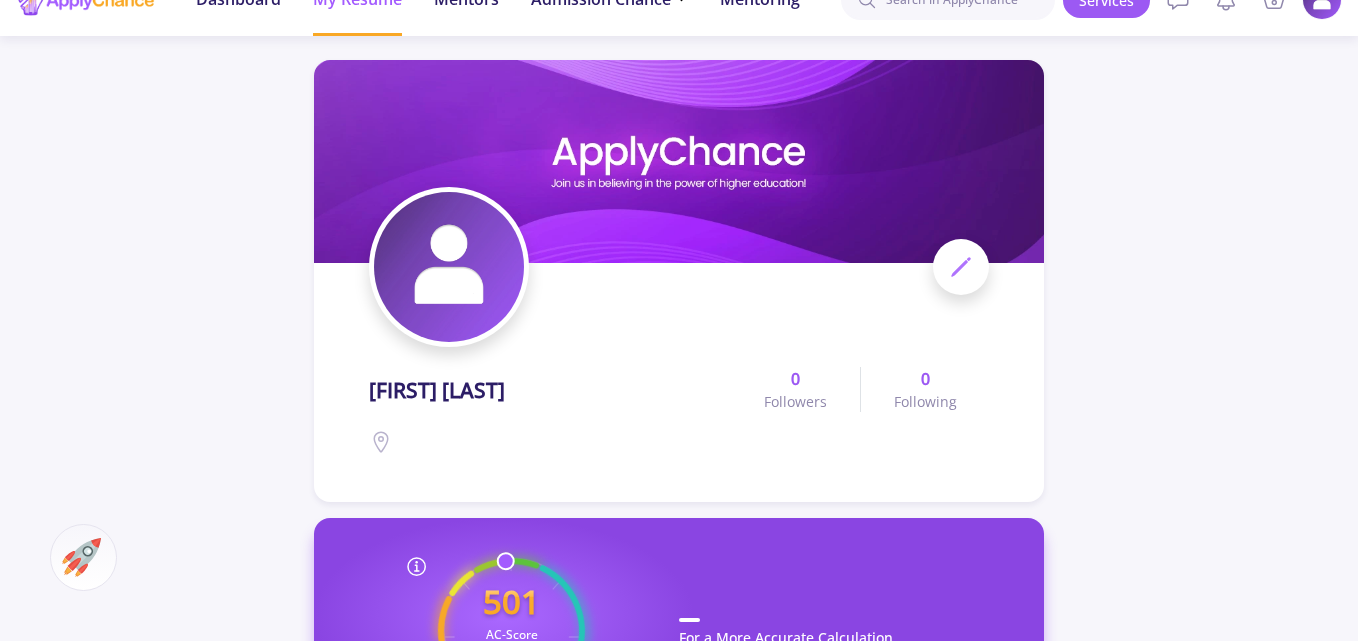 scroll, scrollTop: 0, scrollLeft: 0, axis: both 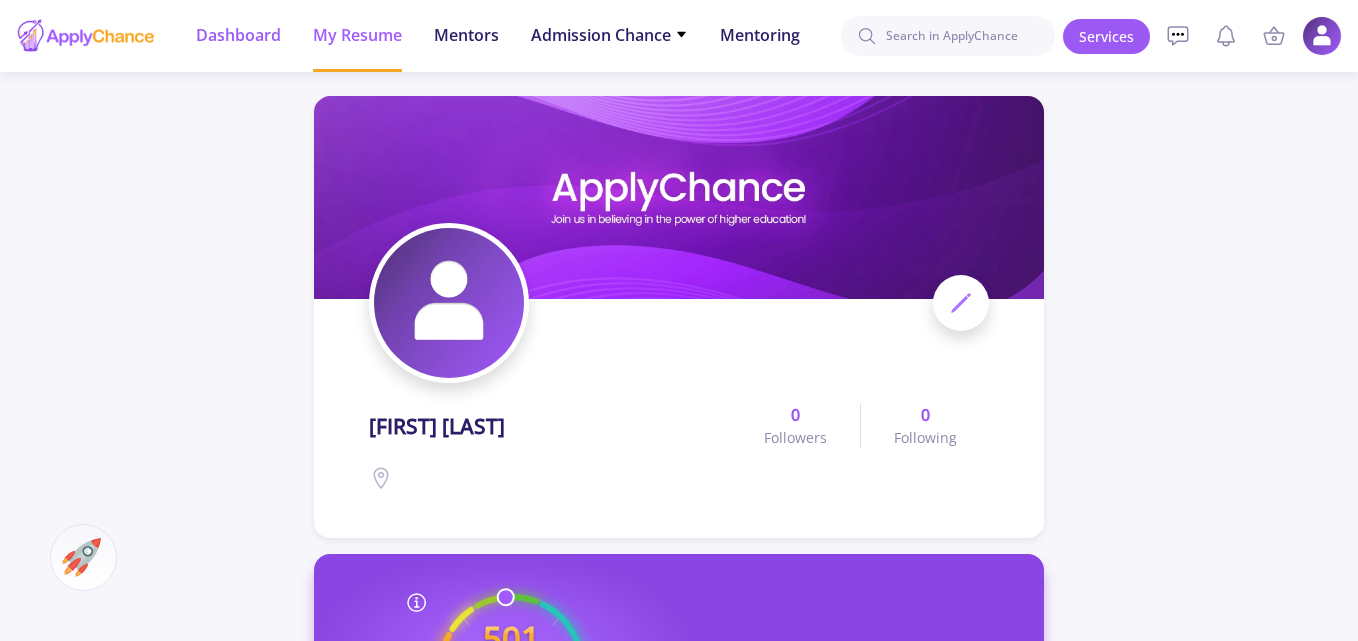 click on "Dashboard" 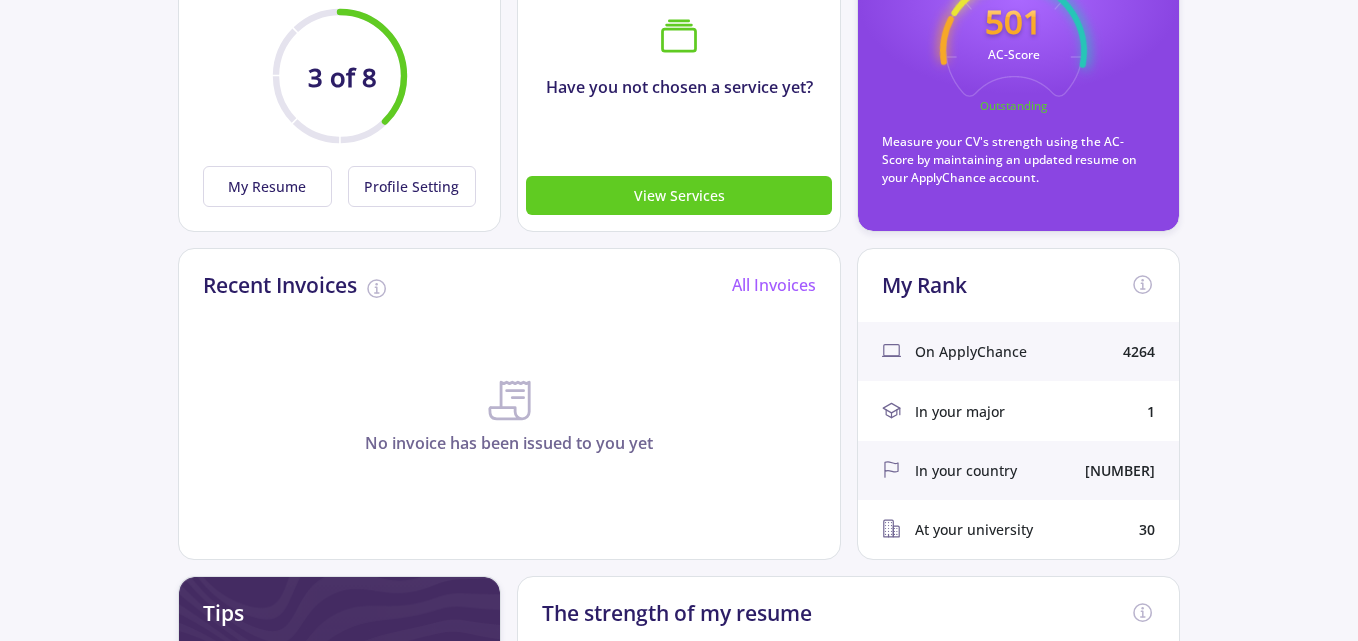 scroll, scrollTop: 0, scrollLeft: 0, axis: both 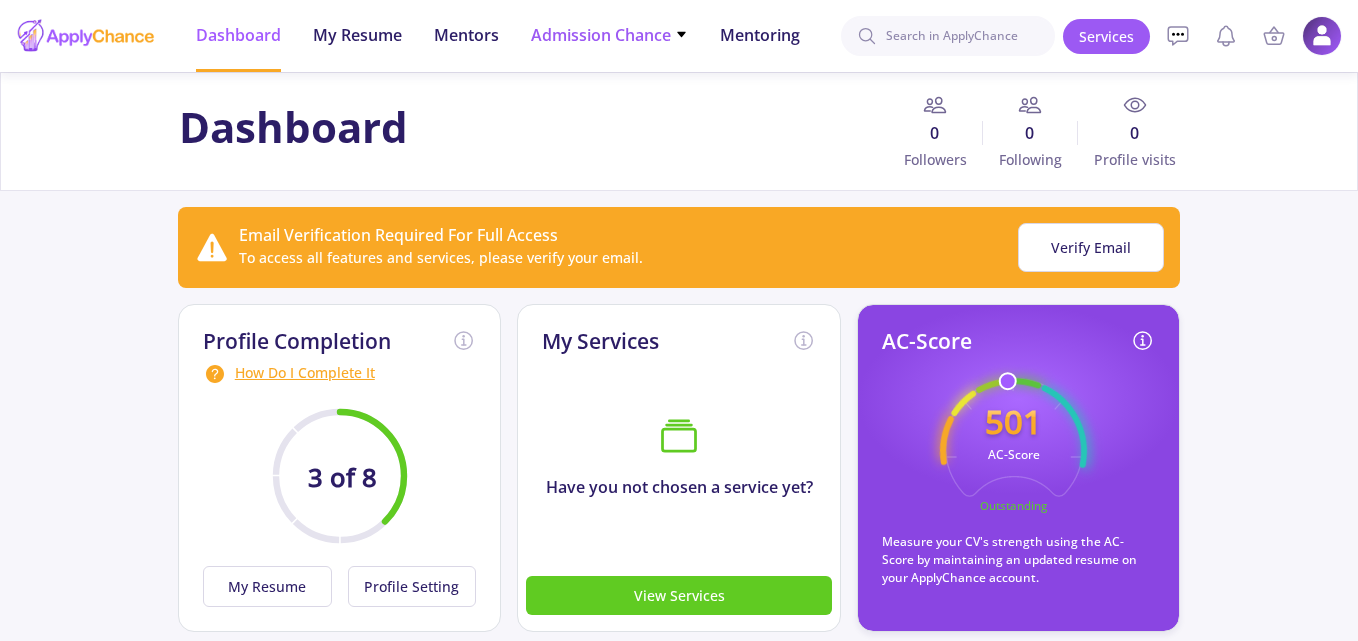 click on "Admission Chance" 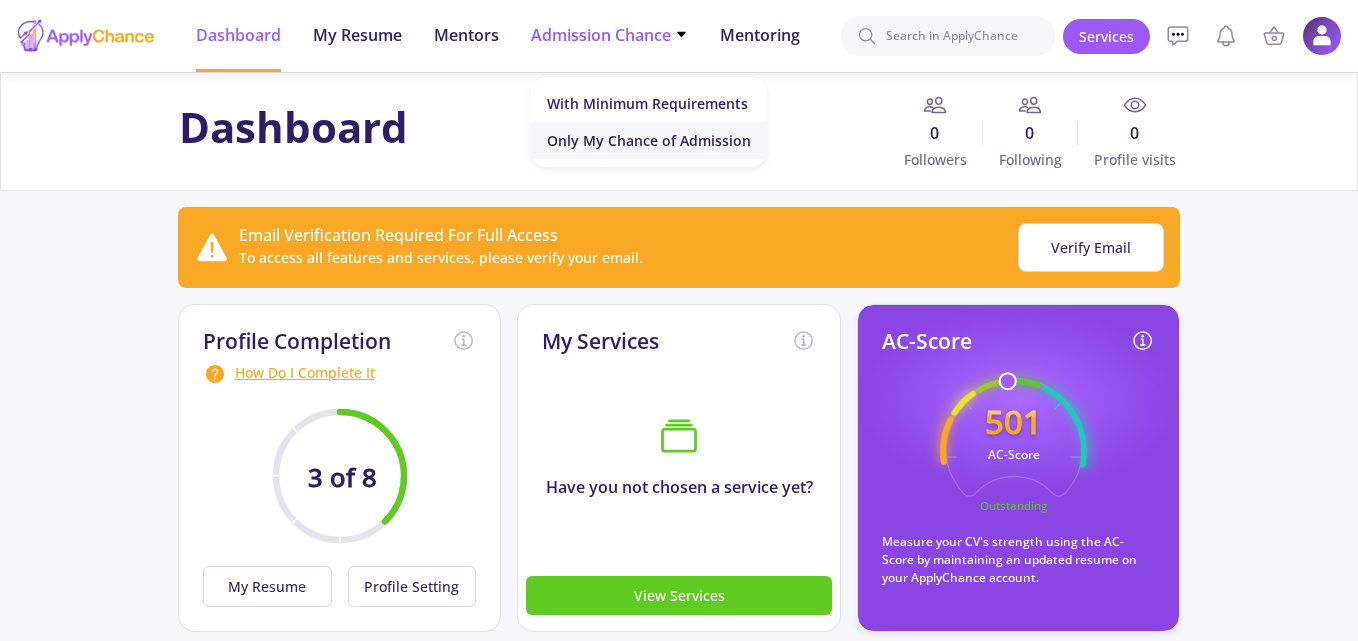 click on "Only My Chance of Admission" 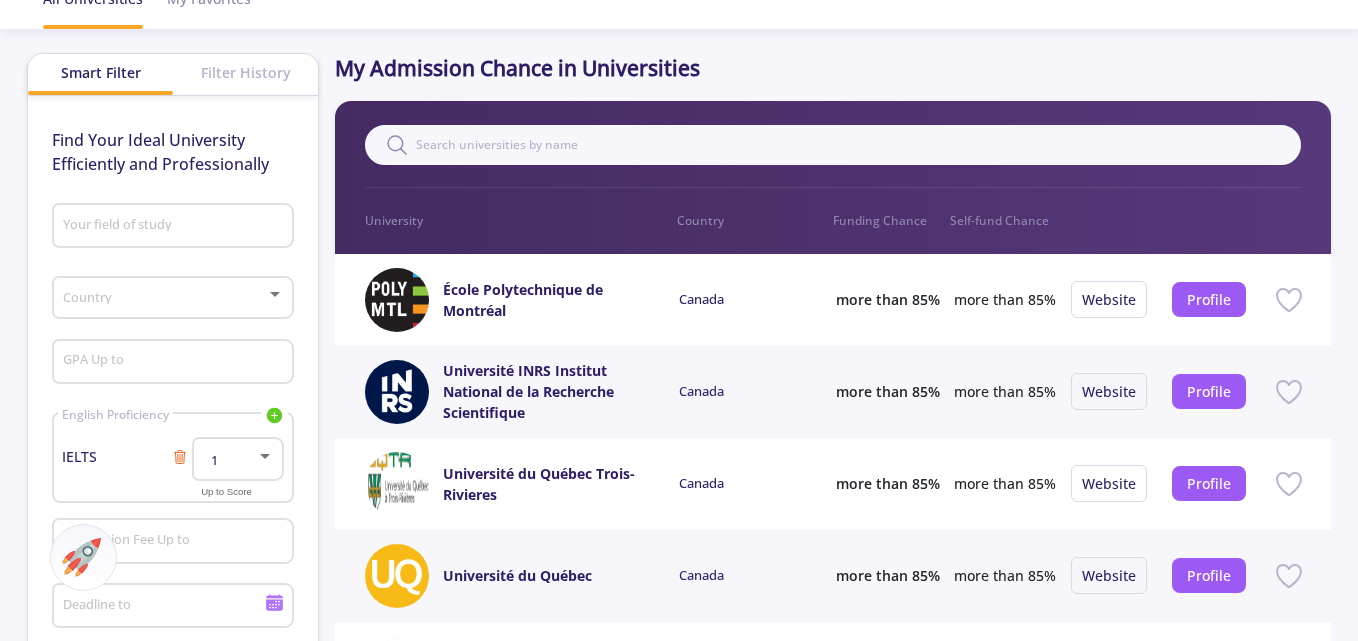 scroll, scrollTop: 0, scrollLeft: 0, axis: both 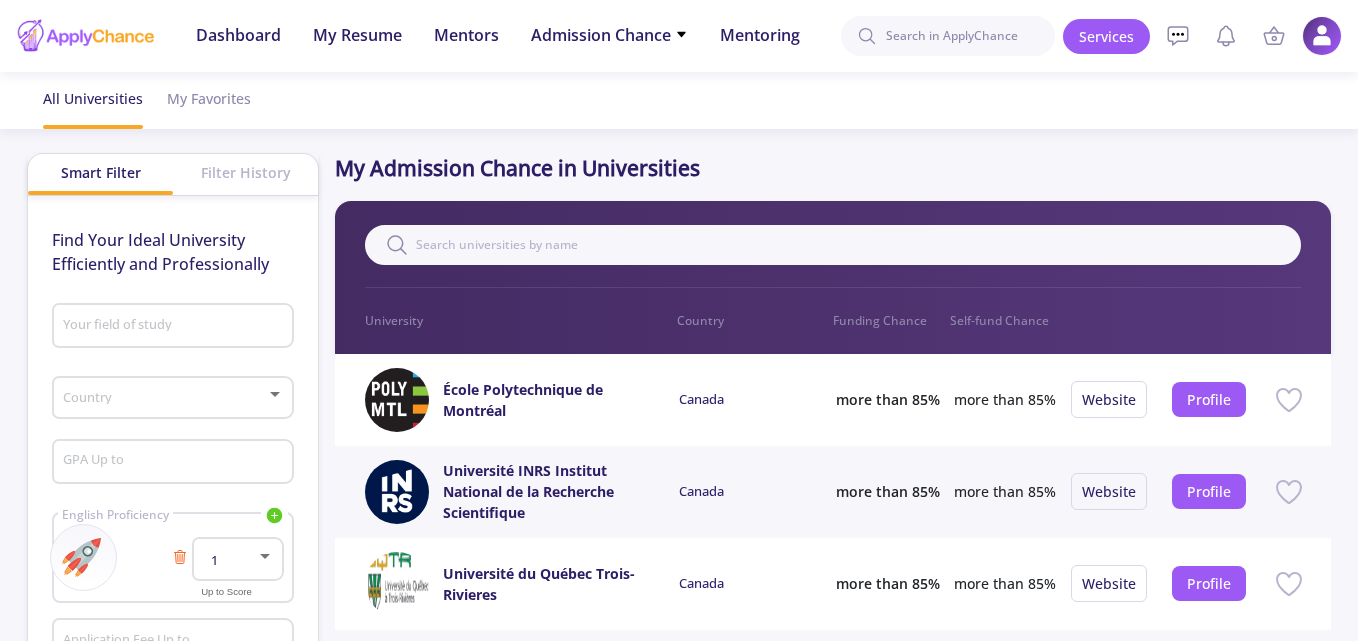 click on "more than 85%" 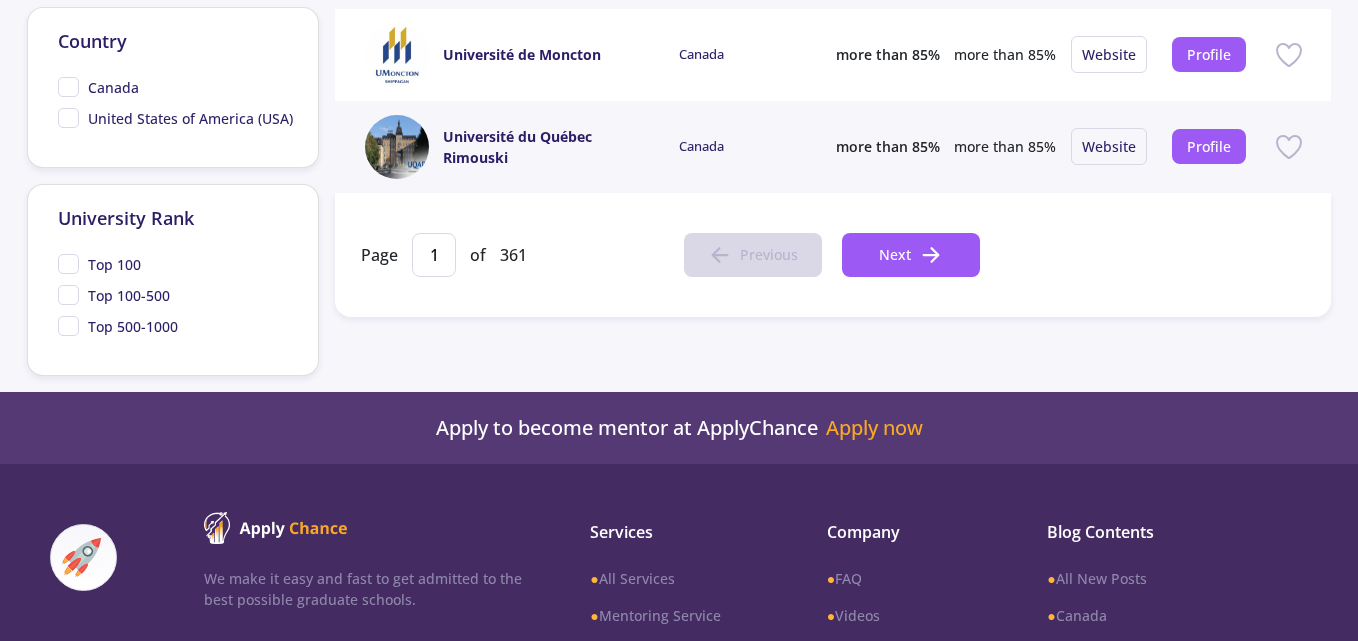 scroll, scrollTop: 1100, scrollLeft: 0, axis: vertical 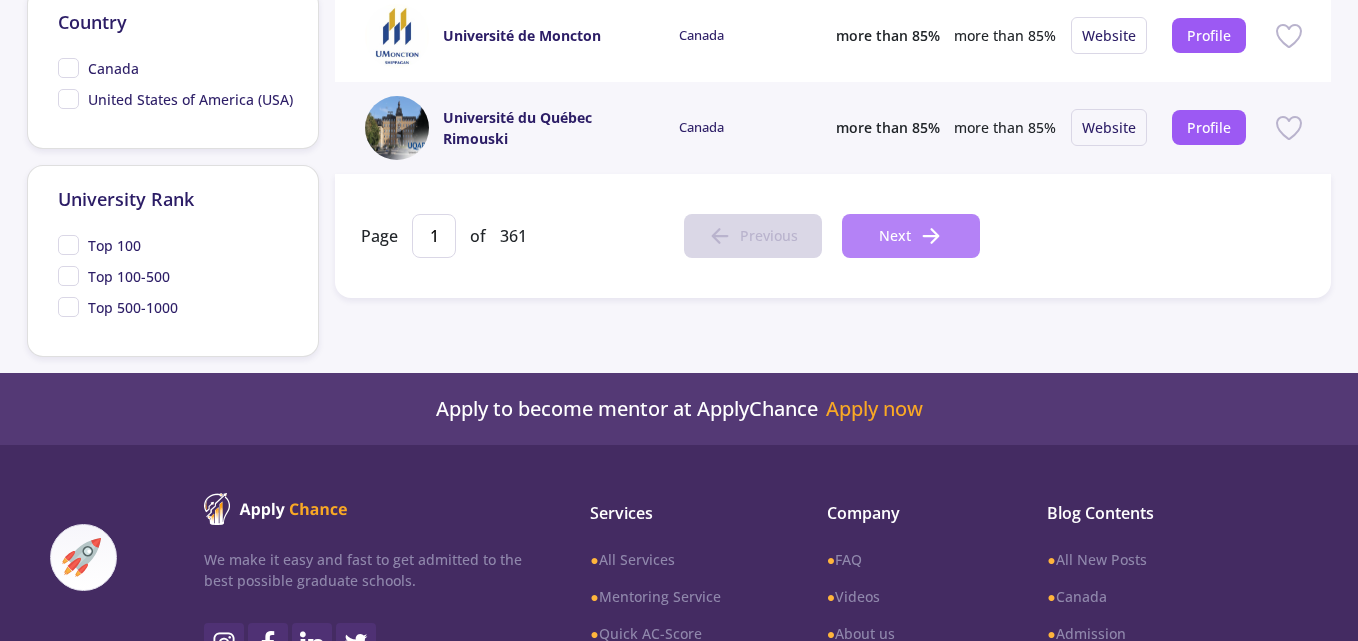click on "Next" 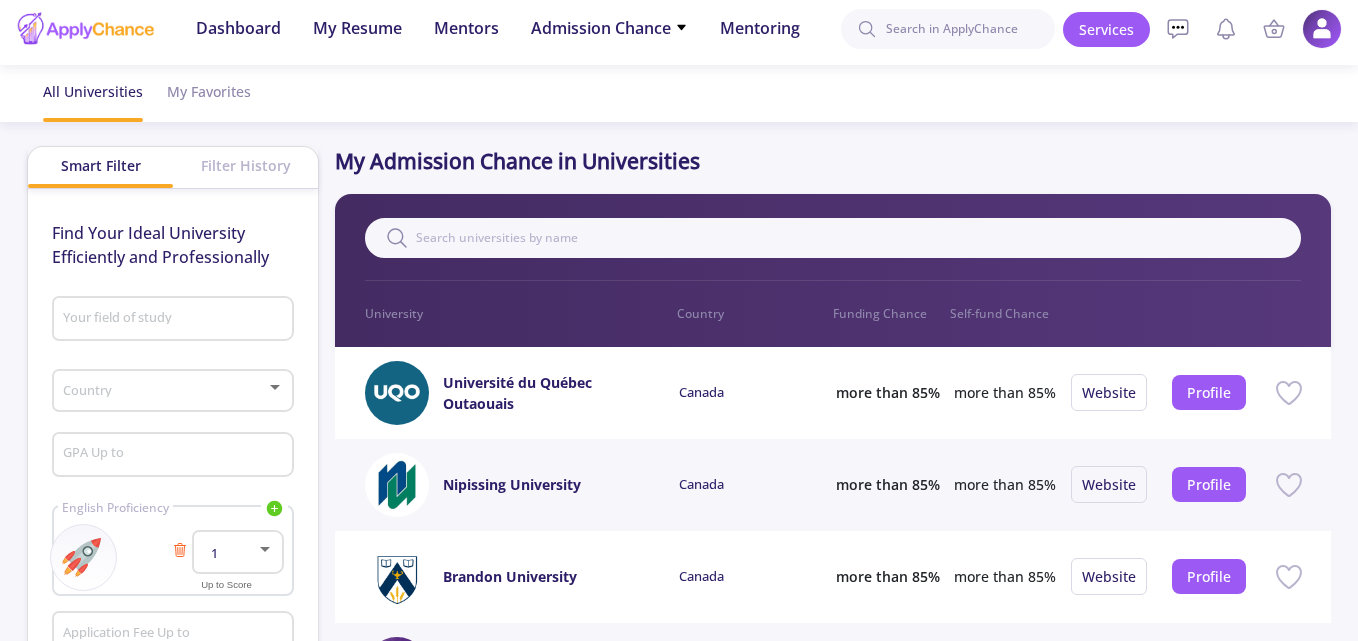 scroll, scrollTop: 0, scrollLeft: 0, axis: both 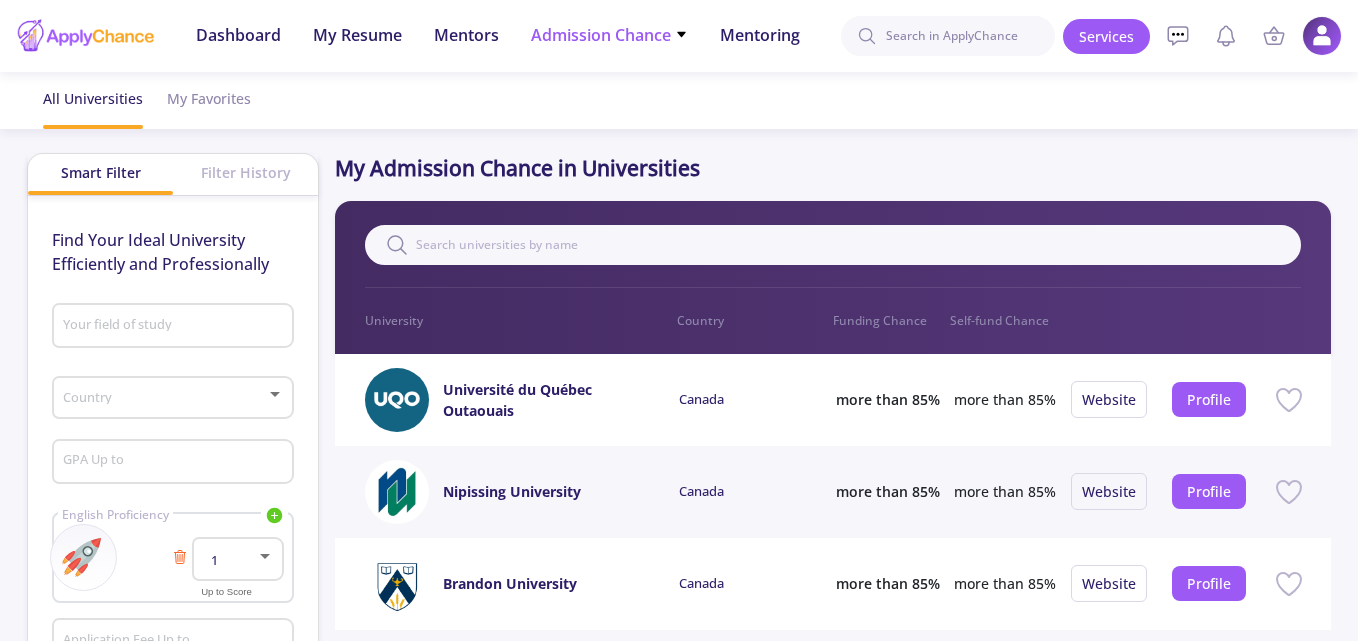 click on "Admission Chance" 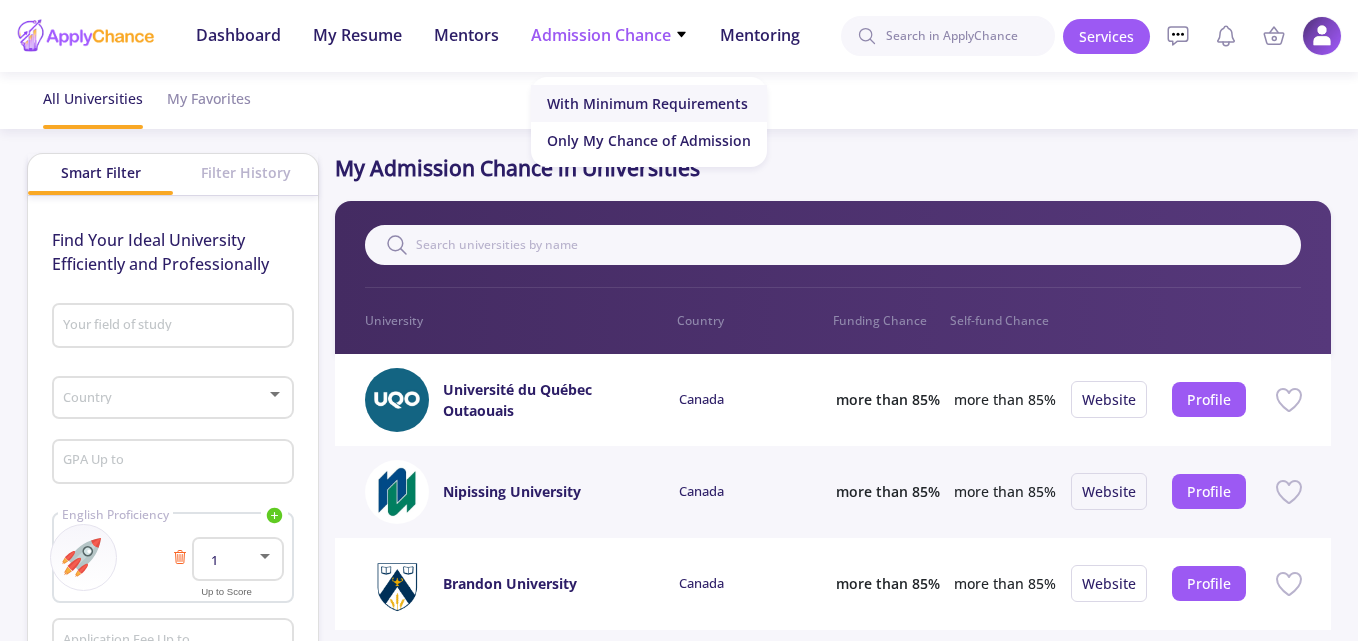 click on "With Minimum Requirements" 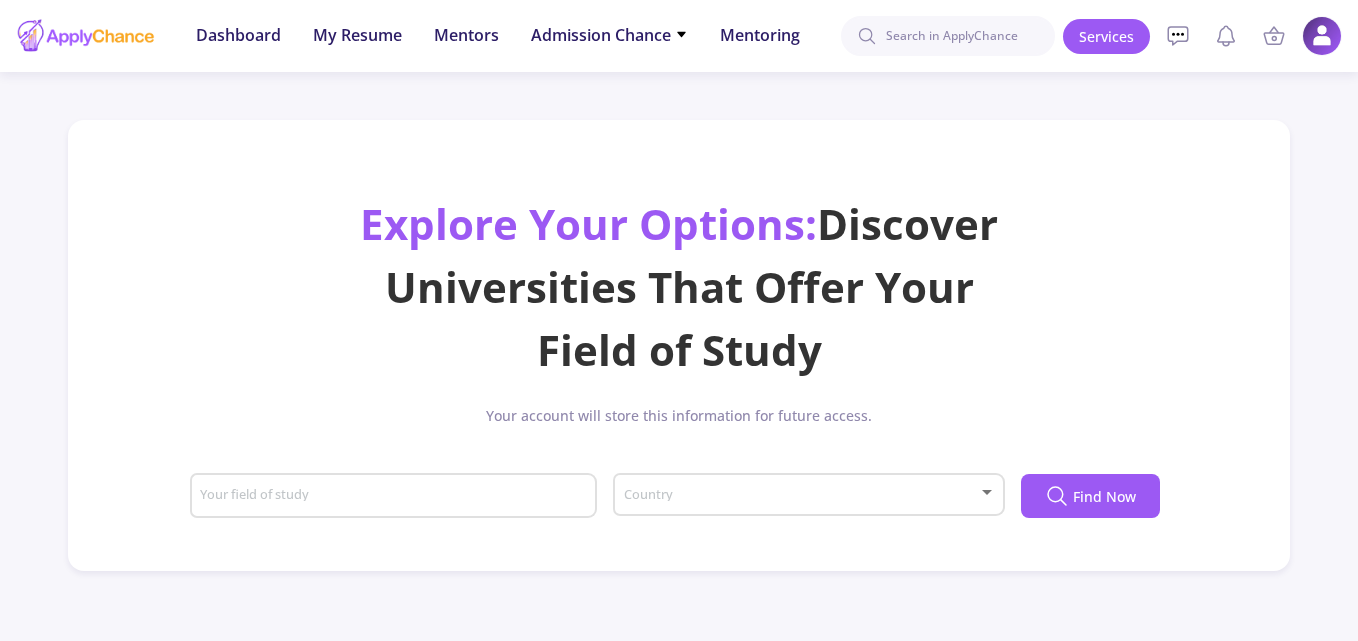 click on "Your field of study" 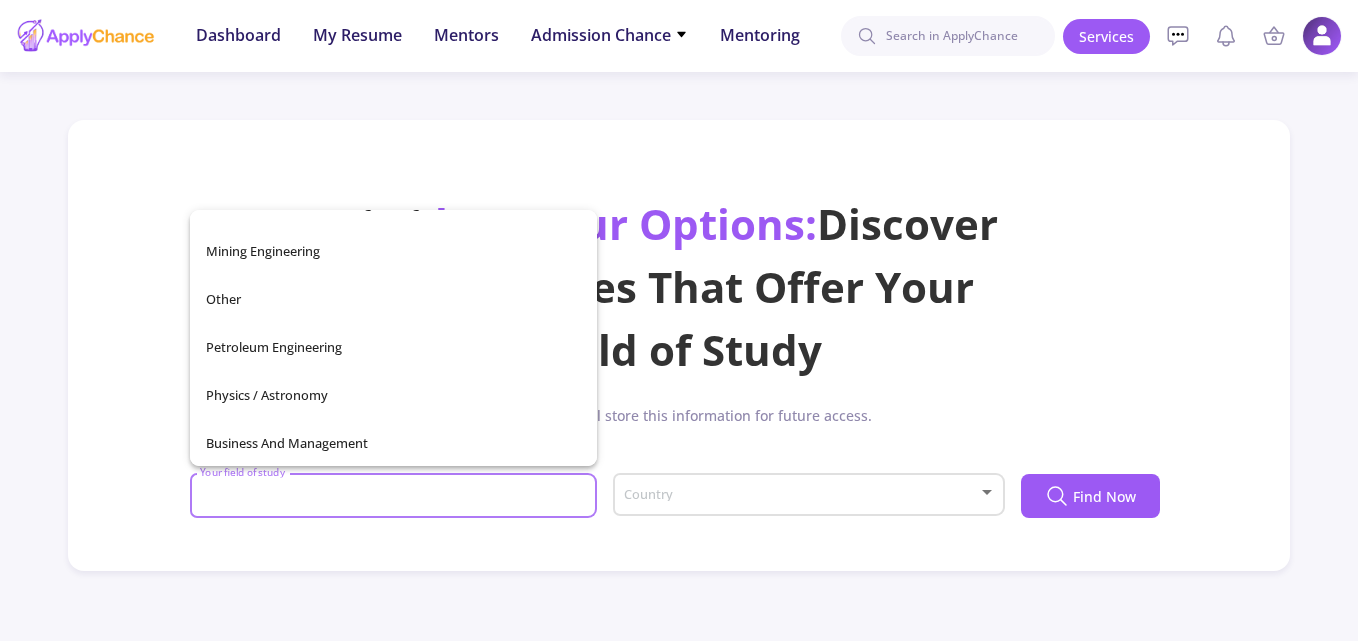 scroll, scrollTop: 704, scrollLeft: 0, axis: vertical 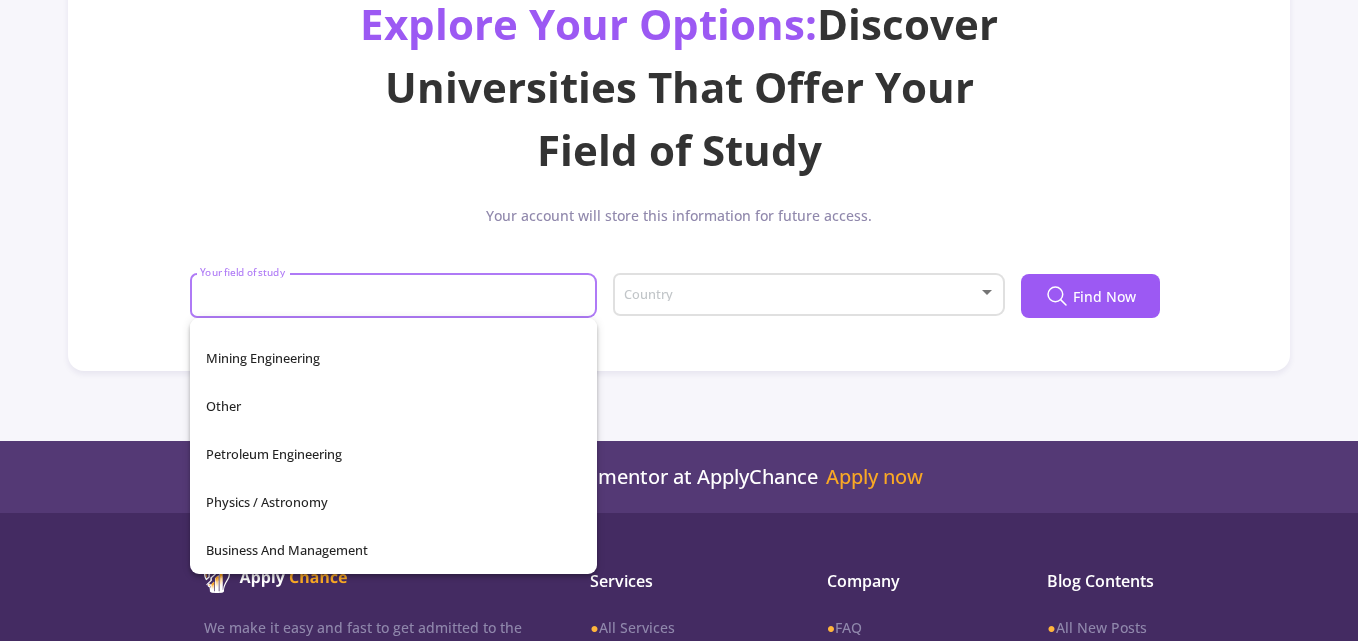 click on "Dashboard My Resume Services Mentors Admission Chance With Minimum Requirements Only My Chance of Admission Mentoring Dashboard My Resume Mentors Admission Chance With Minimum Requirements Only My Chance of Admission Mentoring Services My Cart Empty Your Cart Is Empty Add your service to the cart right now View Services Services Account My Resume Profile Settings My Public Profile Financial Invoices Transactions Payments Help FAQ Customer Support Log Out Messages Mentoring conversations Block Disconnected. Trying to connect... Explore Your Options: Discover Universities That Offer Your Field of Study Your account will store this information for future access. Your field of study Country Find Now" 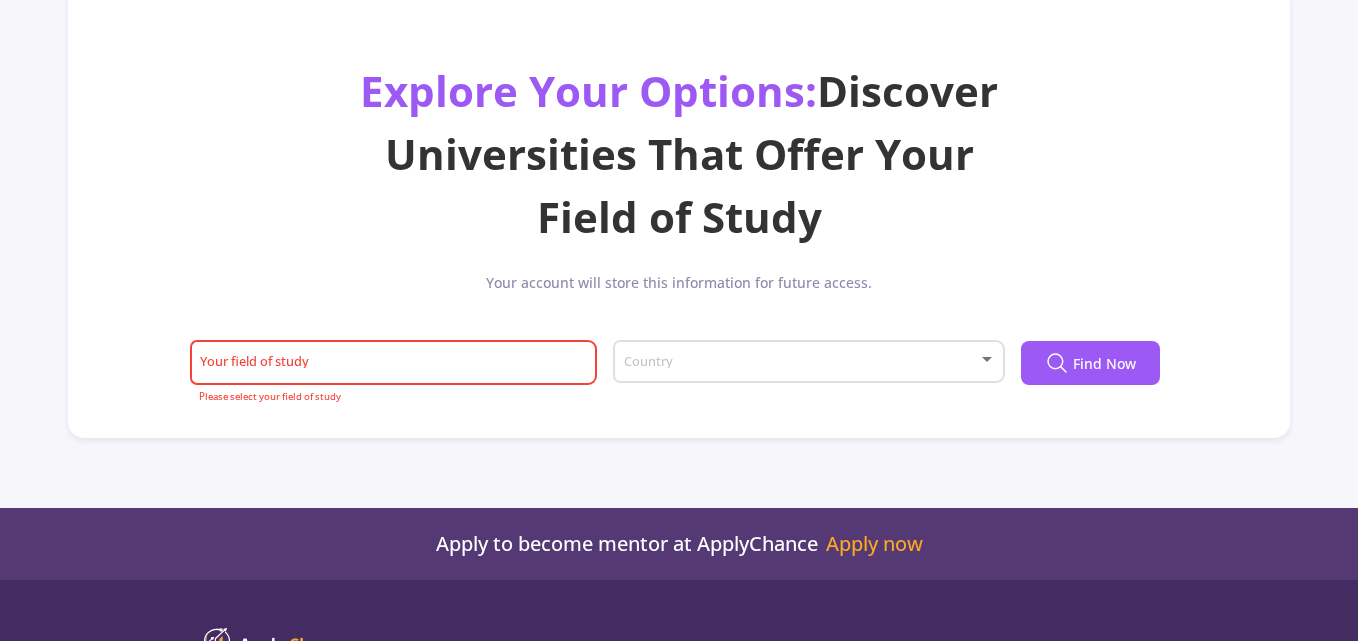 scroll, scrollTop: 0, scrollLeft: 0, axis: both 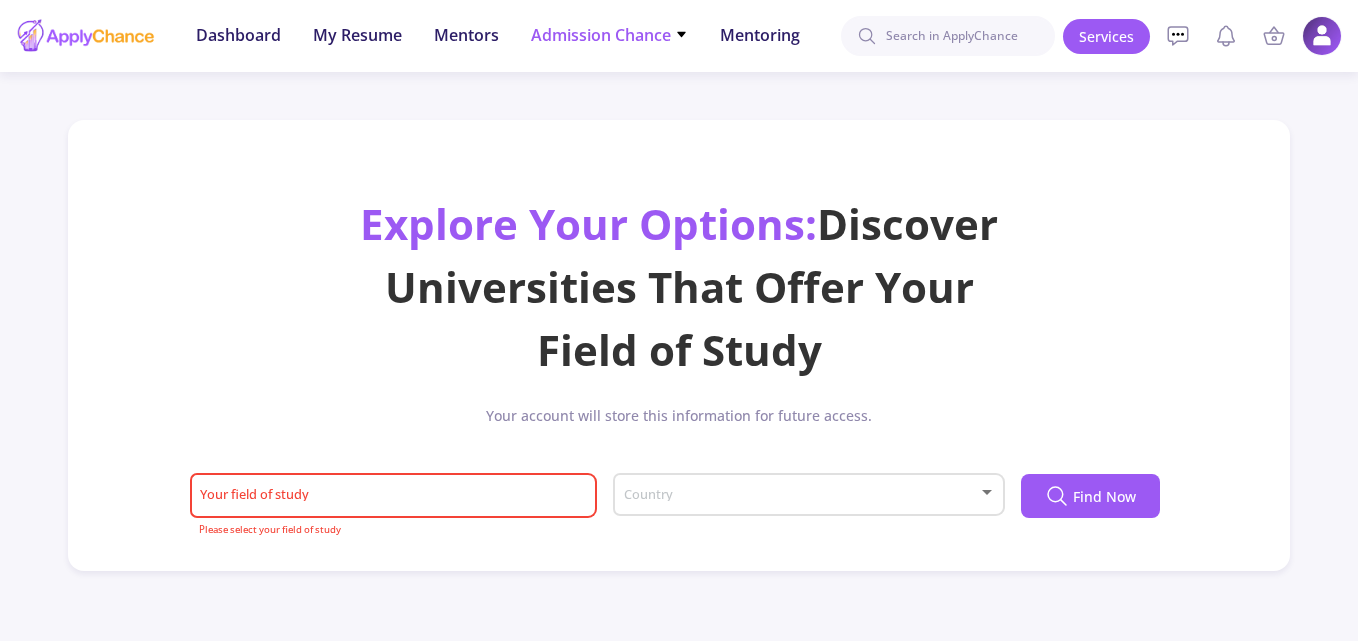 click on "Admission Chance" 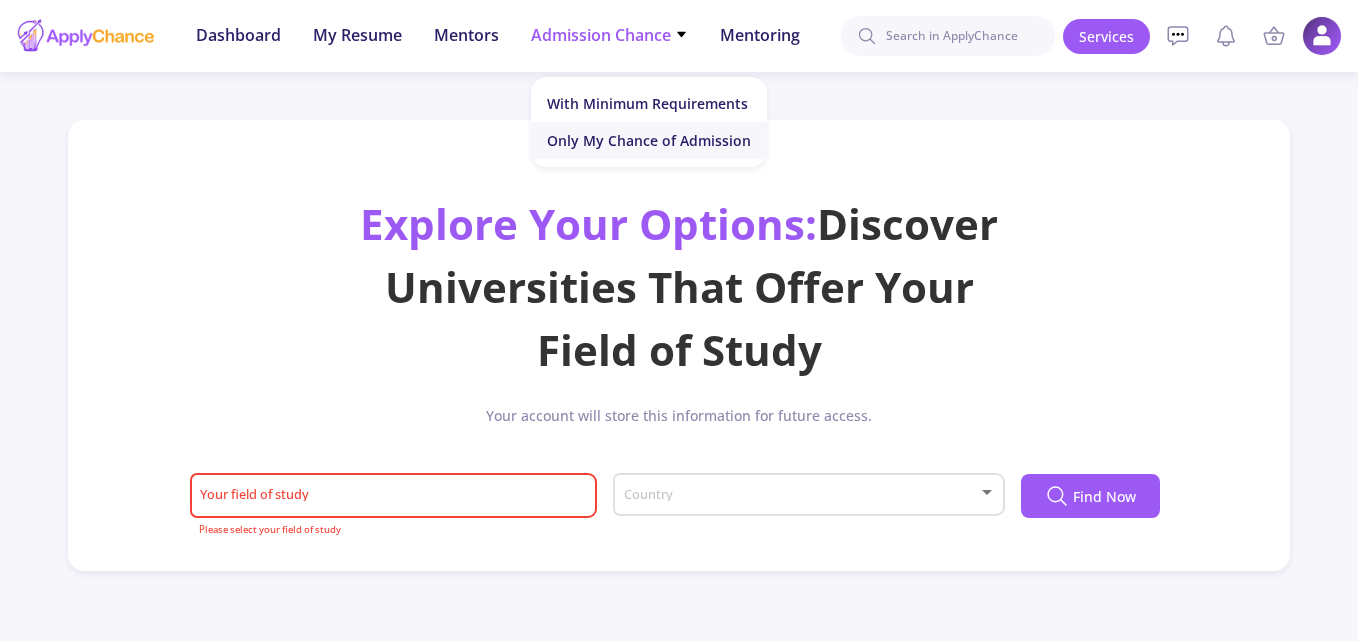 click on "Only My Chance of Admission" 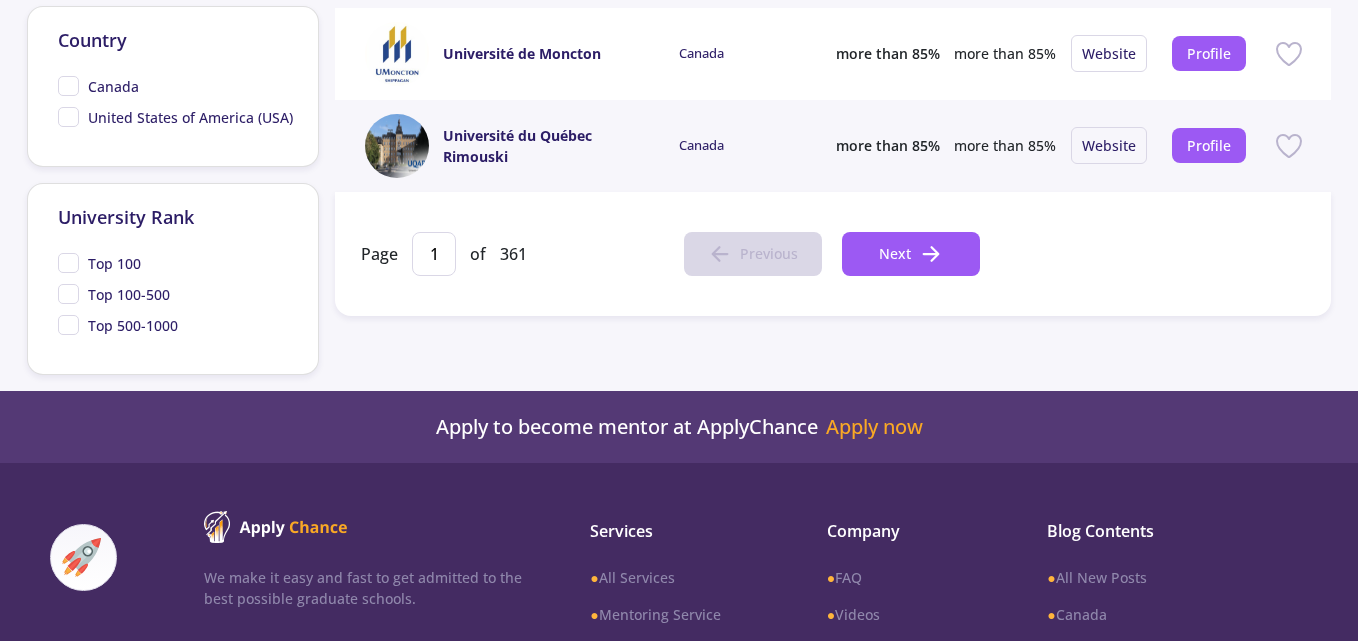 scroll, scrollTop: 1100, scrollLeft: 0, axis: vertical 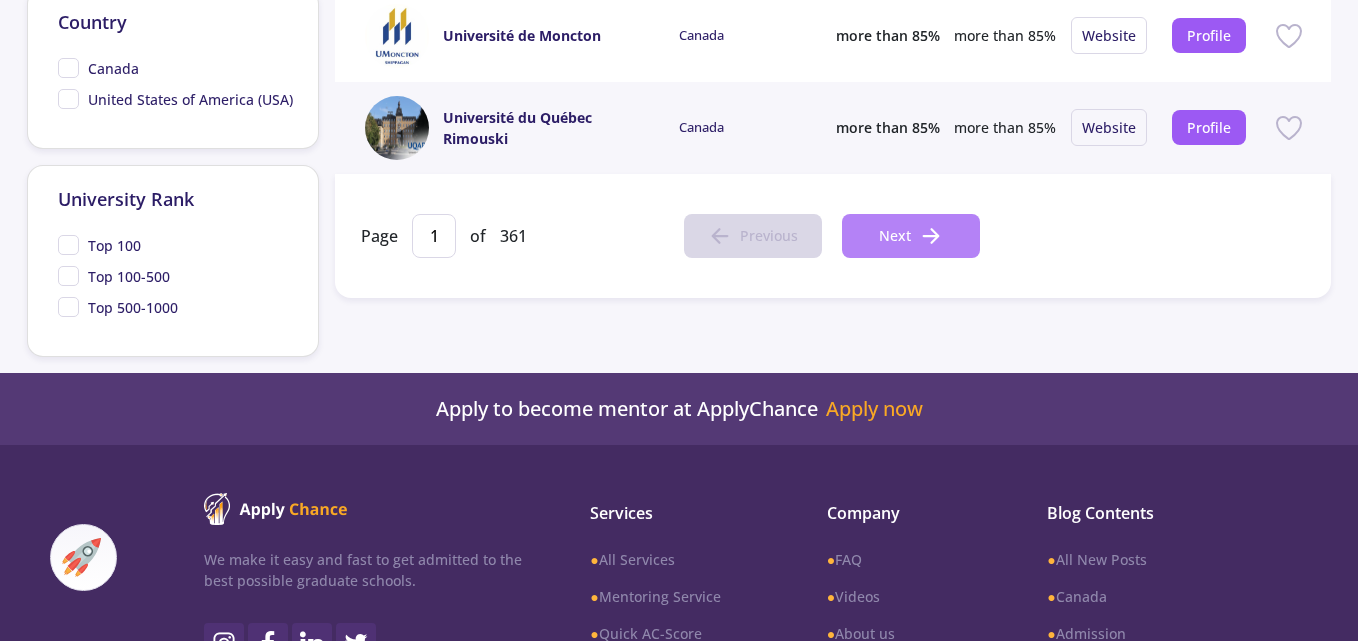 click on "Next" 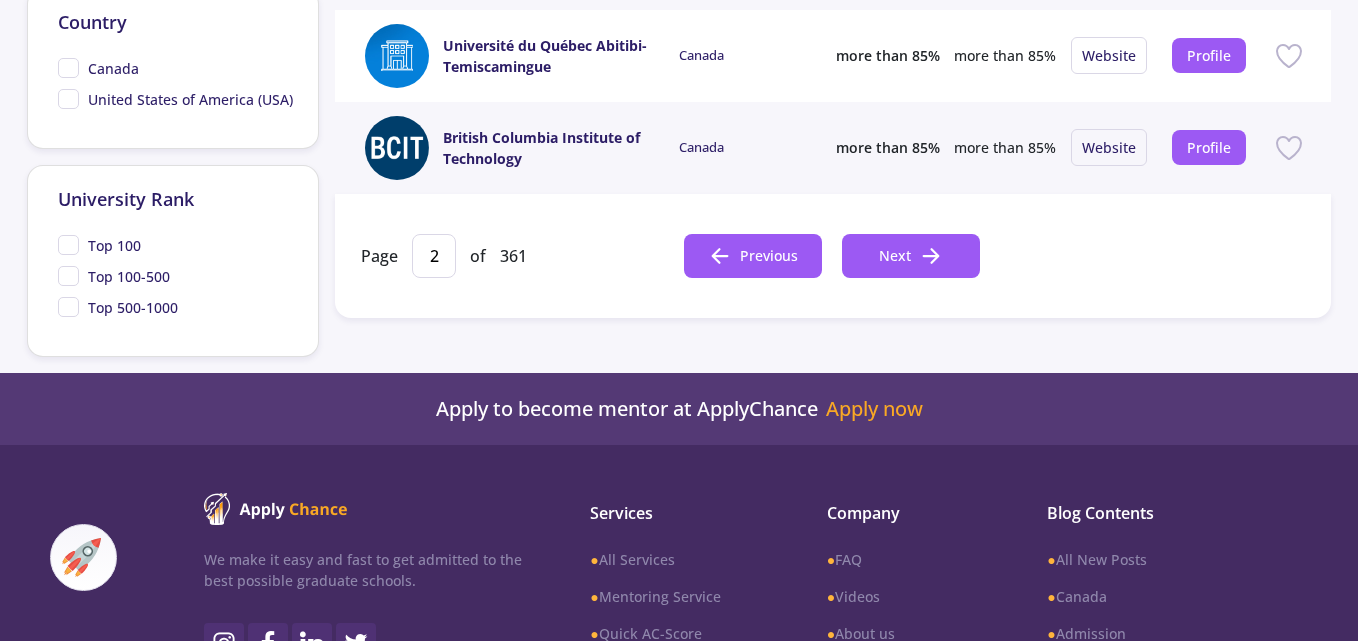 click on "Top 100" 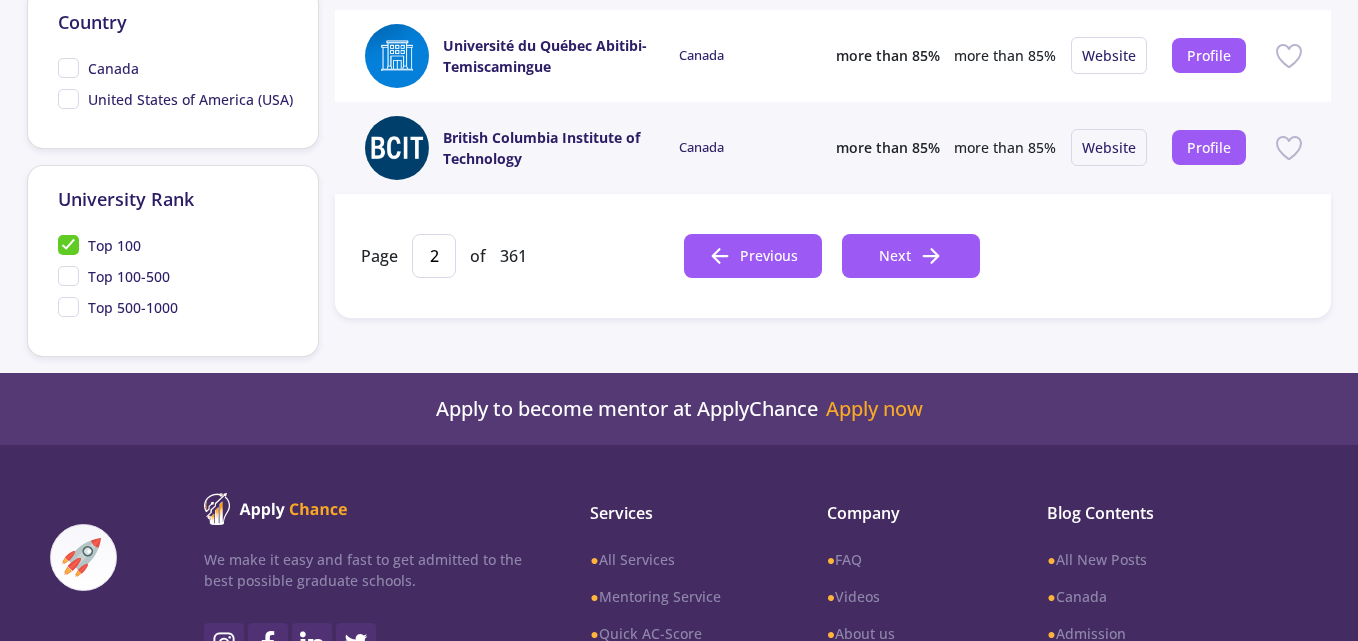 type on "1" 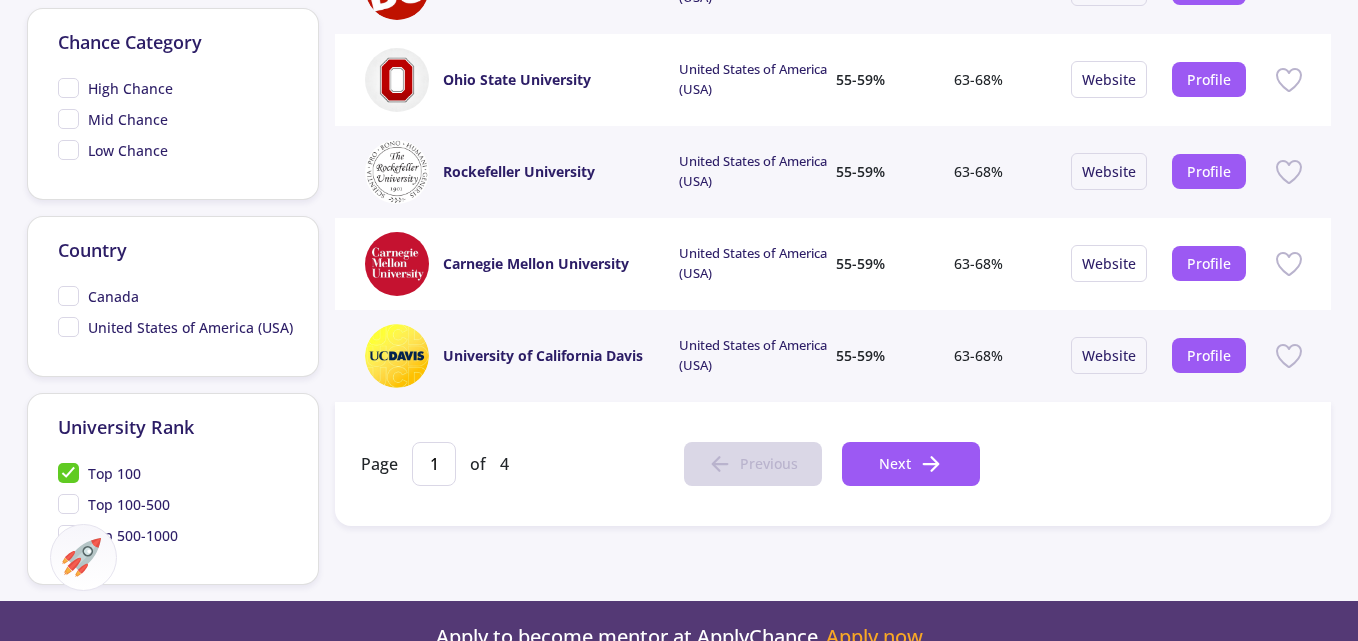 scroll, scrollTop: 900, scrollLeft: 0, axis: vertical 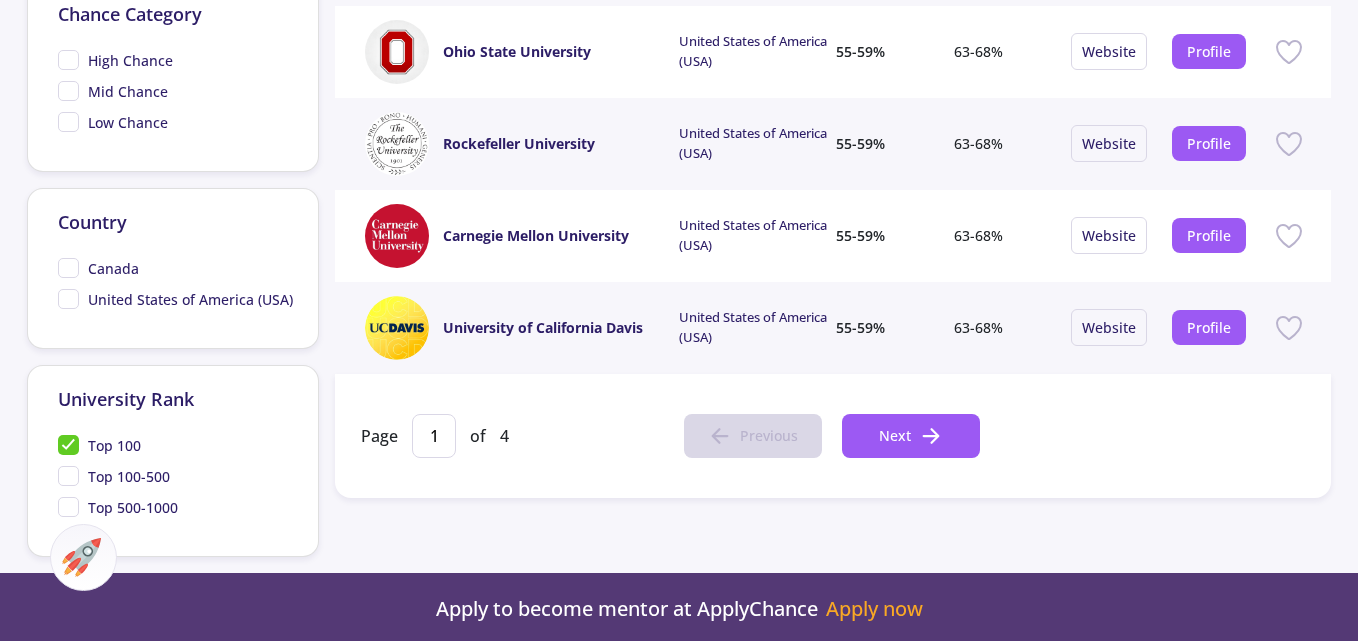 click on "Top 100-500" 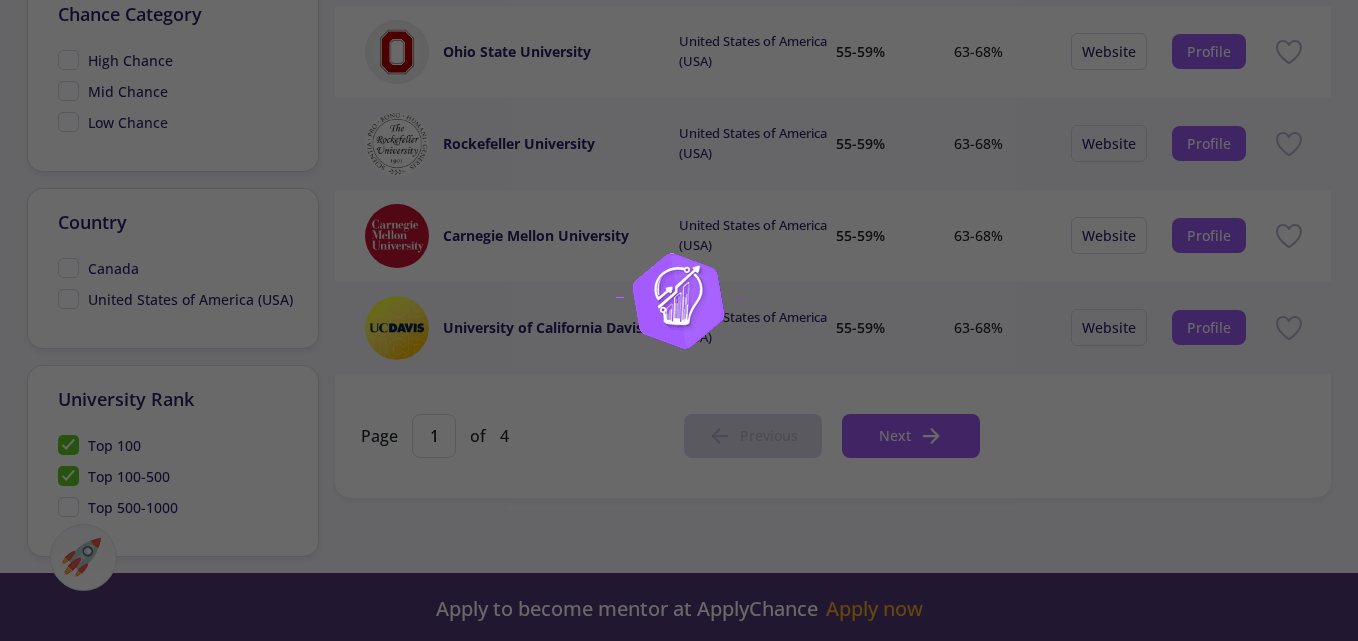 click at bounding box center (679, 320) 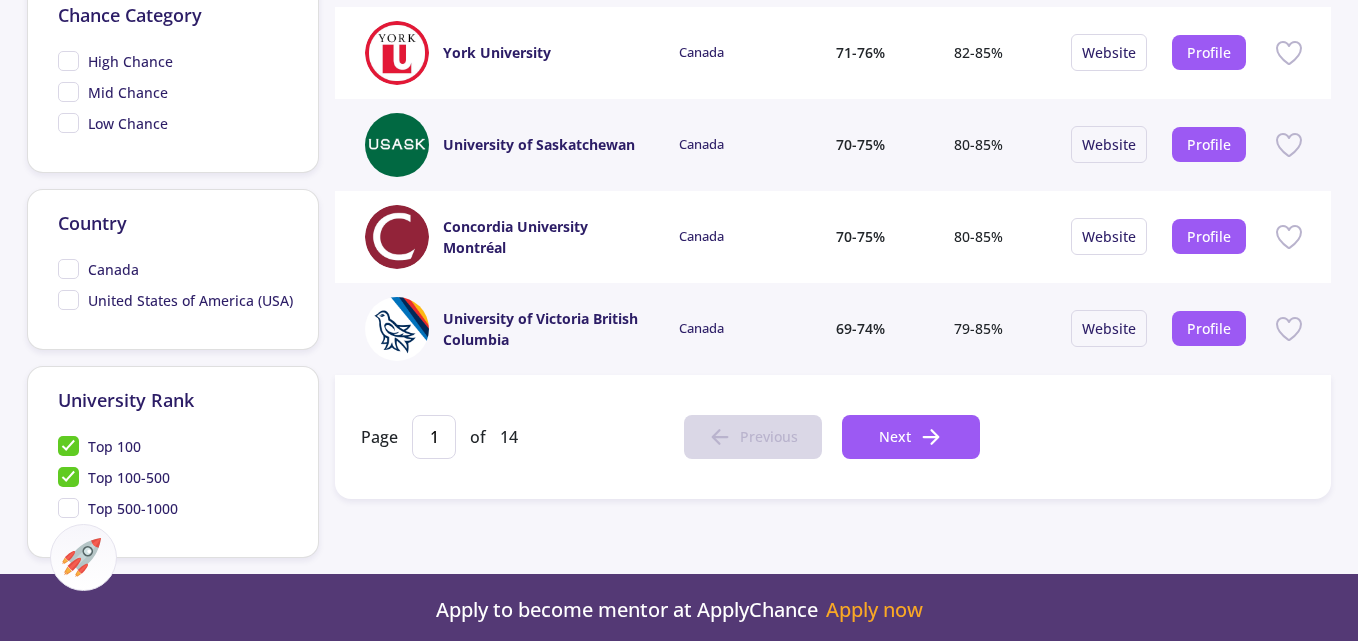 scroll, scrollTop: 900, scrollLeft: 0, axis: vertical 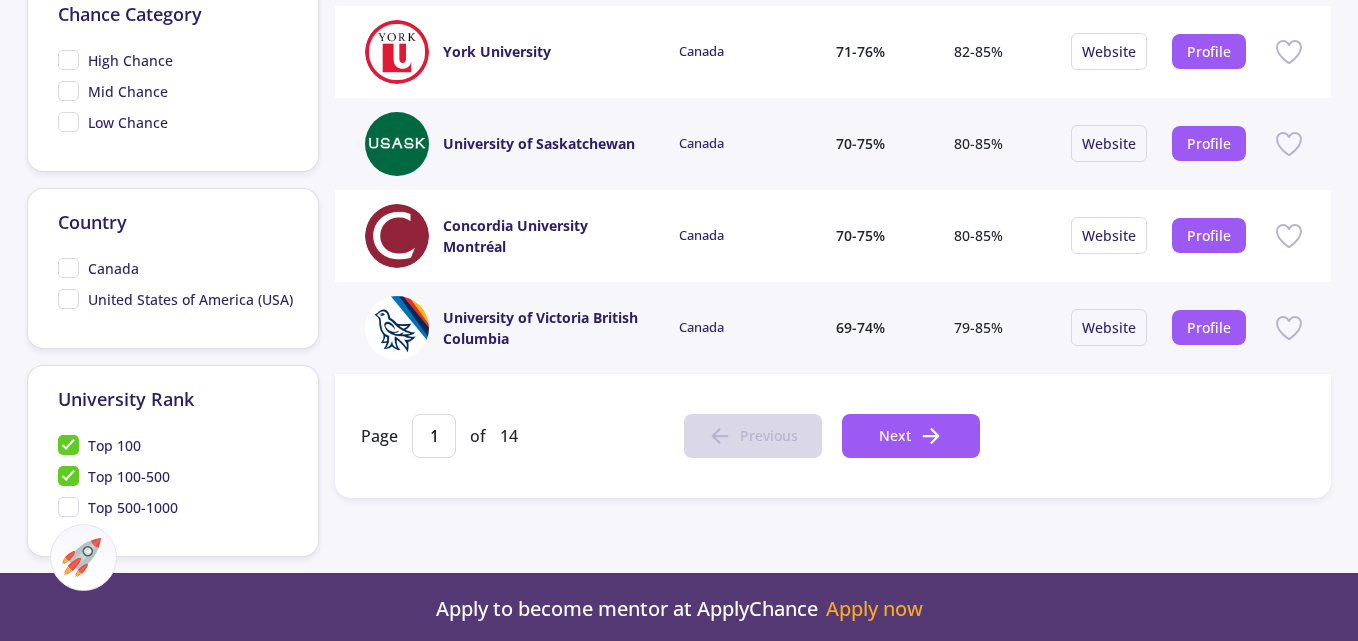 click on "Top 100" 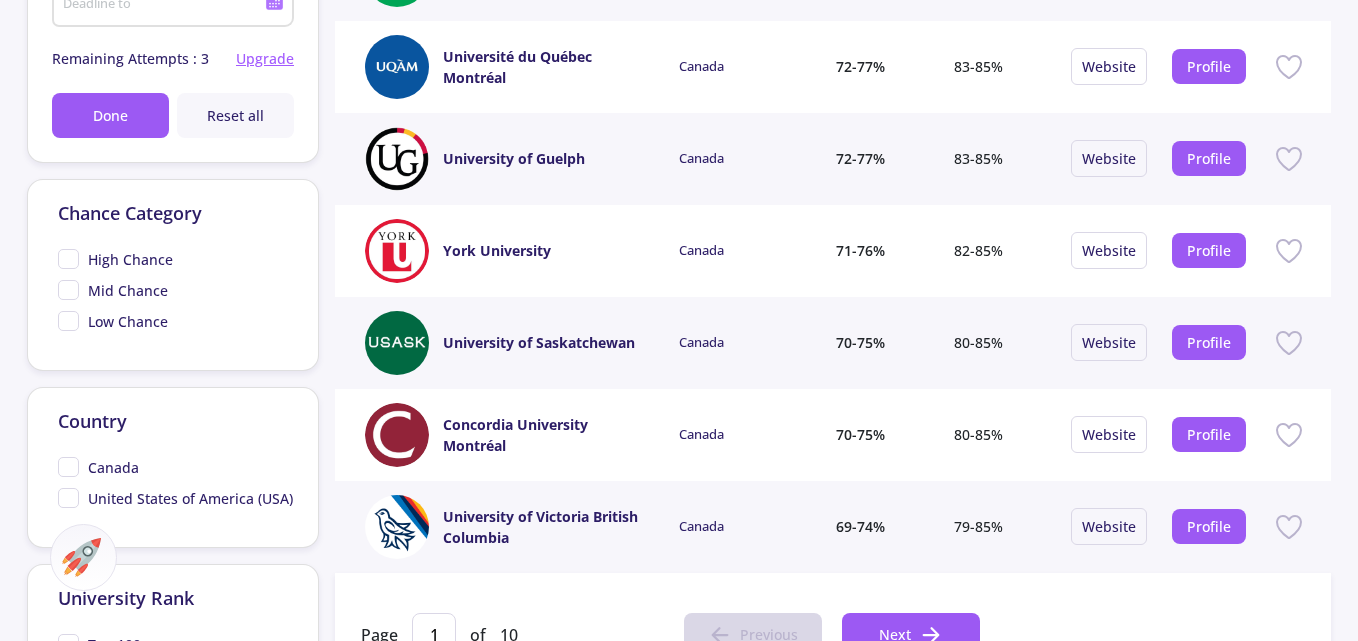 scroll, scrollTop: 700, scrollLeft: 0, axis: vertical 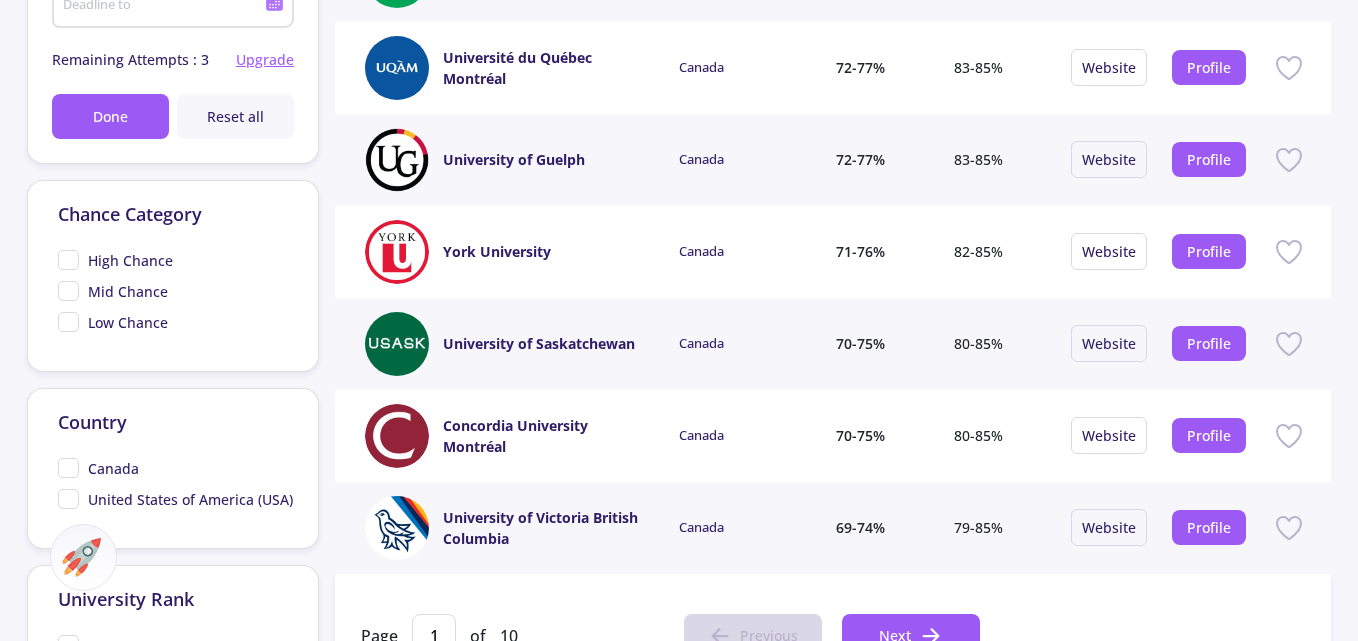 click on "High Chance" 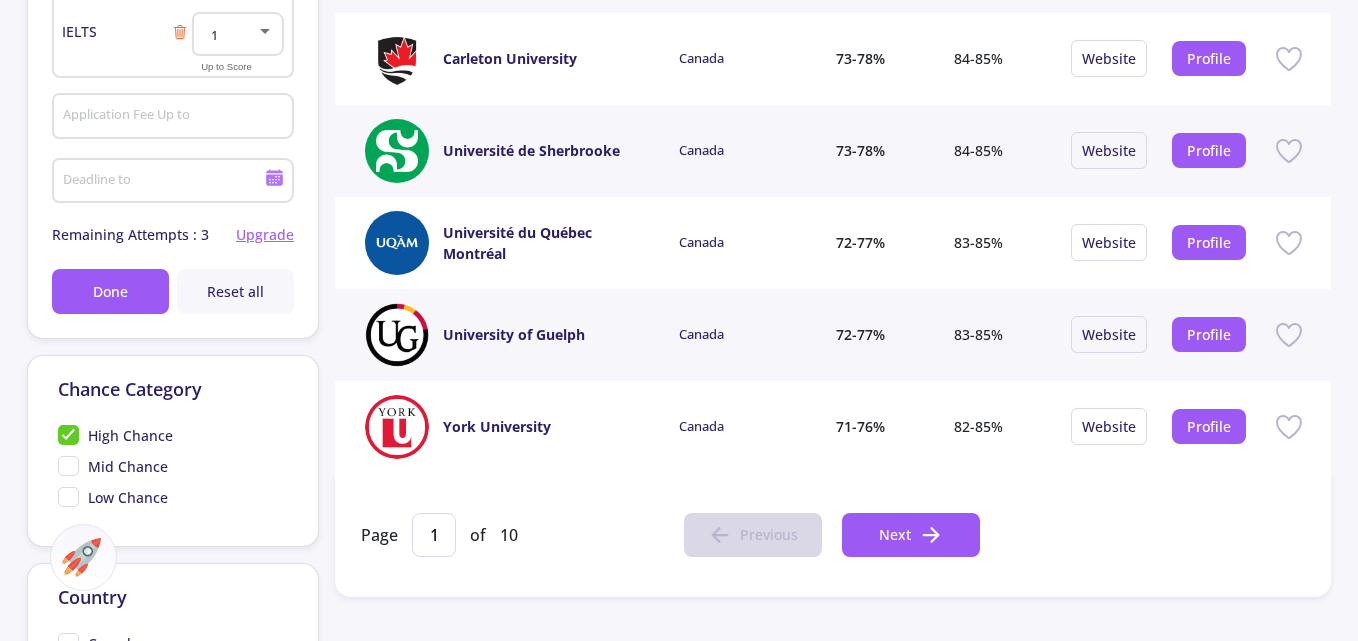 scroll, scrollTop: 600, scrollLeft: 0, axis: vertical 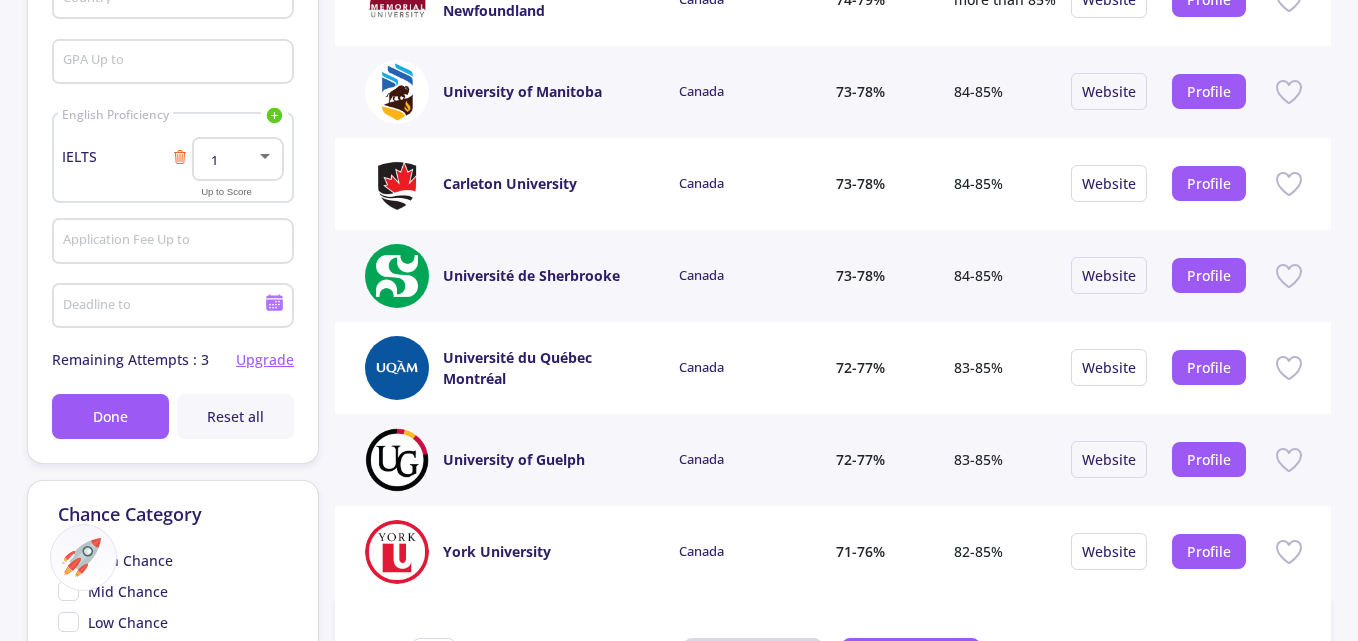 click 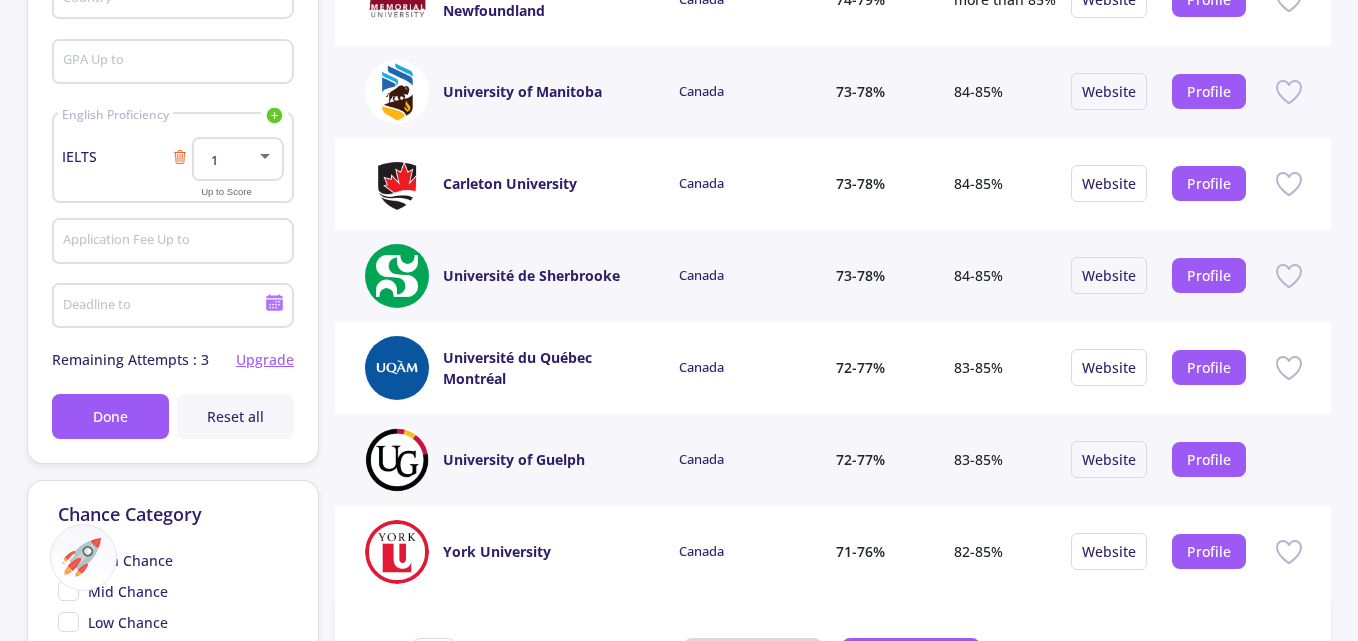 click 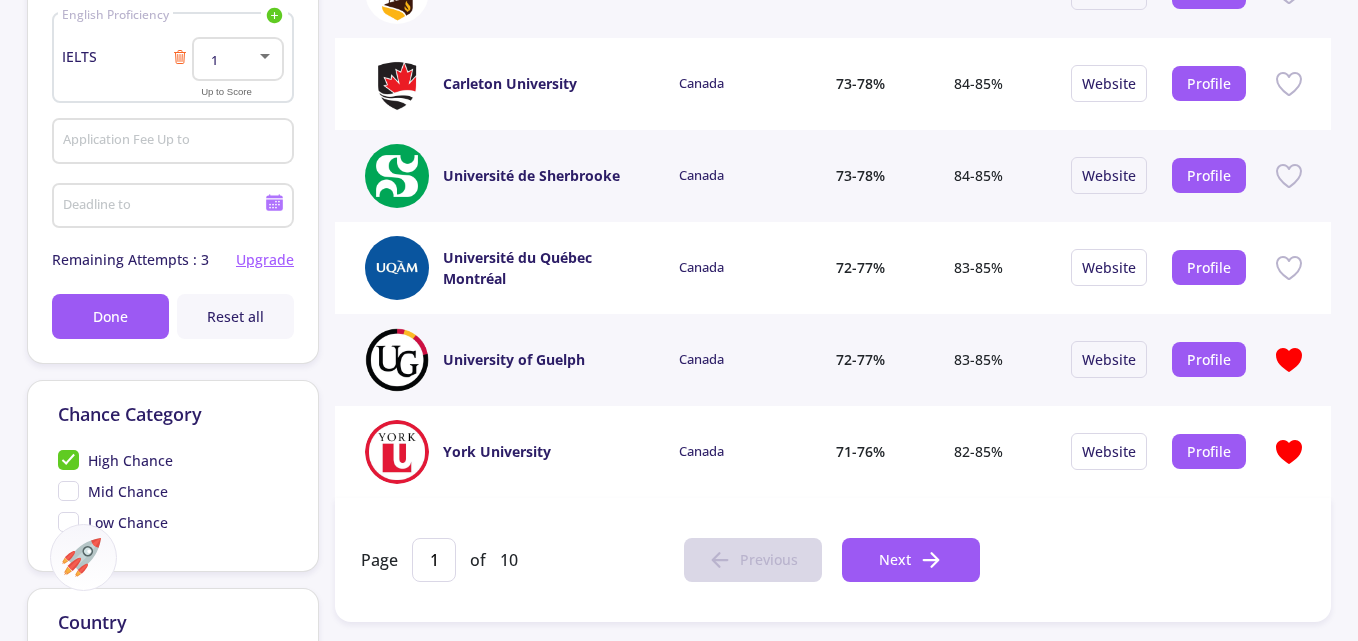 scroll, scrollTop: 400, scrollLeft: 0, axis: vertical 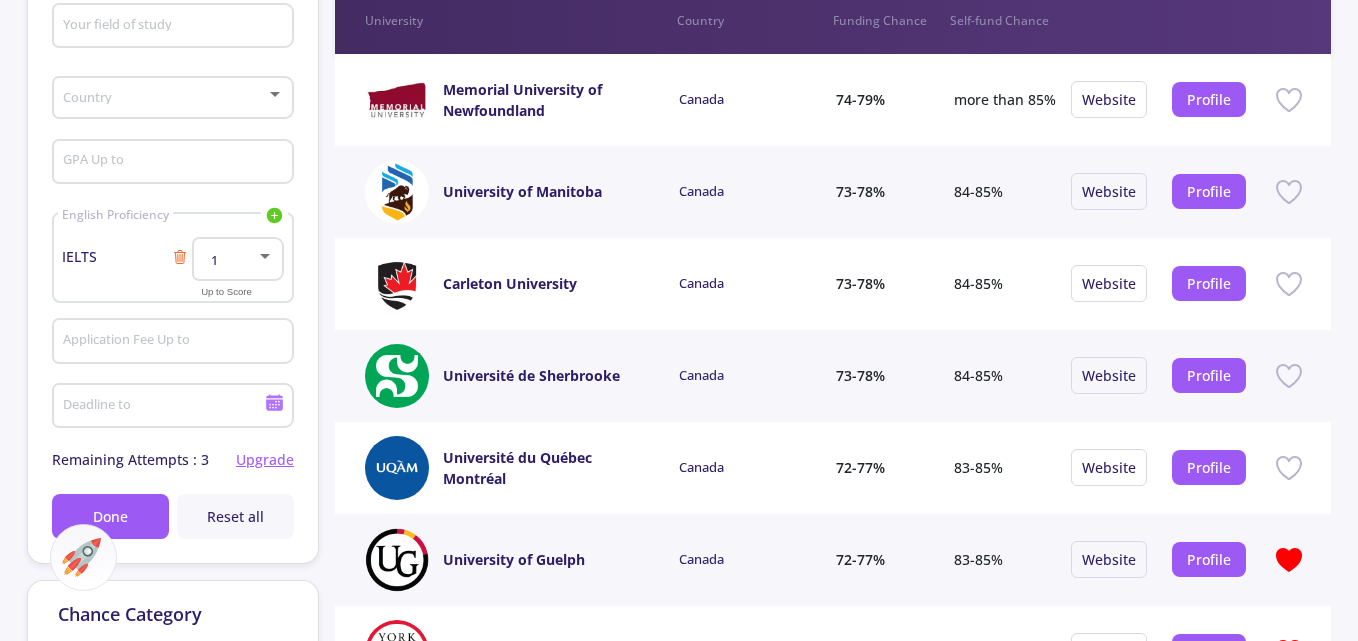 click 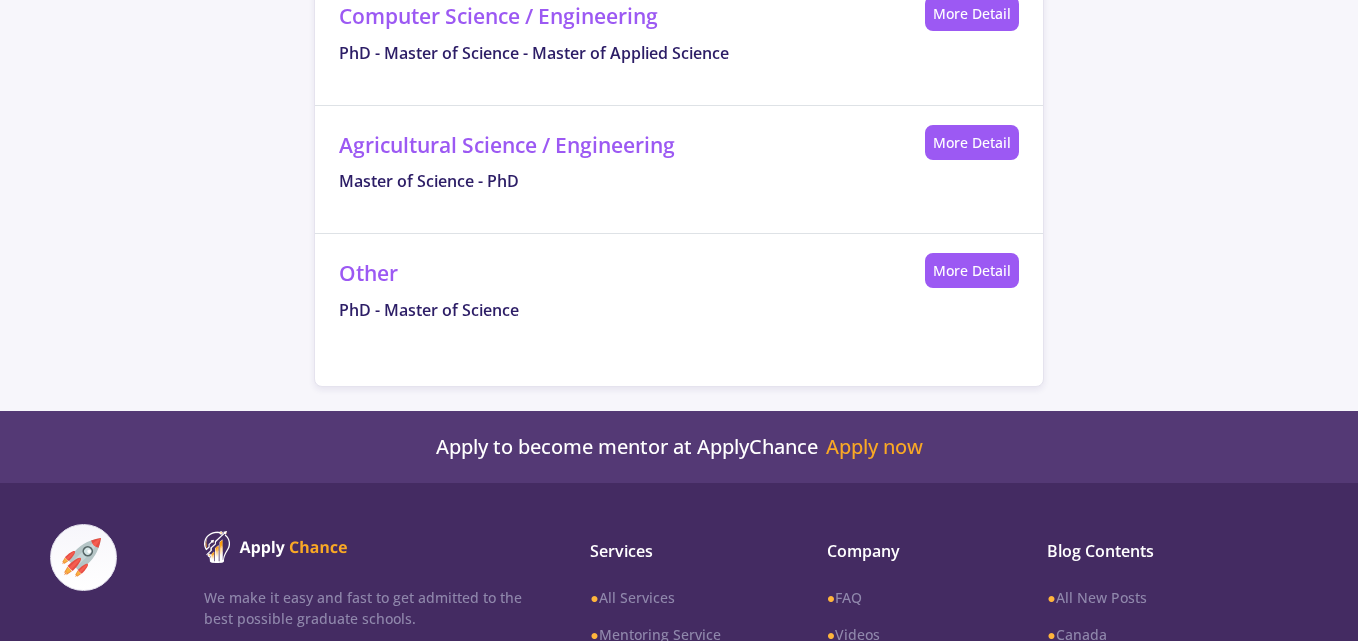 scroll, scrollTop: 2200, scrollLeft: 0, axis: vertical 